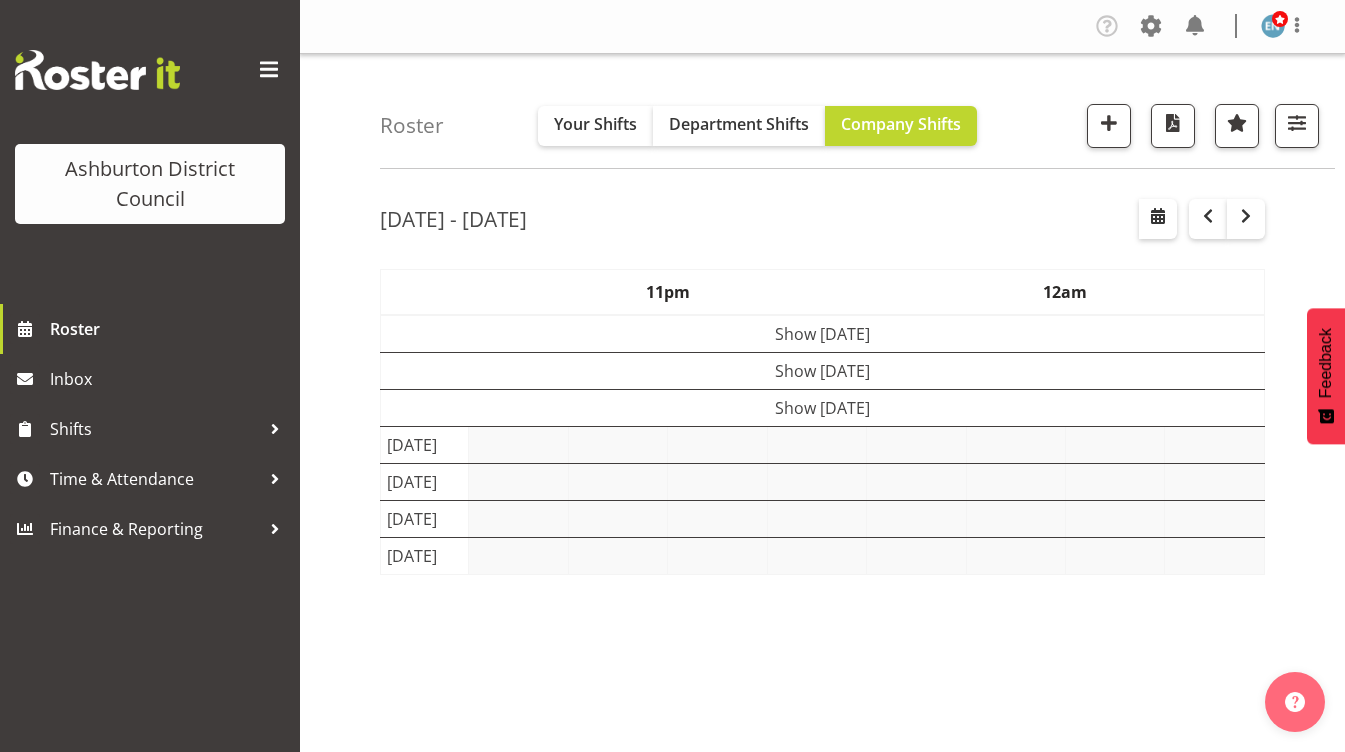 scroll, scrollTop: 0, scrollLeft: 0, axis: both 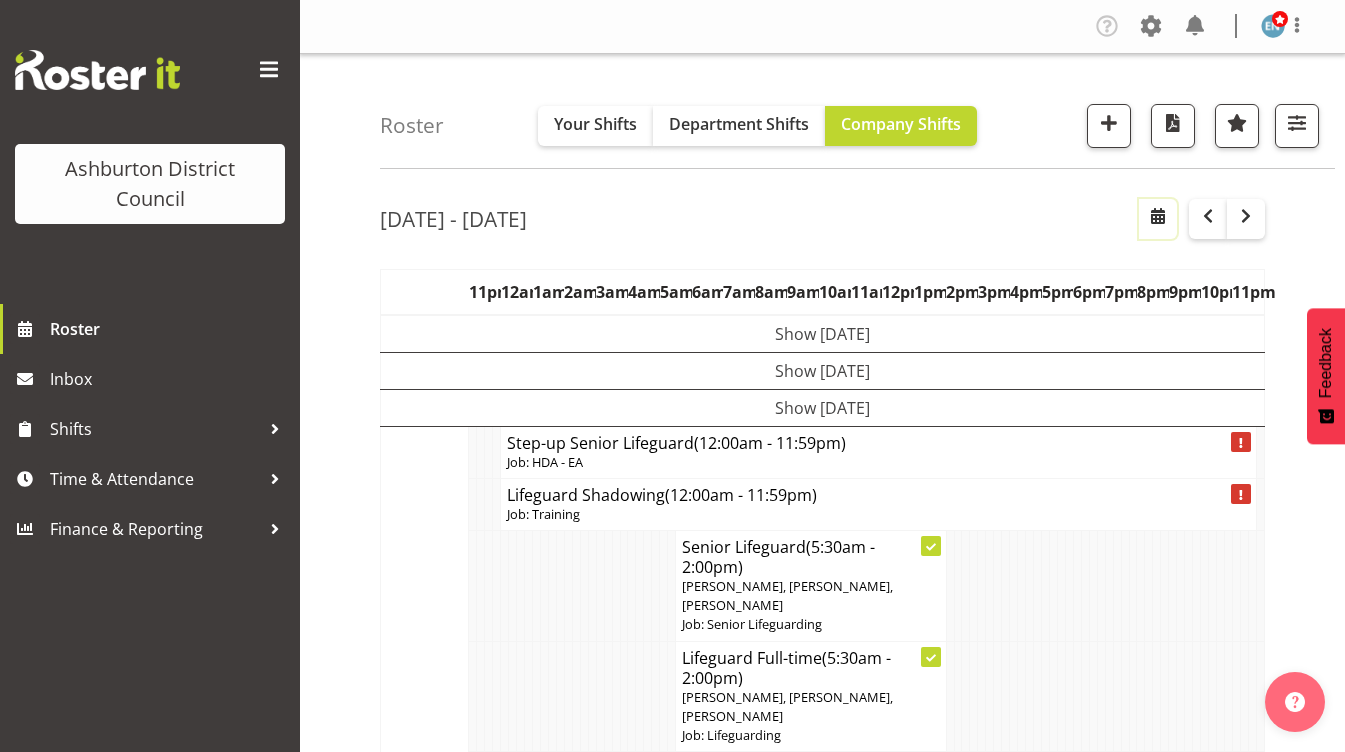 click at bounding box center (1158, 216) 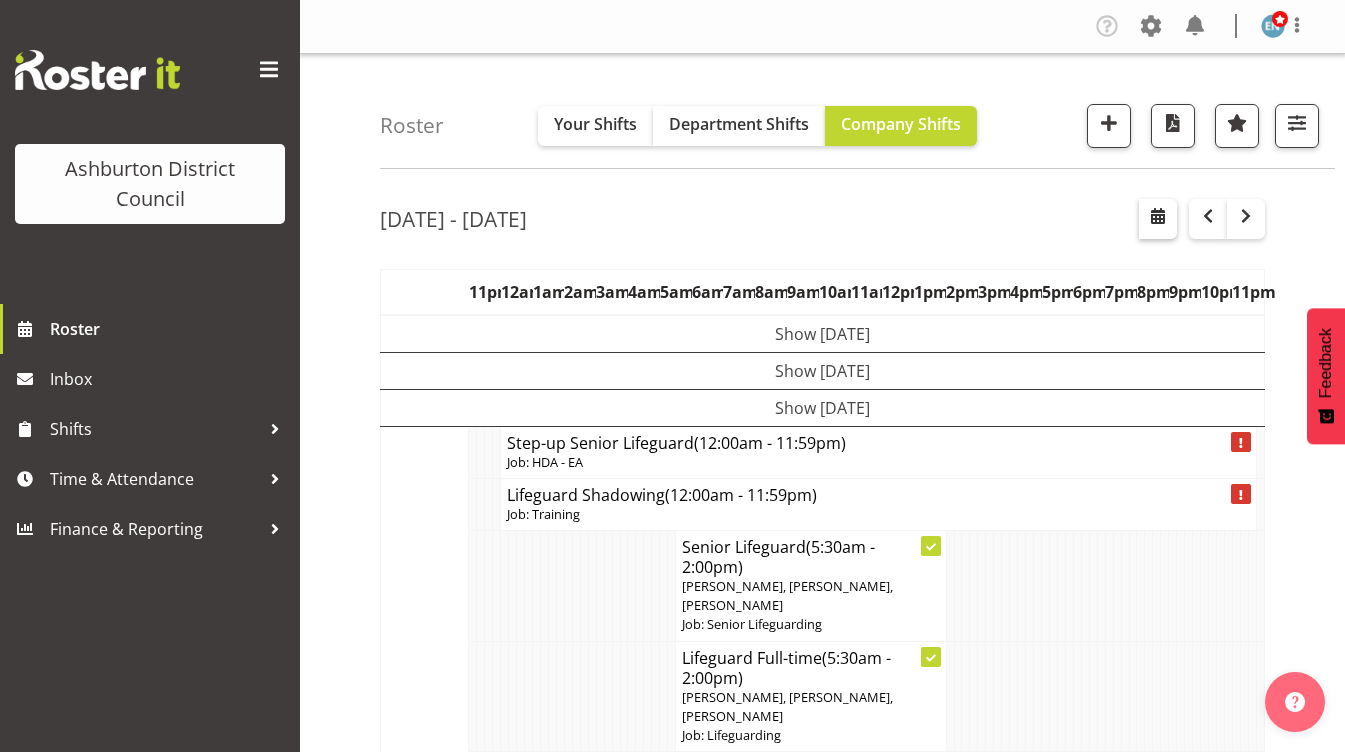 select on "6" 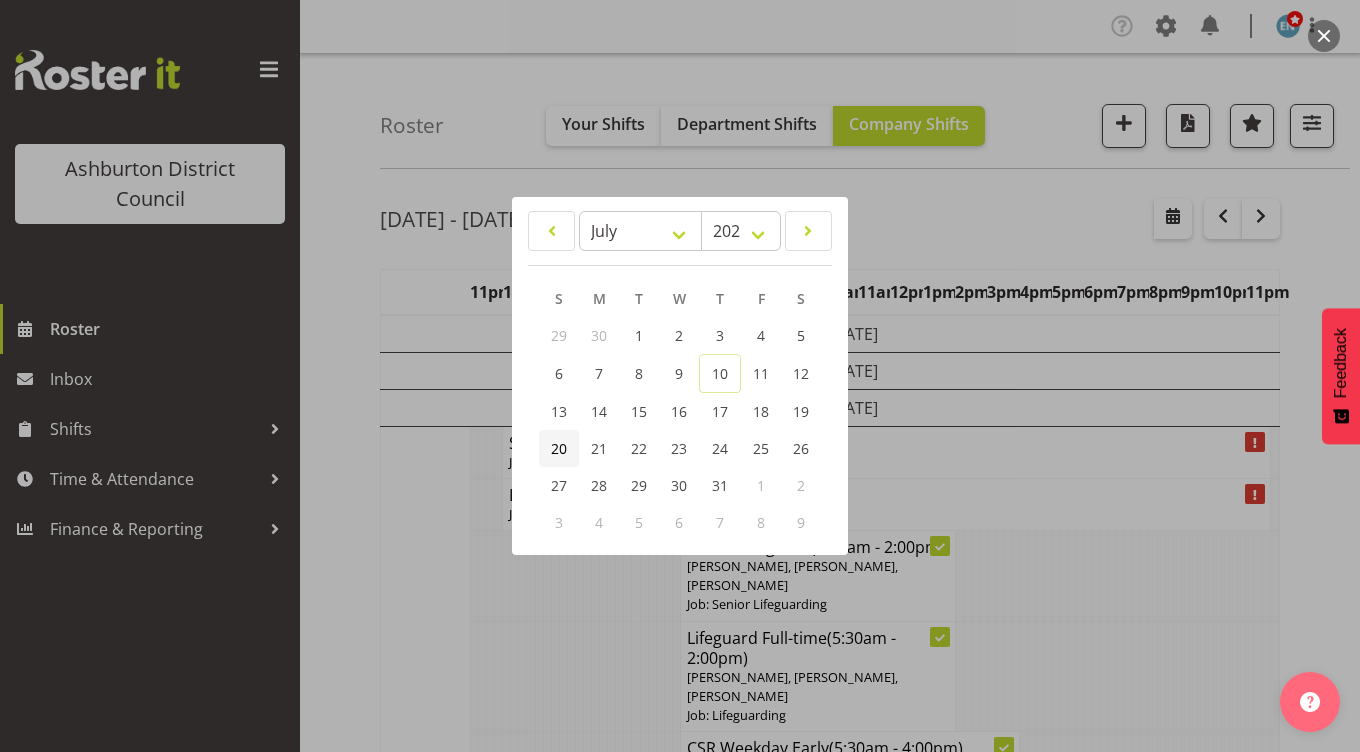 click on "20" at bounding box center (559, 448) 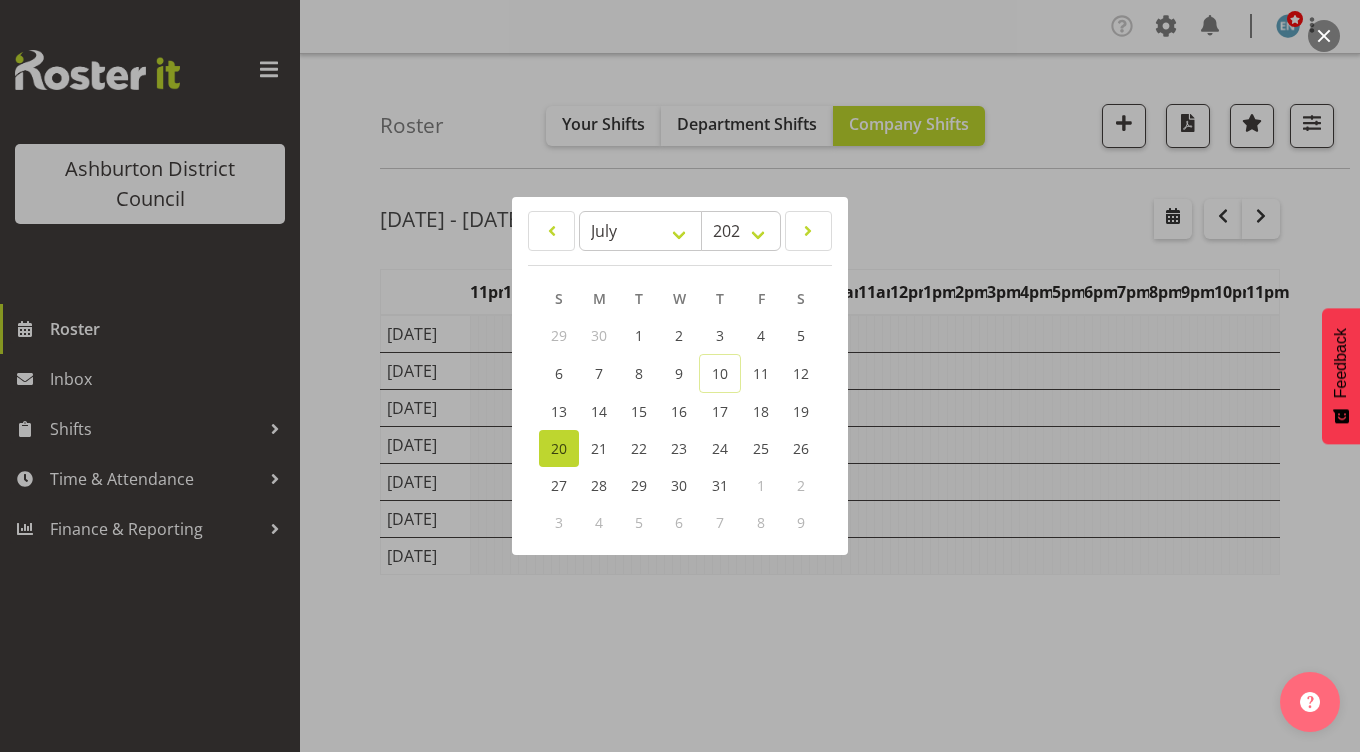 click at bounding box center (680, 376) 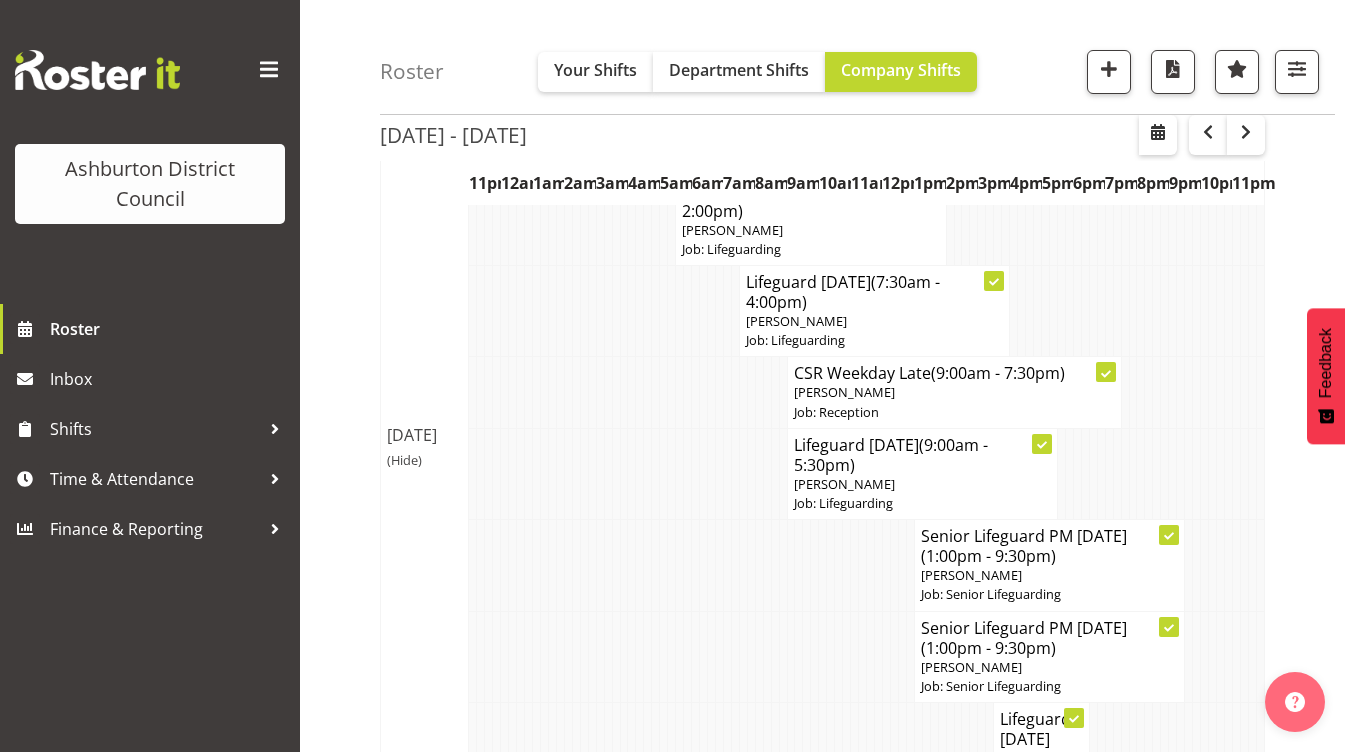 scroll, scrollTop: 4200, scrollLeft: 0, axis: vertical 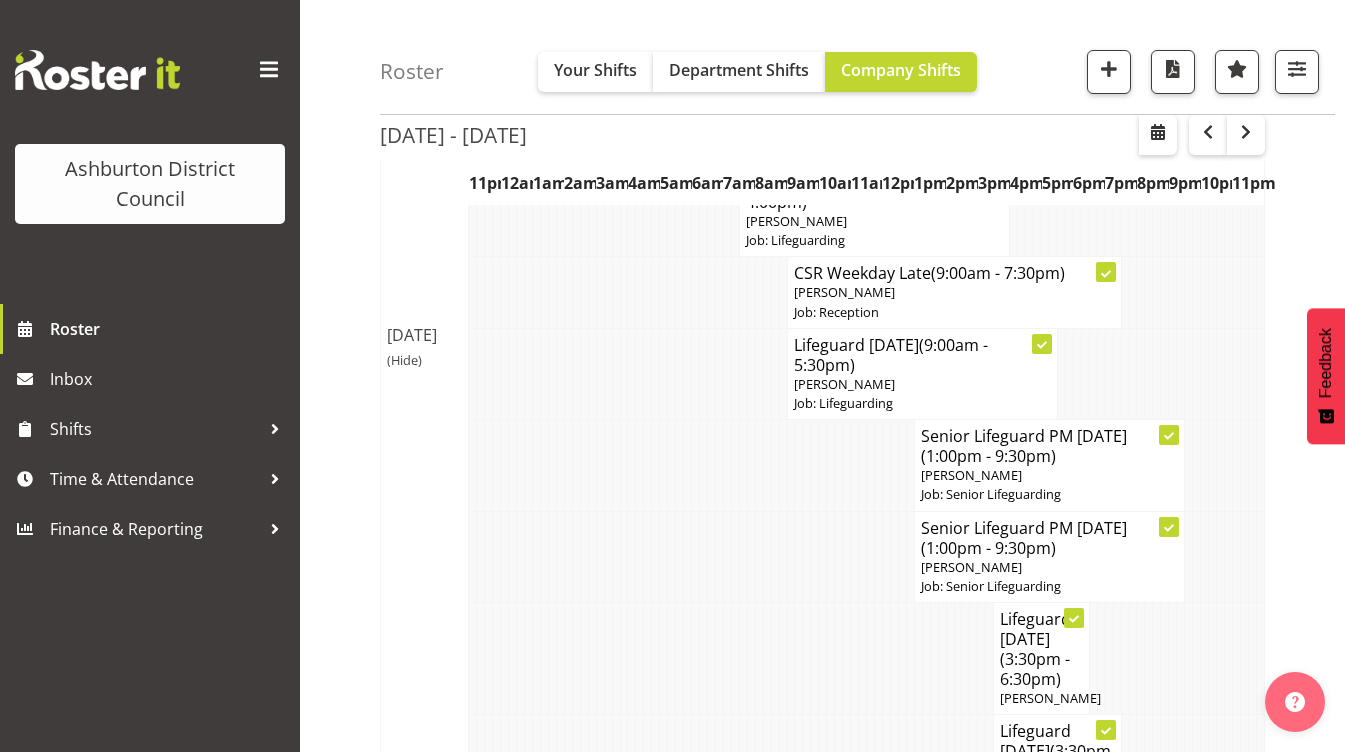 click on "Roster   Your Shifts
Department Shifts
Company Shifts
1 Locations
[GEOGRAPHIC_DATA]
[GEOGRAPHIC_DATA]
Library
Select All
Deselect All
All Departments
Clear
AAGM
All Jobs  All Jobs             Show all users" at bounding box center [822, 246] 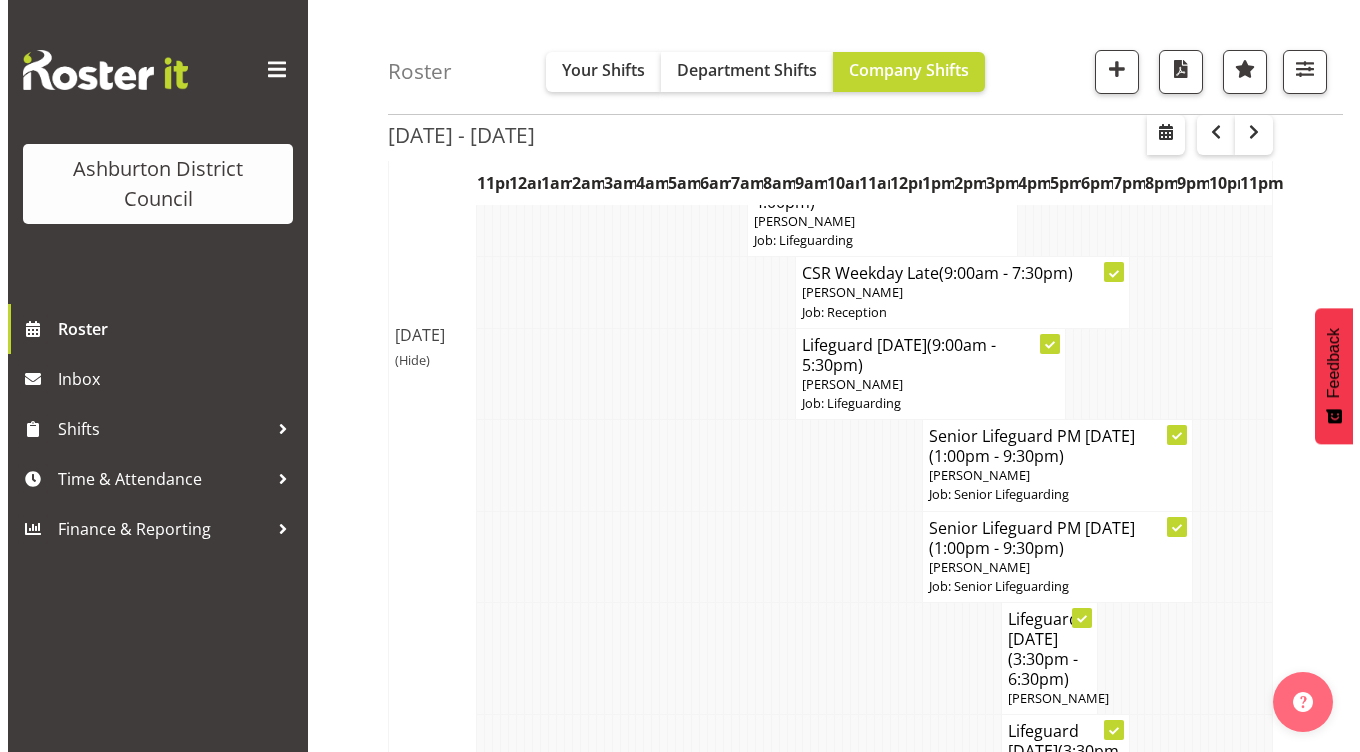scroll, scrollTop: 4300, scrollLeft: 0, axis: vertical 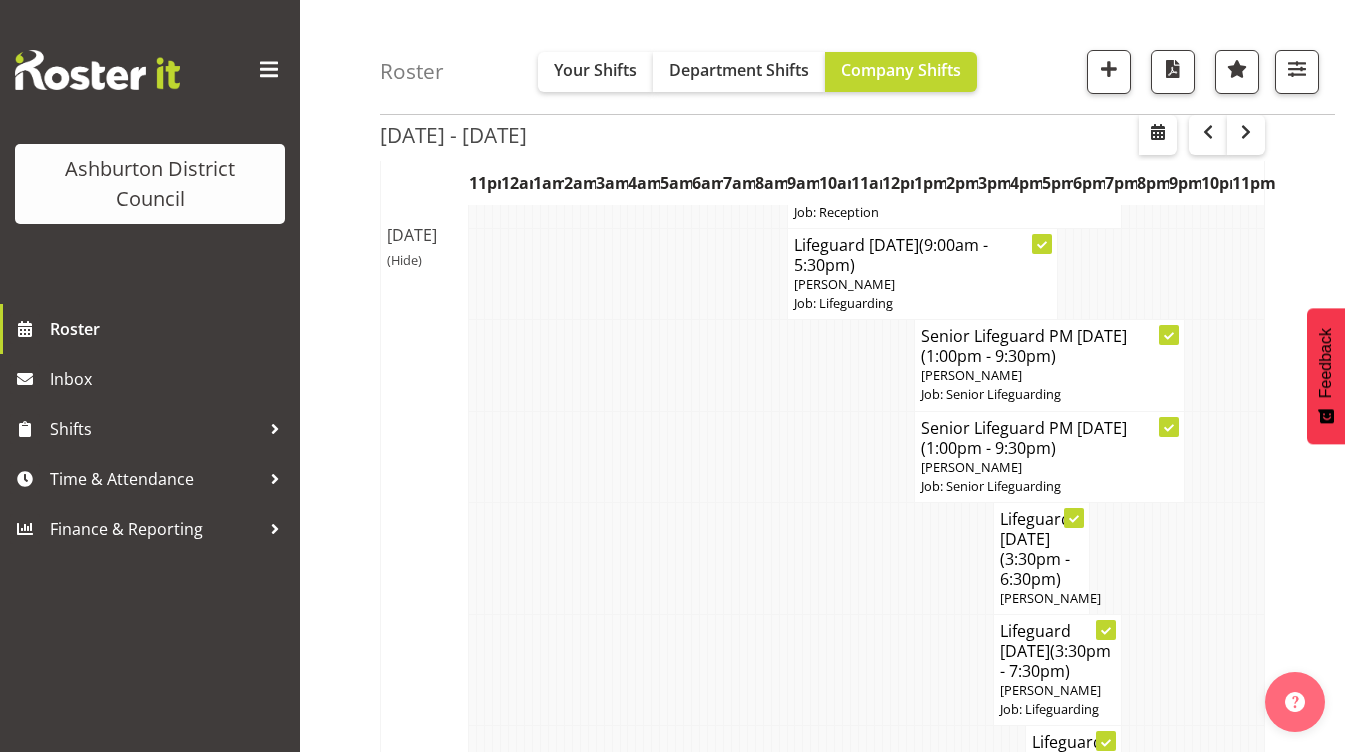 click on "Senior Lifeguard PM Thursday
(1:00pm - 9:30pm)
Zanthe Butterick
Job: Senior Lifeguarding" at bounding box center [823, 456] 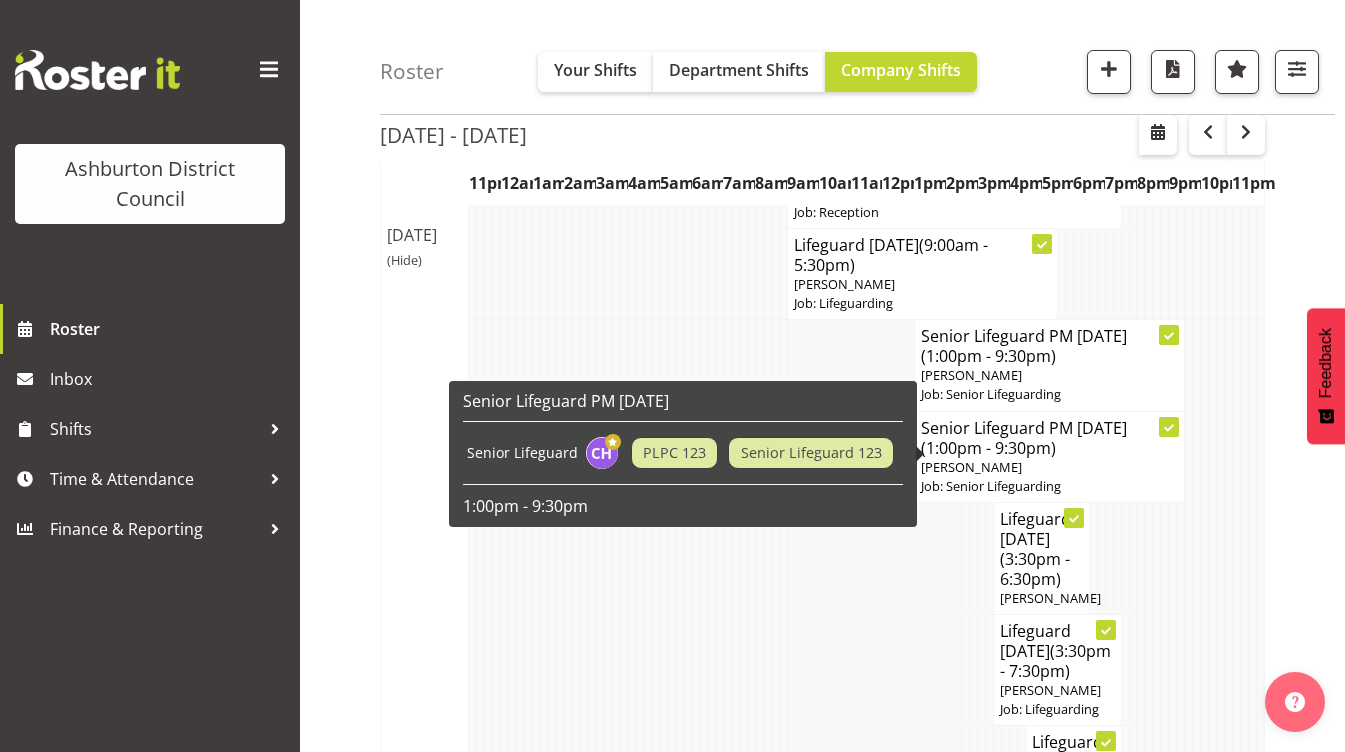 click on "[PERSON_NAME]" at bounding box center (971, 375) 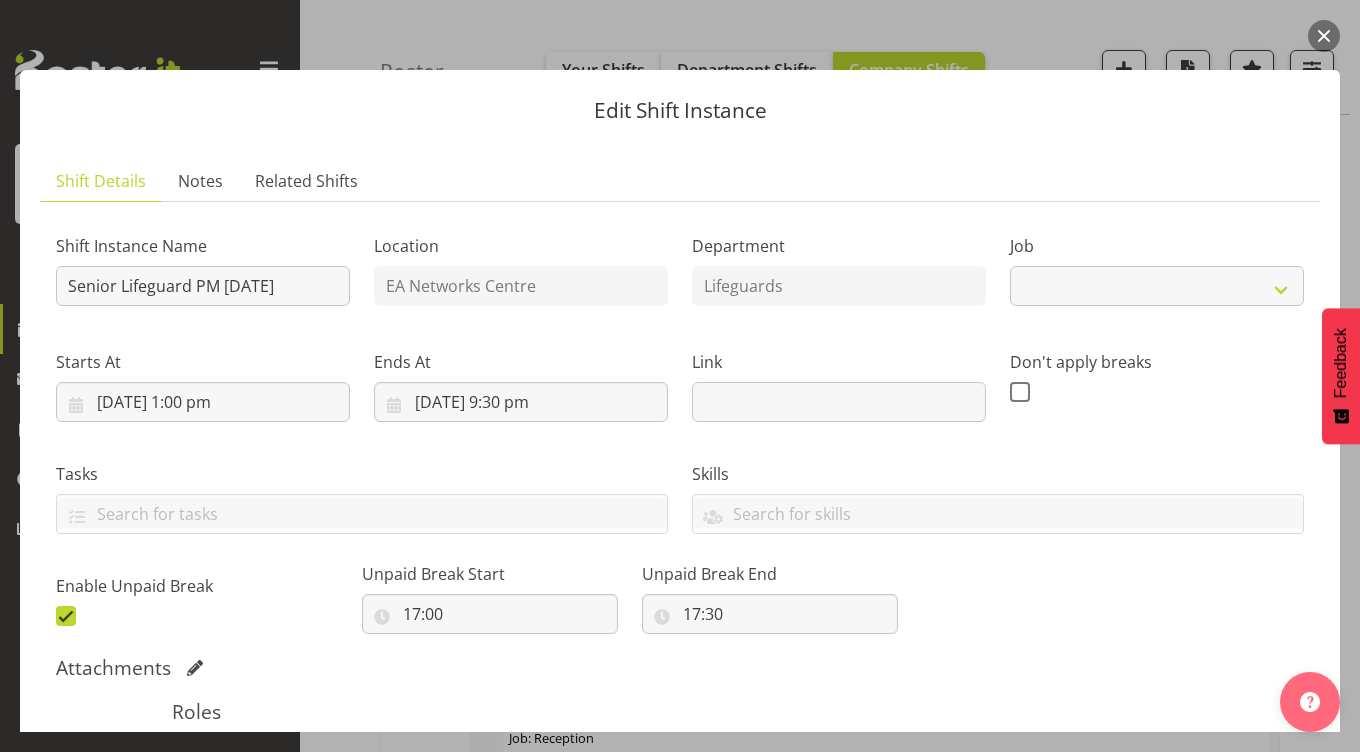 select on "2648" 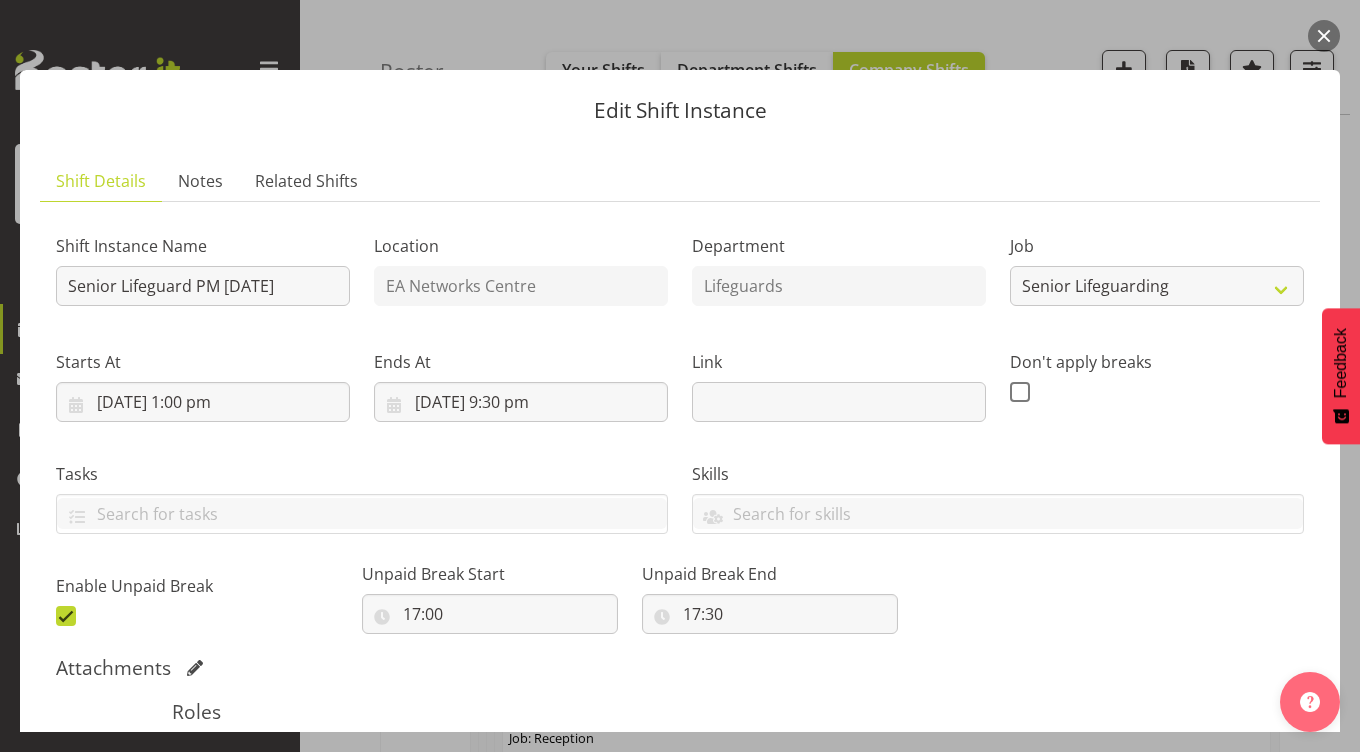 scroll, scrollTop: 391, scrollLeft: 0, axis: vertical 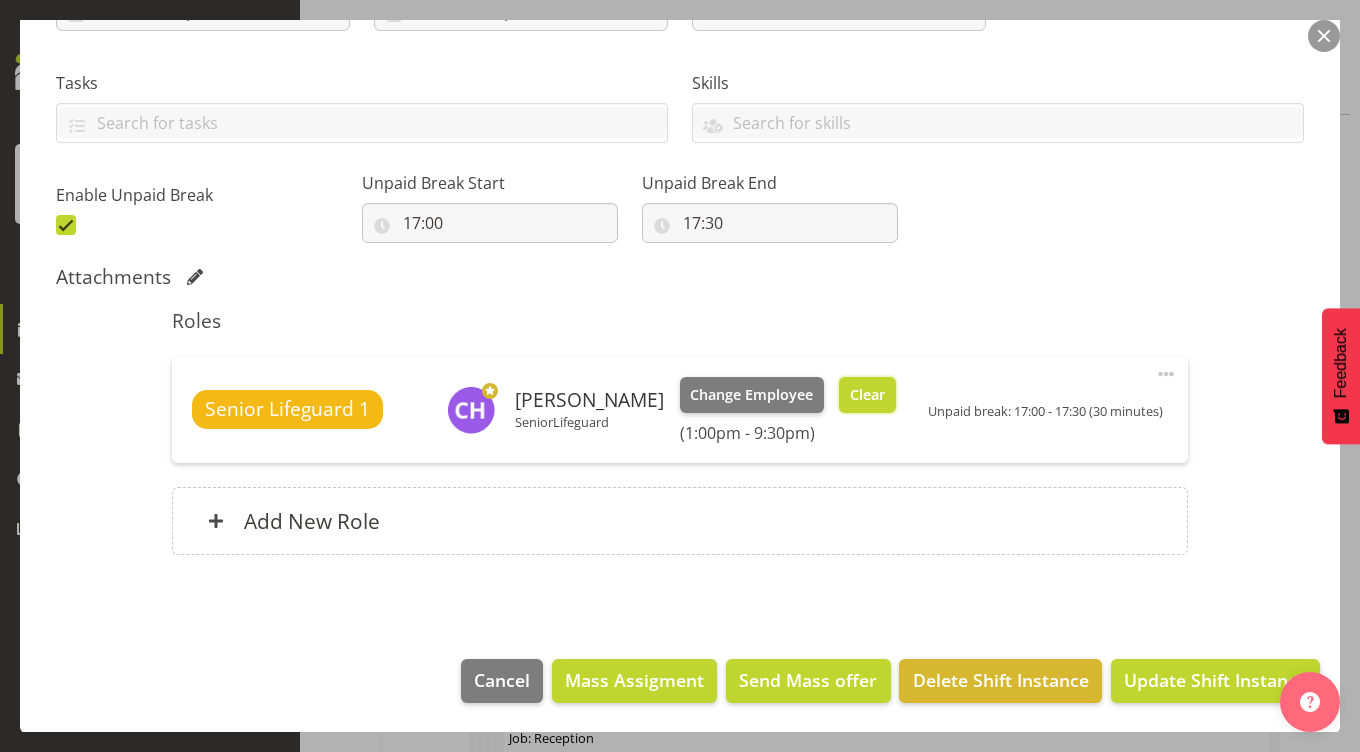 click on "Clear" at bounding box center (867, 395) 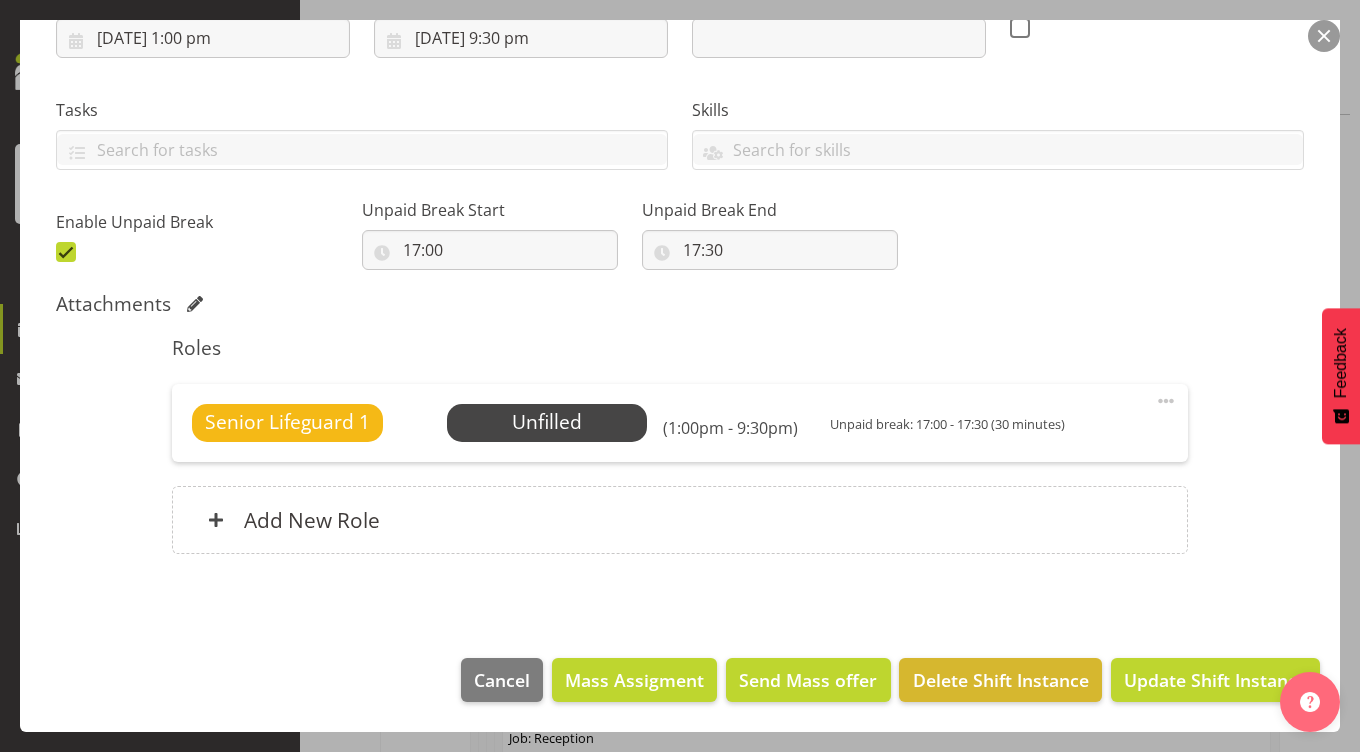 scroll, scrollTop: 364, scrollLeft: 0, axis: vertical 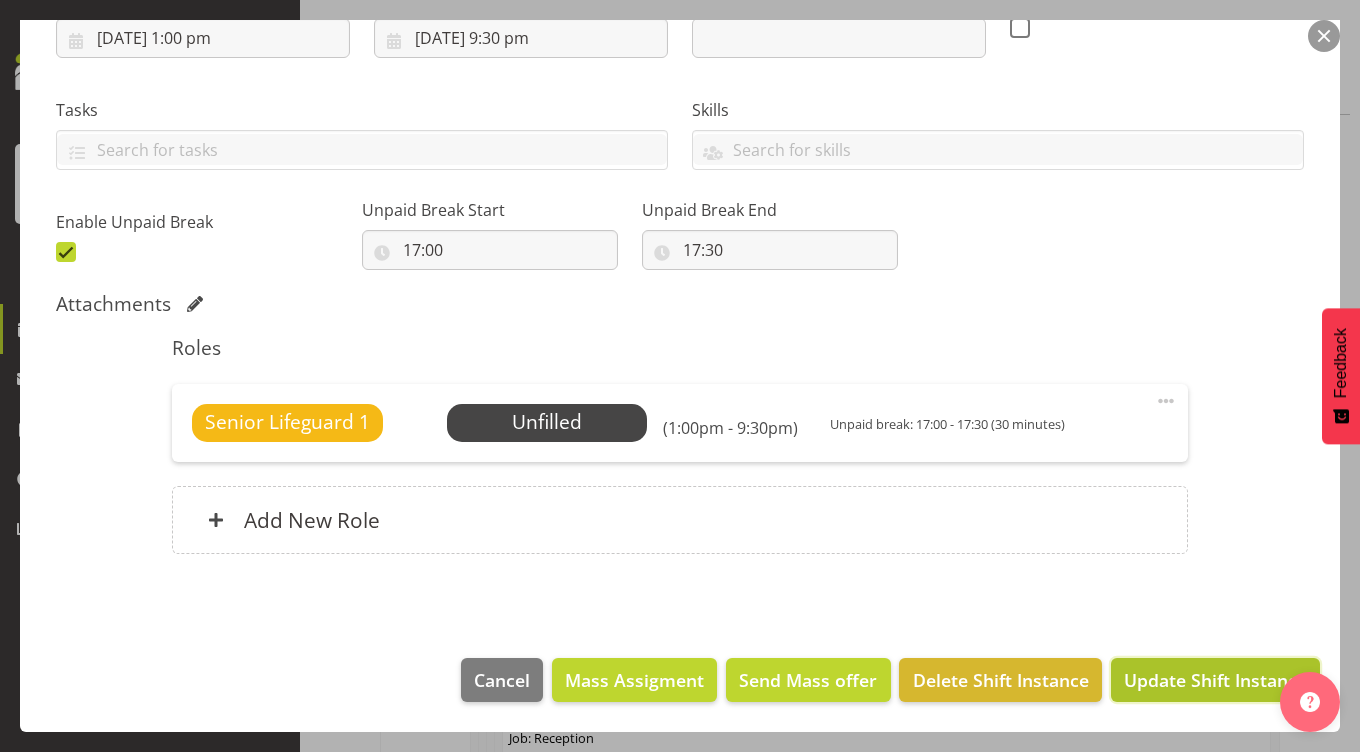 click on "Update Shift Instance" at bounding box center [1215, 680] 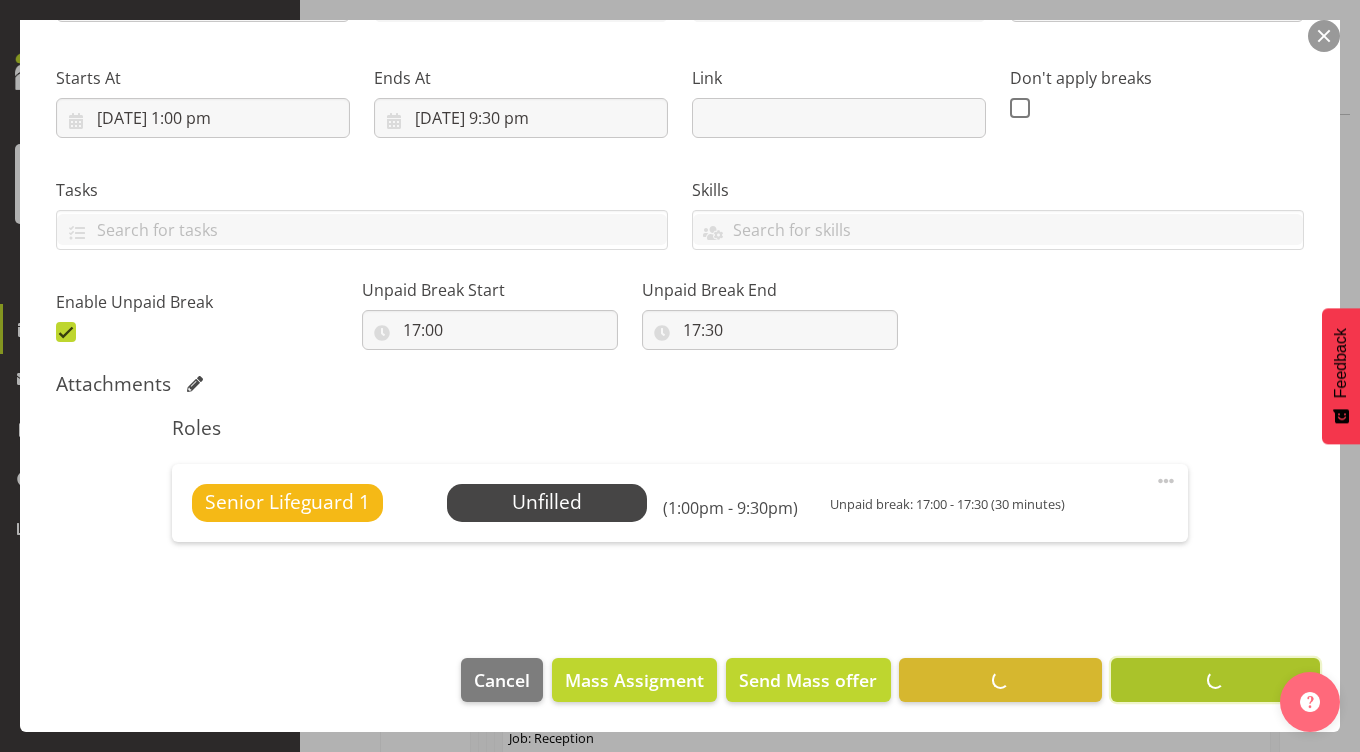 scroll, scrollTop: 284, scrollLeft: 0, axis: vertical 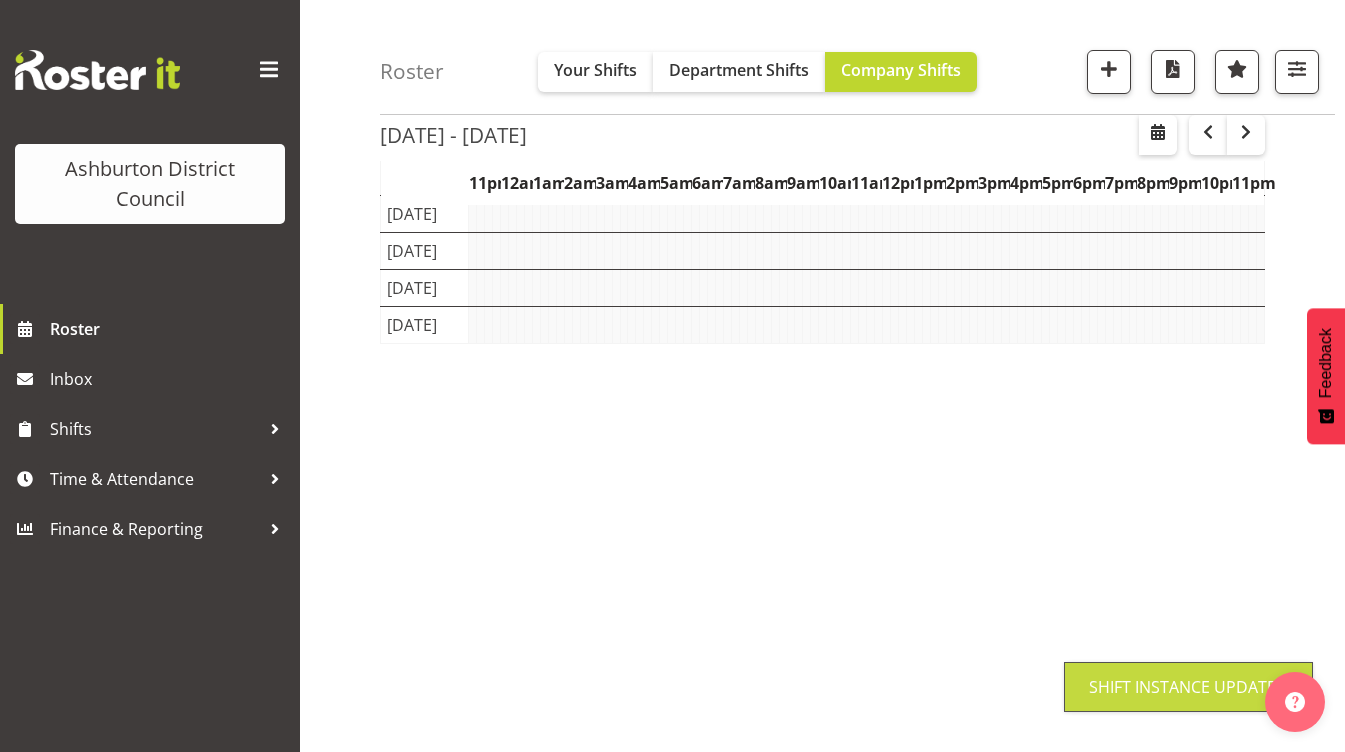 click on "Roster   Your Shifts
Department Shifts
Company Shifts
1 Locations
[GEOGRAPHIC_DATA]
[GEOGRAPHIC_DATA]
Library
Select All
Deselect All
All Departments
Clear
AAGM
All Jobs  All Jobs             Show all users" at bounding box center (822, 288) 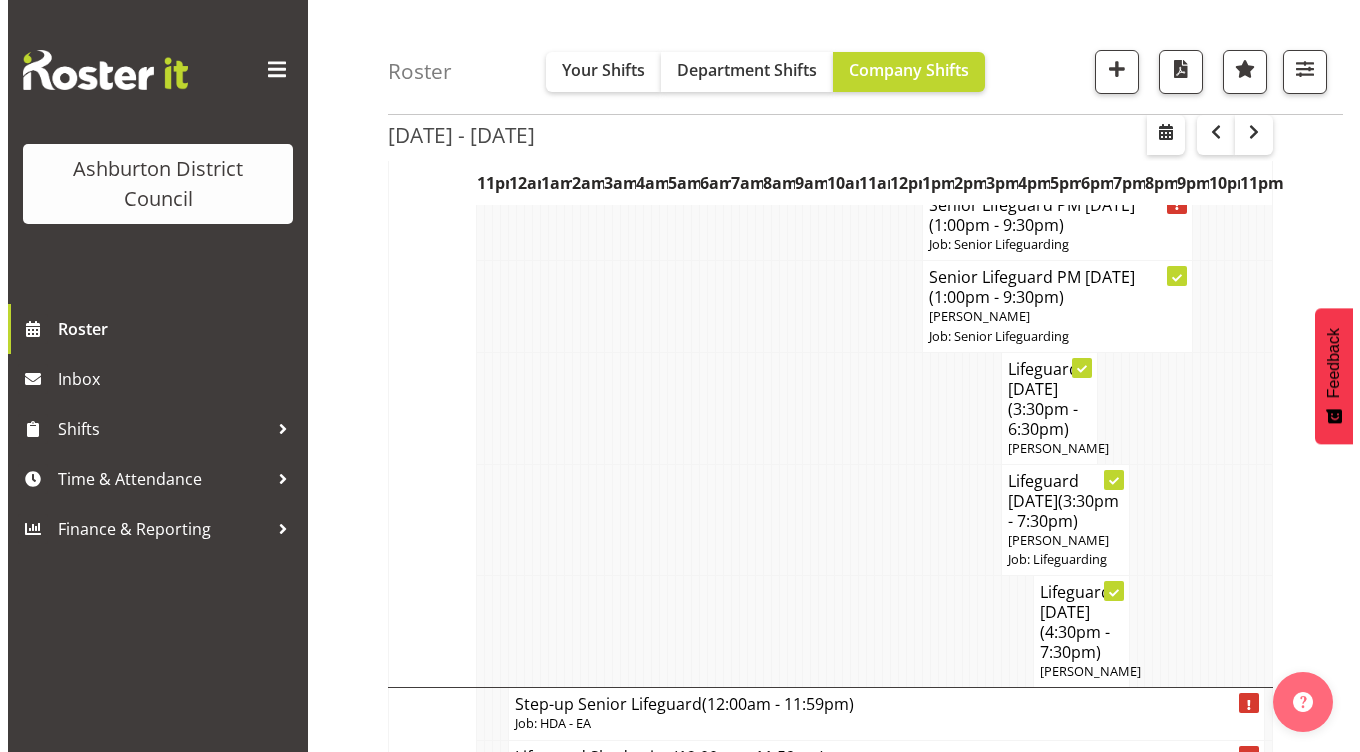 scroll, scrollTop: 4531, scrollLeft: 0, axis: vertical 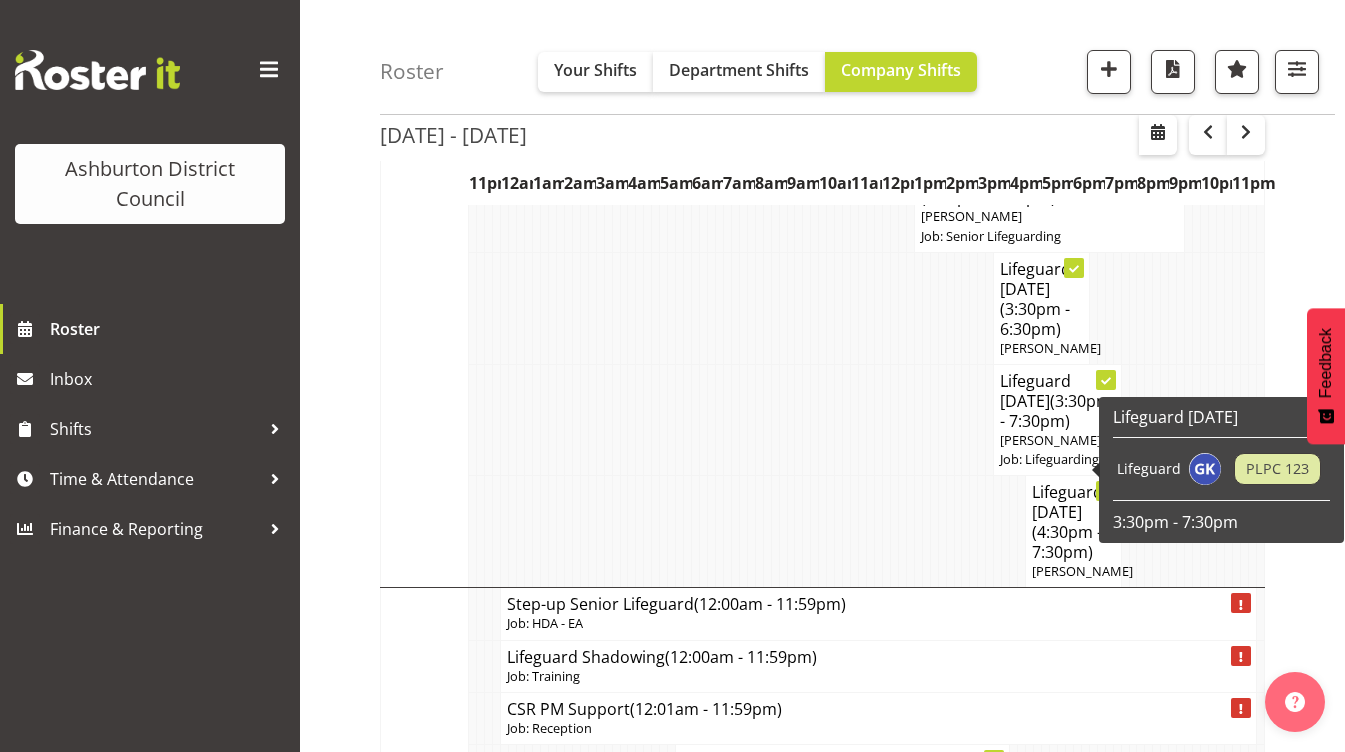 click on "(3:30pm - 7:30pm)" at bounding box center (1055, 411) 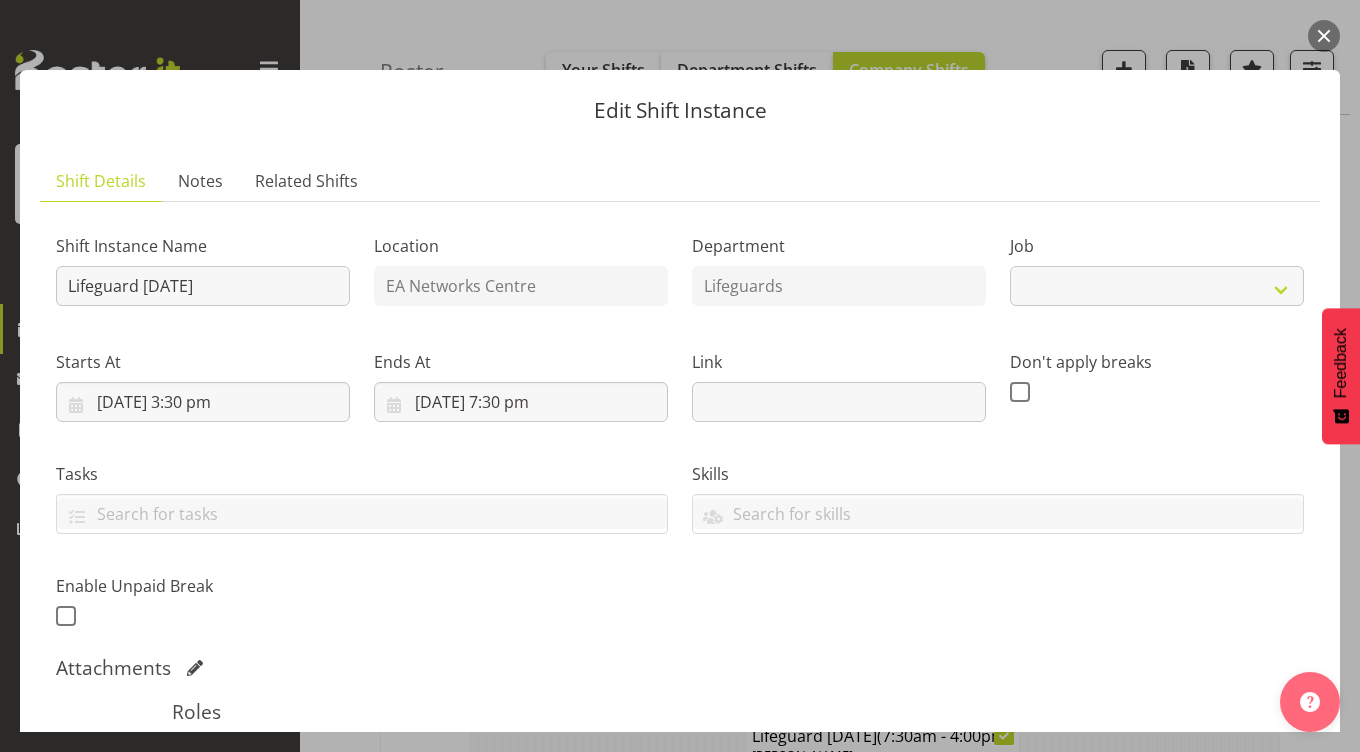 select on "38" 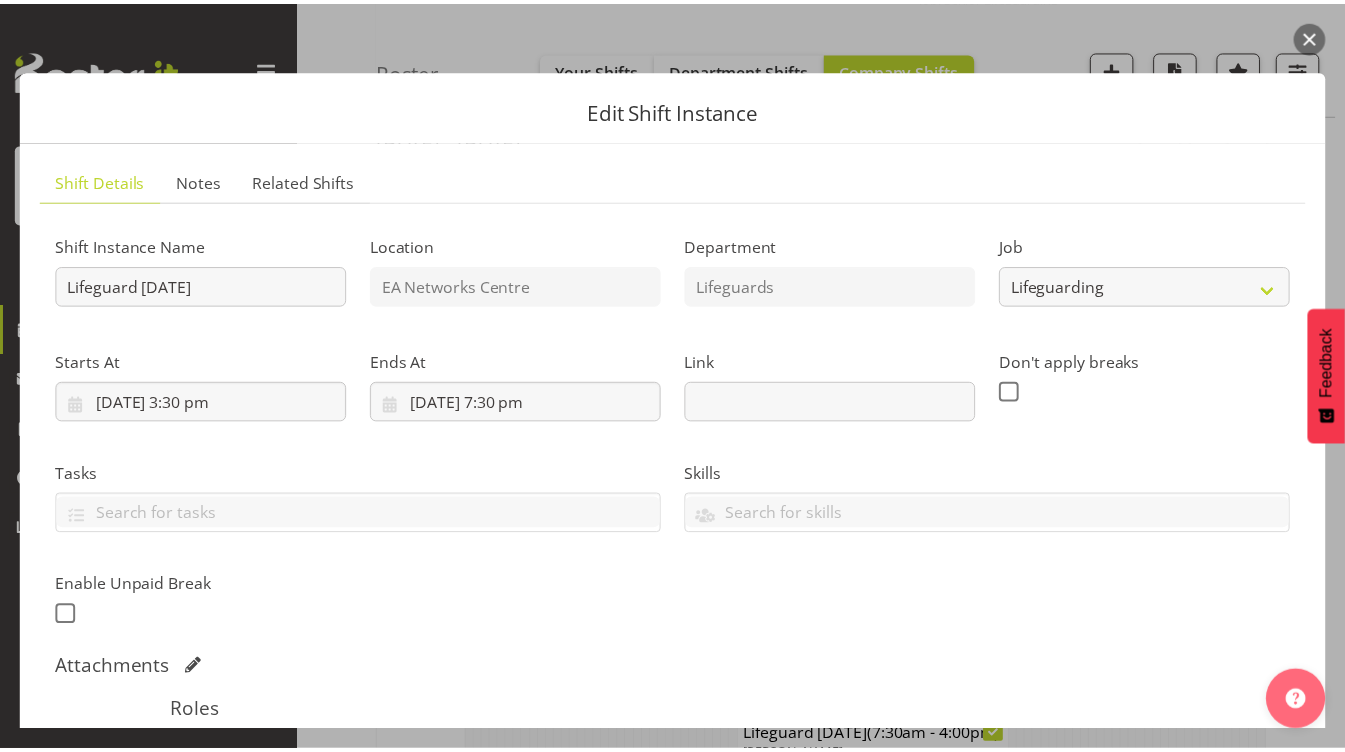 scroll, scrollTop: 391, scrollLeft: 0, axis: vertical 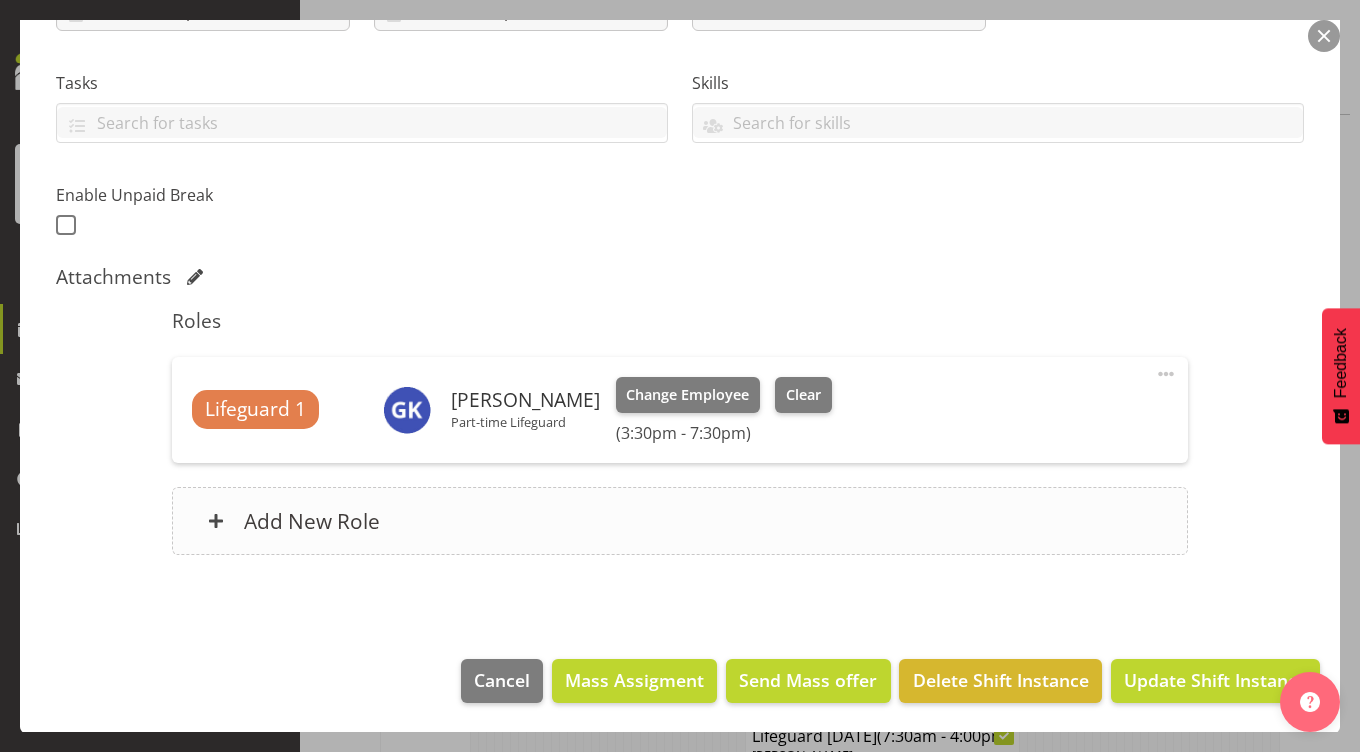 click on "Add New Role" at bounding box center [680, 521] 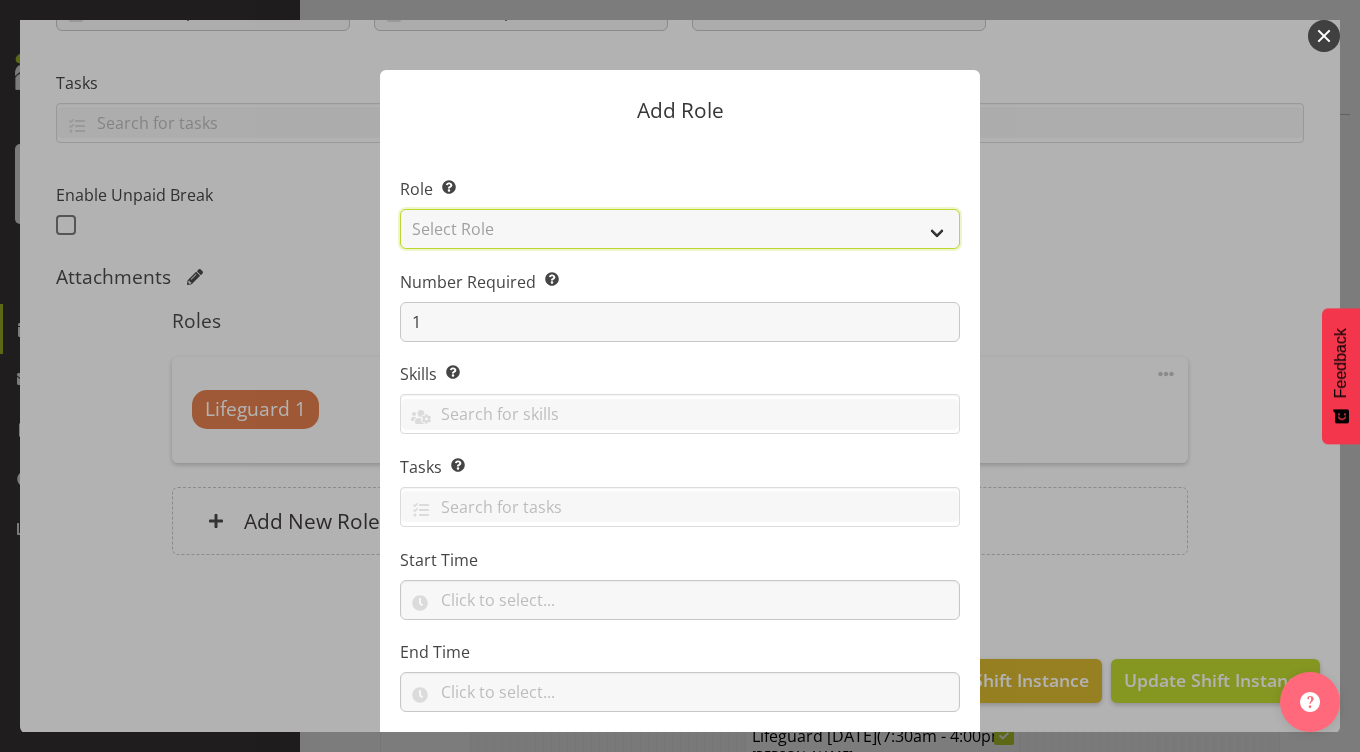 click on "Select Role  AAGM Deputy Director AAGM Director Archivist Childrens Librarian Collections & Exhibitions Assistant Collections Registrar Community Connections Lead Community Library Assistant Curator - Art Customer Services Officer Customer Services Team Leader Digital Programmes Lead EANC Administrator Educator Front of House Assistant Librarian Library Assistant Library Assistant - After School Library Assistant (2) Library Manager Lifeguard LTS Marketing & Engagement Co-ordinator Museum Assistant Programmes Co-Ordinator Recreation Assistant Senior Librarian Senior Lifeguard Senior Museum Curator Sound Studio Specialist Stadium Assistant Technical Librarian Training Lifeguard Volunteer Youth Librarian" at bounding box center (680, 229) 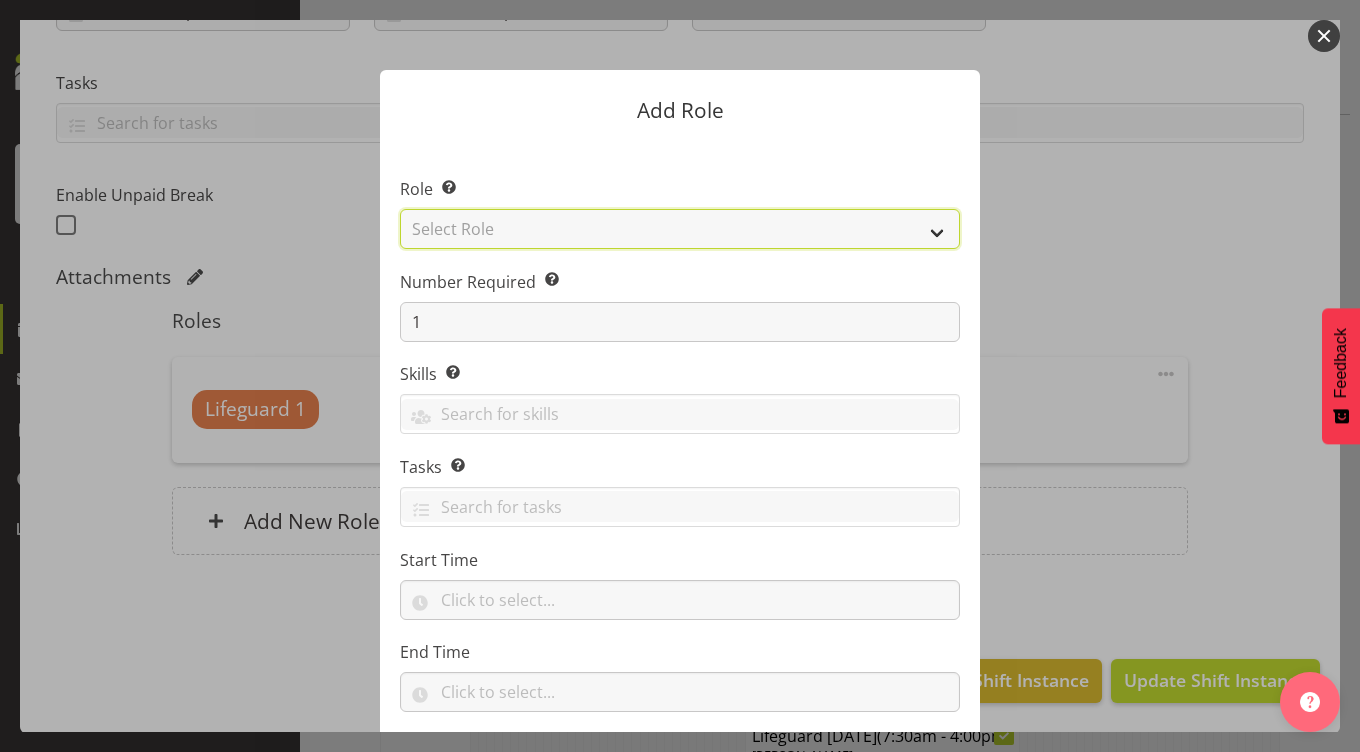 select on "64" 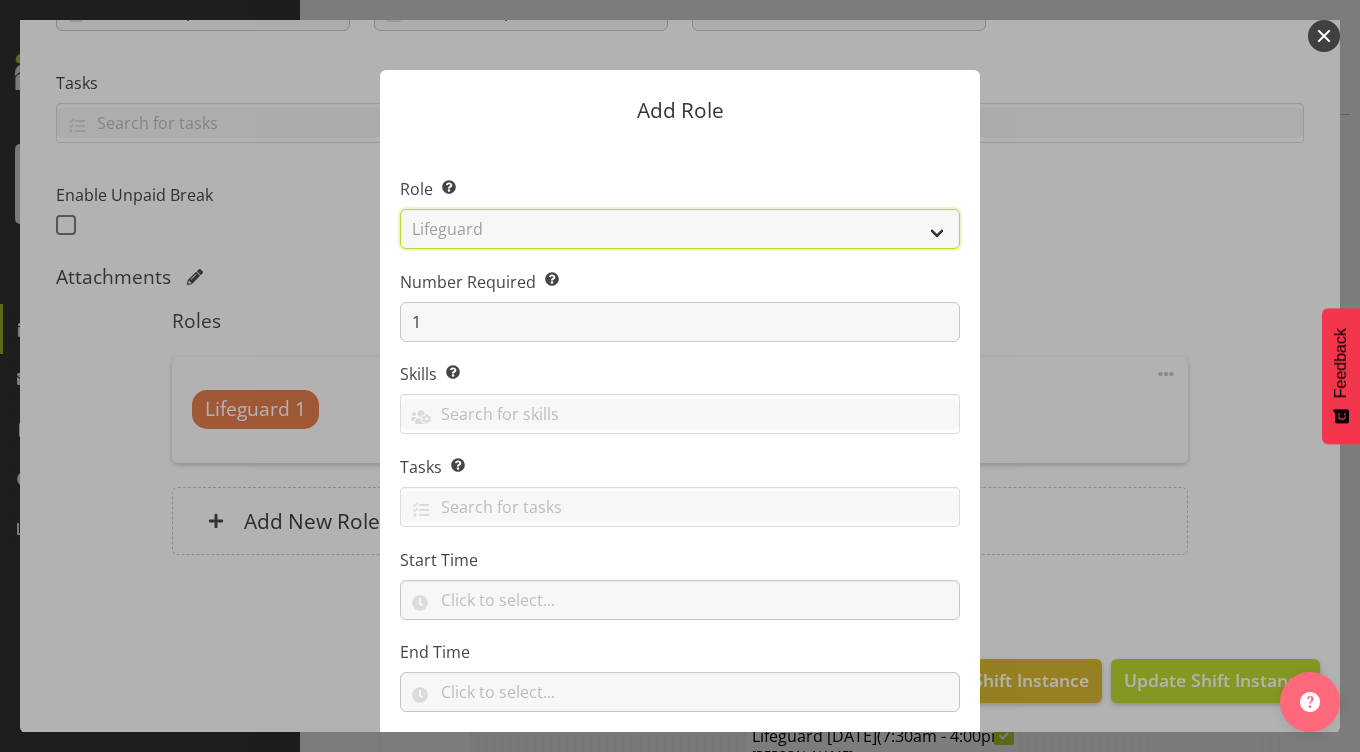 click on "Select Role  AAGM Deputy Director AAGM Director Archivist Childrens Librarian Collections & Exhibitions Assistant Collections Registrar Community Connections Lead Community Library Assistant Curator - Art Customer Services Officer Customer Services Team Leader Digital Programmes Lead EANC Administrator Educator Front of House Assistant Librarian Library Assistant Library Assistant - After School Library Assistant (2) Library Manager Lifeguard LTS Marketing & Engagement Co-ordinator Museum Assistant Programmes Co-Ordinator Recreation Assistant Senior Librarian Senior Lifeguard Senior Museum Curator Sound Studio Specialist Stadium Assistant Technical Librarian Training Lifeguard Volunteer Youth Librarian" at bounding box center (680, 229) 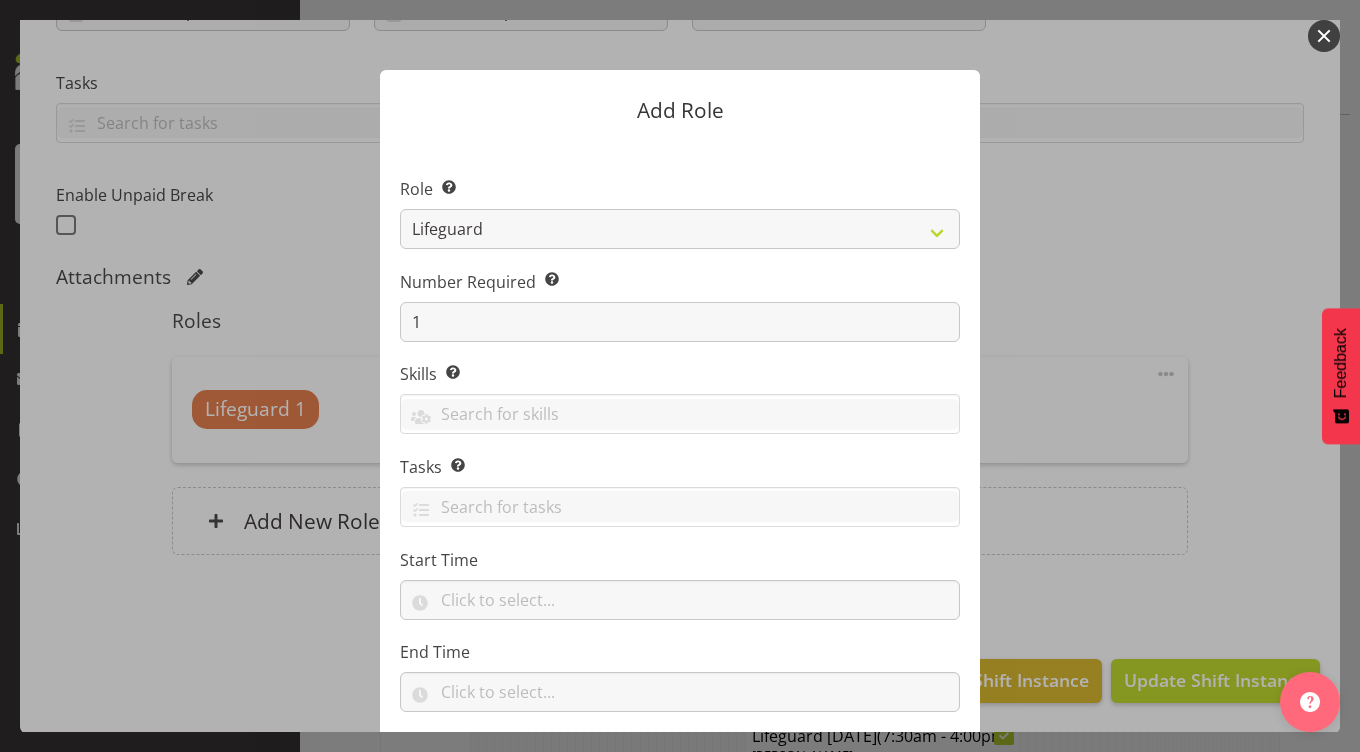 click at bounding box center [1324, 36] 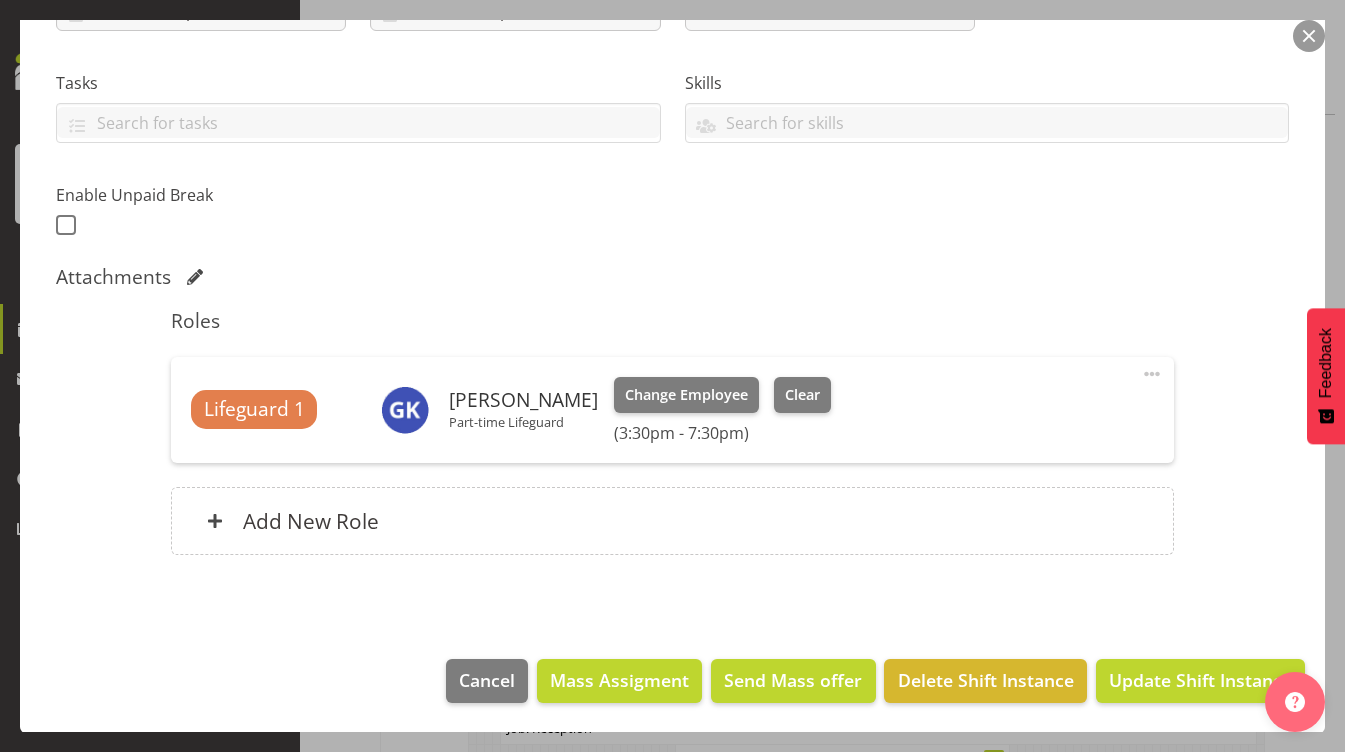 click at bounding box center (1309, 36) 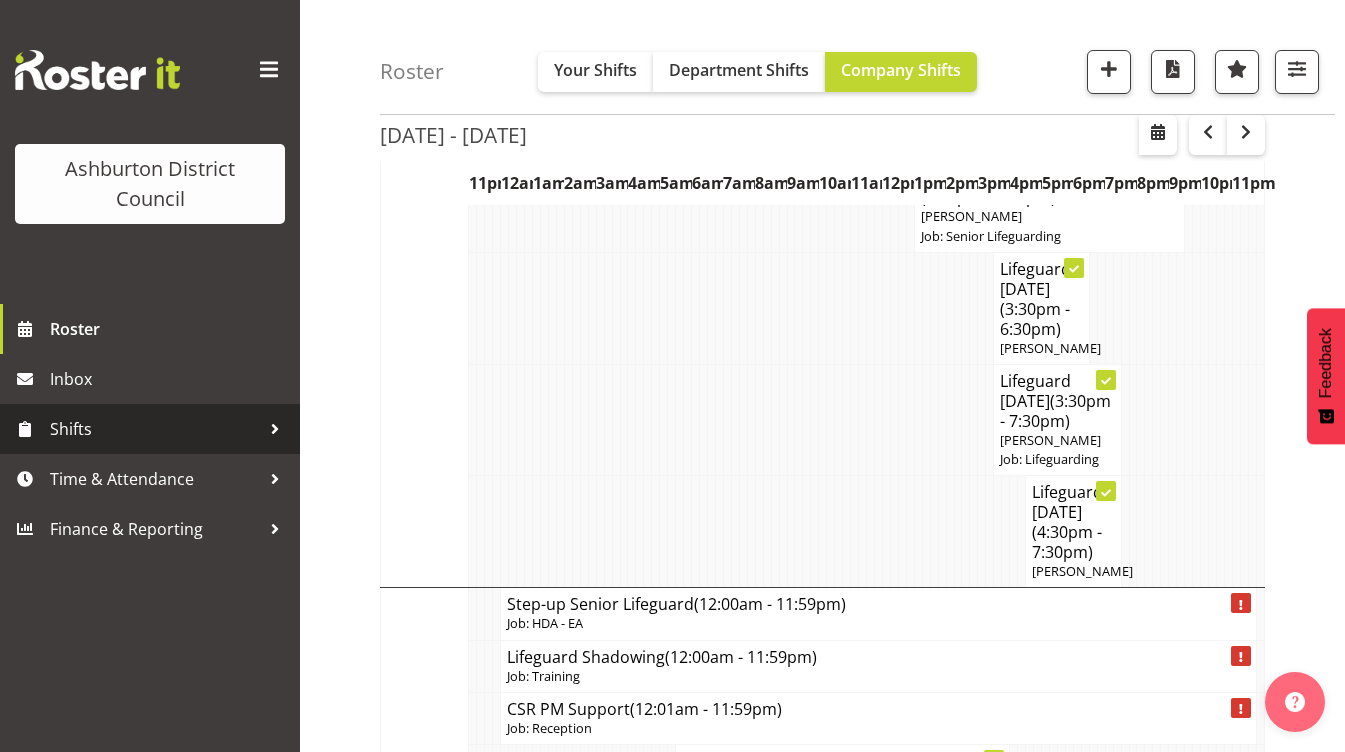 click on "Shifts" at bounding box center [155, 429] 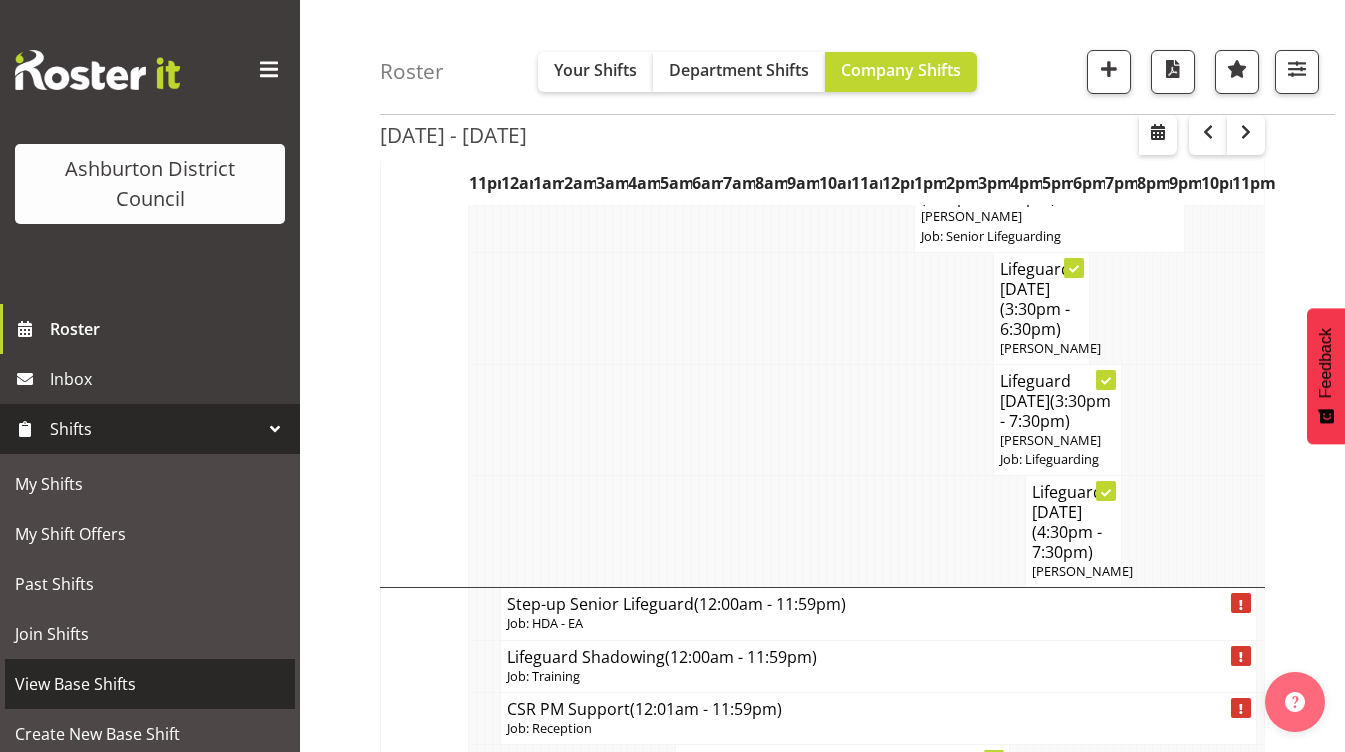 click on "View Base Shifts" at bounding box center [150, 684] 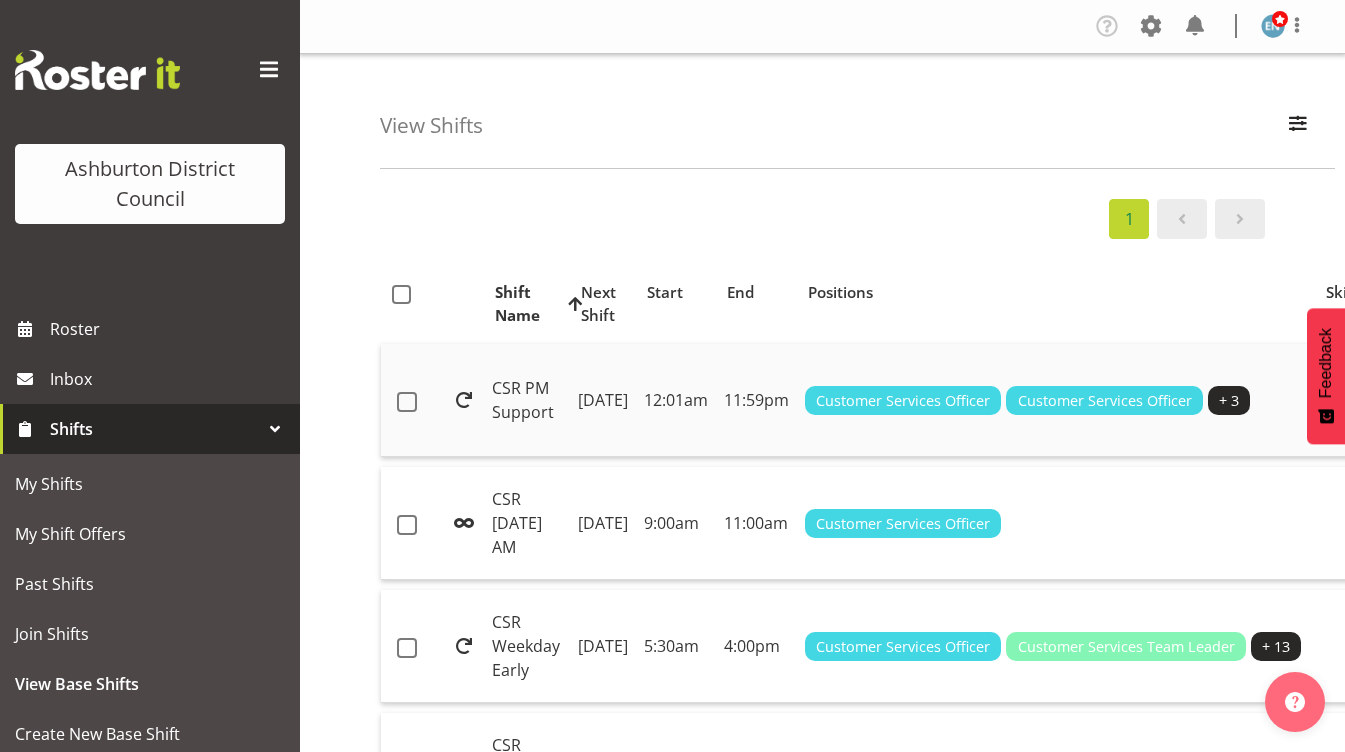 scroll, scrollTop: 0, scrollLeft: 0, axis: both 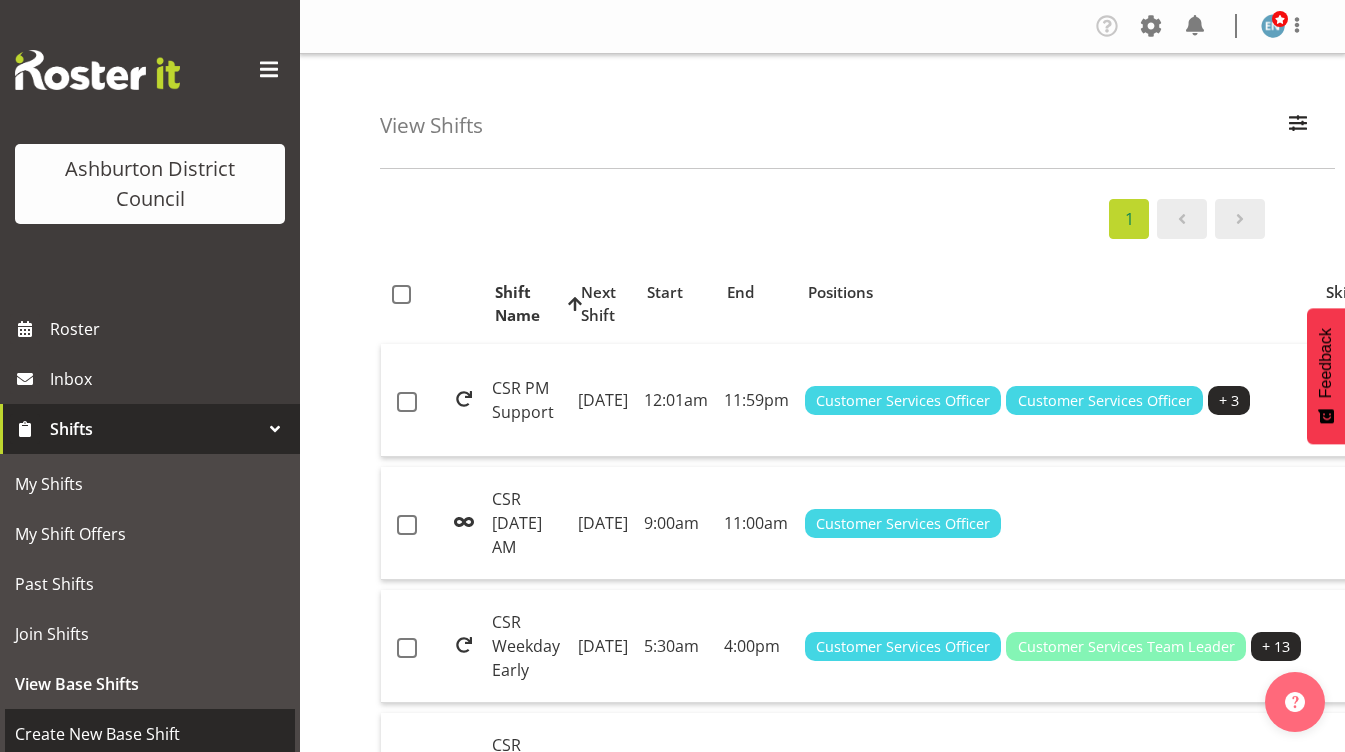 click on "Create New Base Shift" at bounding box center (150, 734) 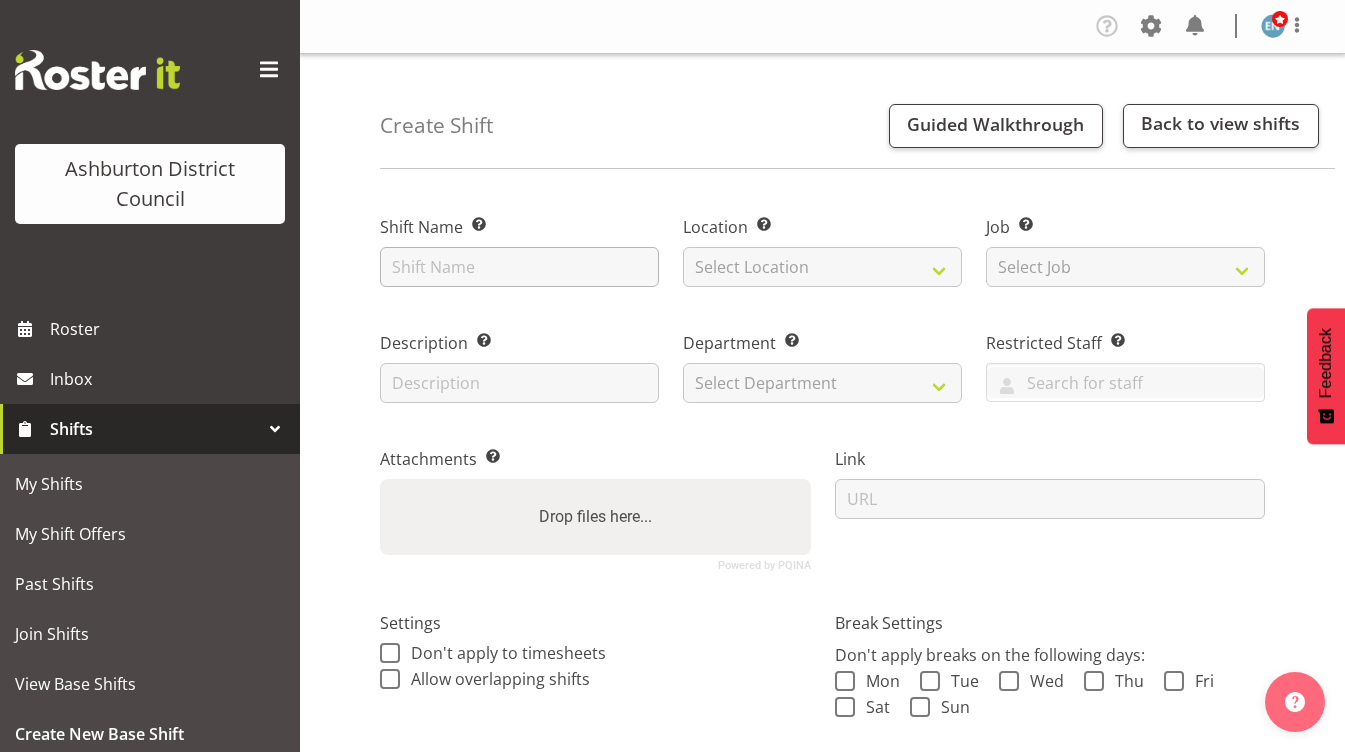 scroll, scrollTop: 0, scrollLeft: 0, axis: both 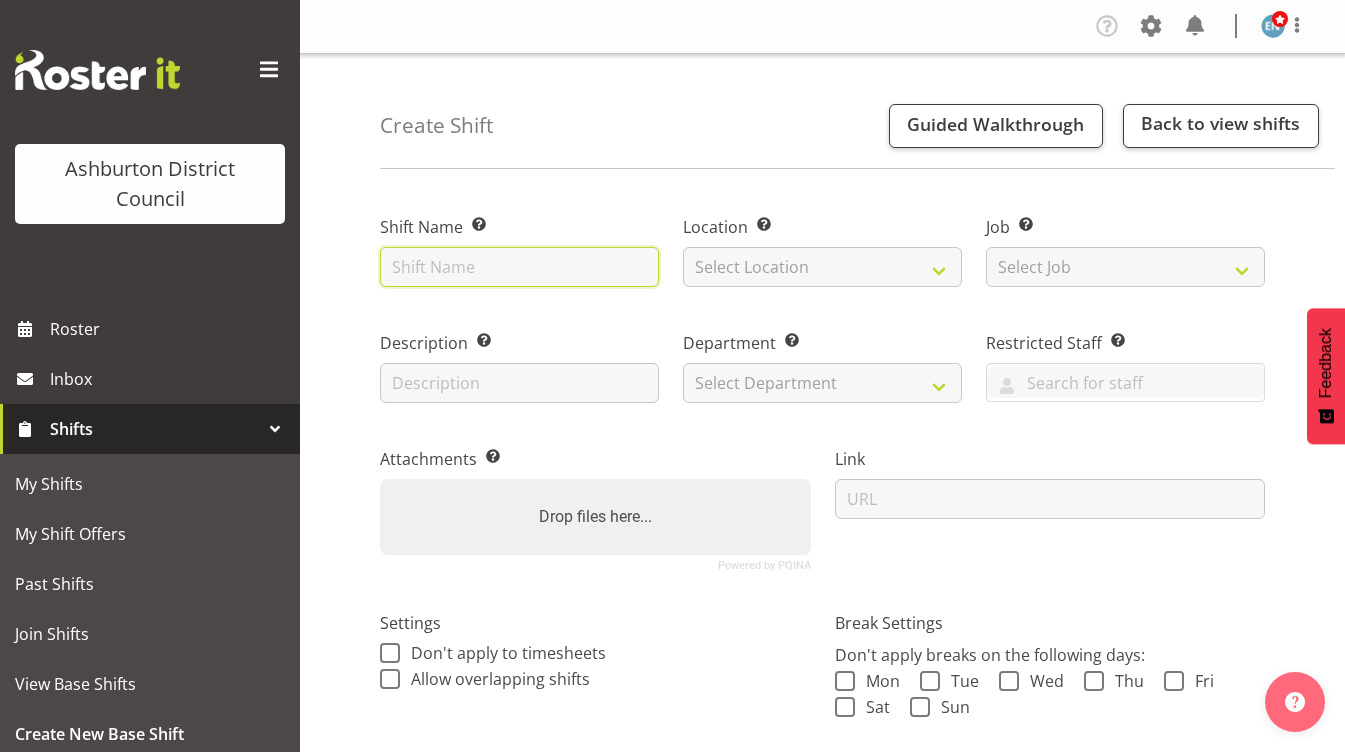 click at bounding box center (519, 267) 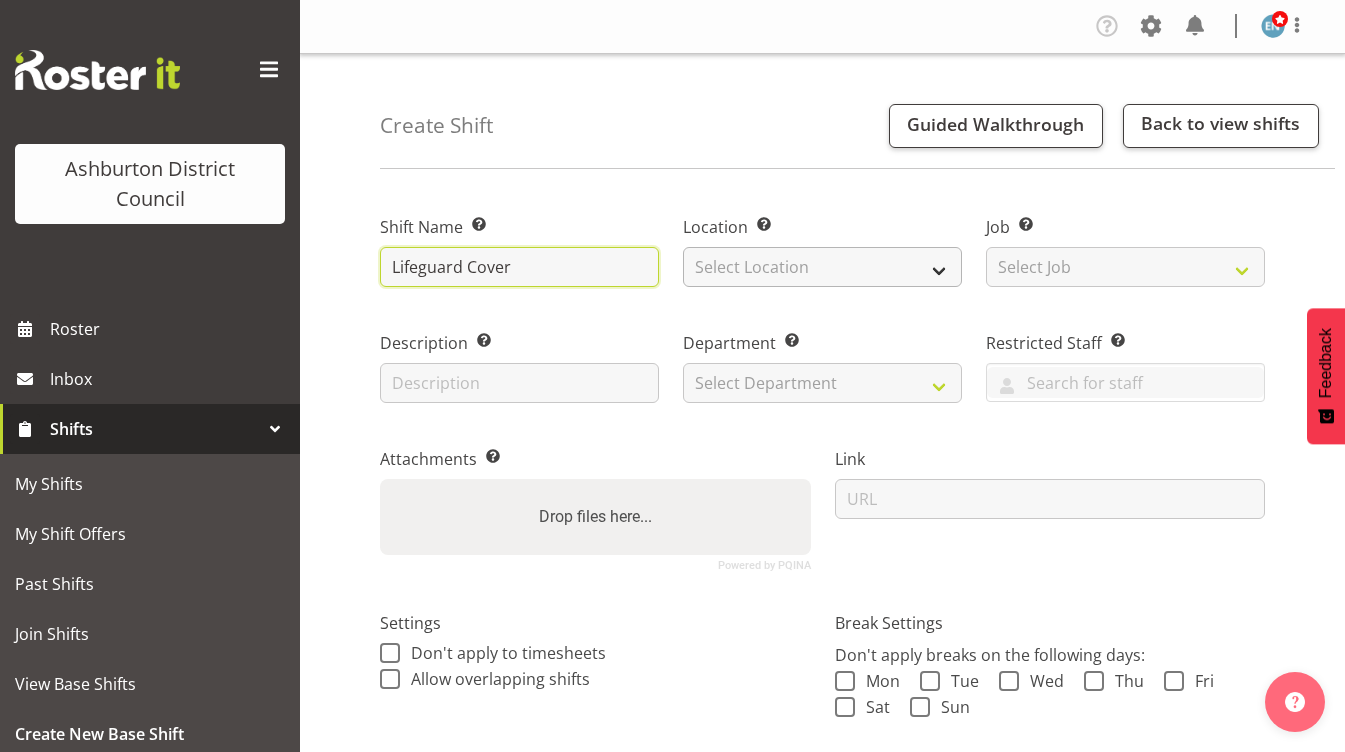 type on "Lifeguard Cover" 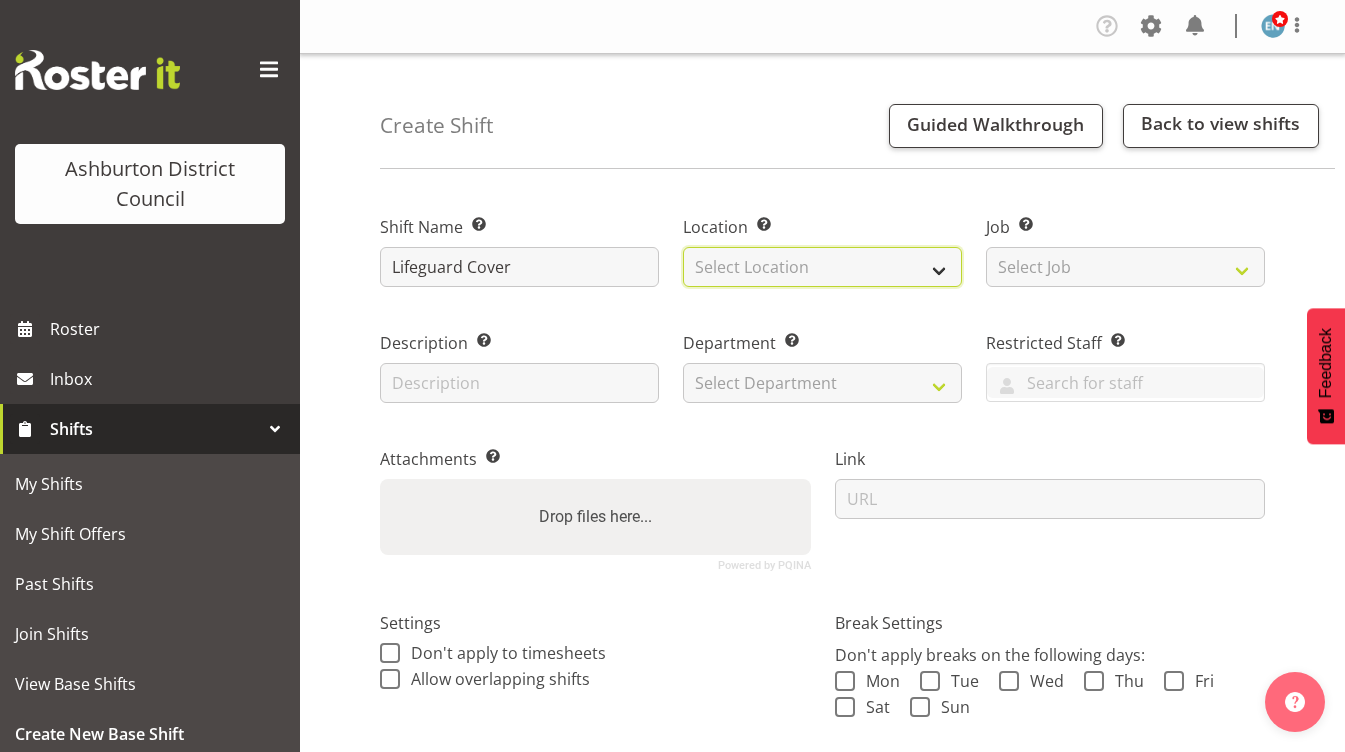 click on "Select Location  Art Gallery & Museum
EA Networks Centre
Library" at bounding box center [822, 267] 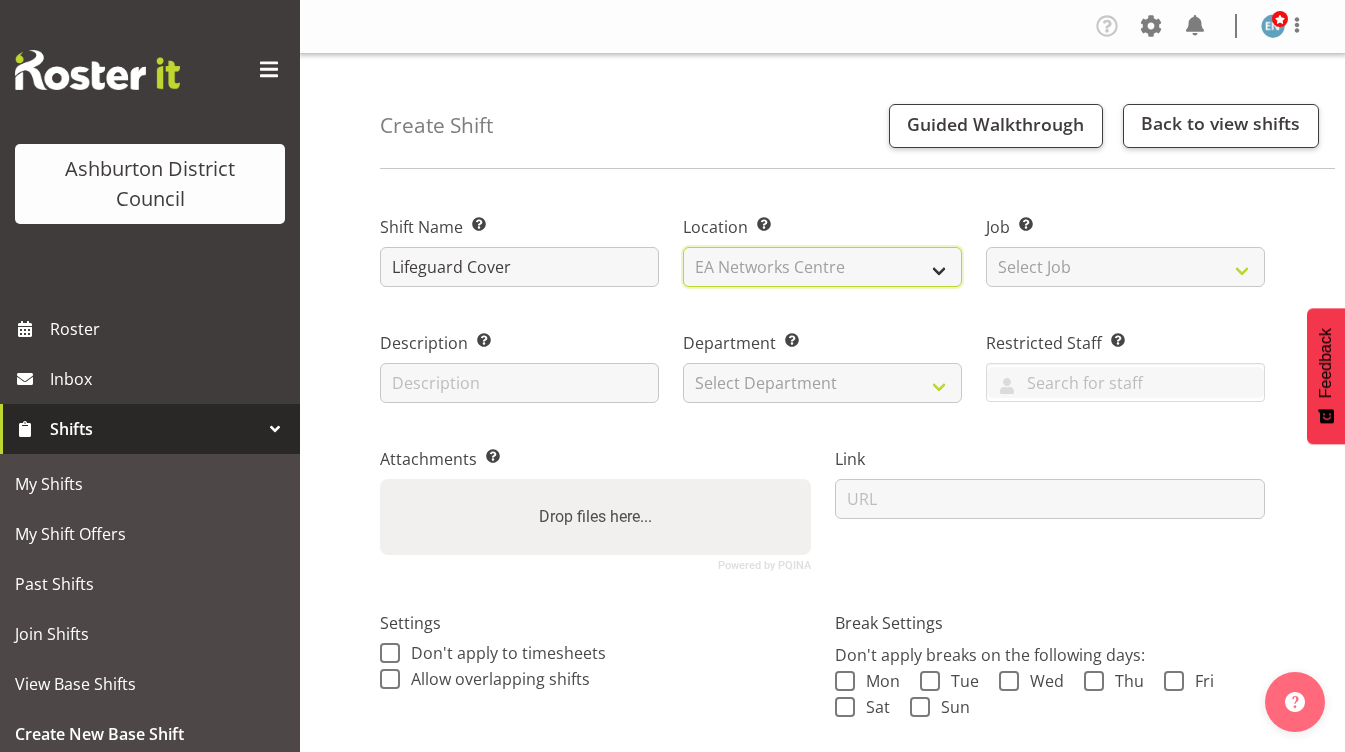 click on "Select Location  Art Gallery & Museum
EA Networks Centre
Library" at bounding box center [822, 267] 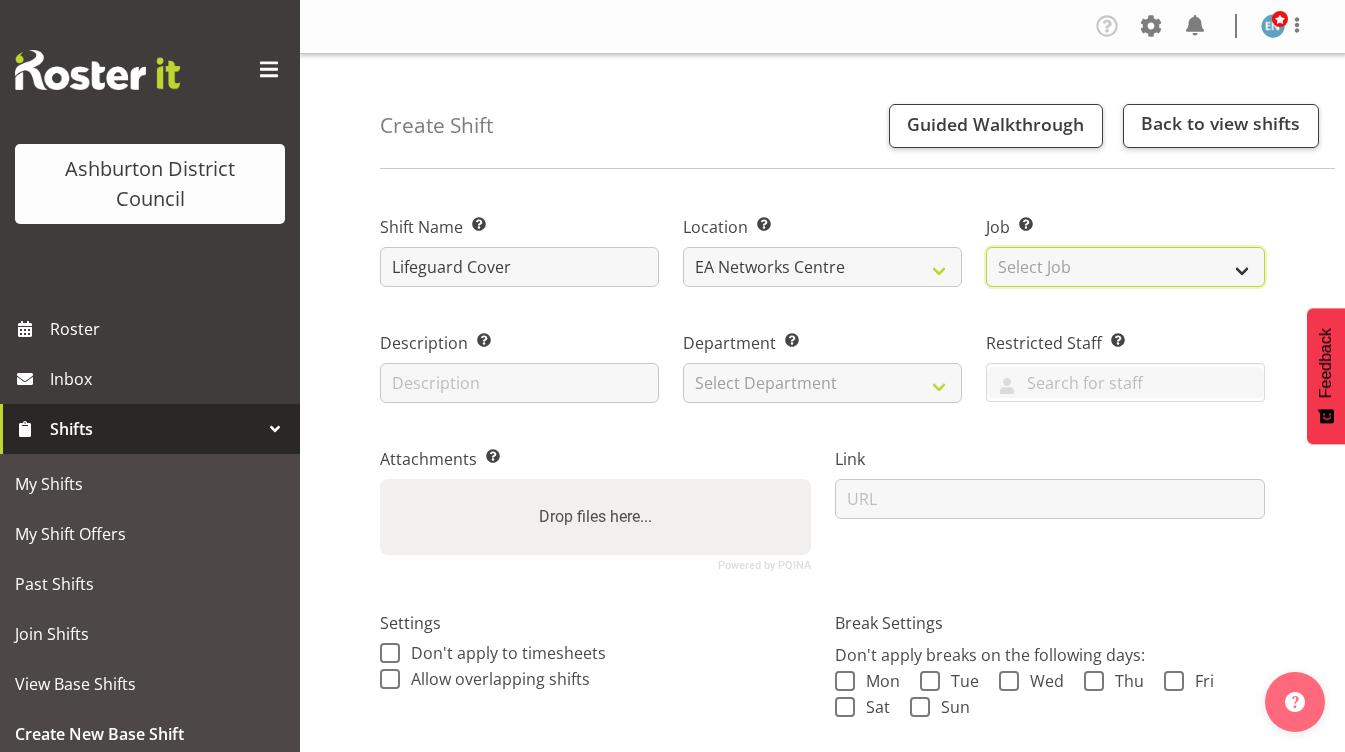 drag, startPoint x: 1046, startPoint y: 253, endPoint x: 1060, endPoint y: 281, distance: 31.304953 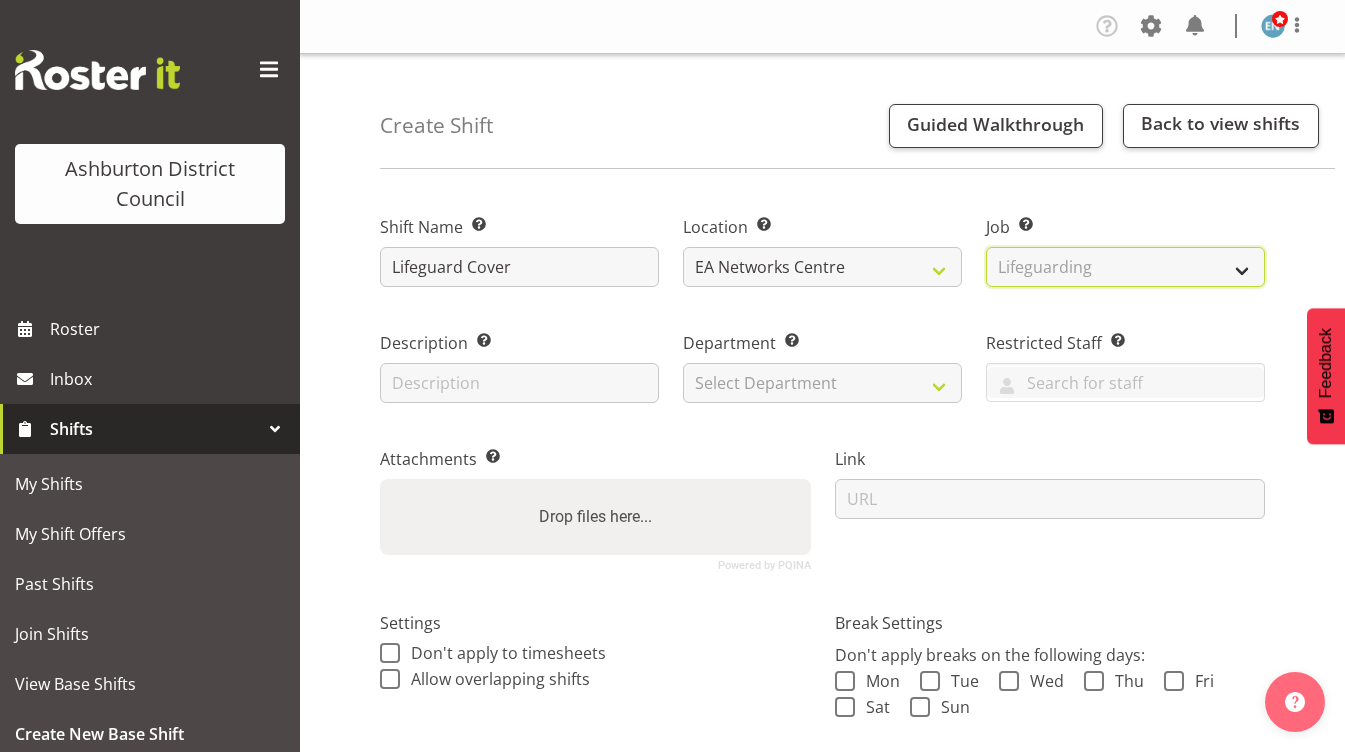 click on "Select Job  Create new job   HDA - CSR HDA - EA Lifeguarding LTS- Alt Duties Ordinary Time Public Holiday Taken - Closed! Public Holiday Worked Public Holiday Worked Casual Reception Reception - AAGM Reception - Casual Recreation Assistants Senior Lifeguarding Training" at bounding box center [1125, 267] 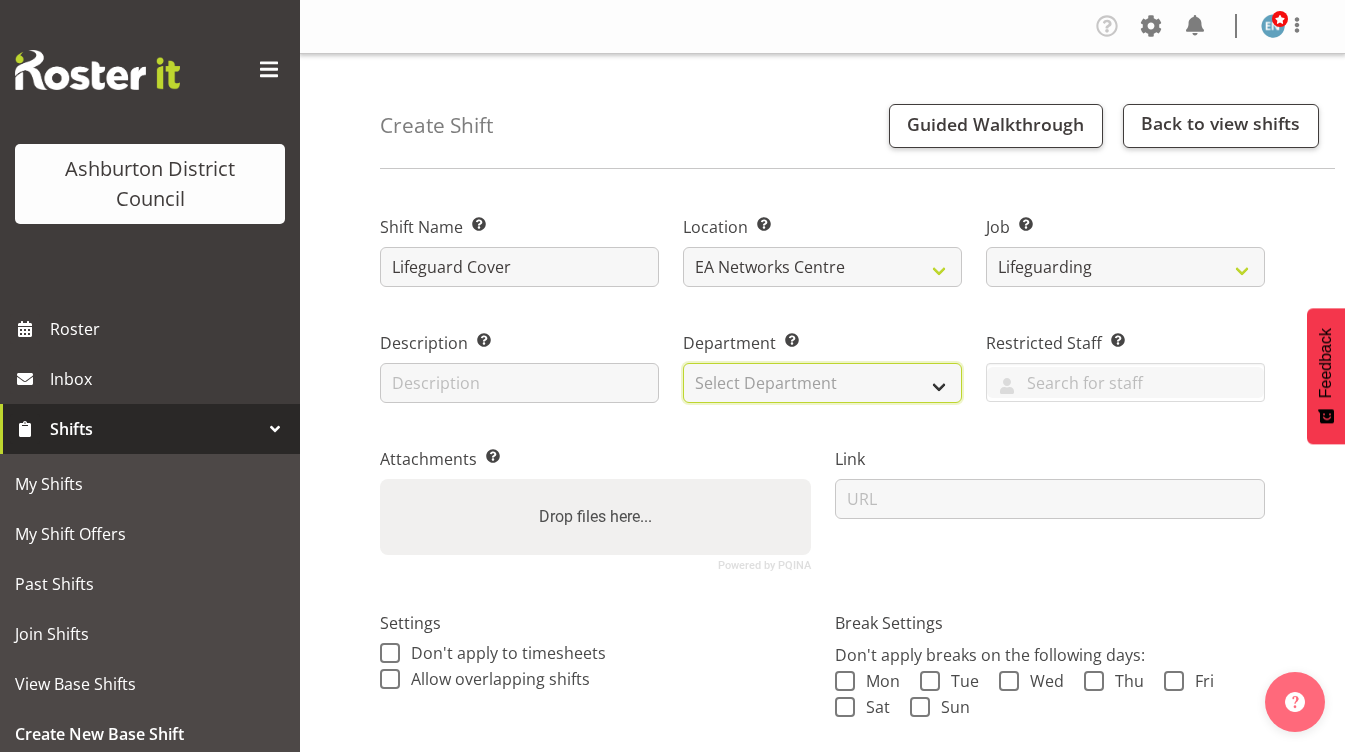 click on "Select Department  AAGM Cleaning Customer Services Library Lifeguards Recreation Events Stadium" at bounding box center (822, 383) 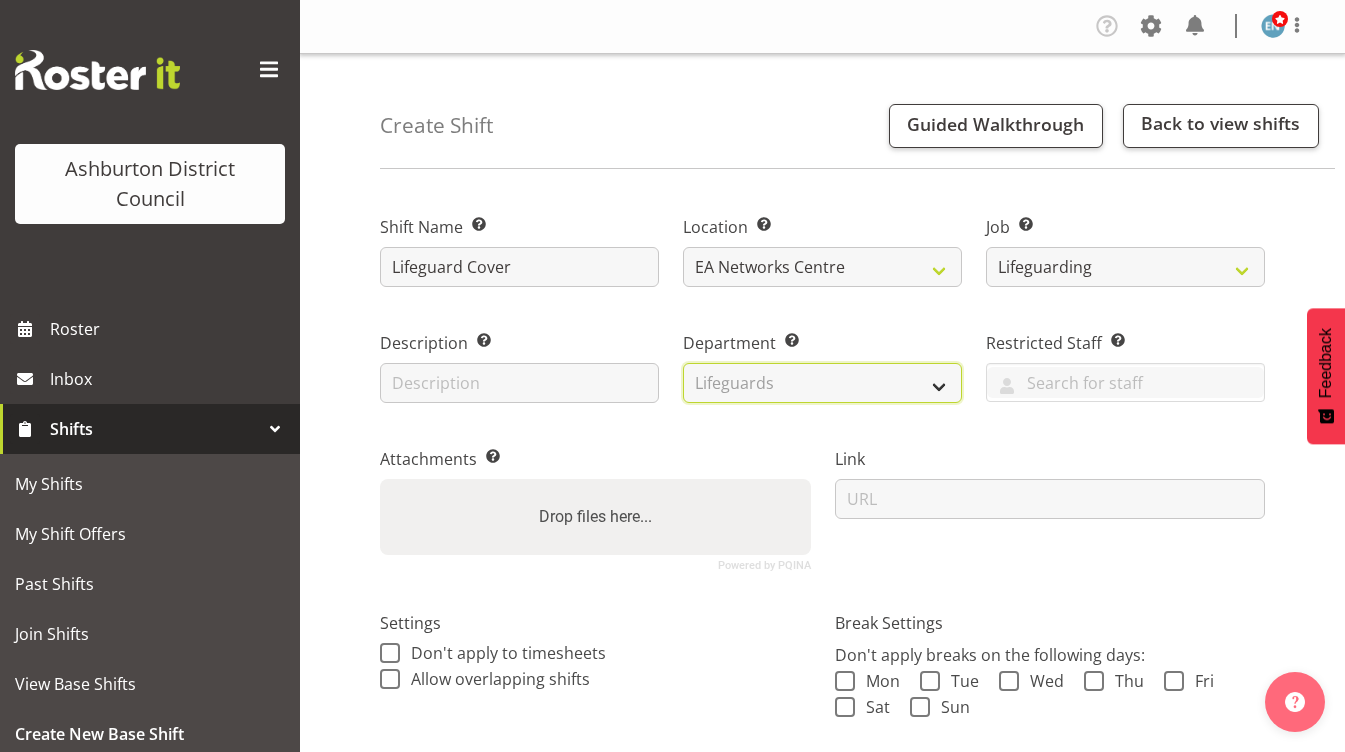 click on "Select Department  AAGM Cleaning Customer Services Library Lifeguards Recreation Events Stadium" at bounding box center (822, 383) 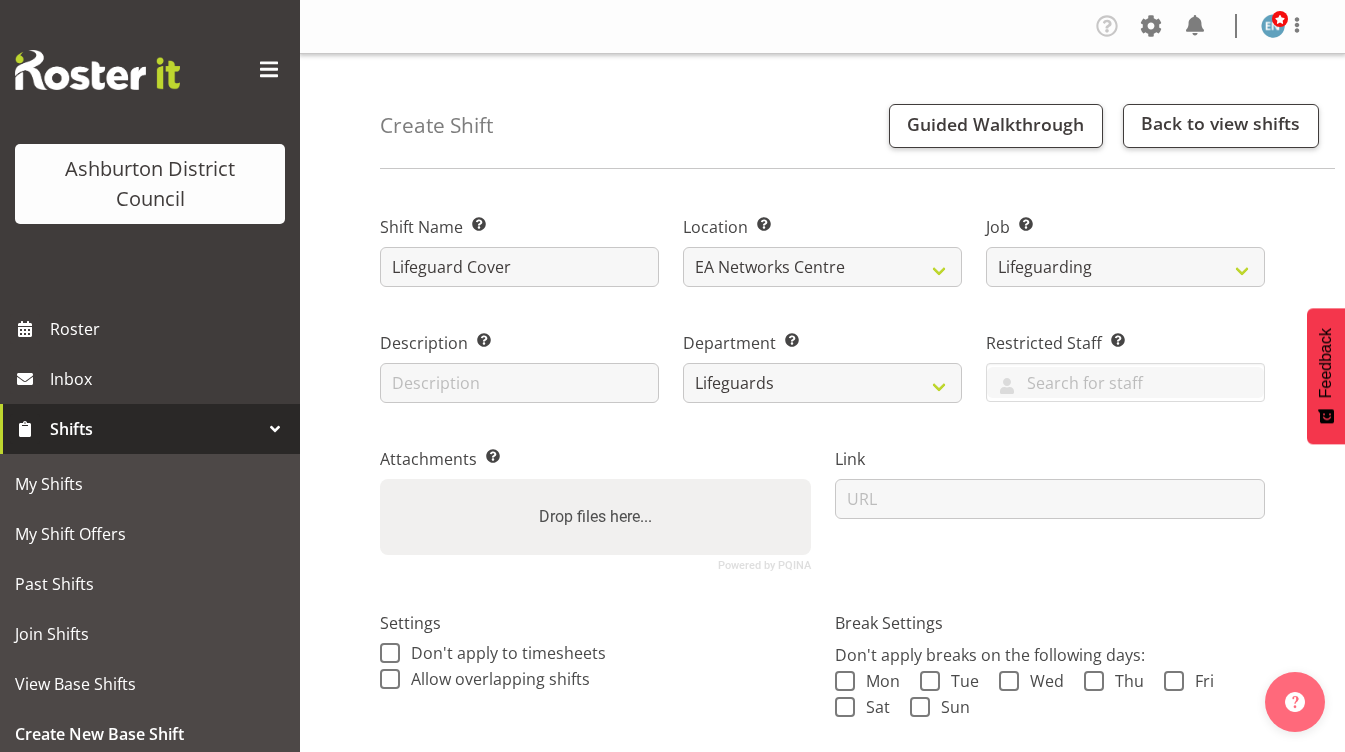 click on "Powered by PQINA" at bounding box center (764, 565) 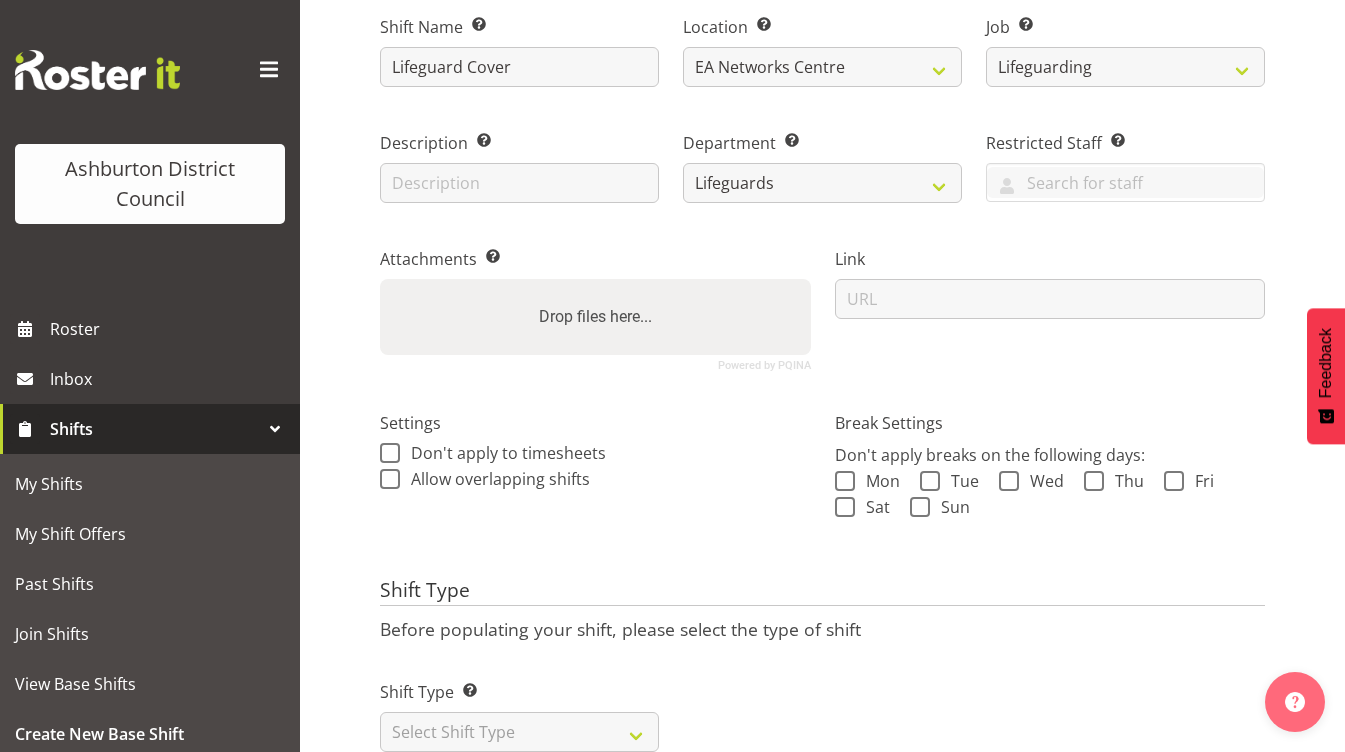 scroll, scrollTop: 262, scrollLeft: 0, axis: vertical 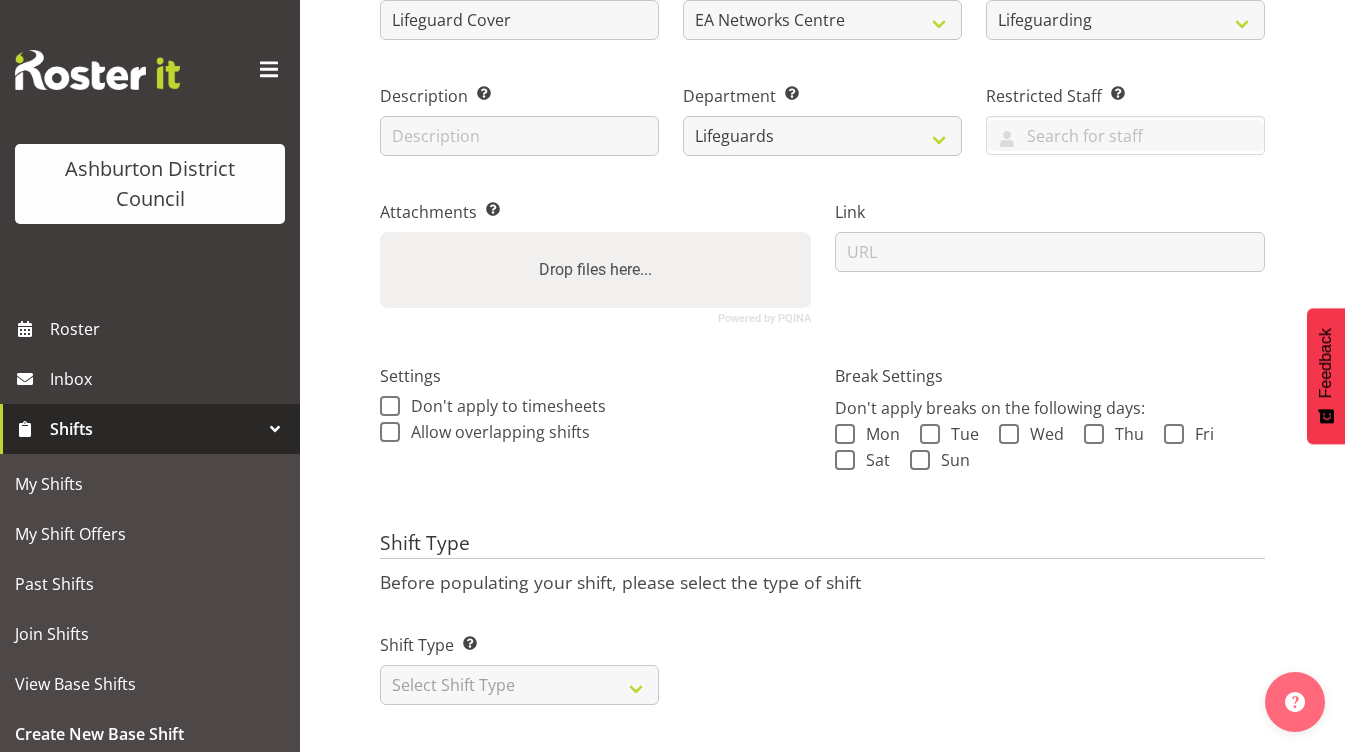 click on "Shift Type
Shift Types:
One Off – Select this if you would like a single shift on a specific day.
Recurring – Select this on if you would like this shift to occur on multiple days.
Rotating – Select this on if would like the shift to rotate over a set period.    Select Shift Type  One Off Shift   Recurring Shift   Rotating Shift" at bounding box center [822, 661] 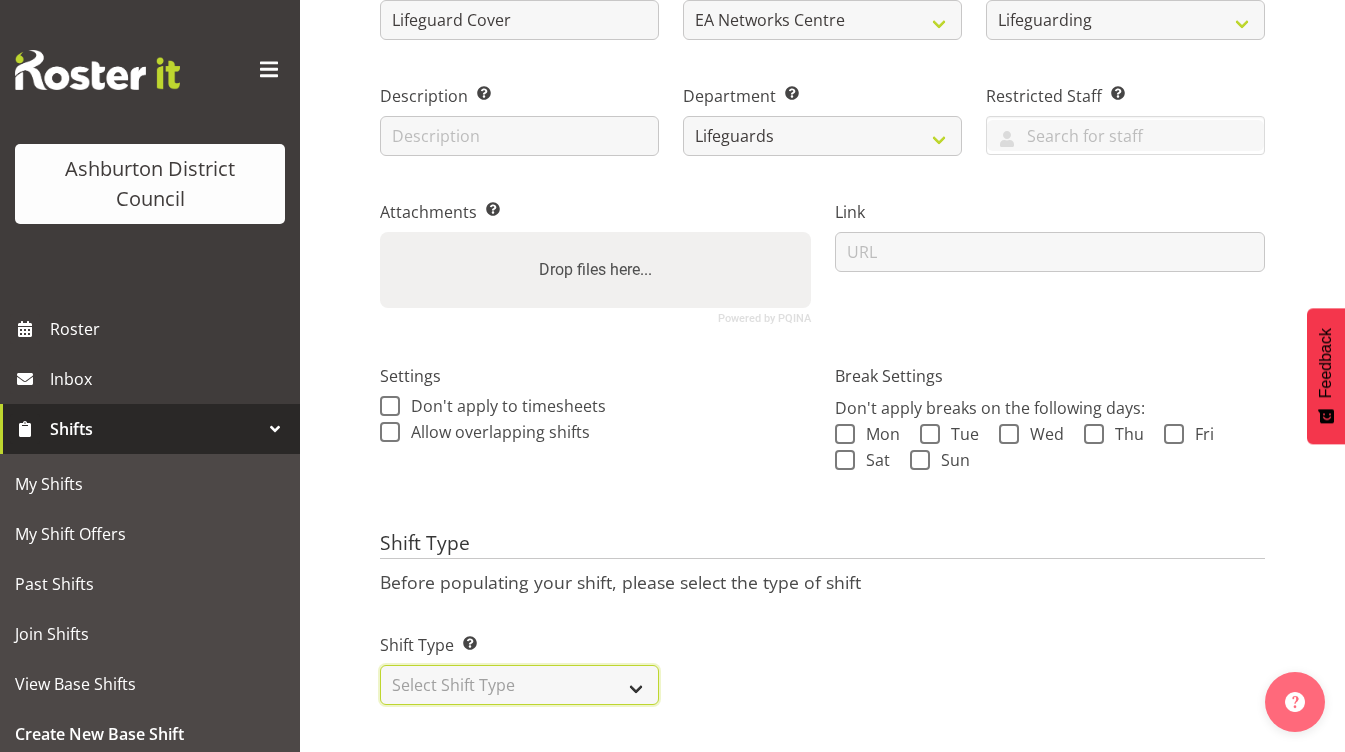 click on "Select Shift Type  One Off Shift   Recurring Shift   Rotating Shift" at bounding box center (519, 685) 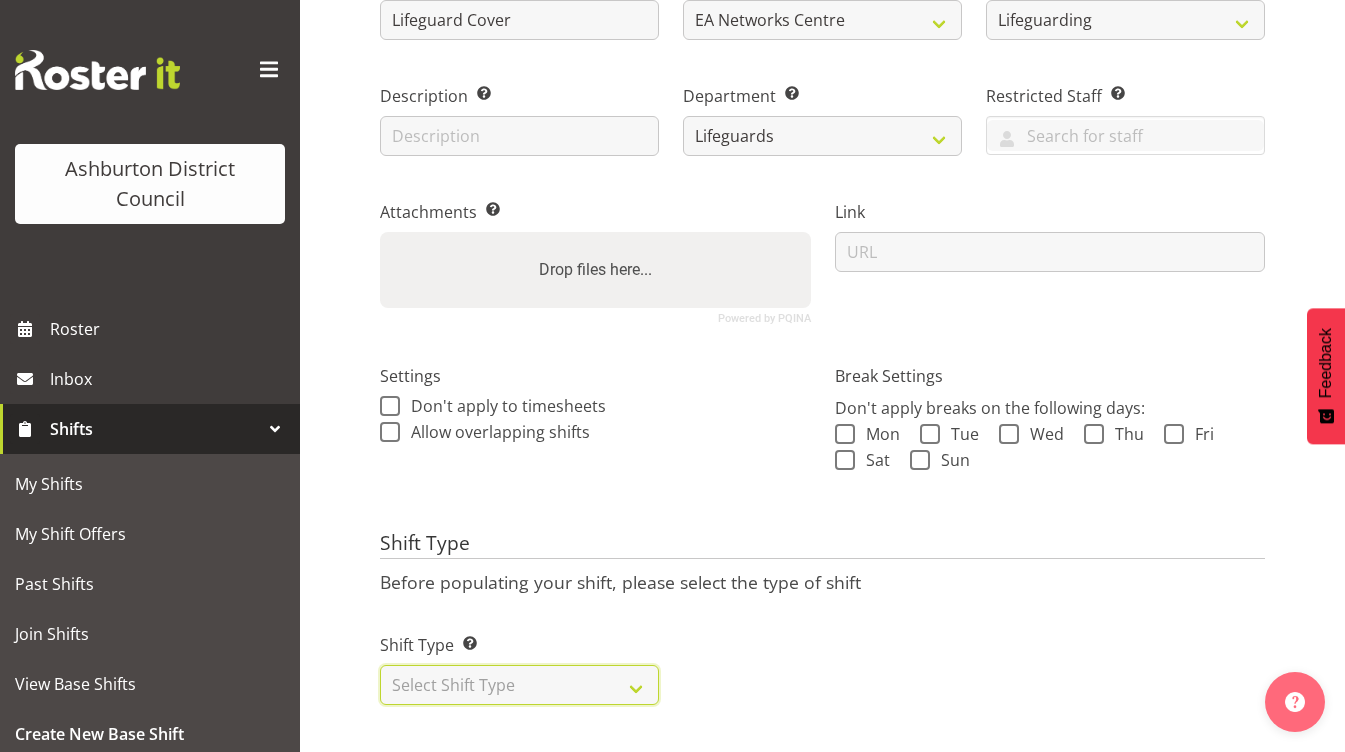 select on "one_off" 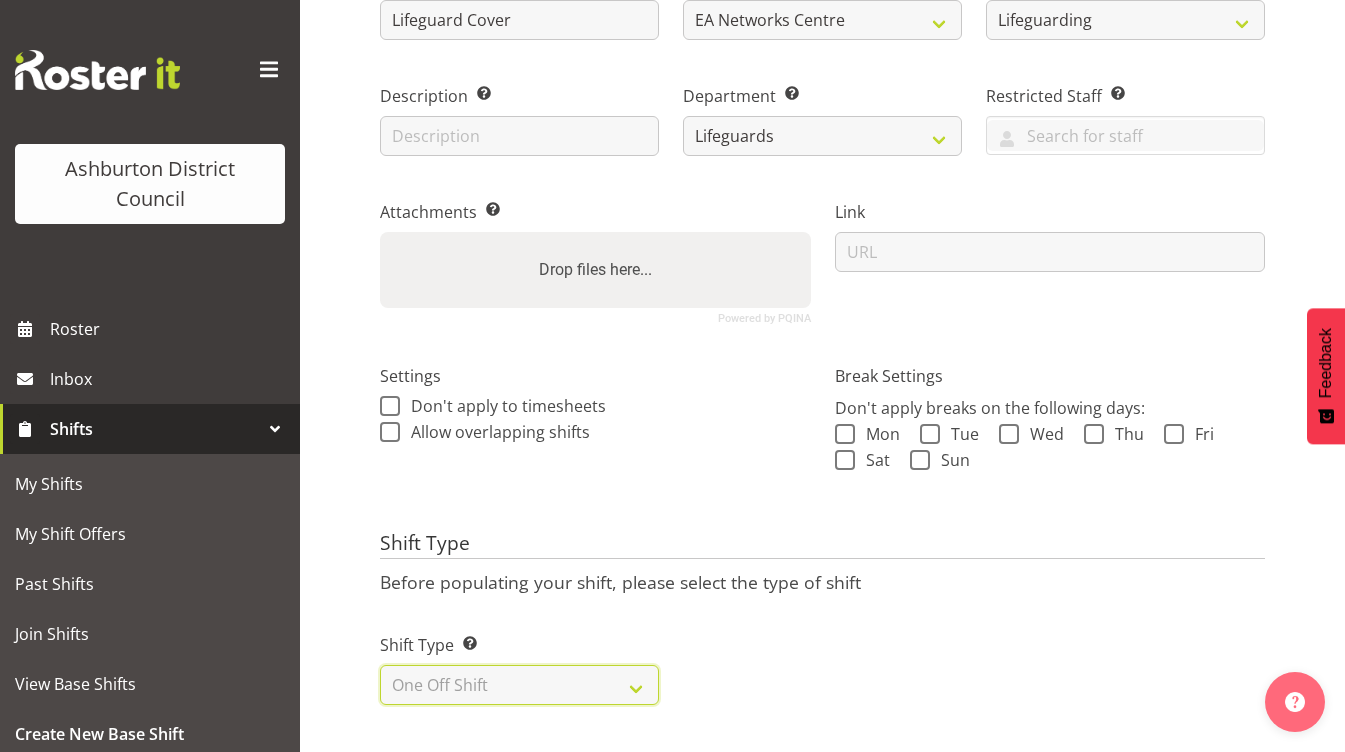 click on "Select Shift Type  One Off Shift   Recurring Shift   Rotating Shift" at bounding box center [519, 685] 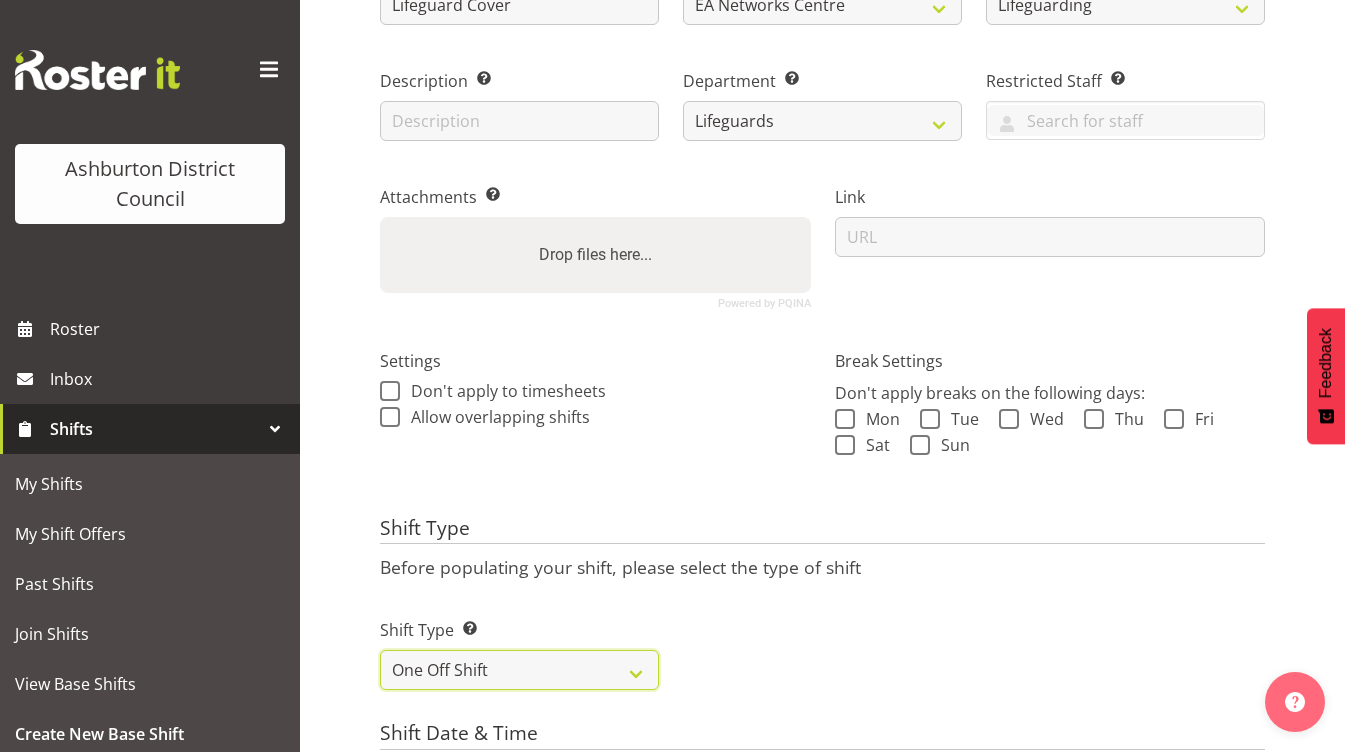 scroll, scrollTop: 662, scrollLeft: 0, axis: vertical 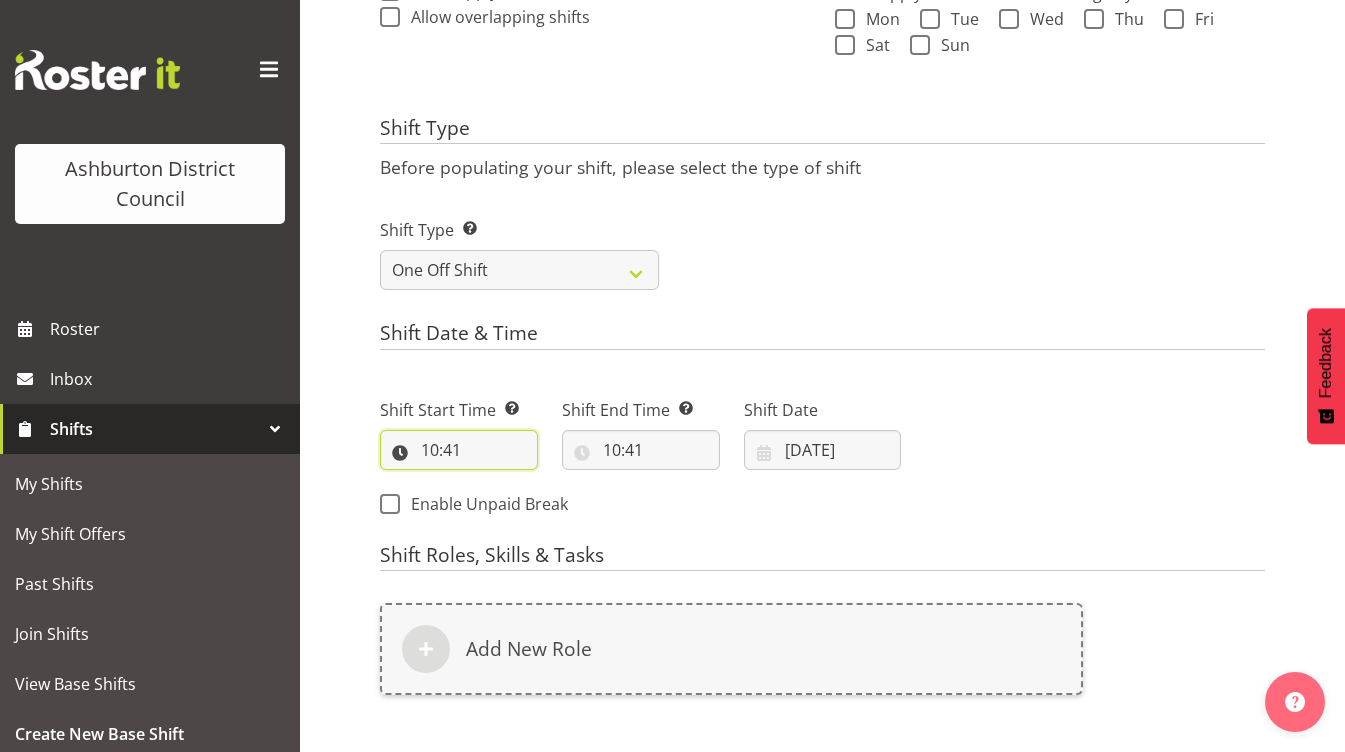 click on "10:41" at bounding box center [459, 450] 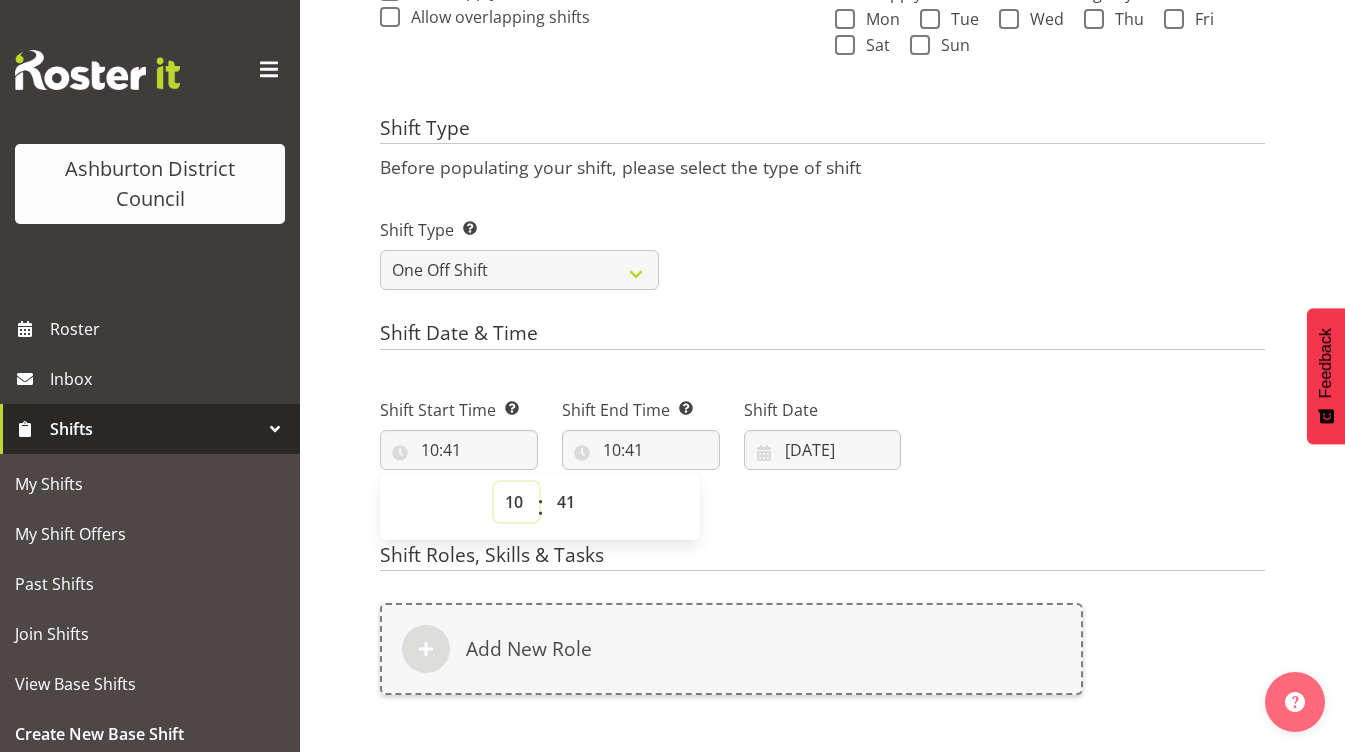 click on "00   01   02   03   04   05   06   07   08   09   10   11   12   13   14   15   16   17   18   19   20   21   22   23" at bounding box center [516, 502] 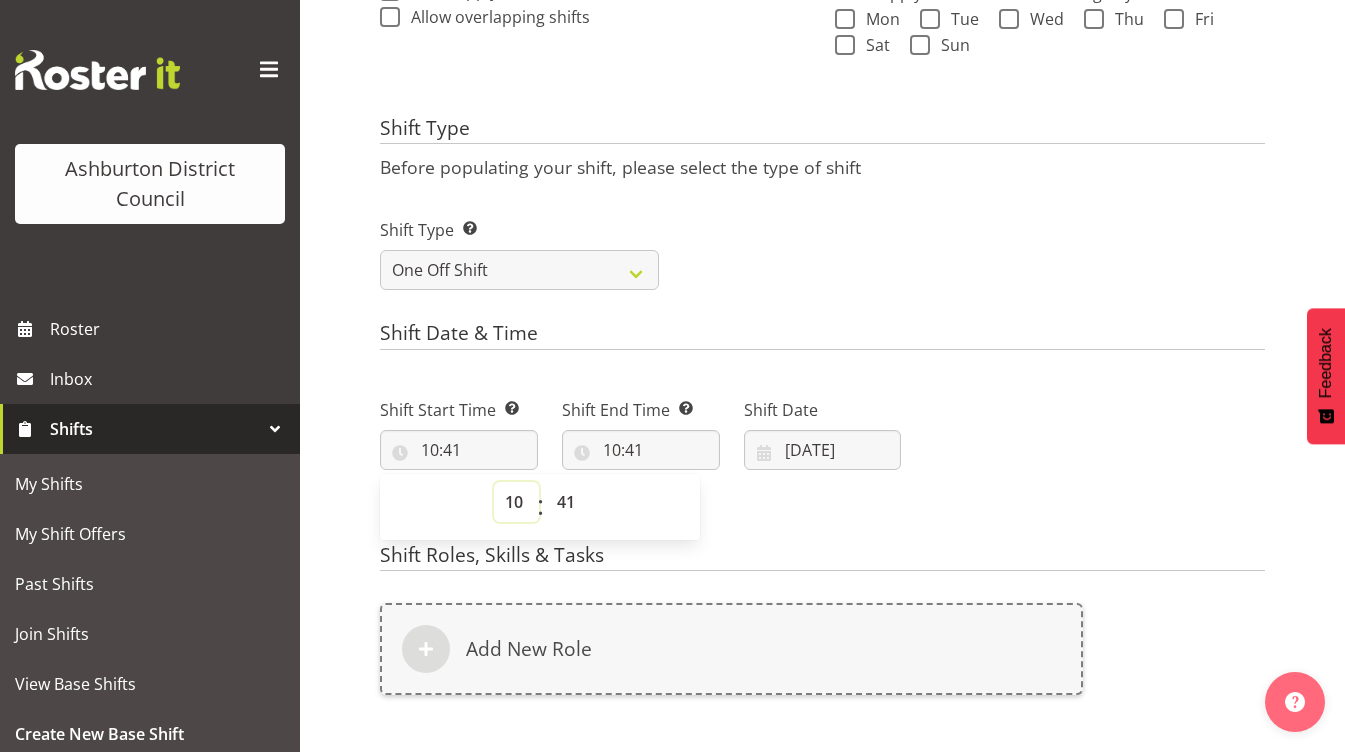 select on "15" 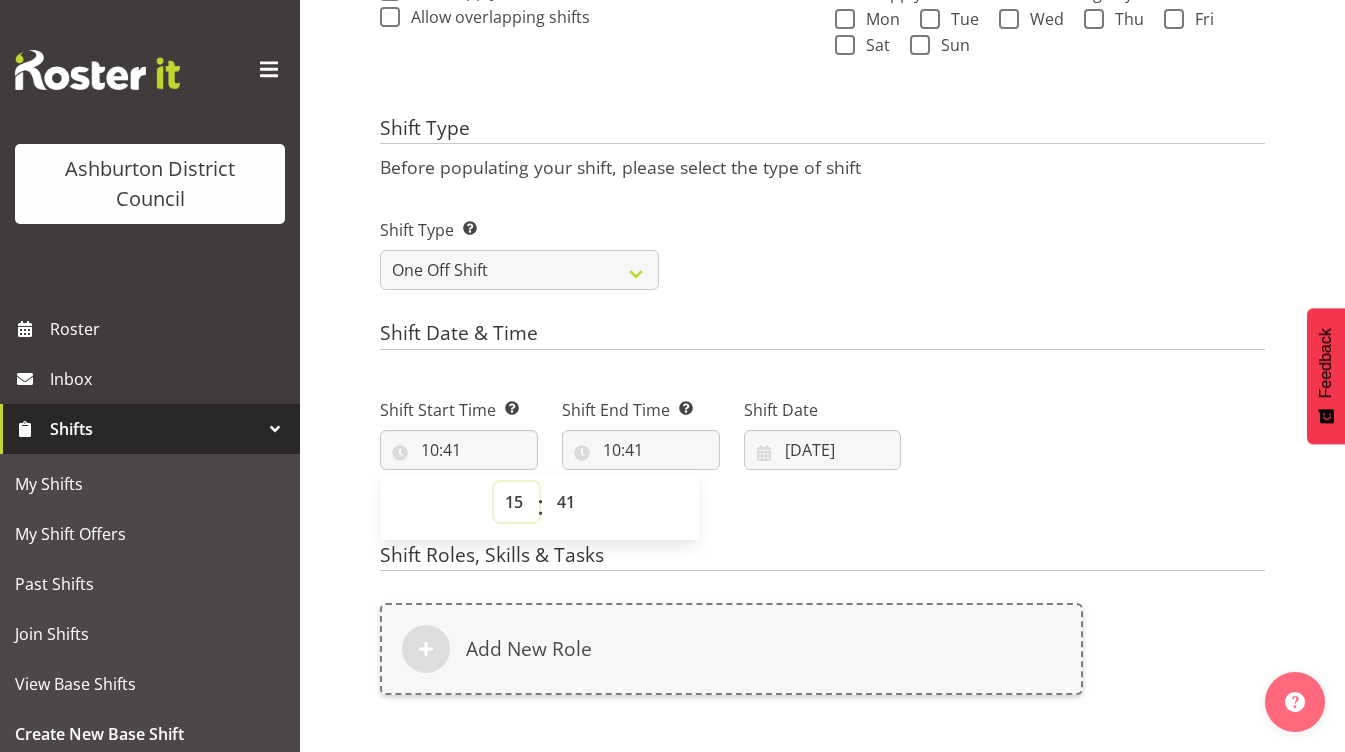 click on "00   01   02   03   04   05   06   07   08   09   10   11   12   13   14   15   16   17   18   19   20   21   22   23" at bounding box center (516, 502) 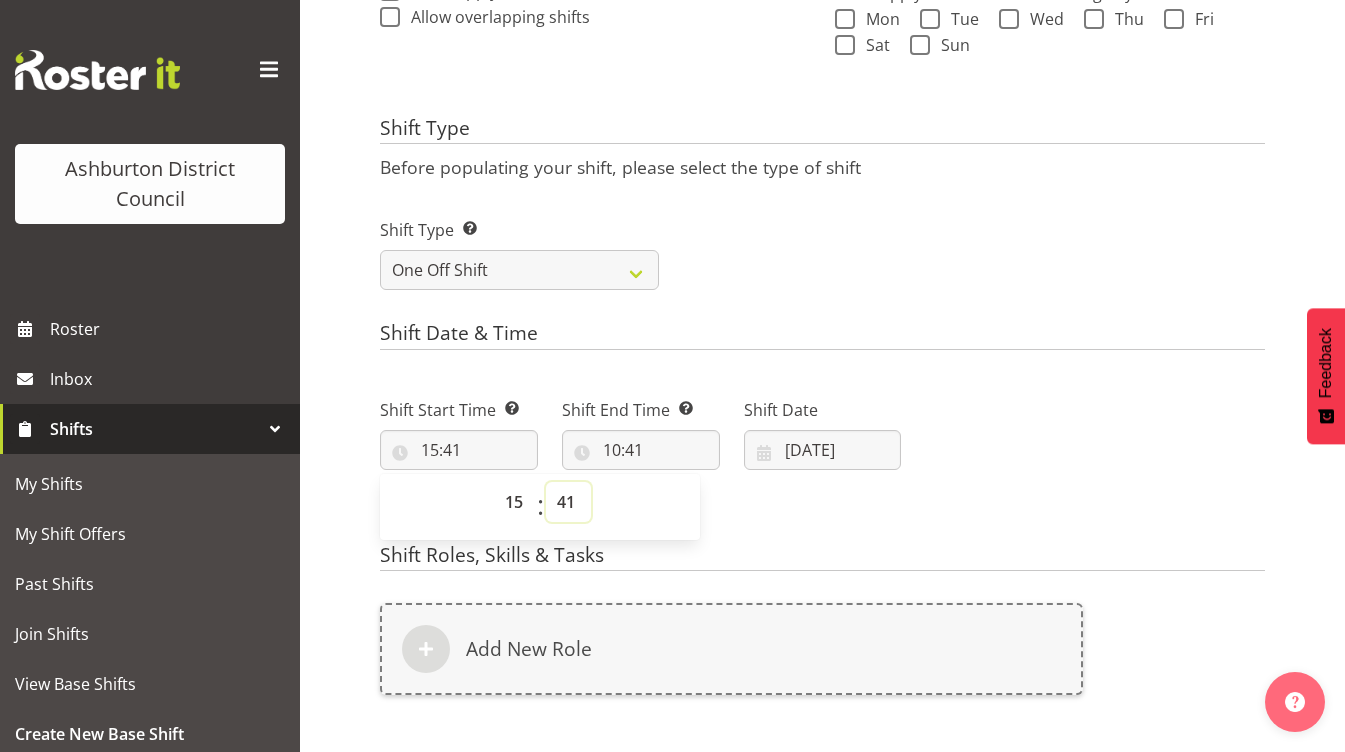 click on "00   01   02   03   04   05   06   07   08   09   10   11   12   13   14   15   16   17   18   19   20   21   22   23   24   25   26   27   28   29   30   31   32   33   34   35   36   37   38   39   40   41   42   43   44   45   46   47   48   49   50   51   52   53   54   55   56   57   58   59" at bounding box center (568, 502) 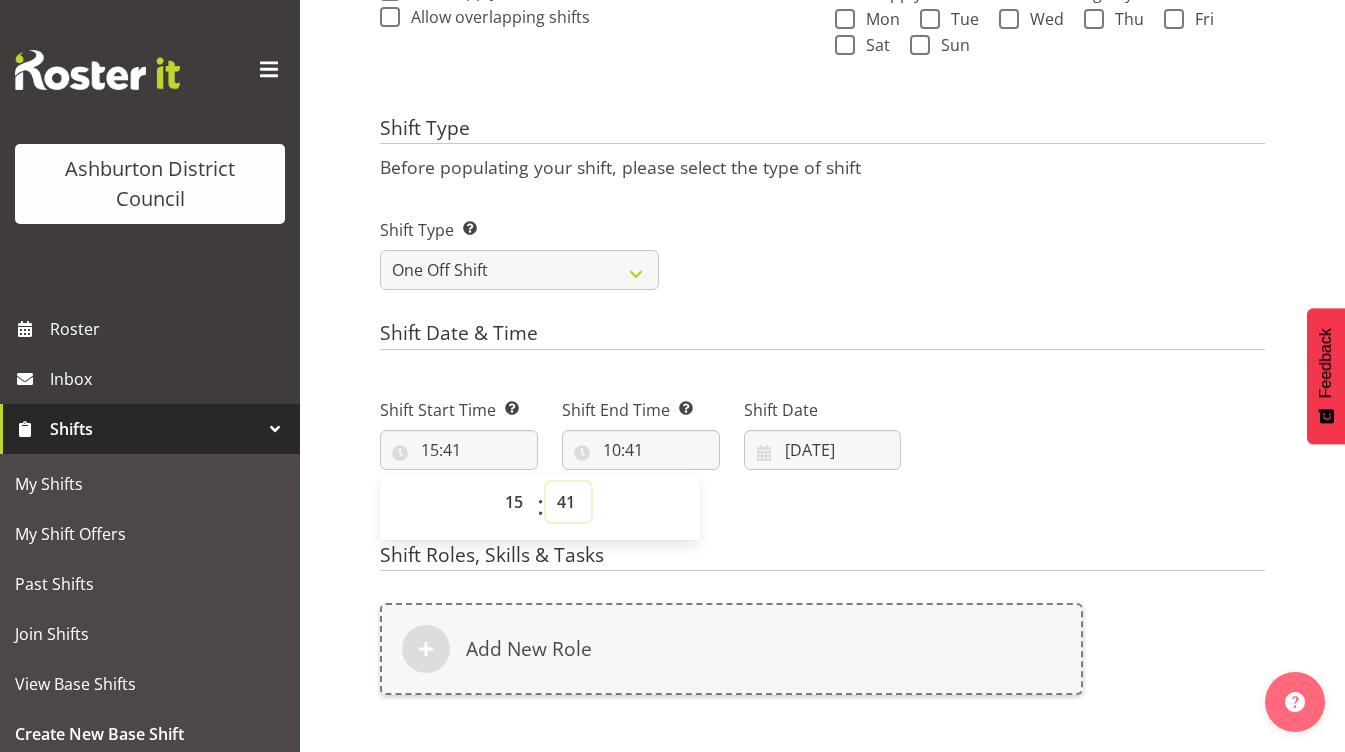 select on "30" 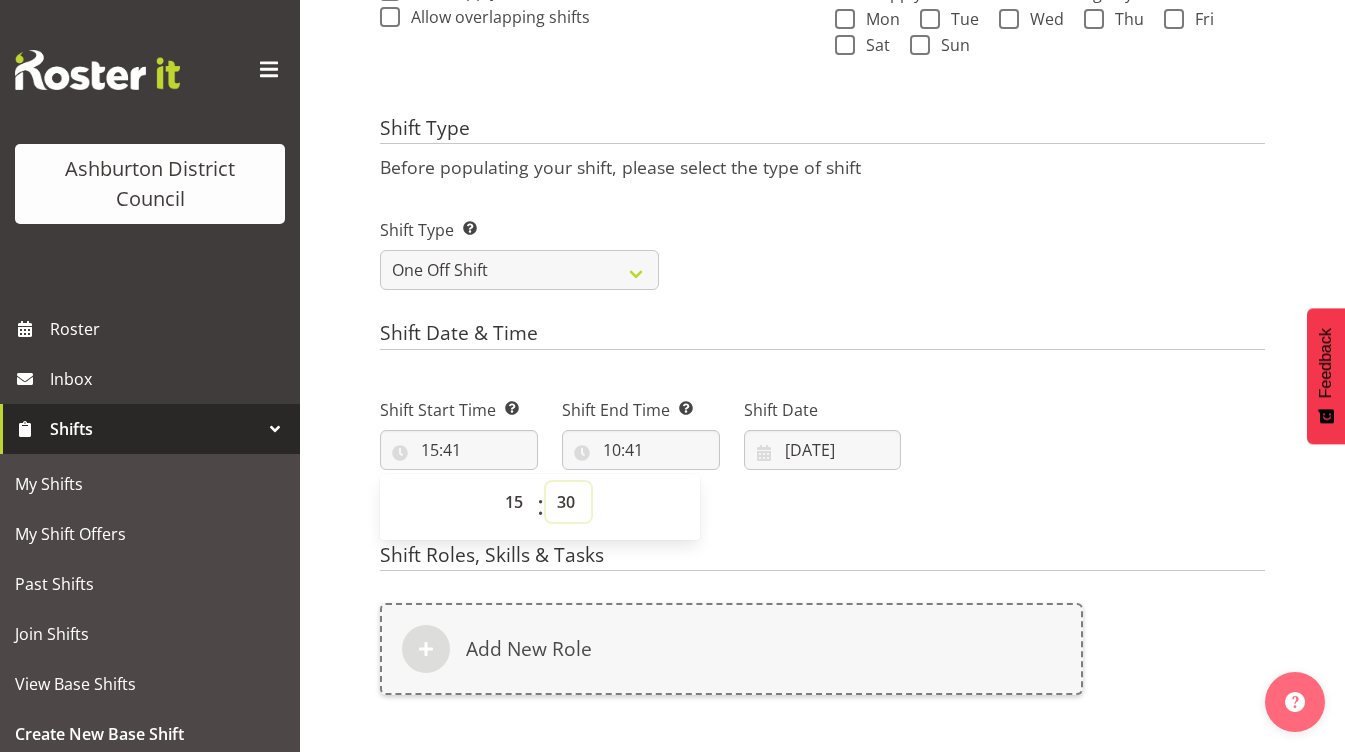 click on "00   01   02   03   04   05   06   07   08   09   10   11   12   13   14   15   16   17   18   19   20   21   22   23   24   25   26   27   28   29   30   31   32   33   34   35   36   37   38   39   40   41   42   43   44   45   46   47   48   49   50   51   52   53   54   55   56   57   58   59" at bounding box center [568, 502] 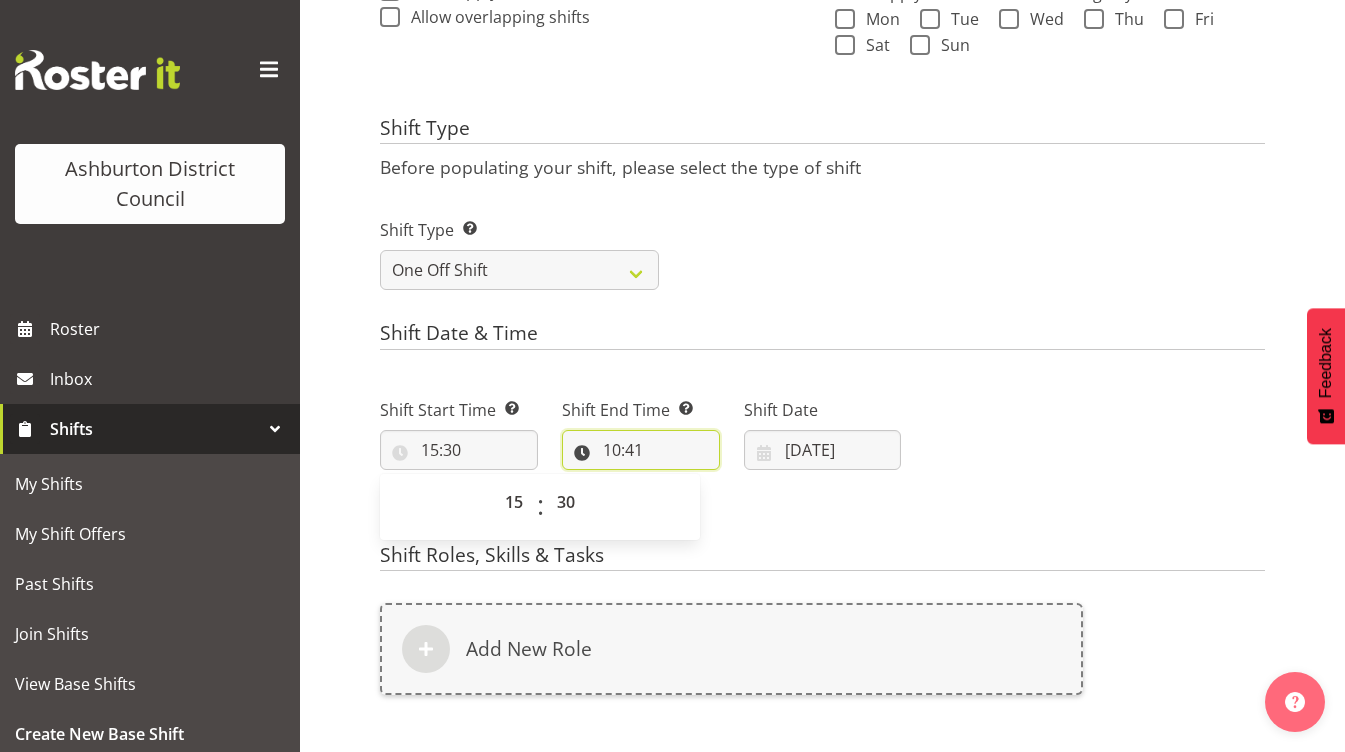 click on "10:41" at bounding box center [641, 450] 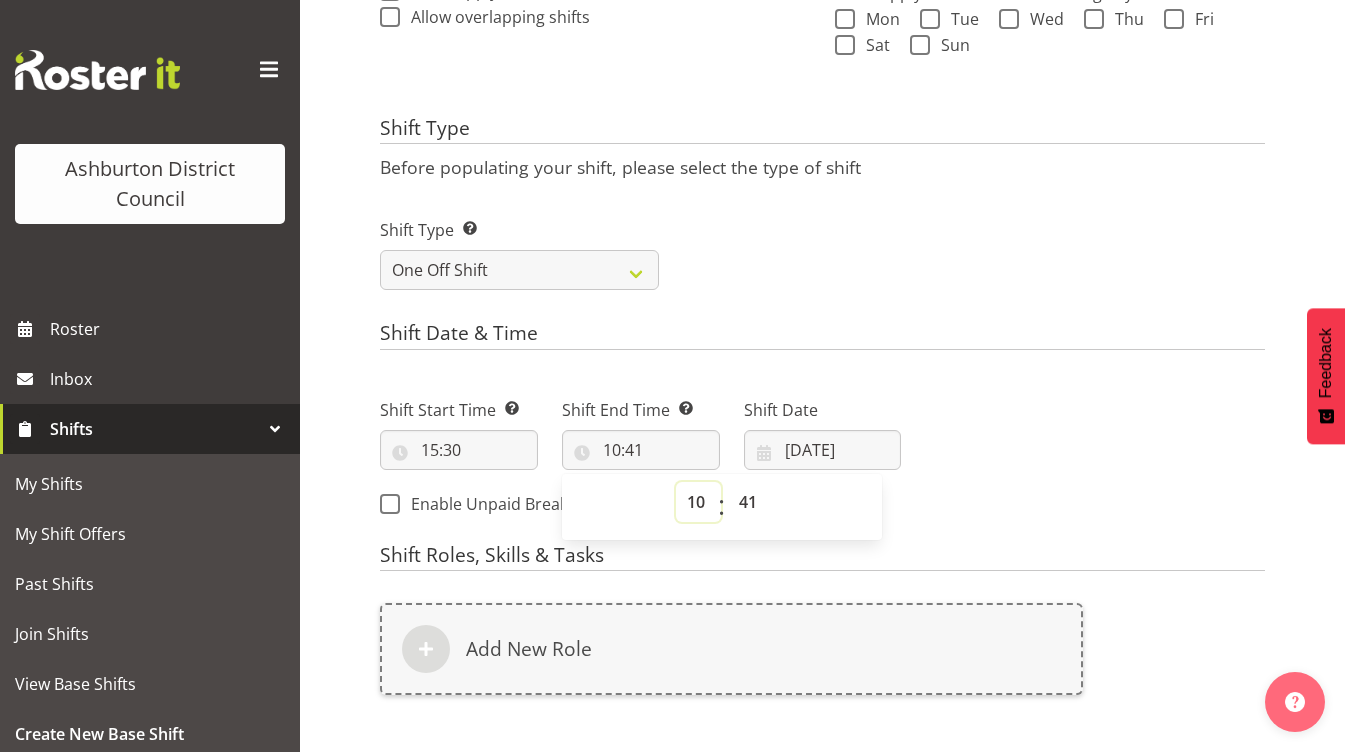 click on "00   01   02   03   04   05   06   07   08   09   10   11   12   13   14   15   16   17   18   19   20   21   22   23" at bounding box center [698, 502] 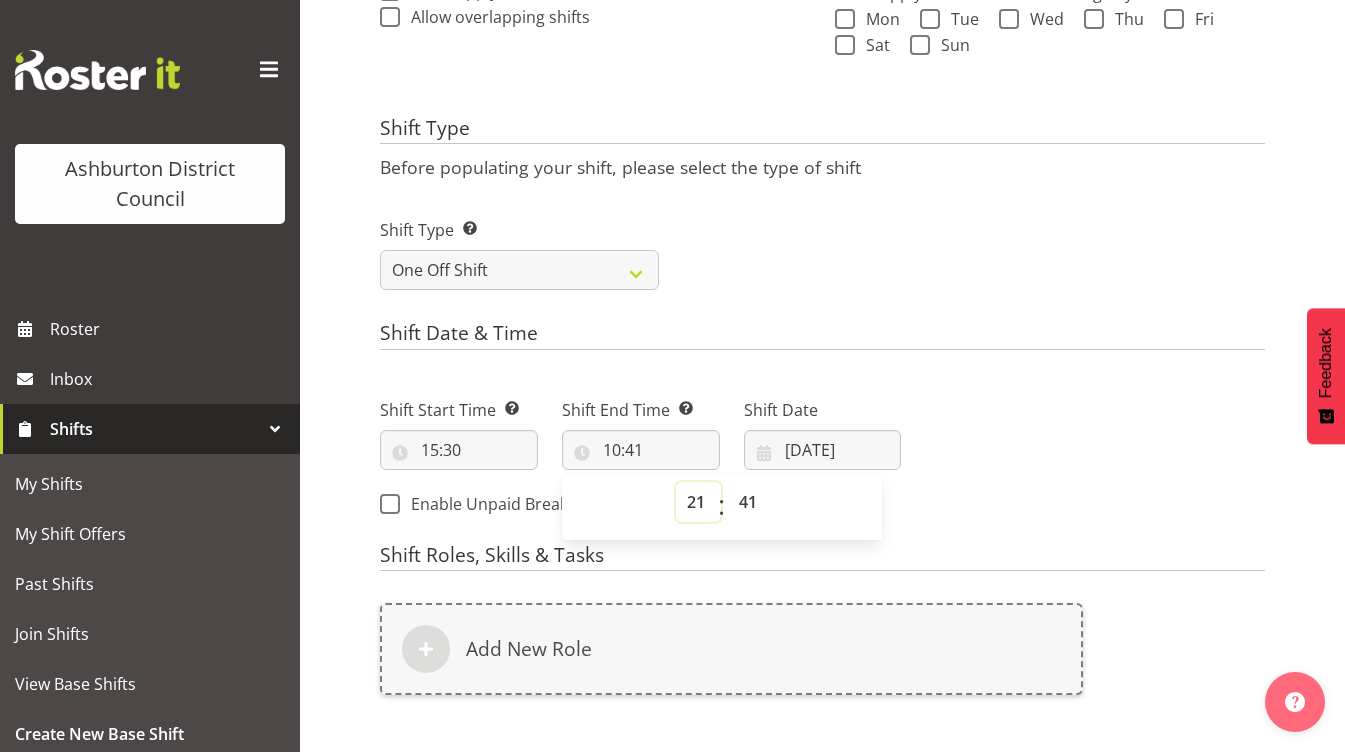 click on "00   01   02   03   04   05   06   07   08   09   10   11   12   13   14   15   16   17   18   19   20   21   22   23" at bounding box center (698, 502) 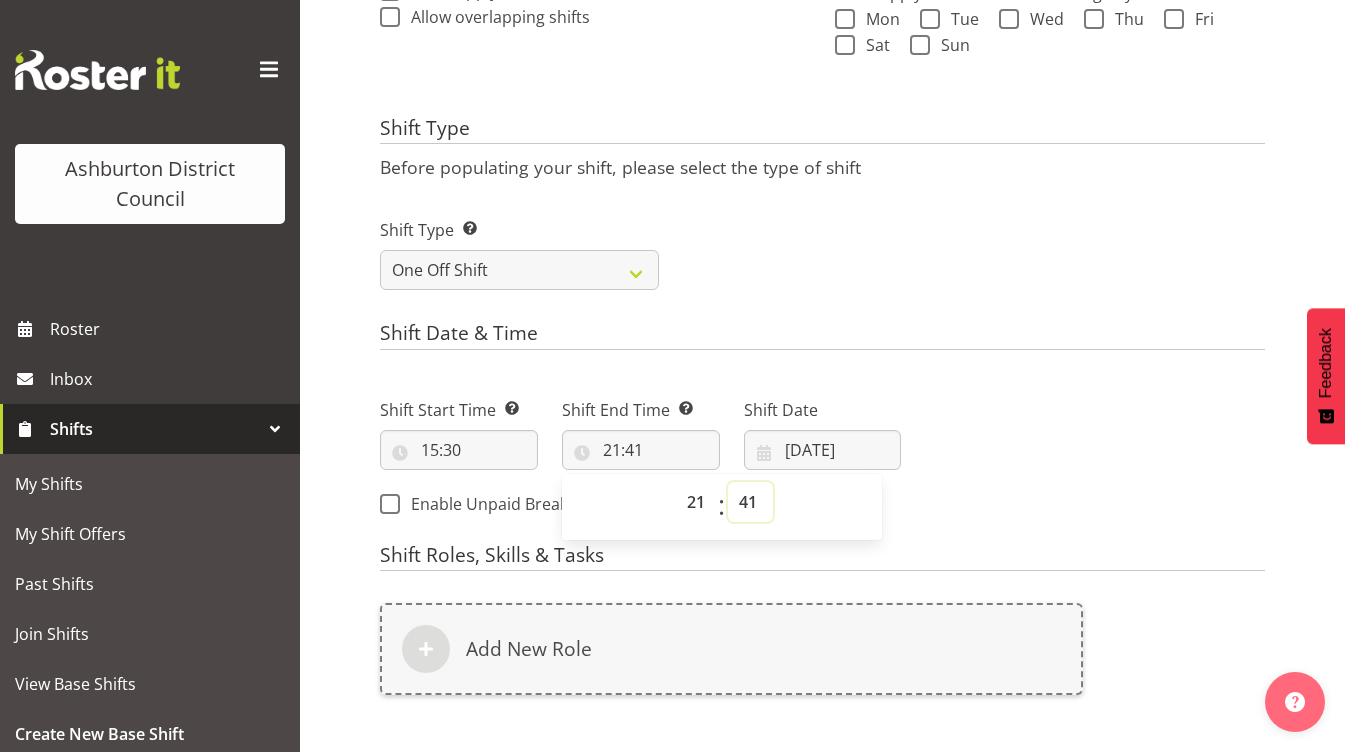 click on "00   01   02   03   04   05   06   07   08   09   10   11   12   13   14   15   16   17   18   19   20   21   22   23   24   25   26   27   28   29   30   31   32   33   34   35   36   37   38   39   40   41   42   43   44   45   46   47   48   49   50   51   52   53   54   55   56   57   58   59" at bounding box center (750, 502) 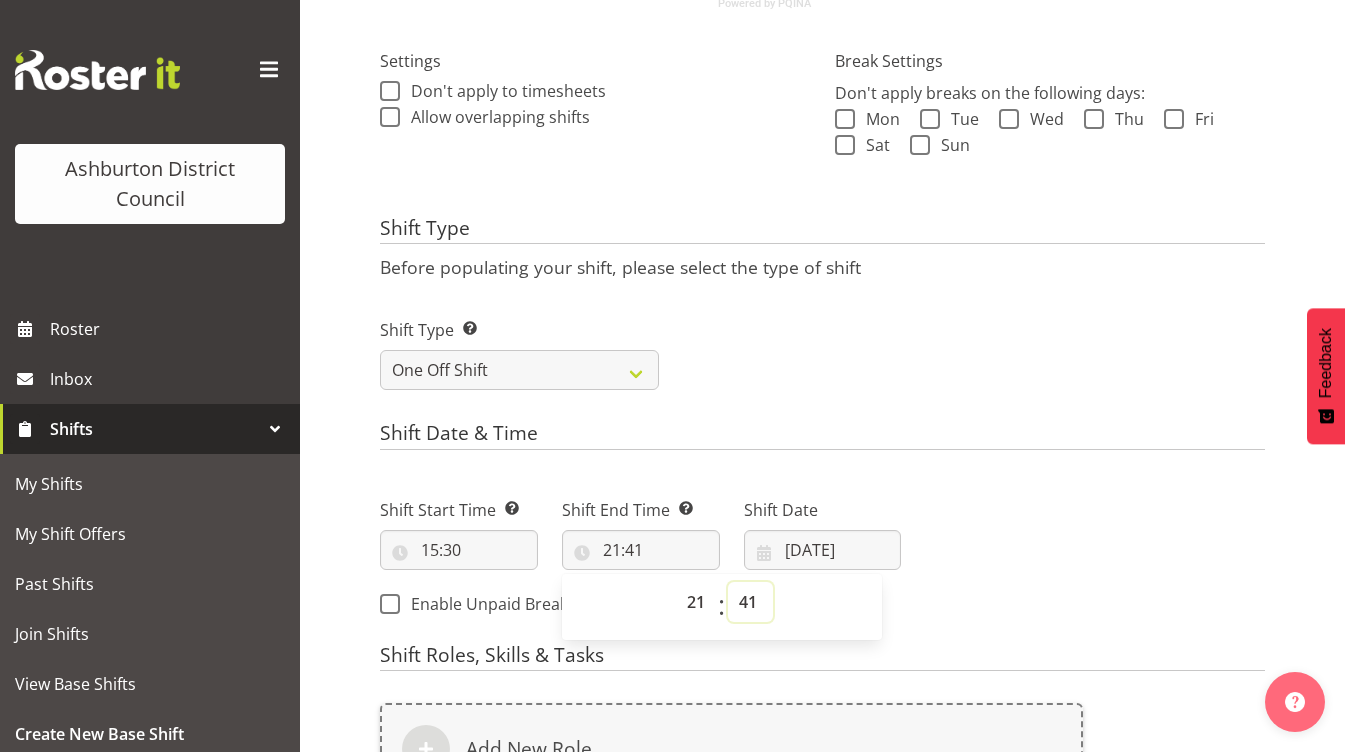 drag, startPoint x: 757, startPoint y: 602, endPoint x: 755, endPoint y: 589, distance: 13.152946 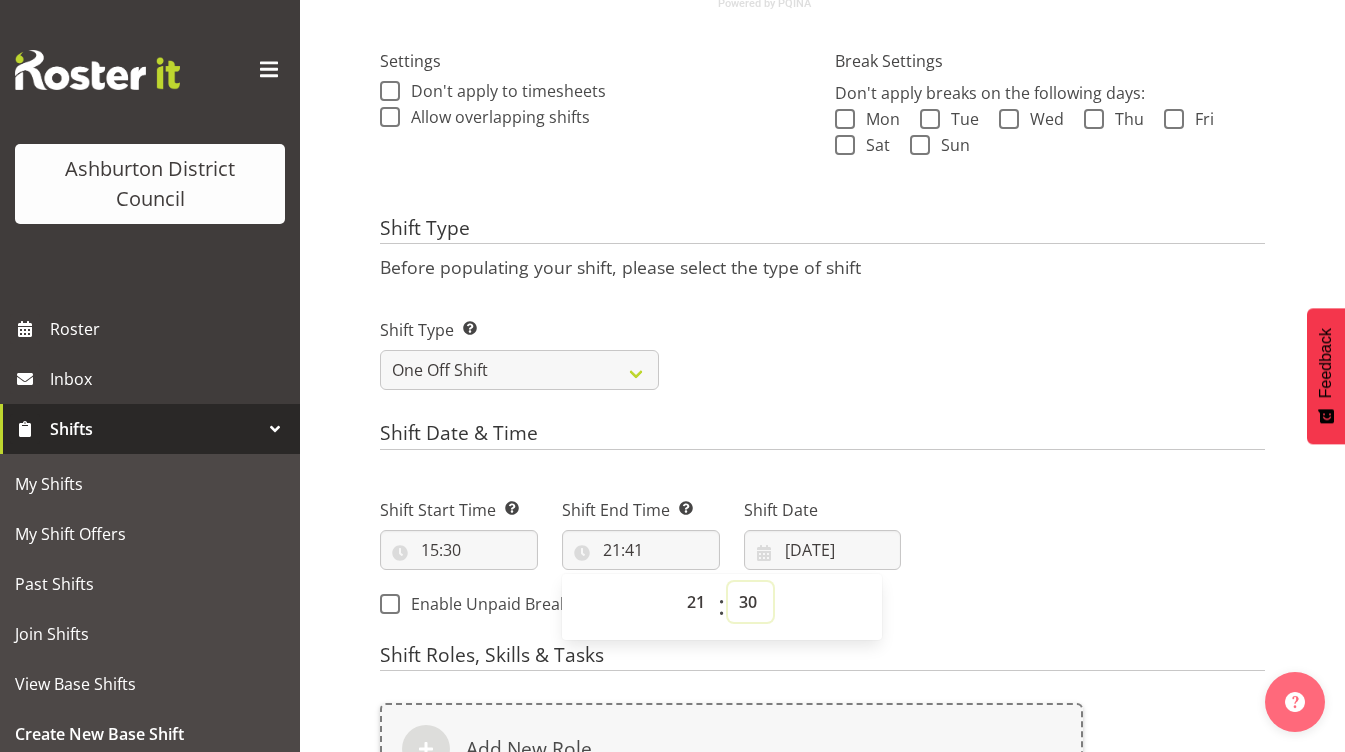 click on "00   01   02   03   04   05   06   07   08   09   10   11   12   13   14   15   16   17   18   19   20   21   22   23   24   25   26   27   28   29   30   31   32   33   34   35   36   37   38   39   40   41   42   43   44   45   46   47   48   49   50   51   52   53   54   55   56   57   58   59" at bounding box center [750, 602] 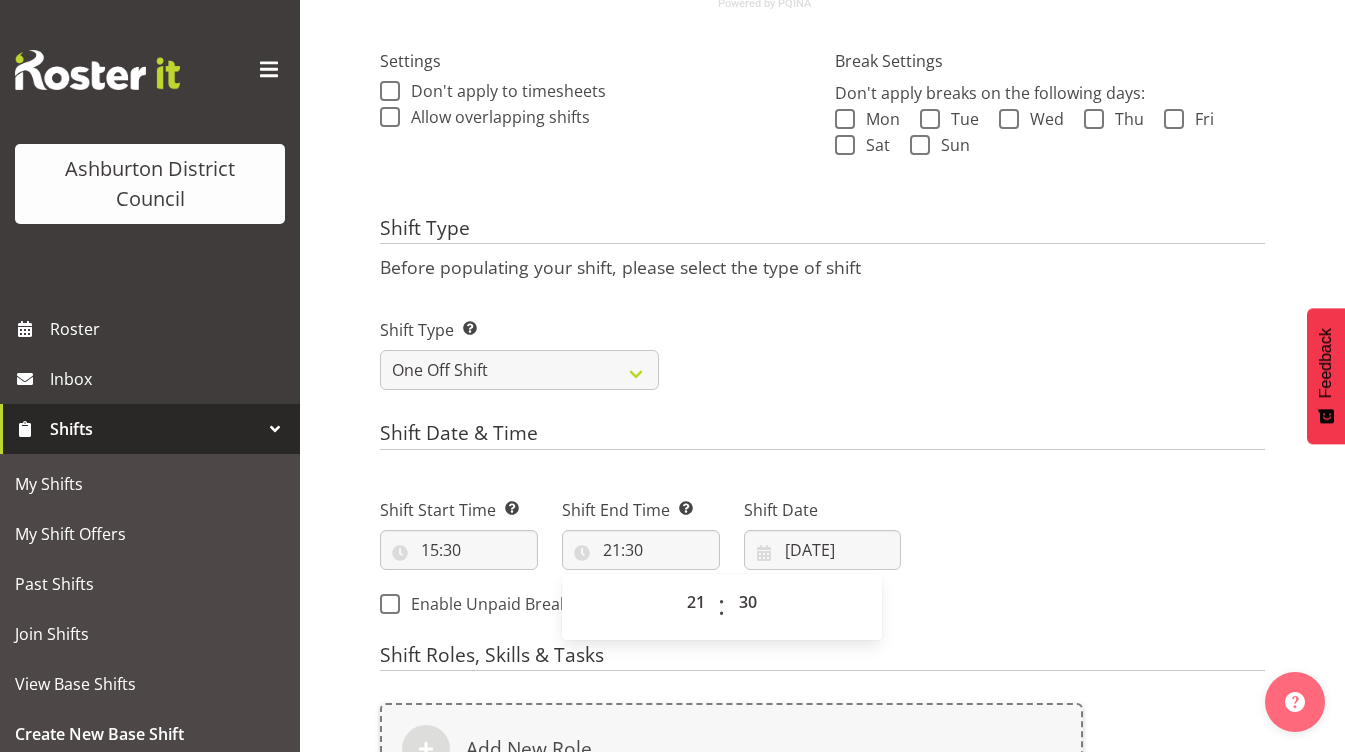 click on "Shift Name
Enter a name for the shift (e.g. Day Shift).   Lifeguard Cover
Location
Enter the location where the shift will occur.   Art Gallery & Museum
EA Networks Centre
Library
Job
Set the job or project the shift relates to, if applicable.   Create new job   HDA - CSR HDA - EA Lifeguarding LTS- Alt Duties Ordinary Time Public Holiday Taken - Closed! Public Holiday Worked Public Holiday Worked Casual Reception Reception - AAGM Reception - Casual Recreation Assistants Senior Lifeguarding Training
Description
Provide a description of the shift if required.
Department
AAGM" at bounding box center [822, 354] 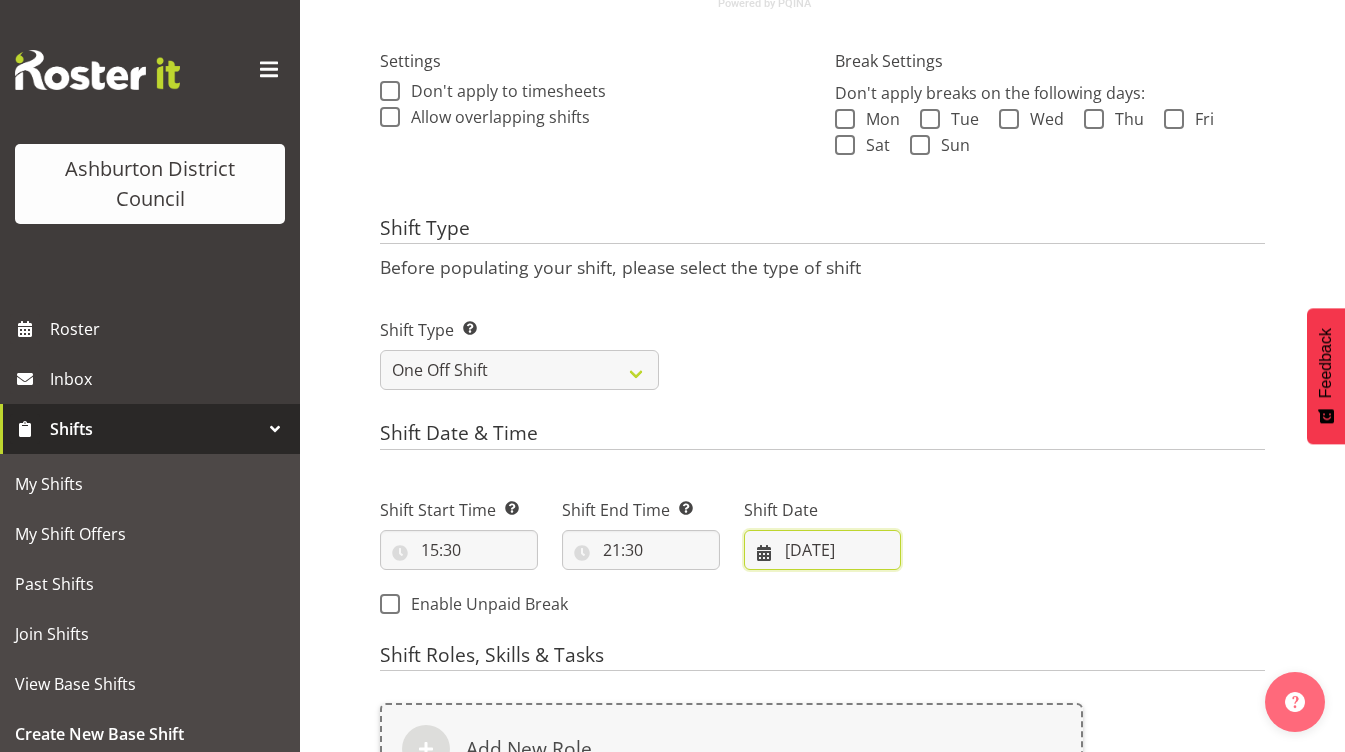 click on "10/07/2025" at bounding box center (823, 550) 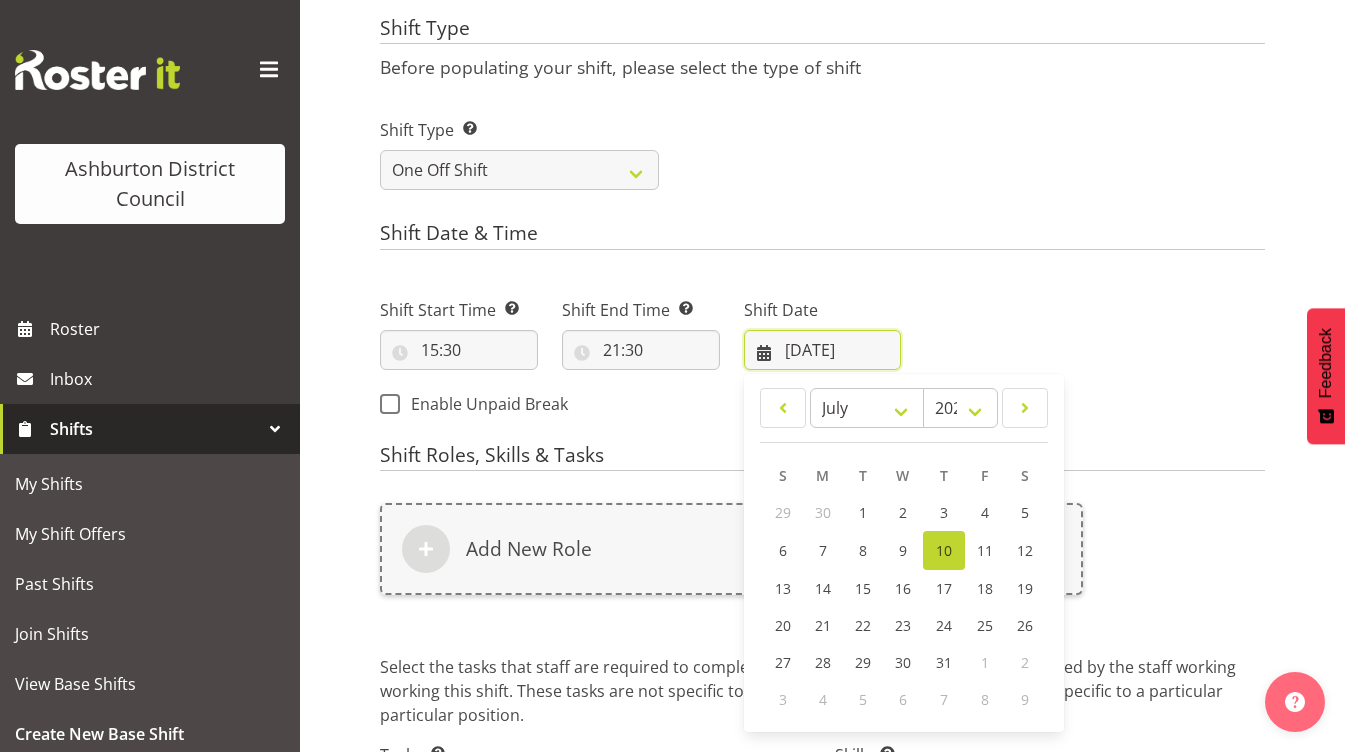 scroll, scrollTop: 862, scrollLeft: 0, axis: vertical 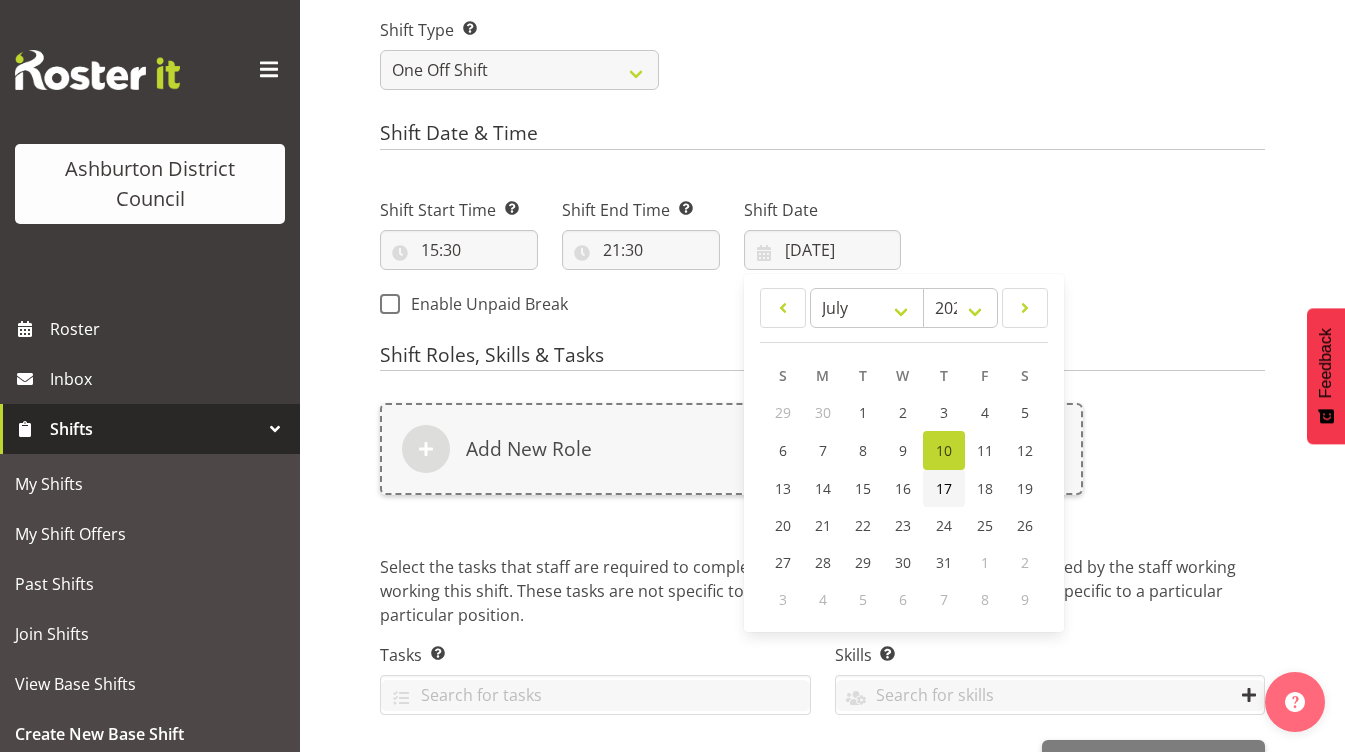 click on "17" at bounding box center (944, 488) 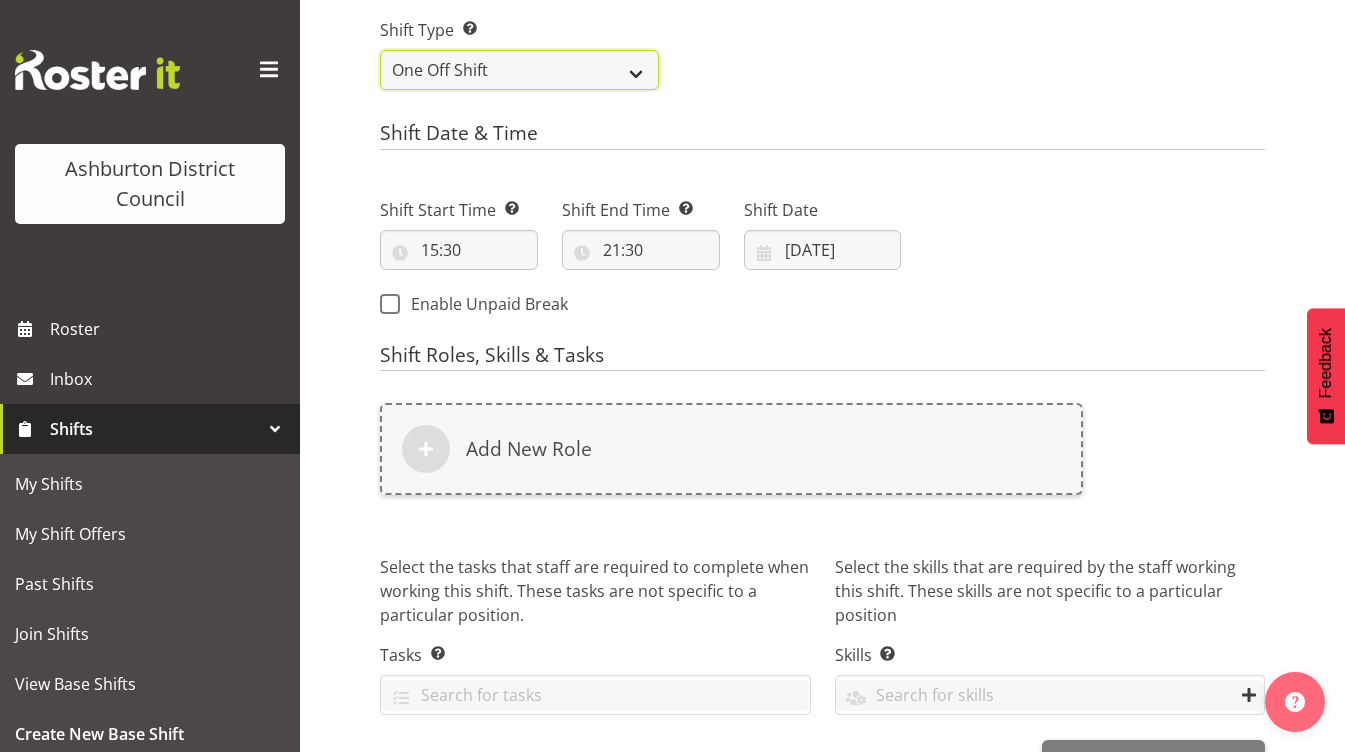 click on "One Off Shift   Recurring Shift   Rotating Shift" at bounding box center (519, 70) 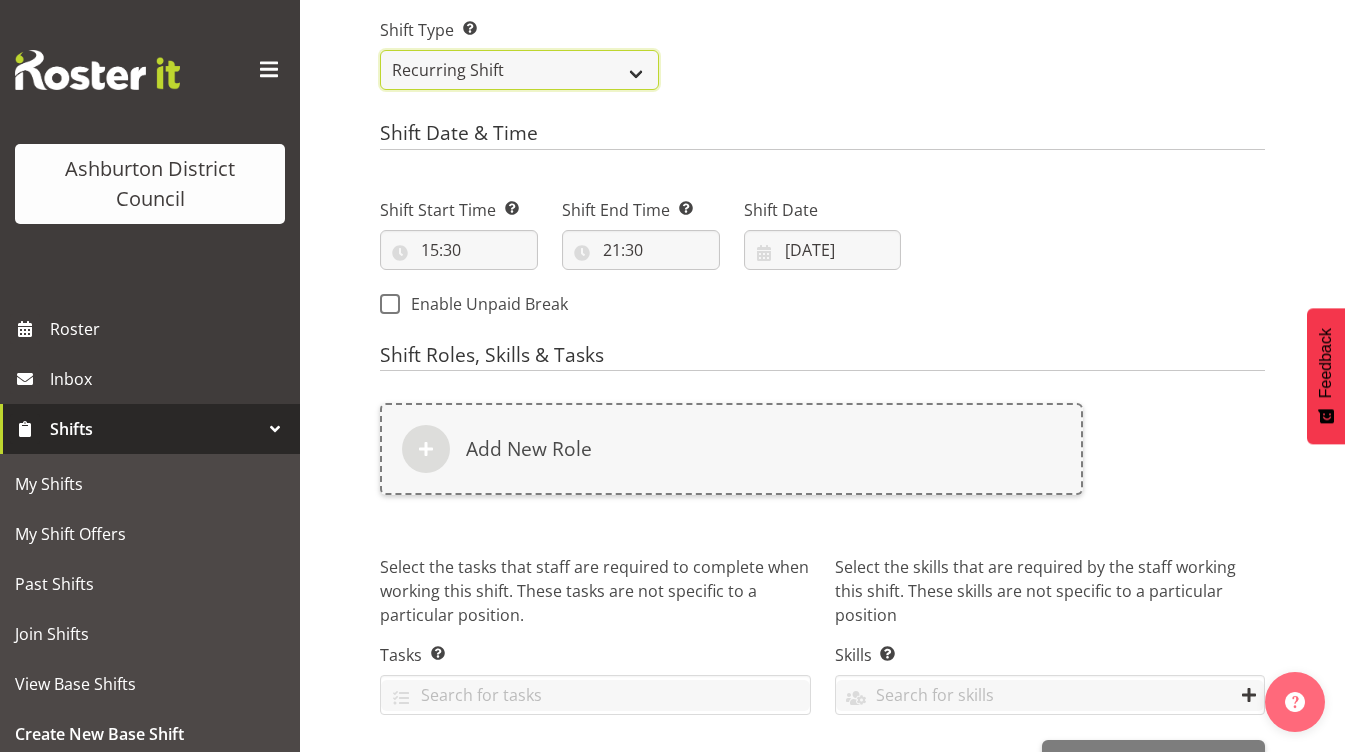 click on "One Off Shift   Recurring Shift   Rotating Shift" at bounding box center [519, 70] 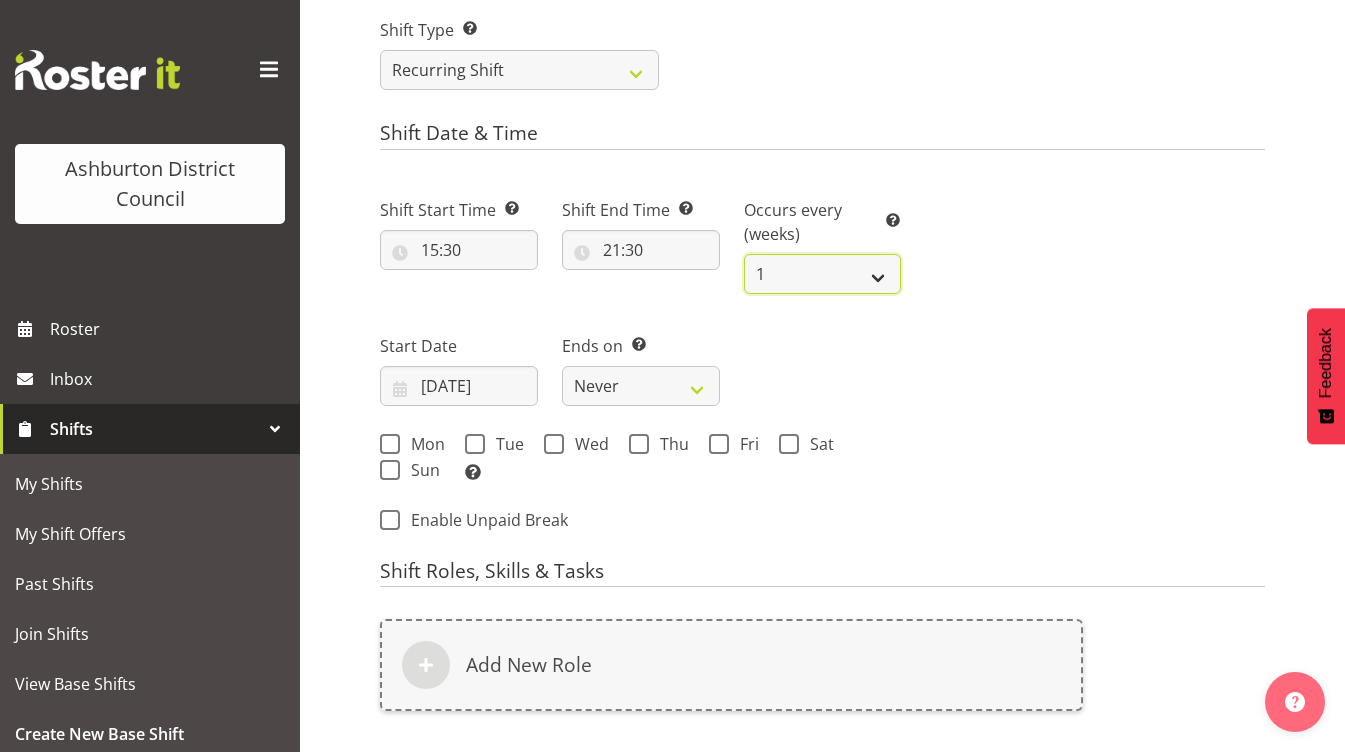 click on "1   2   3   4   5   6   7   8   9   10   11   12" at bounding box center (823, 274) 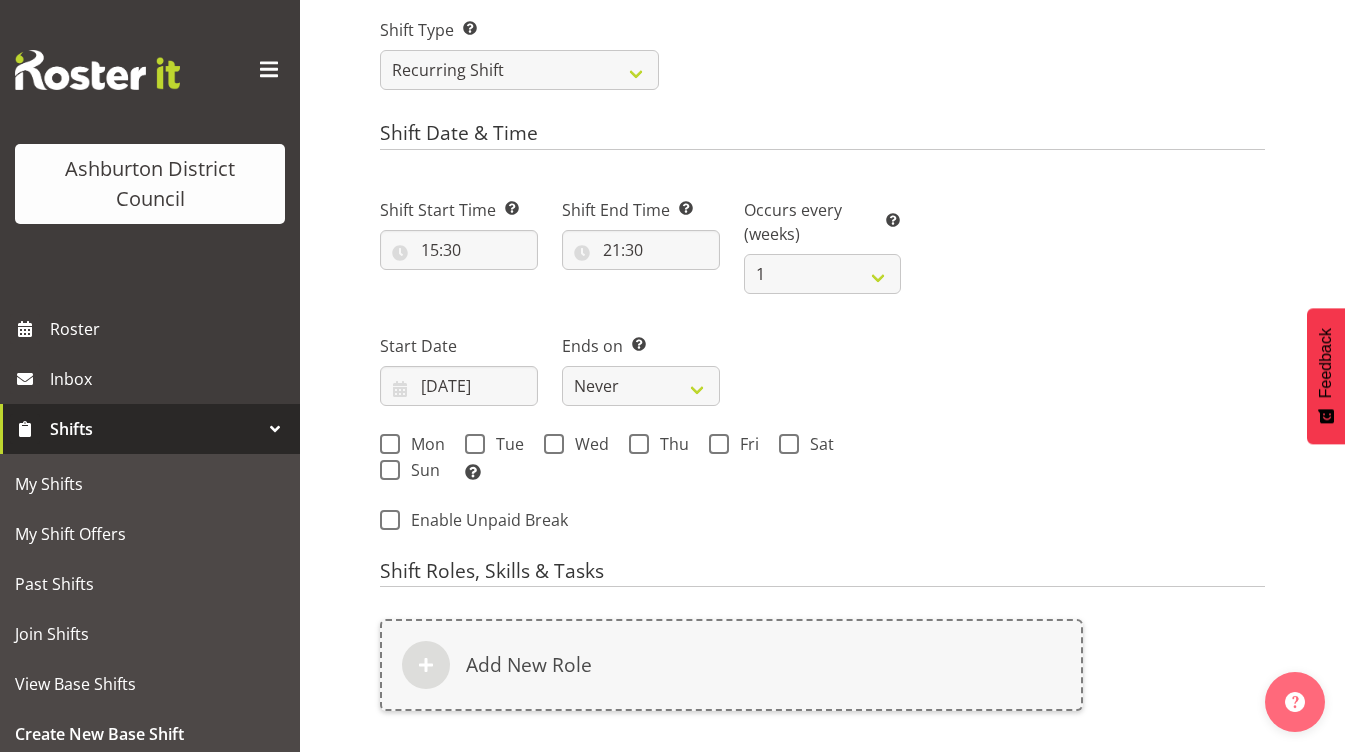 click on "Next Shifts" at bounding box center (1095, 359) 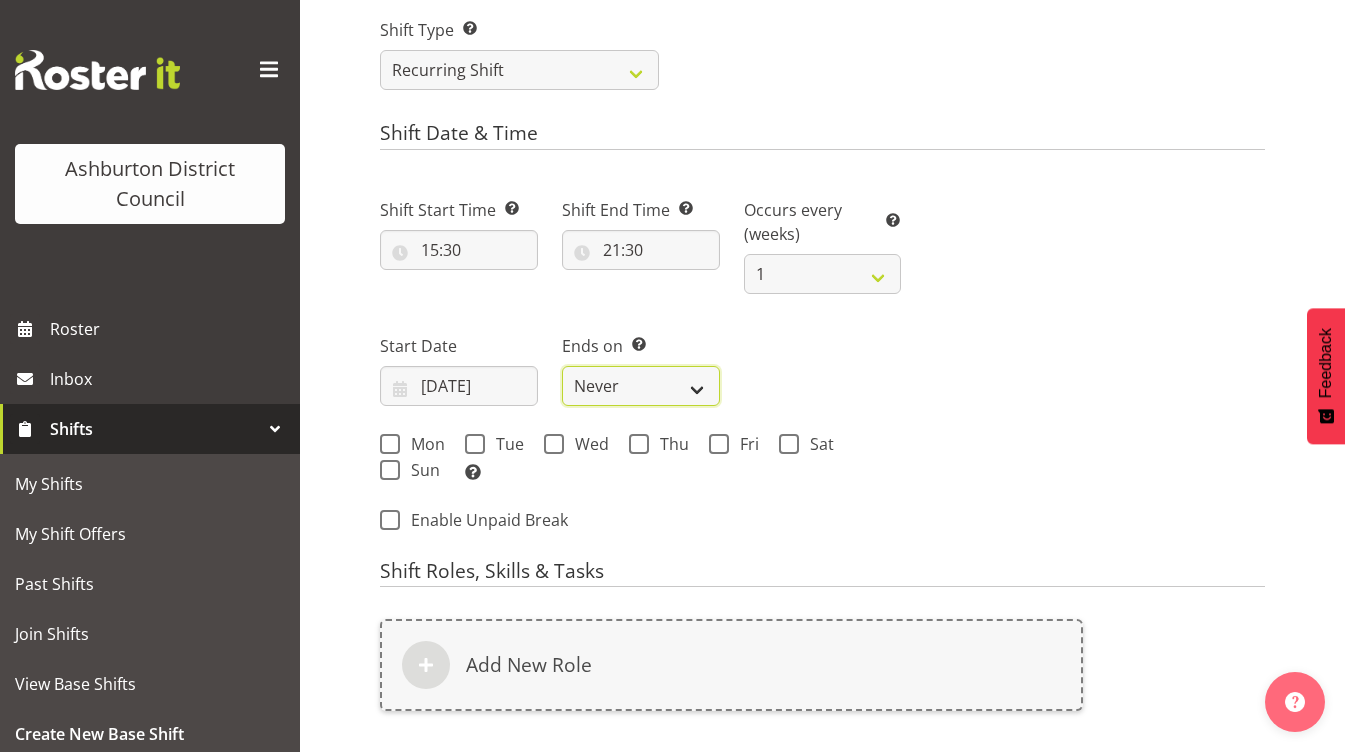 click on "Never   On Date" at bounding box center [641, 386] 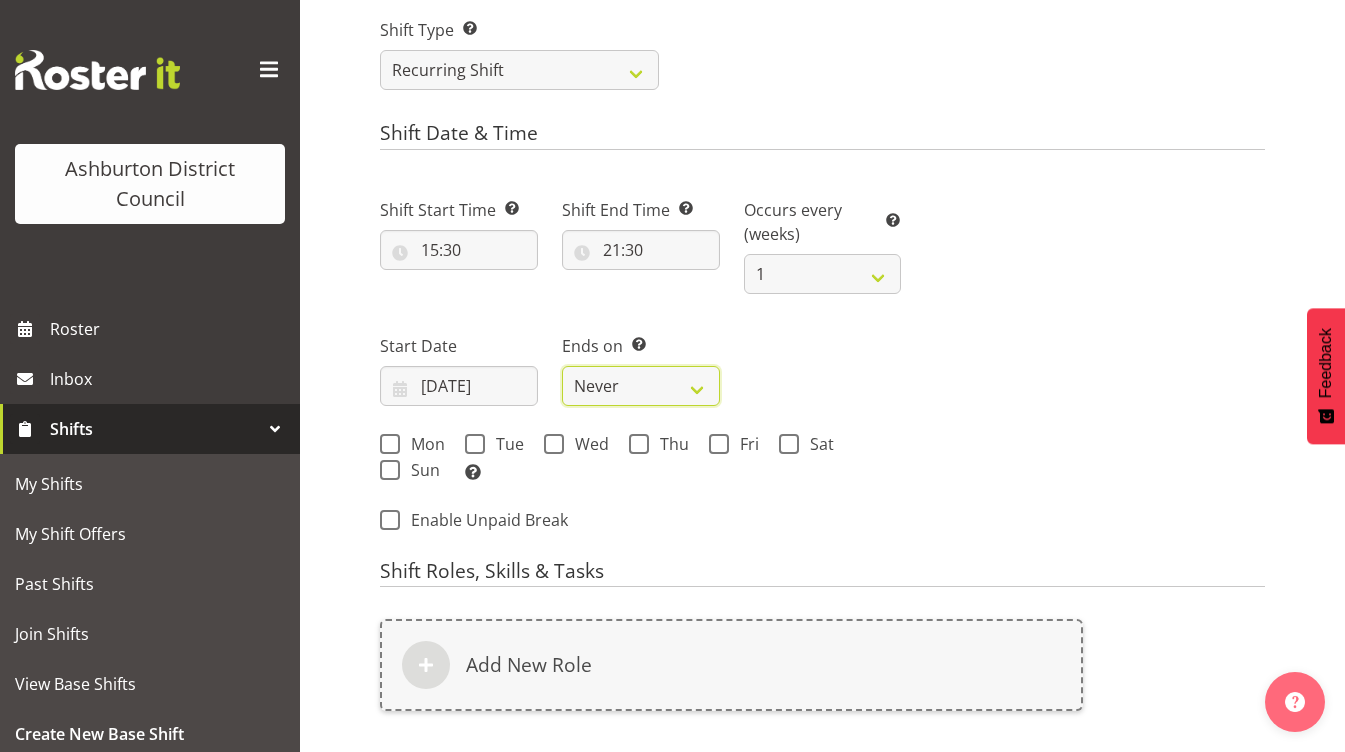 select on "date" 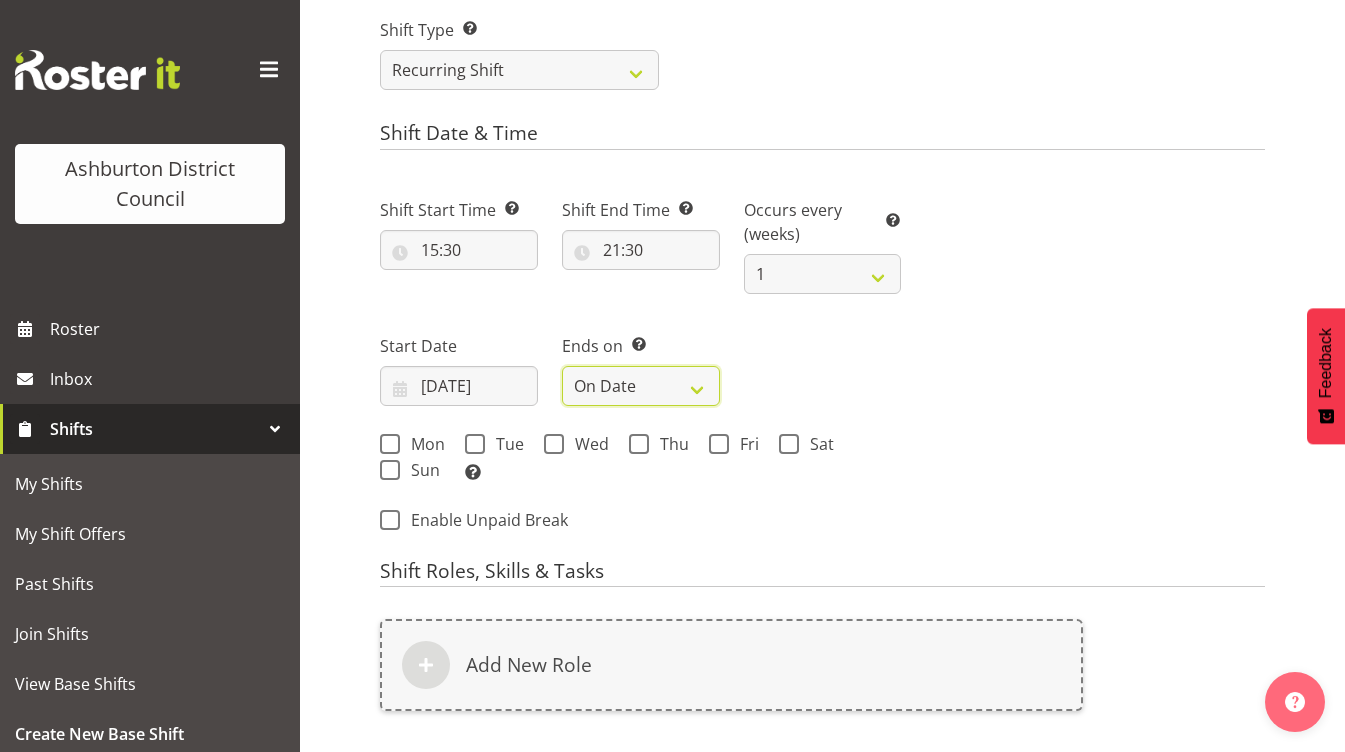click on "Never   On Date" at bounding box center [641, 386] 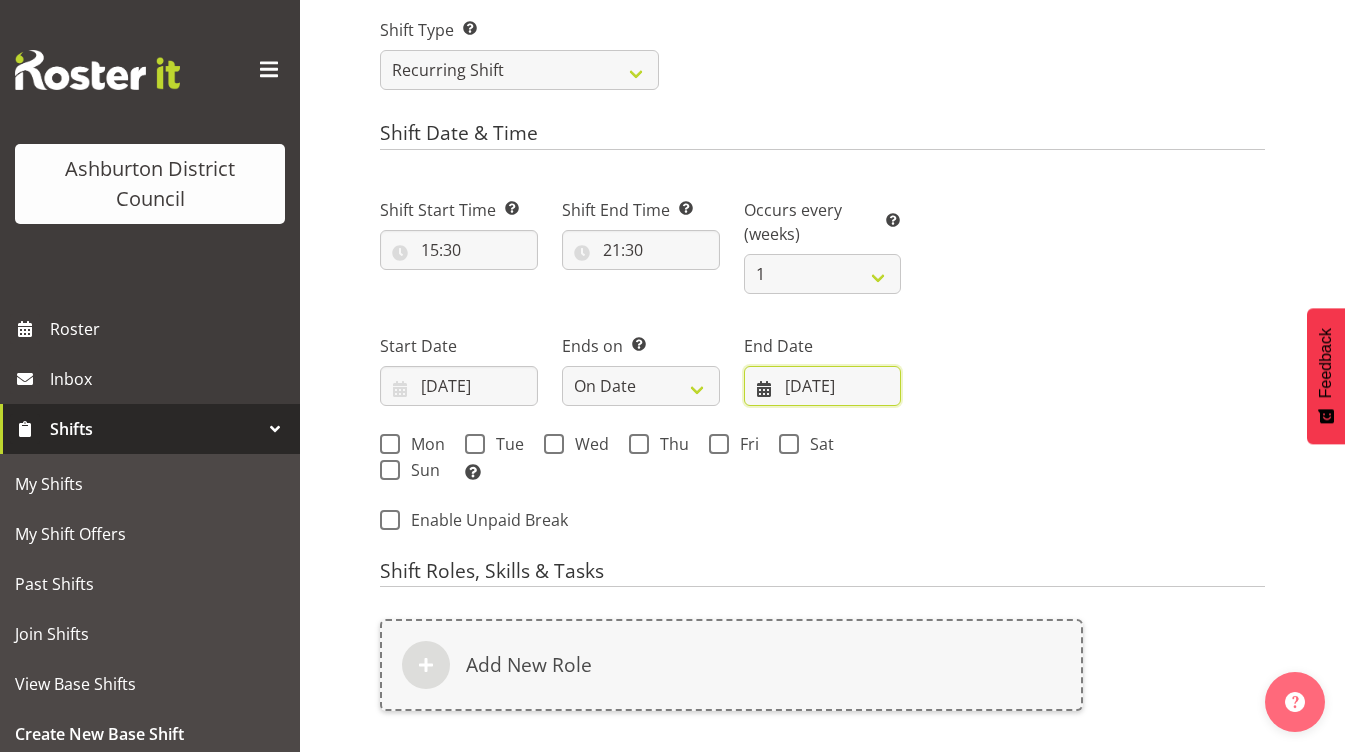 click on "10/07/2025" at bounding box center [823, 386] 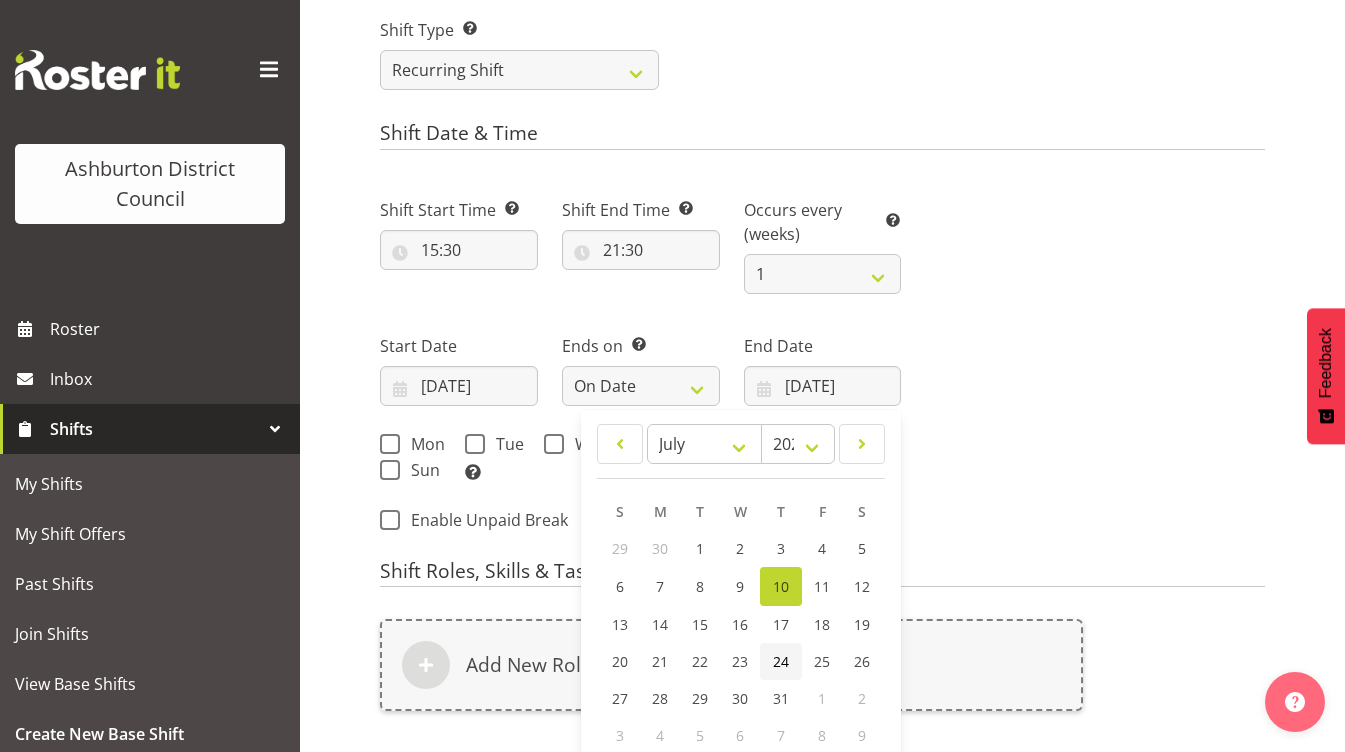 click on "24" at bounding box center (781, 661) 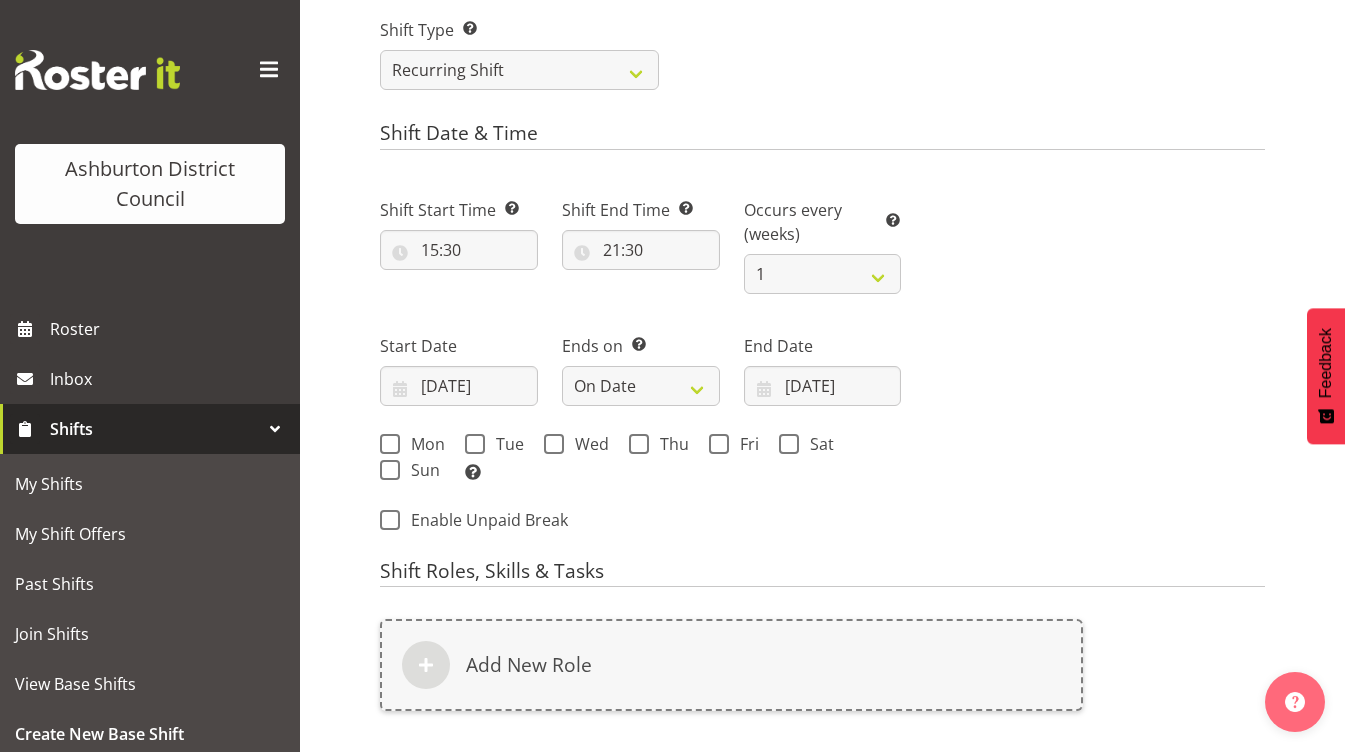 click on "Next Shifts" at bounding box center [1095, 359] 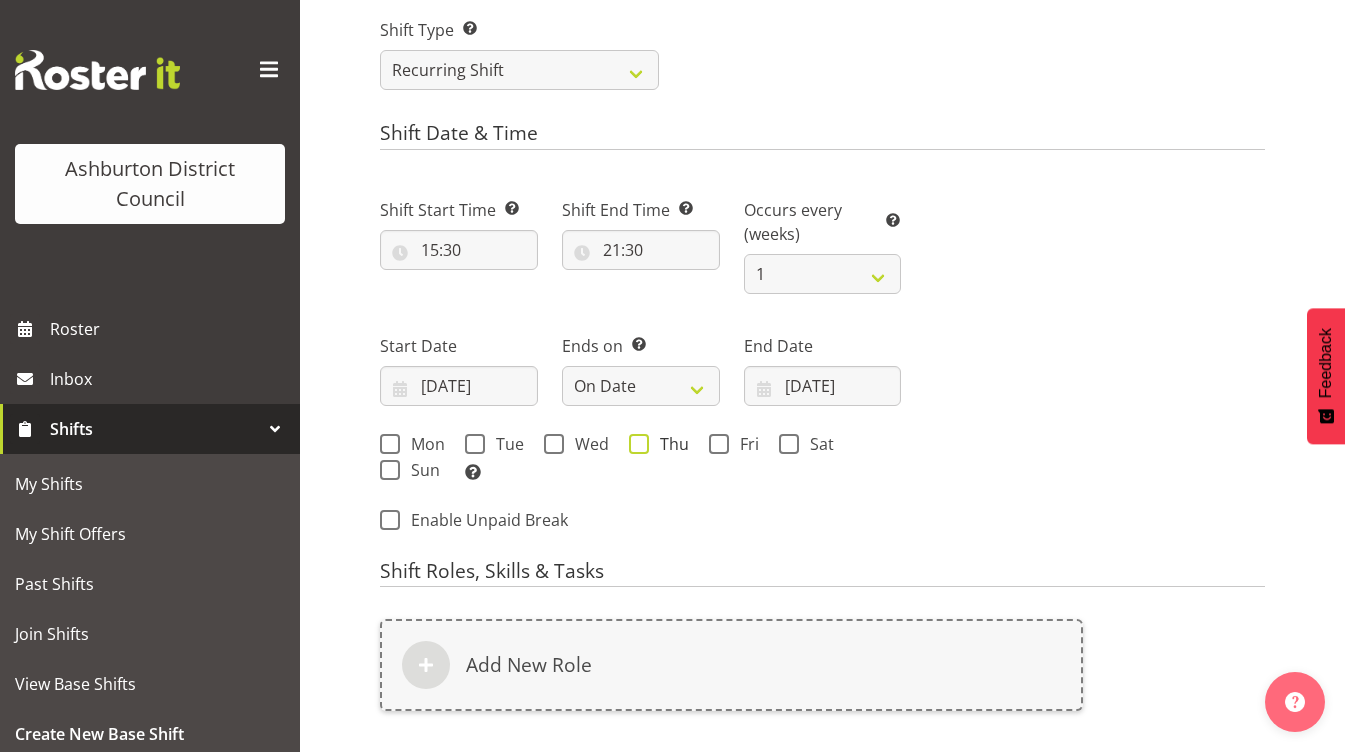 click on "Thu" at bounding box center [669, 444] 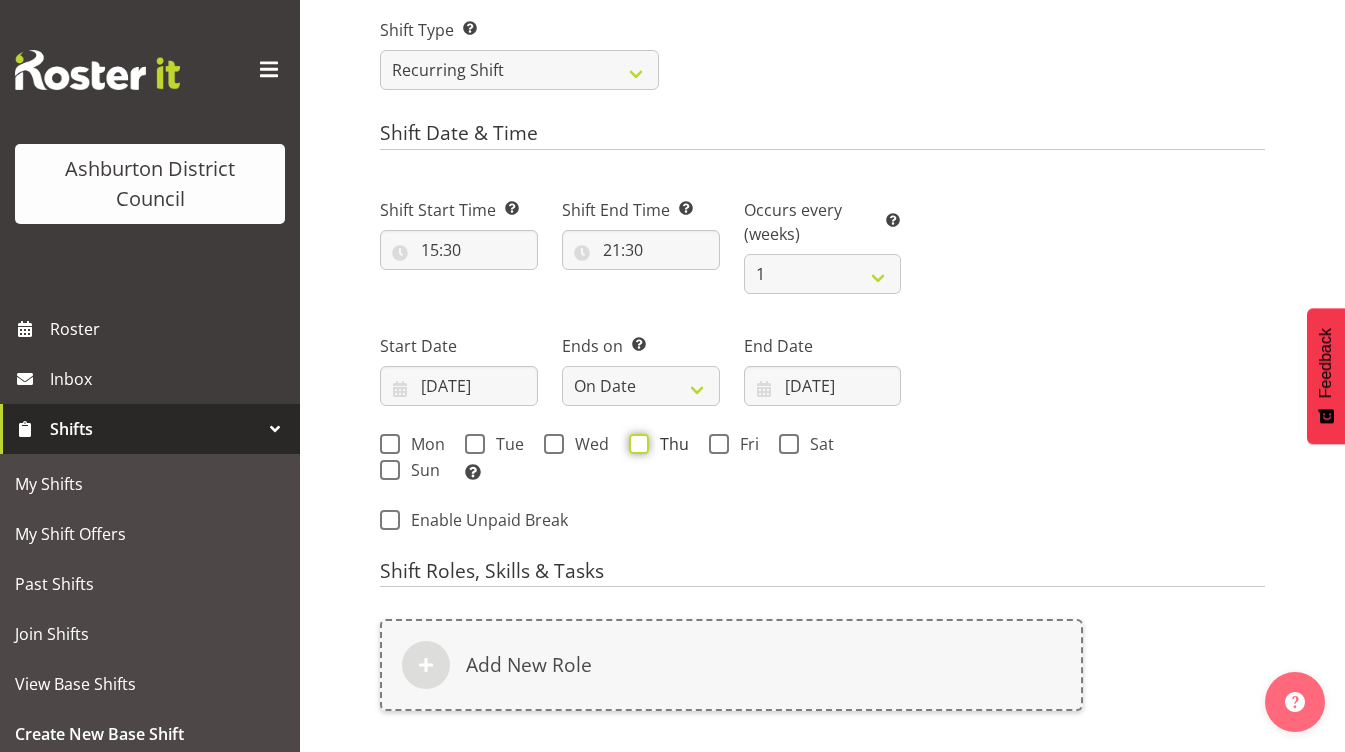 click on "Thu" at bounding box center (635, 443) 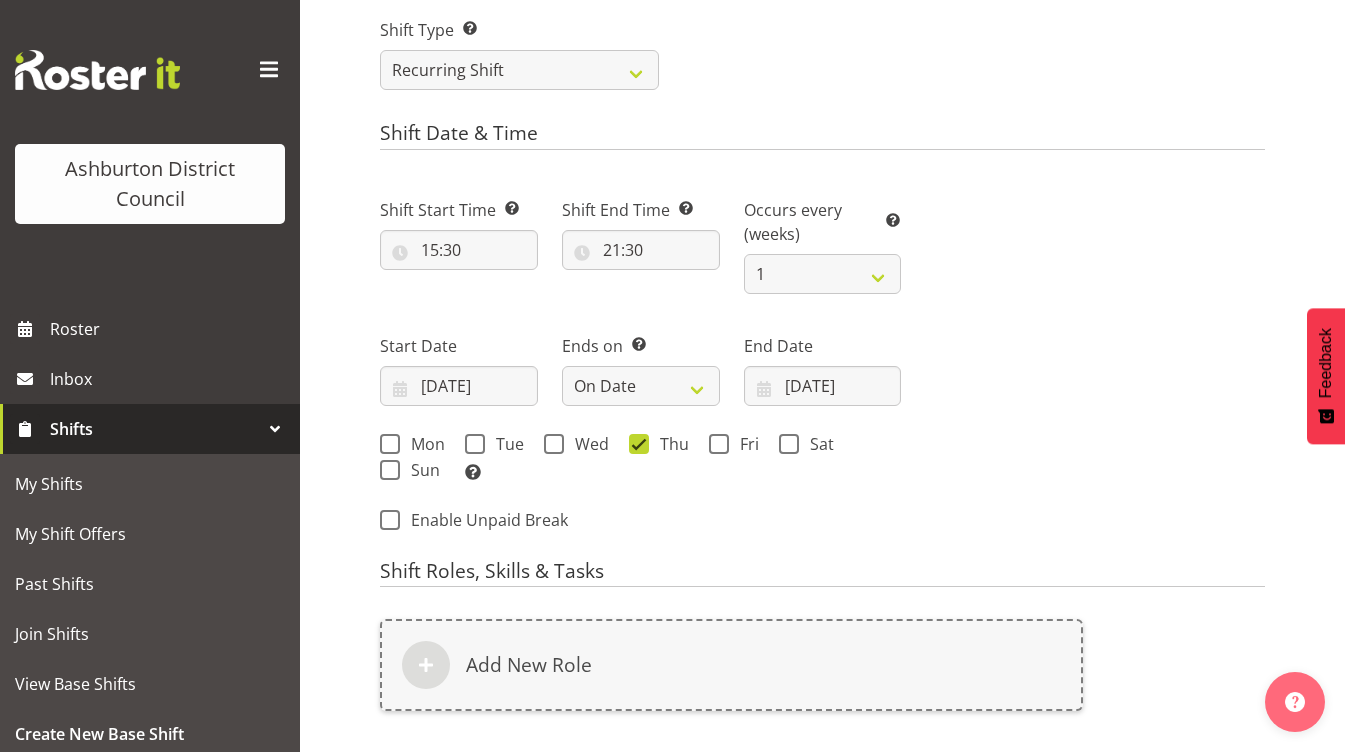click on "Next Shifts" at bounding box center [1095, 359] 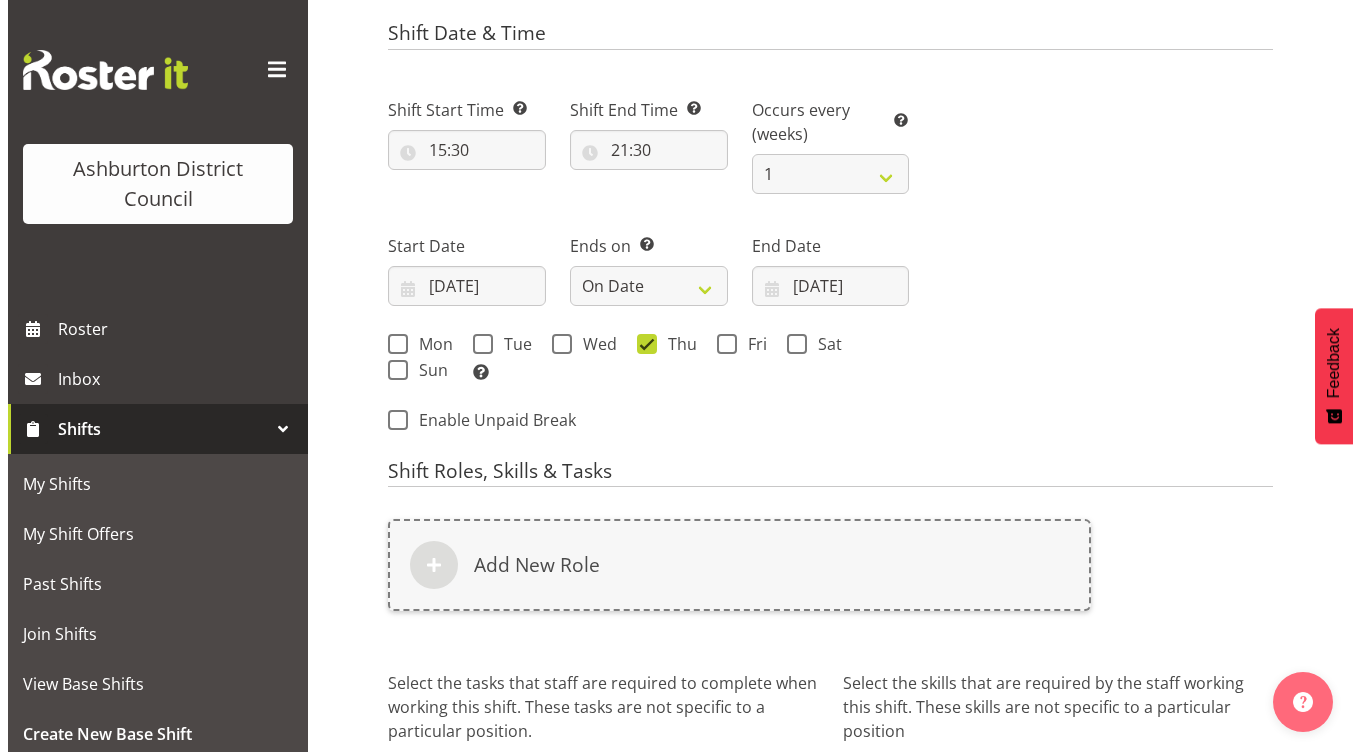 scroll, scrollTop: 1062, scrollLeft: 0, axis: vertical 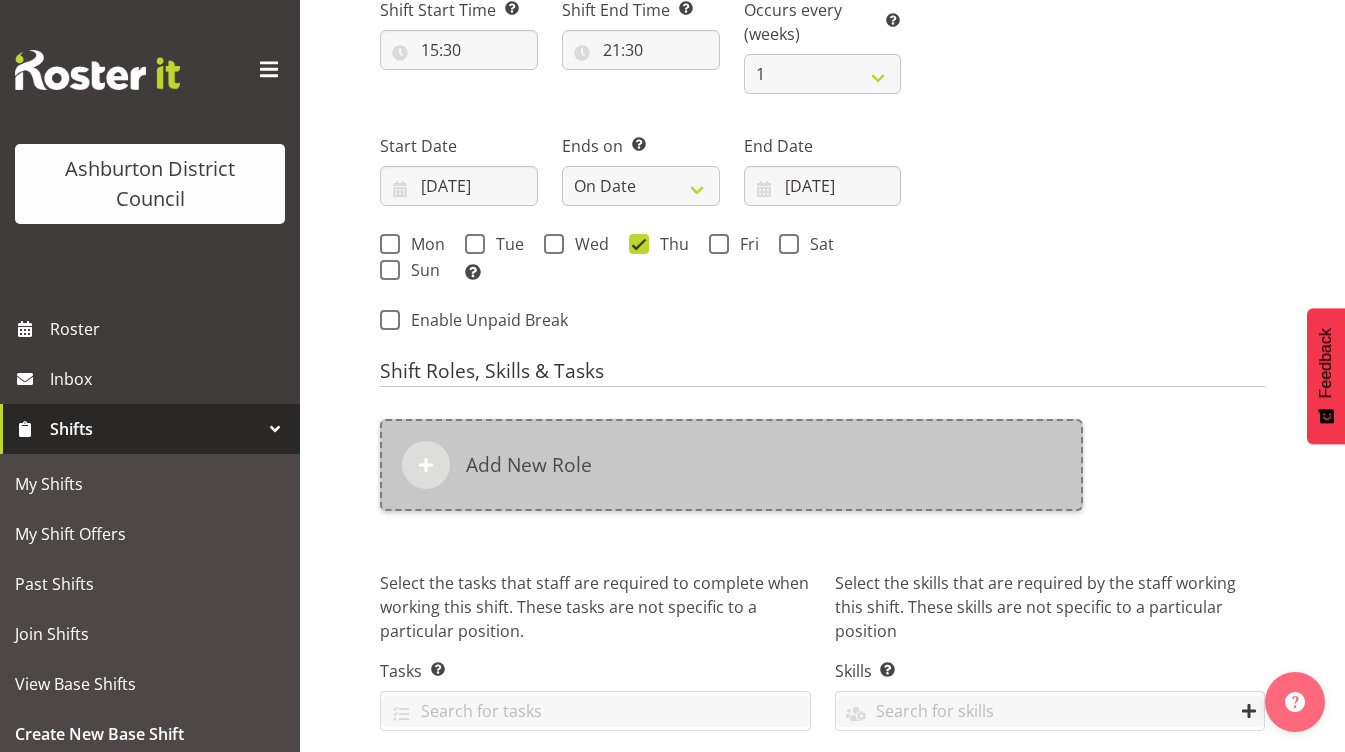 click on "Add New Role" at bounding box center (529, 465) 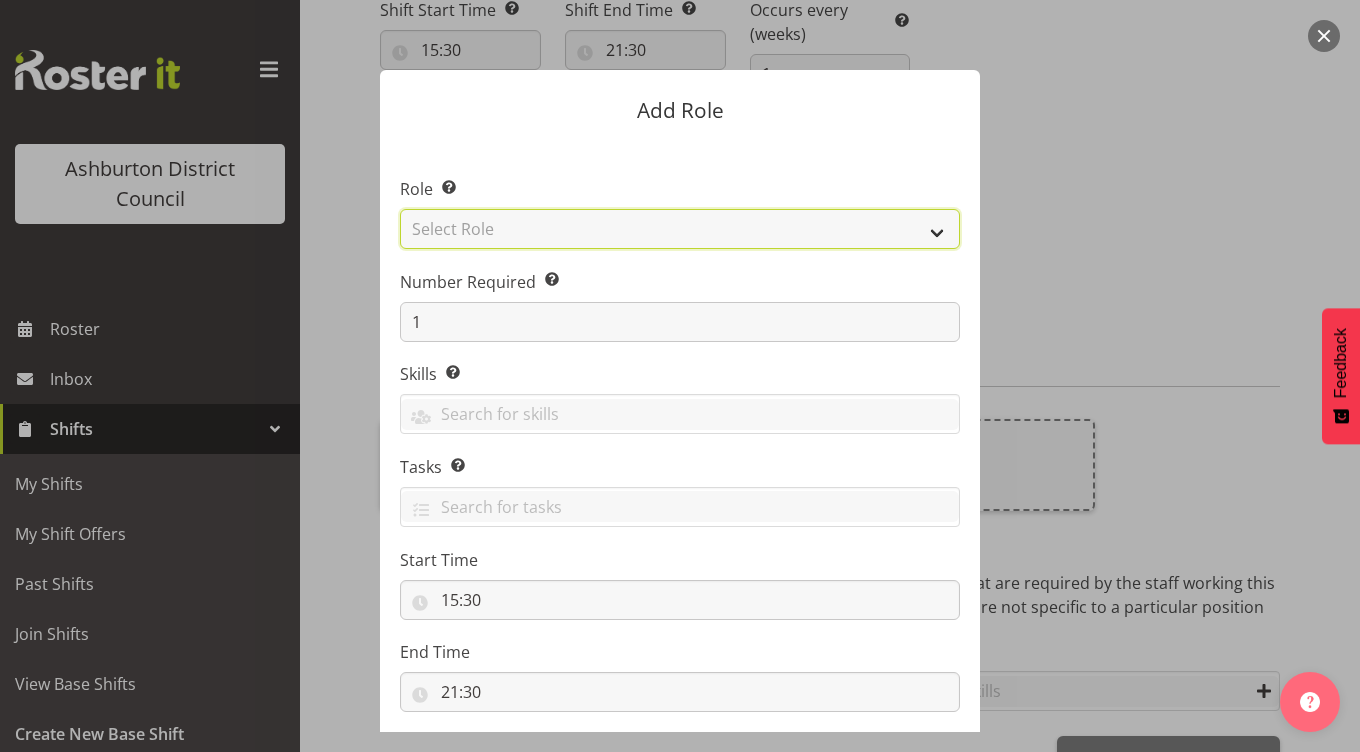 click on "Select Role  AAGM Deputy Director AAGM Director Archivist Childrens Librarian Collections & Exhibitions Assistant Collections Registrar Community Connections Lead Community Library Assistant Curator - Art Customer Services Officer Customer Services Team Leader Digital Programmes Lead EANC Administrator Educator Front of House Assistant Librarian Library Assistant Library Assistant - After School Library Assistant (2) Library Manager Lifeguard LTS Marketing & Engagement Co-ordinator Museum Assistant Programmes Co-Ordinator Recreation Assistant Senior Librarian Senior Lifeguard Senior Museum Curator Sound Studio Specialist Stadium Assistant Technical Librarian Training Lifeguard Volunteer Youth Librarian" at bounding box center [680, 229] 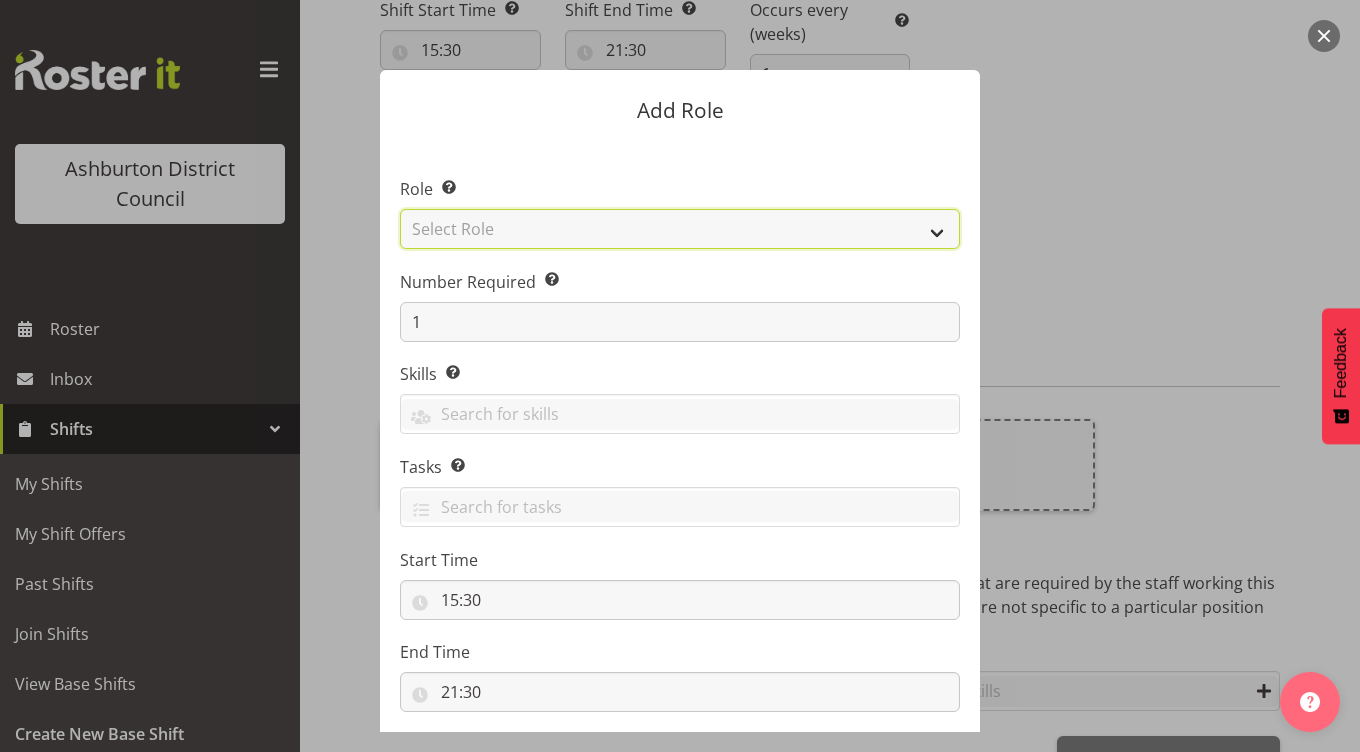 select on "64" 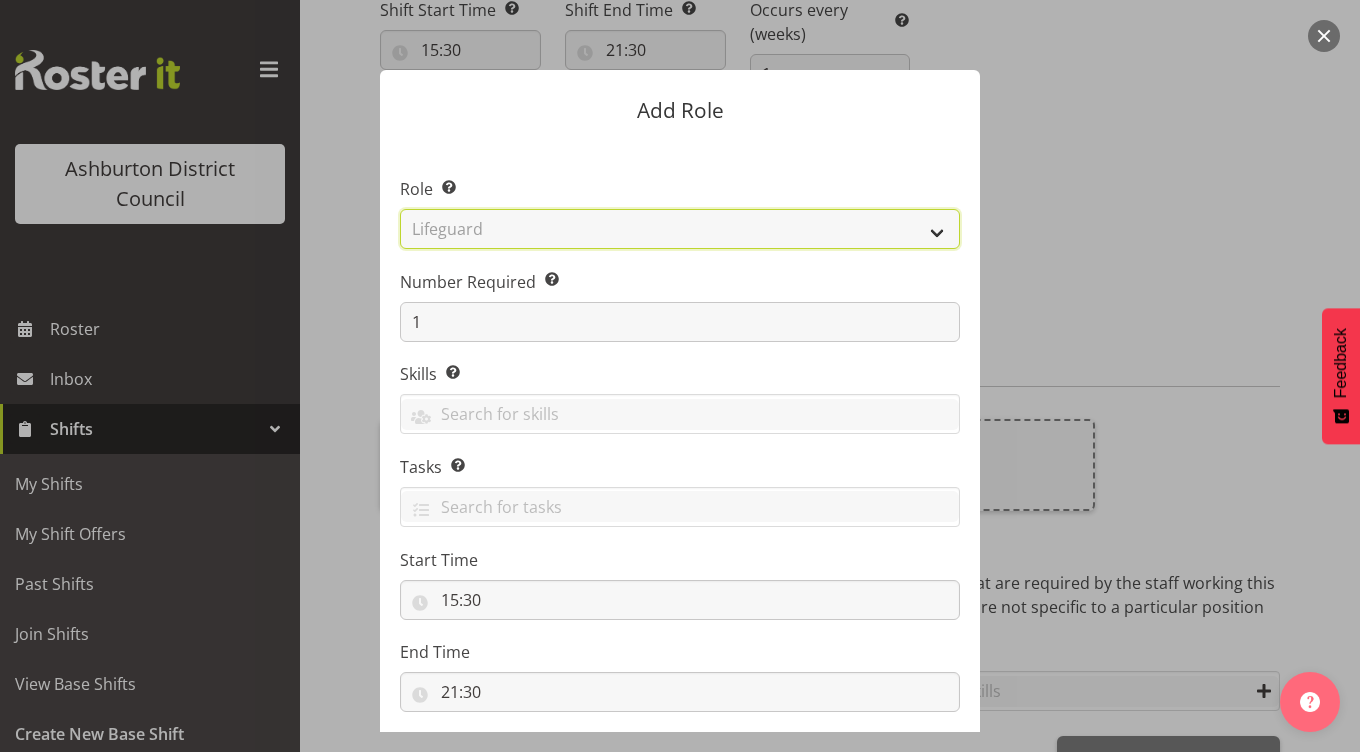 click on "Select Role  AAGM Deputy Director AAGM Director Archivist Childrens Librarian Collections & Exhibitions Assistant Collections Registrar Community Connections Lead Community Library Assistant Curator - Art Customer Services Officer Customer Services Team Leader Digital Programmes Lead EANC Administrator Educator Front of House Assistant Librarian Library Assistant Library Assistant - After School Library Assistant (2) Library Manager Lifeguard LTS Marketing & Engagement Co-ordinator Museum Assistant Programmes Co-Ordinator Recreation Assistant Senior Librarian Senior Lifeguard Senior Museum Curator Sound Studio Specialist Stadium Assistant Technical Librarian Training Lifeguard Volunteer Youth Librarian" at bounding box center (680, 229) 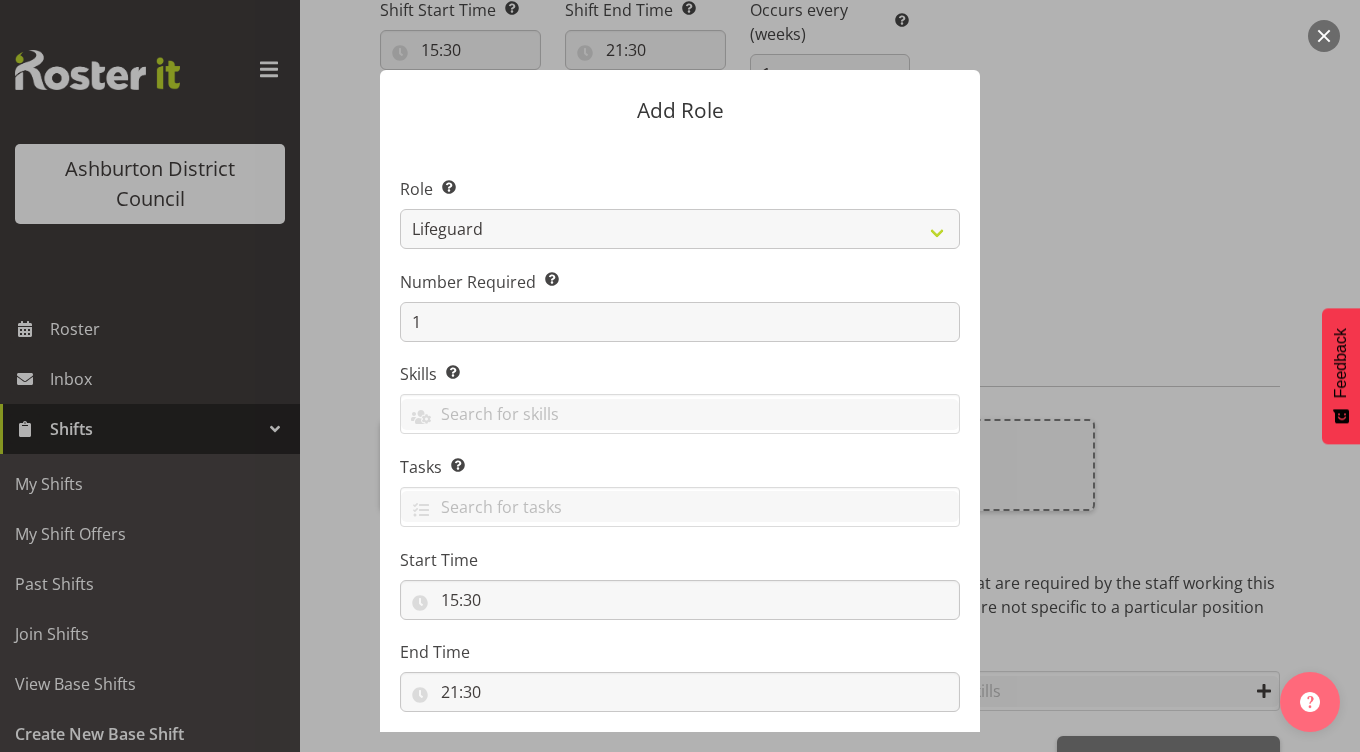 click on "Role
Select the role you wish to add to the shift.   AAGM Deputy Director AAGM Director Archivist Childrens Librarian Collections & Exhibitions Assistant Collections Registrar Community Connections Lead Community Library Assistant Curator - Art Customer Services Officer Customer Services Team Leader Digital Programmes Lead EANC Administrator Educator Front of House Assistant Librarian Library Assistant Library Assistant - After School Library Assistant (2) Library Manager Lifeguard LTS Marketing & Engagement Co-ordinator Museum Assistant Programmes Co-Ordinator Recreation Assistant Senior Librarian Senior Lifeguard Senior Museum Curator Sound Studio Specialist Stadium Assistant Technical Librarian Training Lifeguard Volunteer Youth Librarian
Number Required
Select the number of employees needed for this position.   1
Skills
Senior Lifeguard   PLPC" at bounding box center [680, 447] 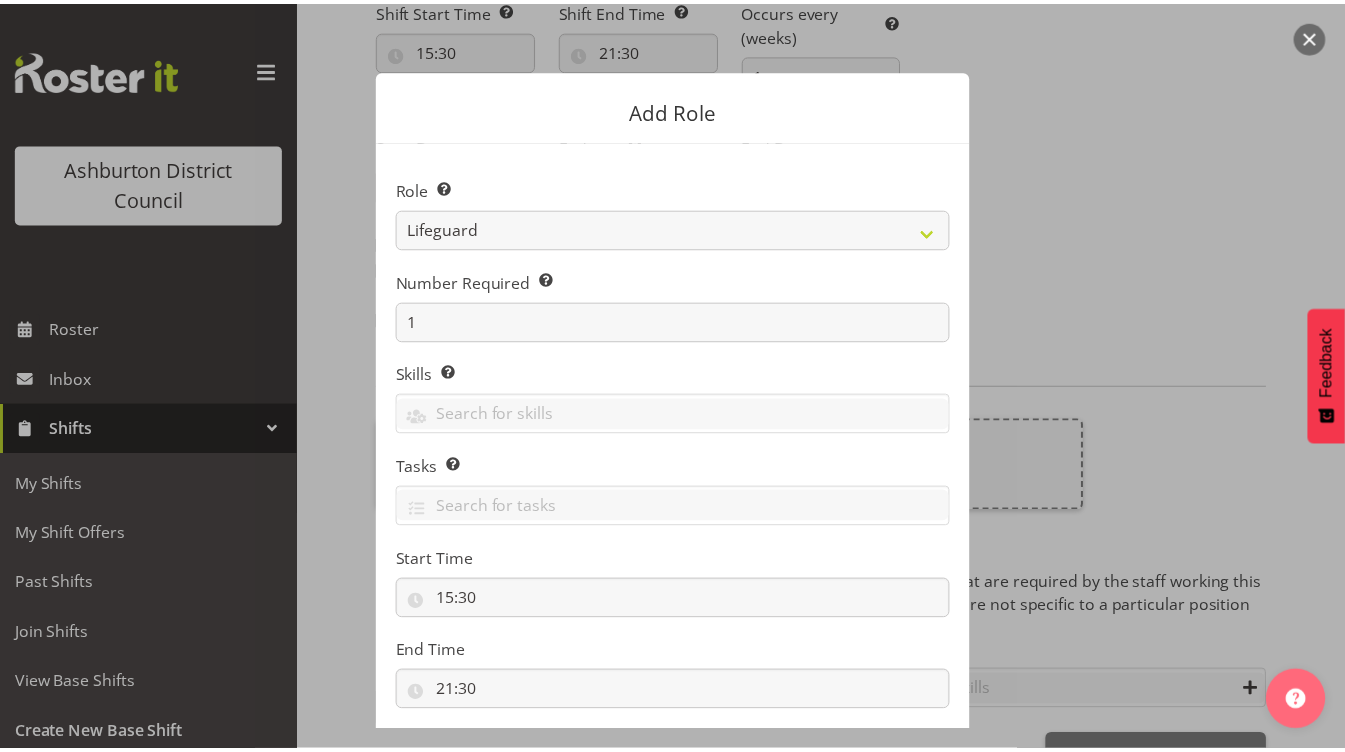 scroll, scrollTop: 115, scrollLeft: 0, axis: vertical 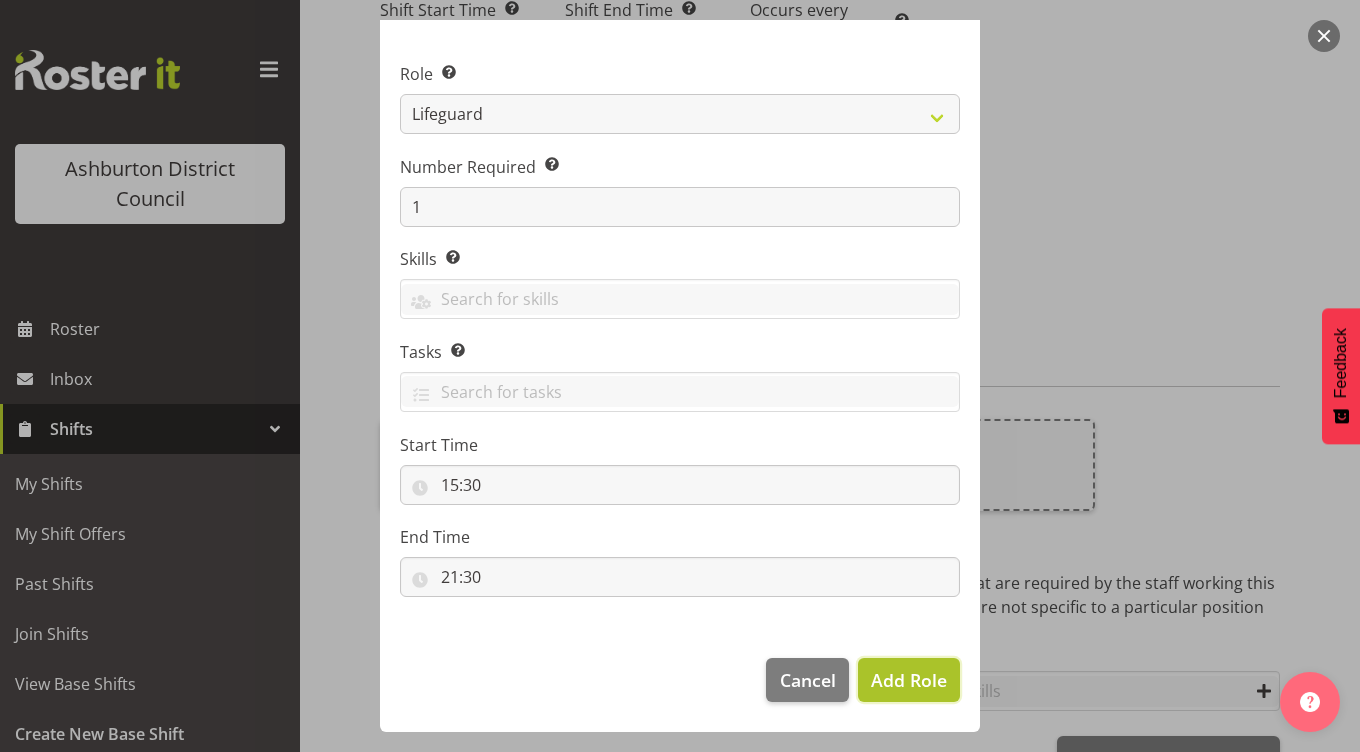 click on "Add Role" at bounding box center [909, 680] 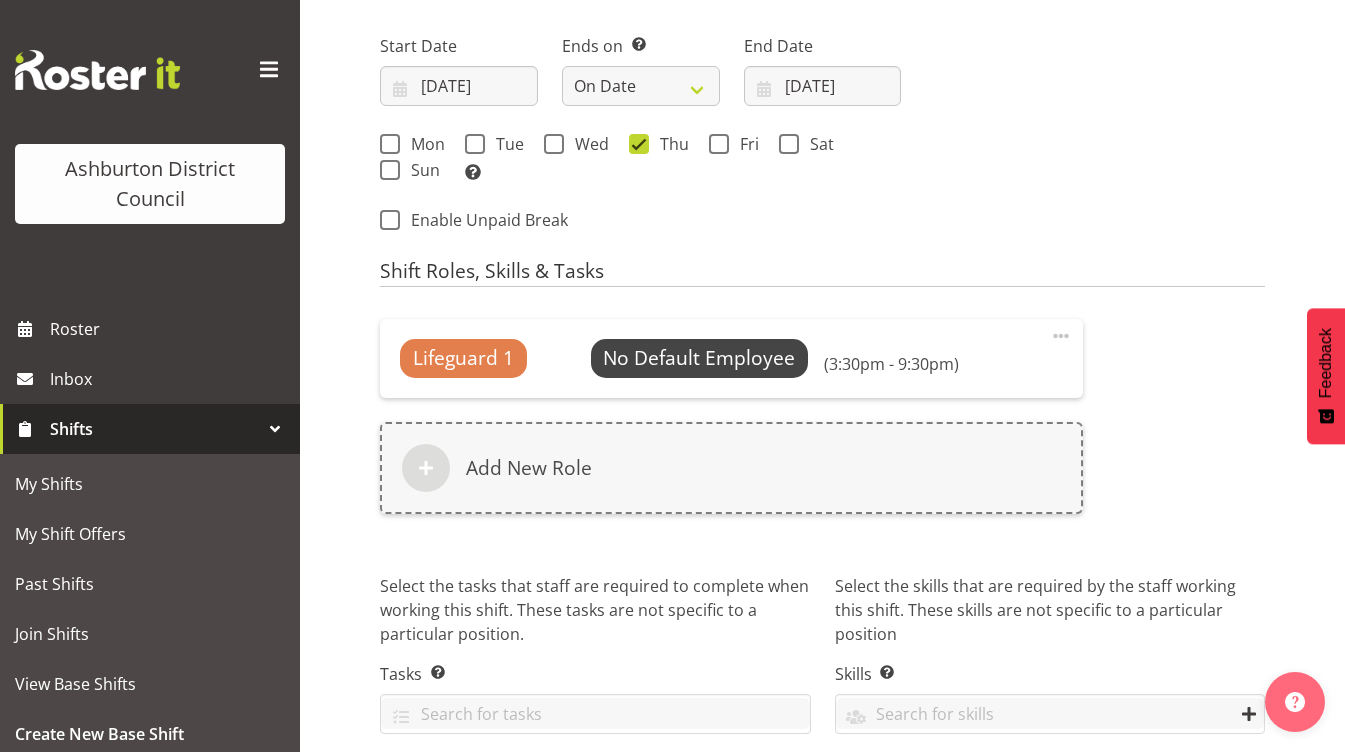 scroll, scrollTop: 1222, scrollLeft: 0, axis: vertical 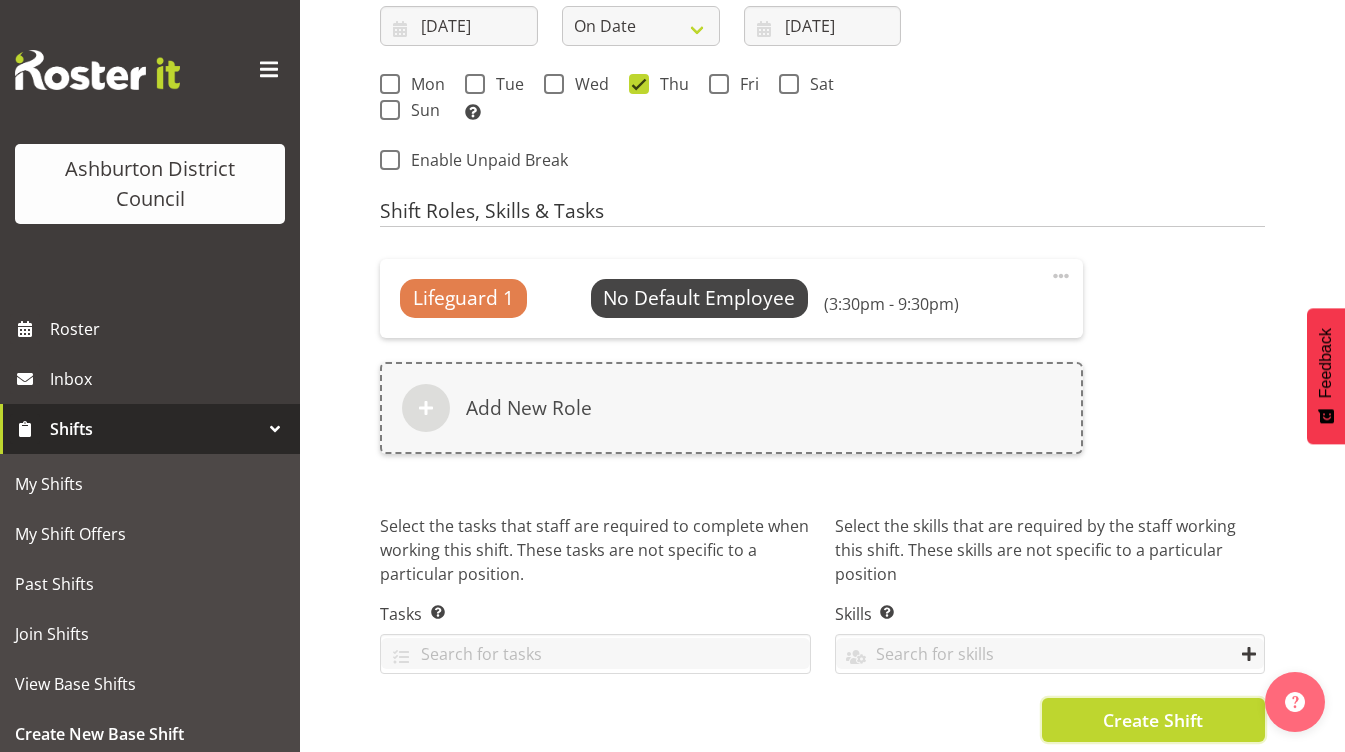 click on "Create Shift" at bounding box center (1153, 720) 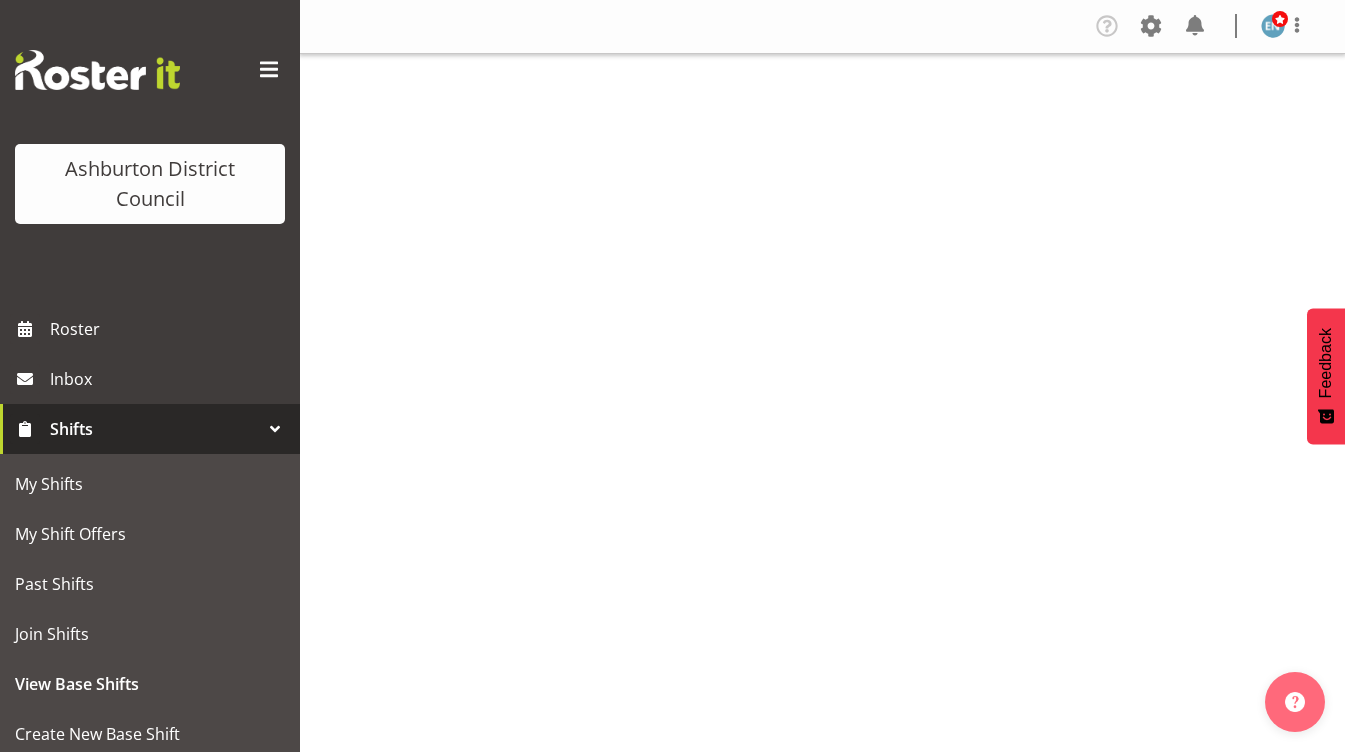 scroll, scrollTop: 0, scrollLeft: 0, axis: both 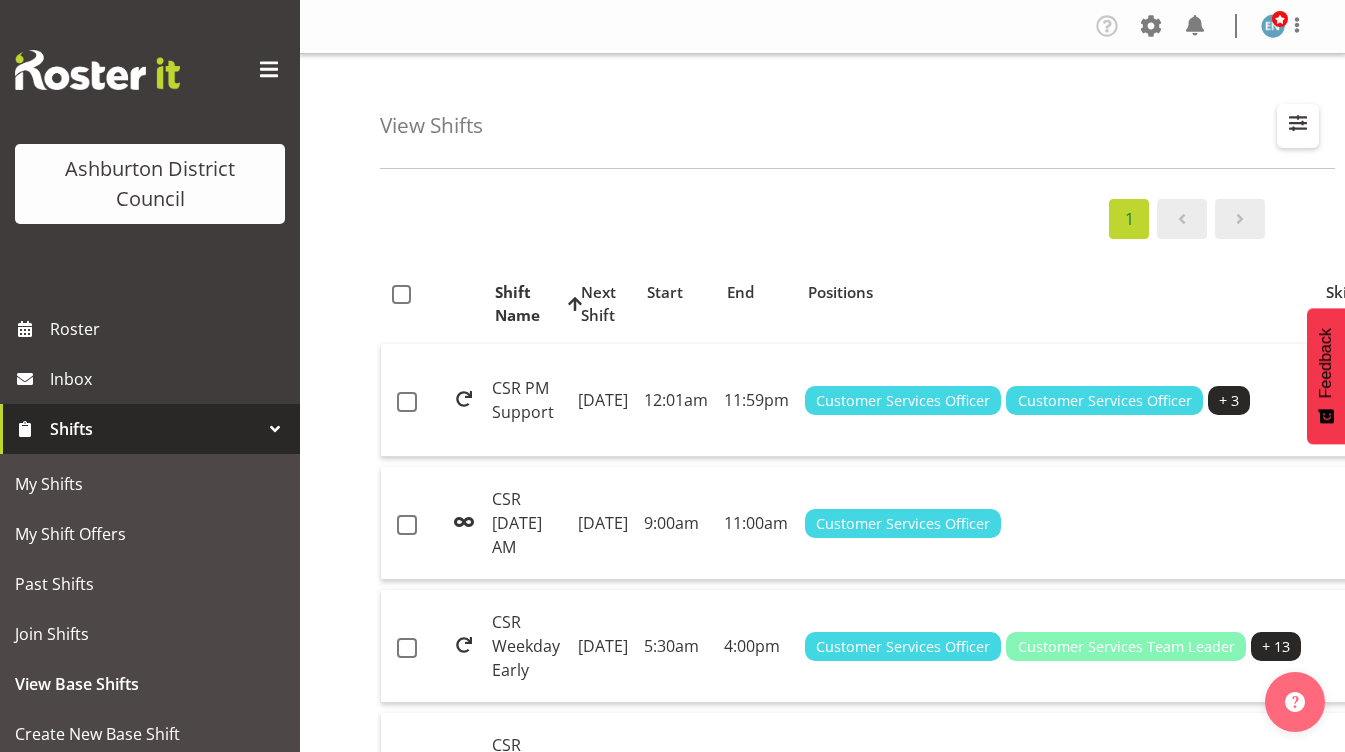 click at bounding box center [1298, 123] 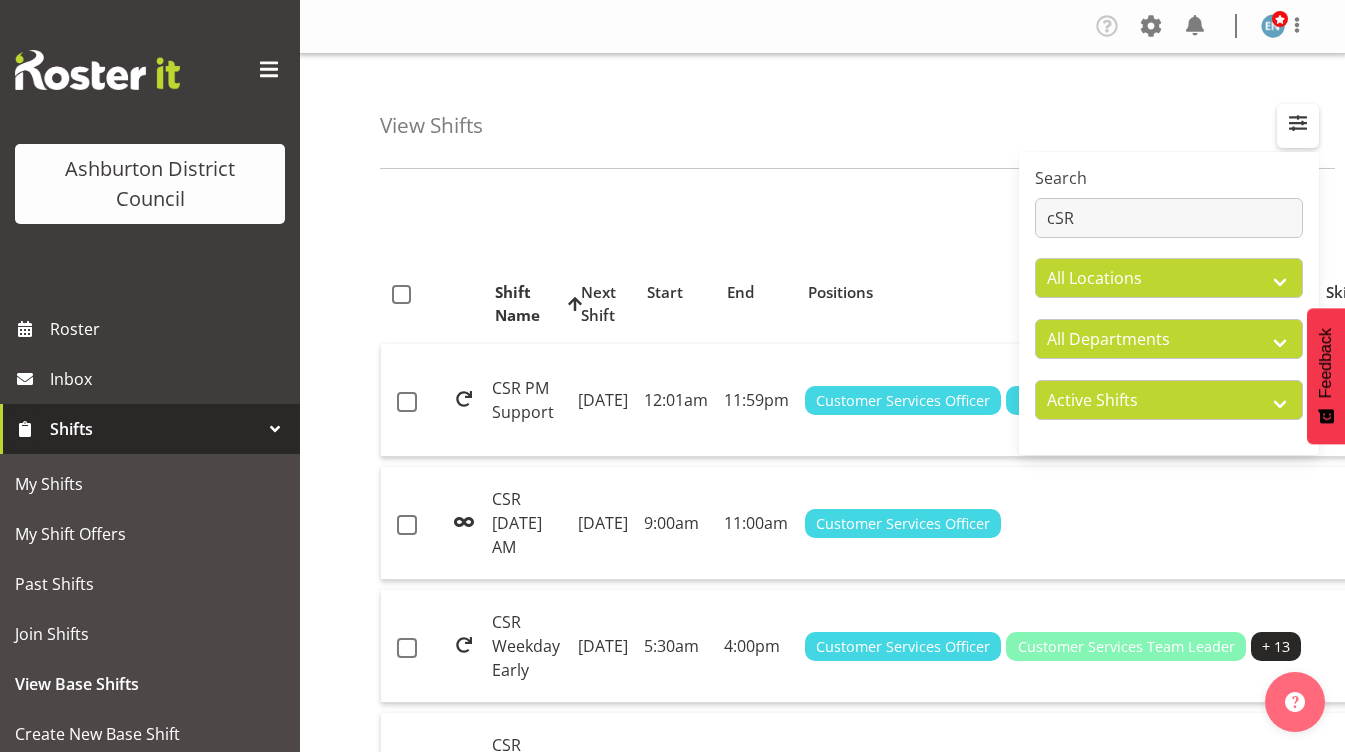 click at bounding box center [1298, 123] 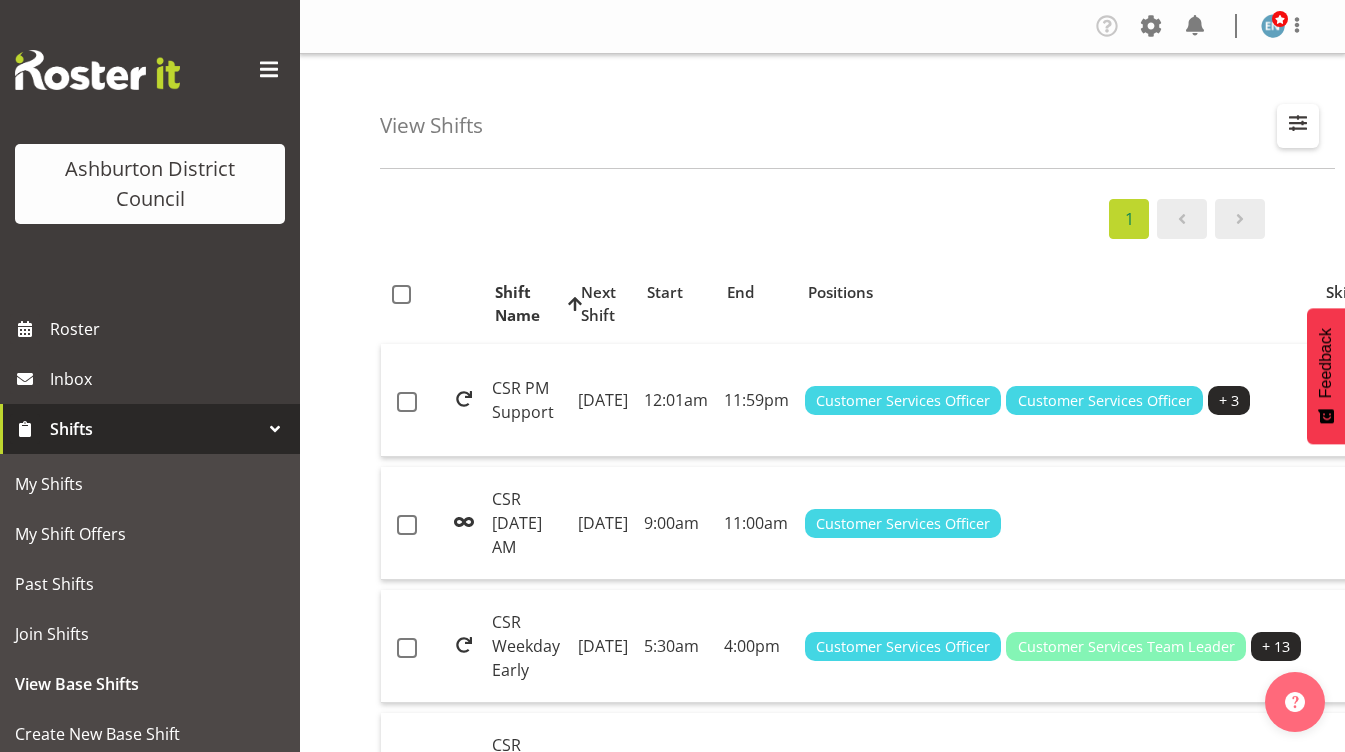 click at bounding box center (1298, 123) 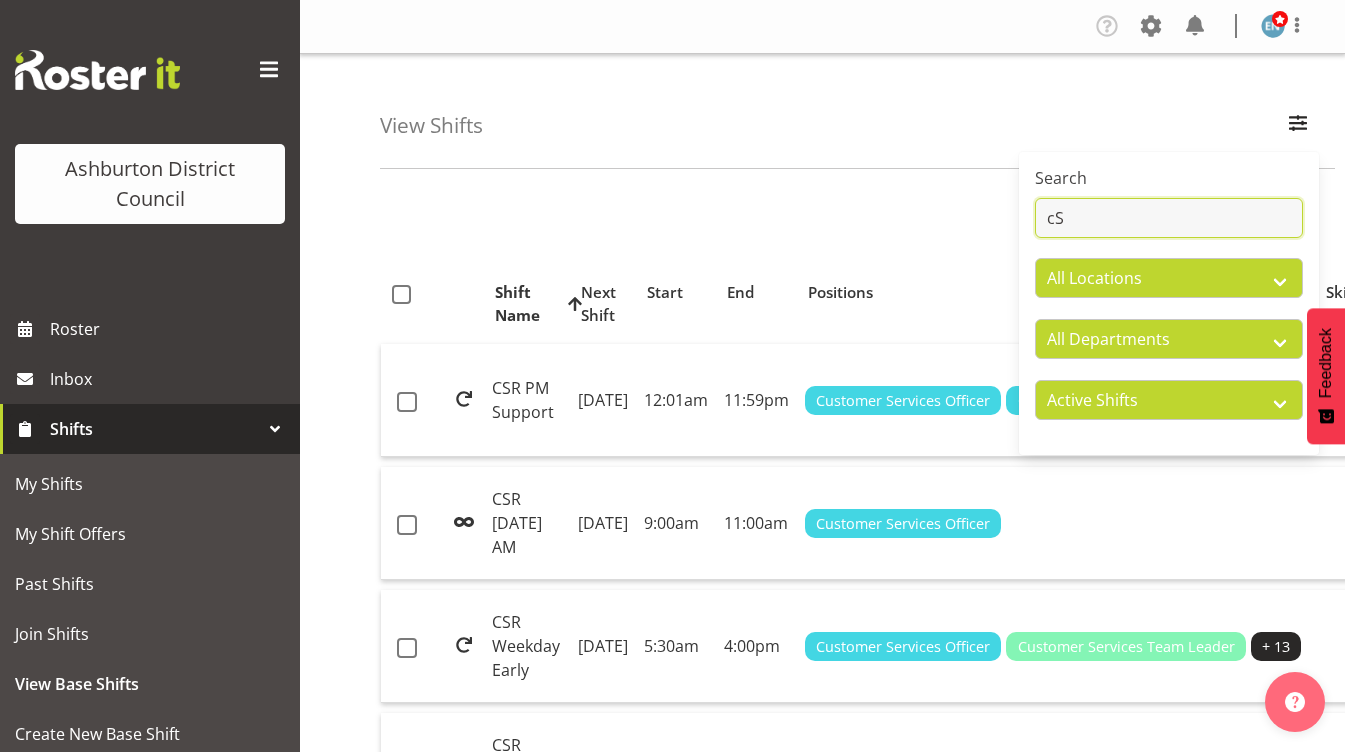 type on "c" 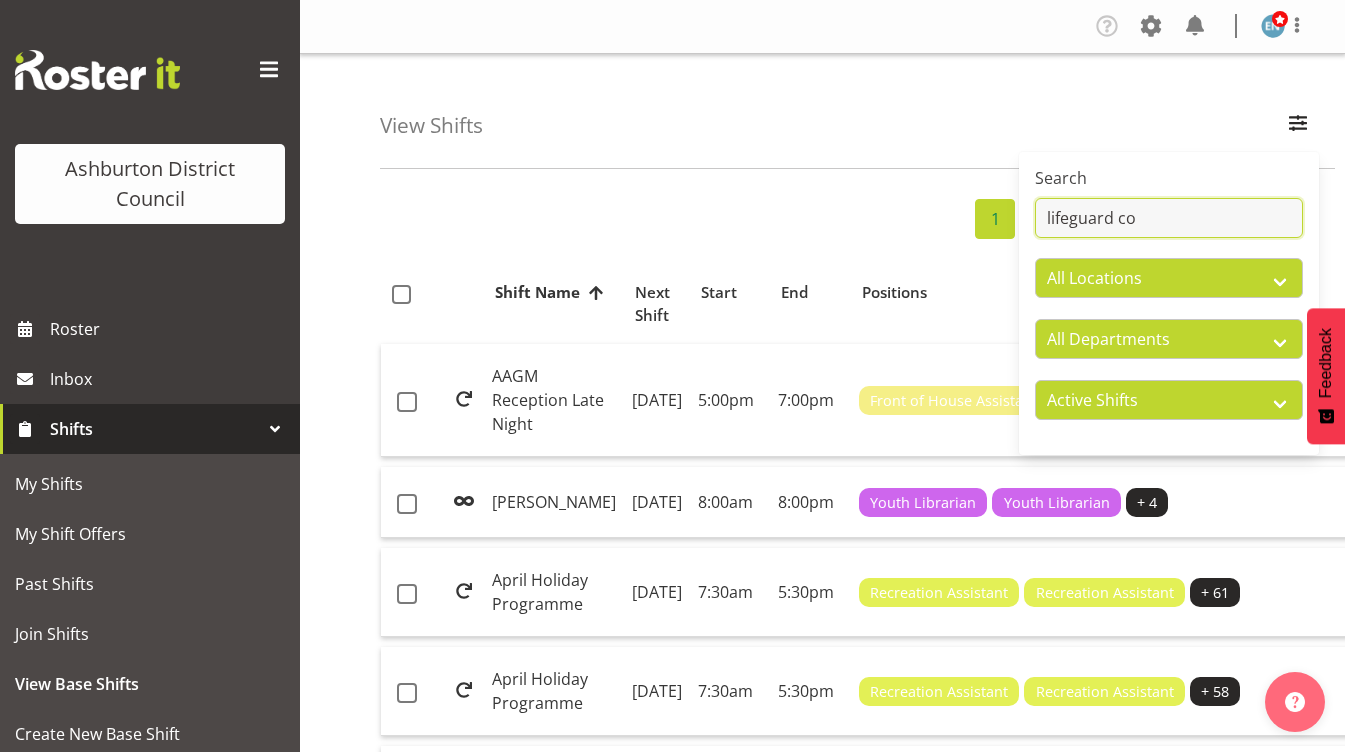 type on "lifeguard co" 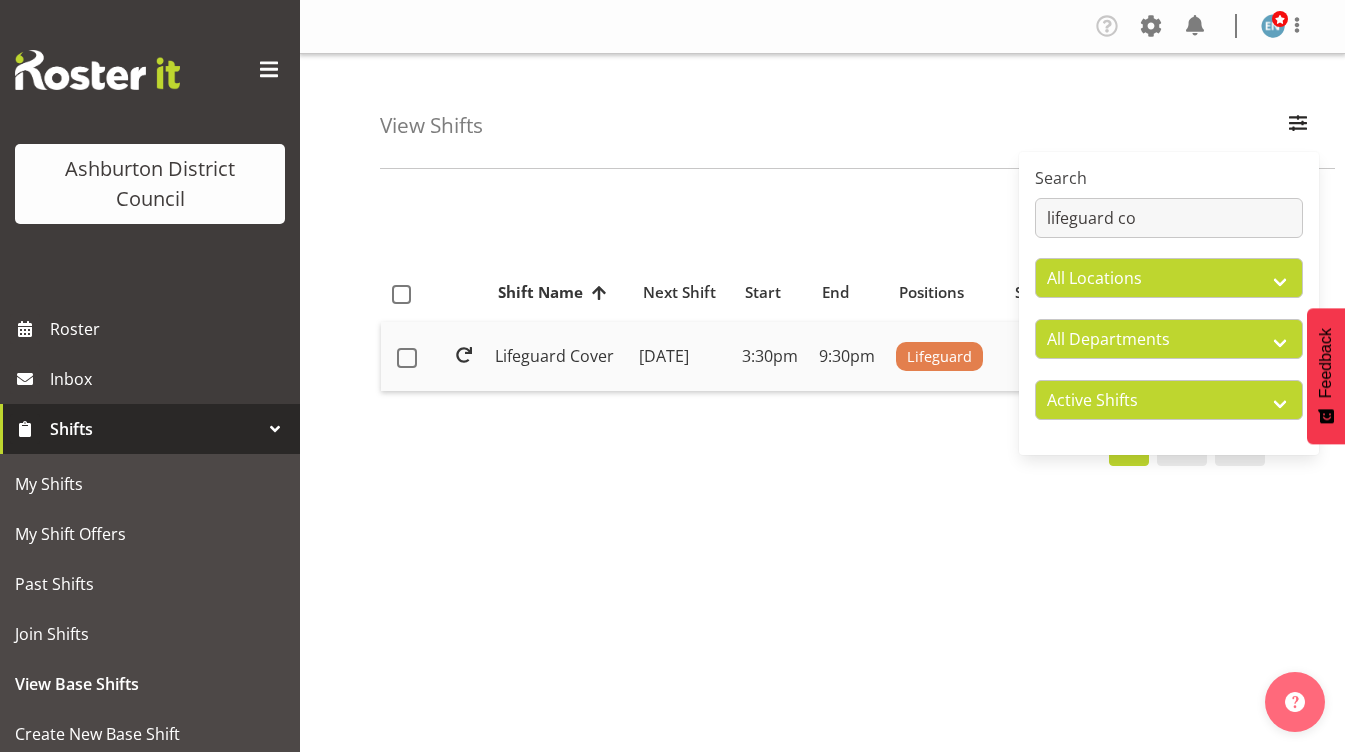click on "Thursday, 17th Jul 2025" at bounding box center [682, 357] 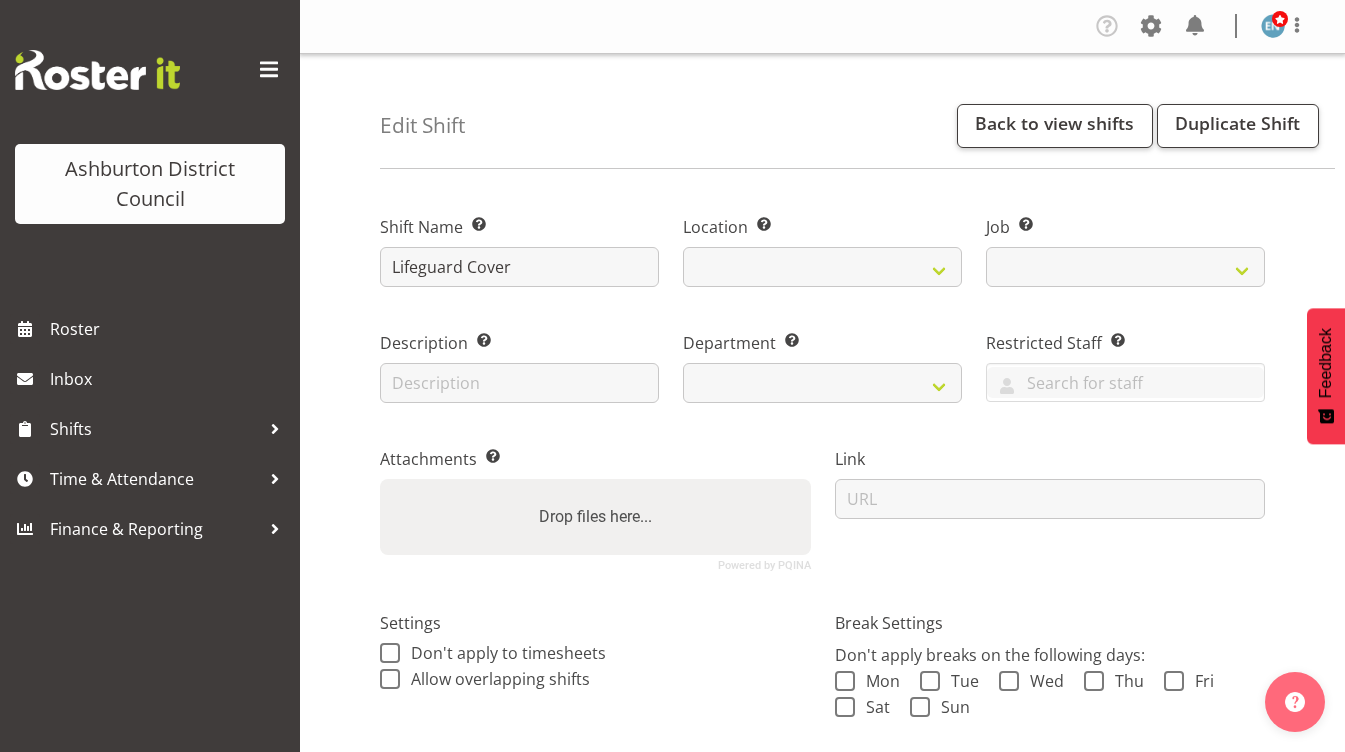 select 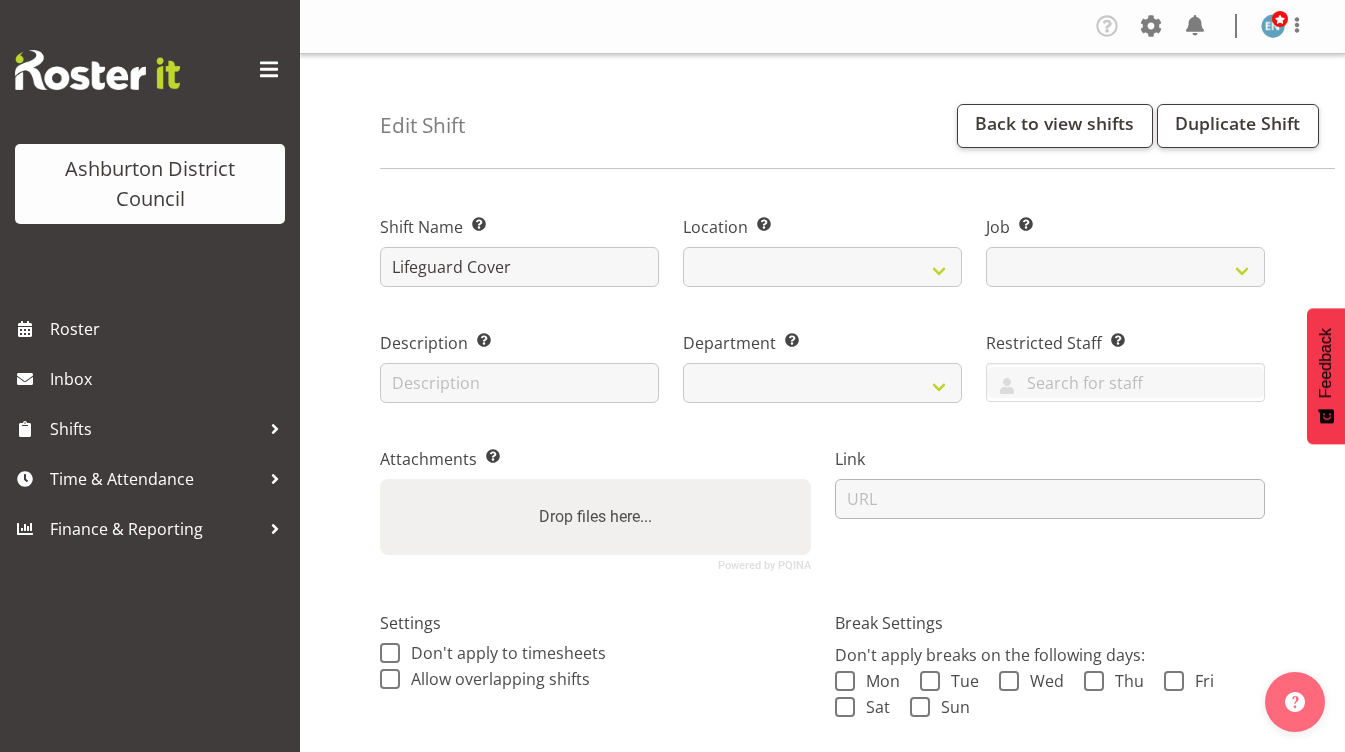 scroll, scrollTop: 0, scrollLeft: 0, axis: both 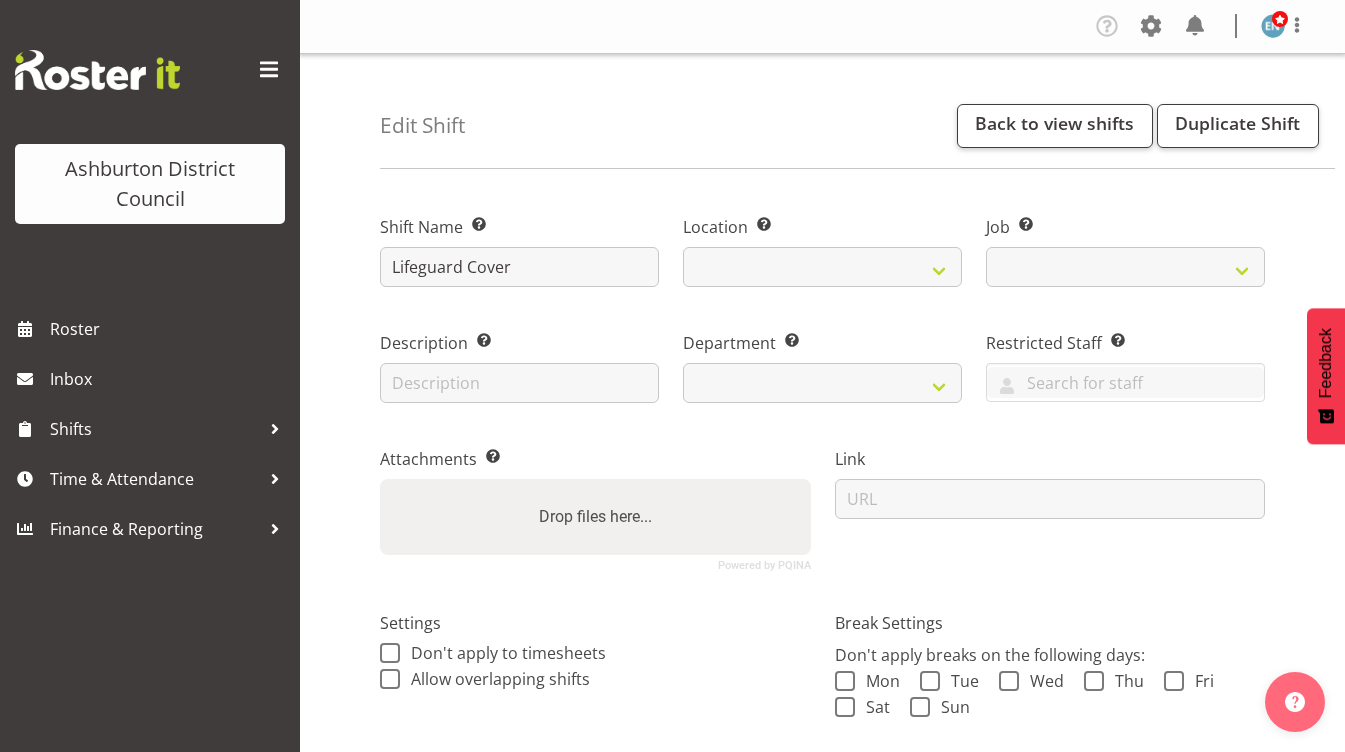 select on "38" 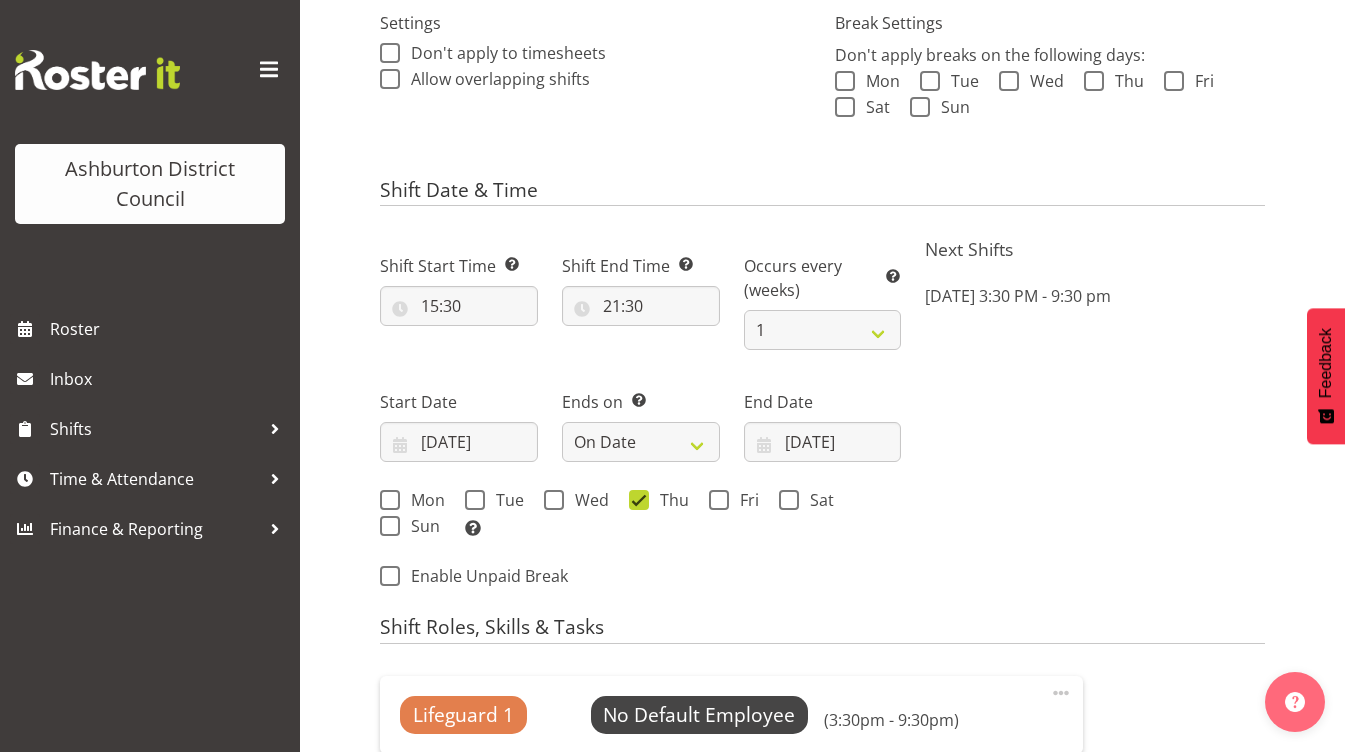 select 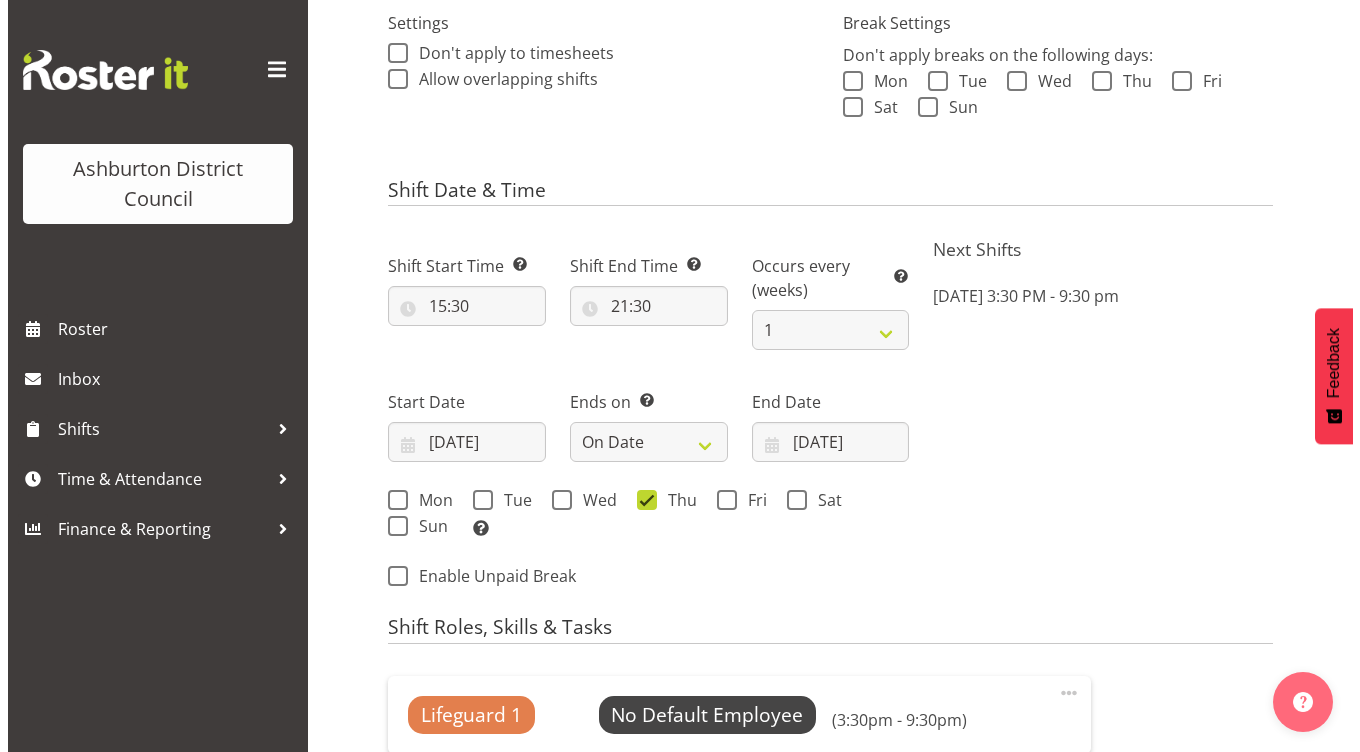 scroll, scrollTop: 800, scrollLeft: 0, axis: vertical 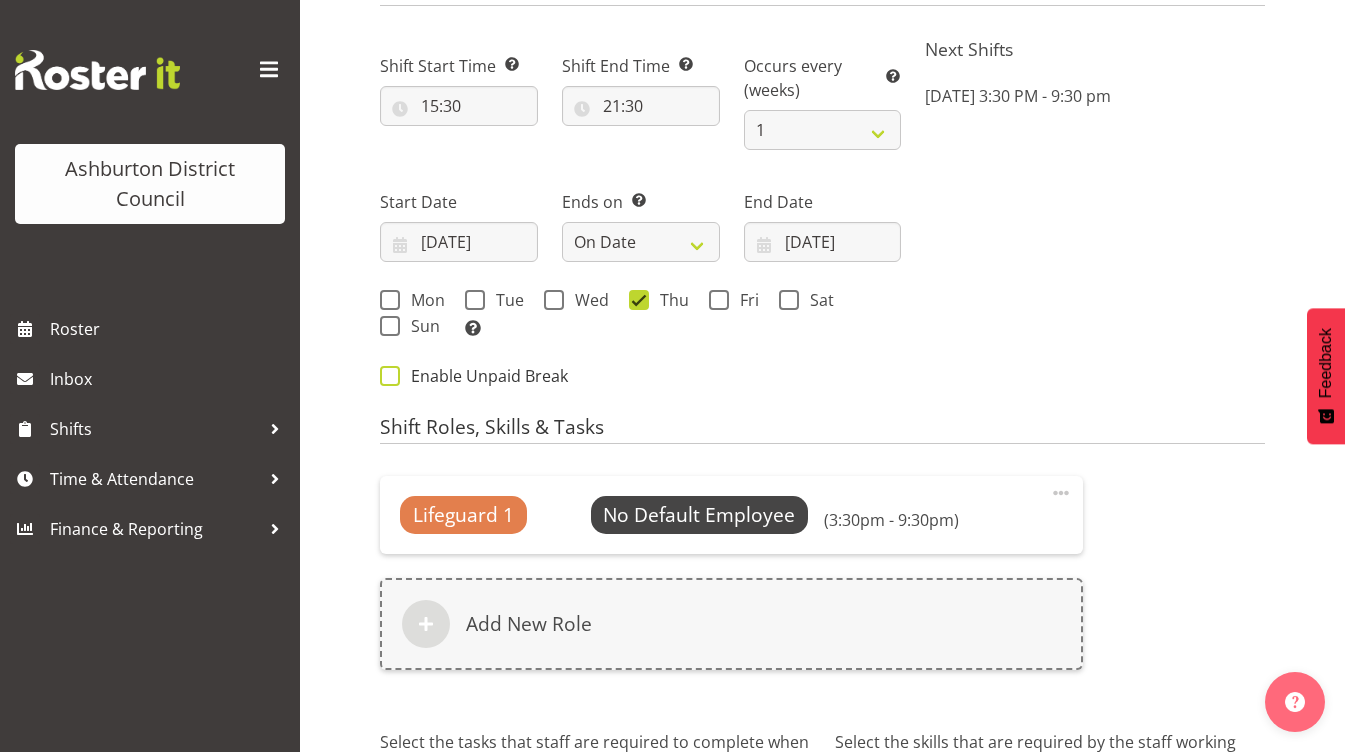 click at bounding box center (390, 376) 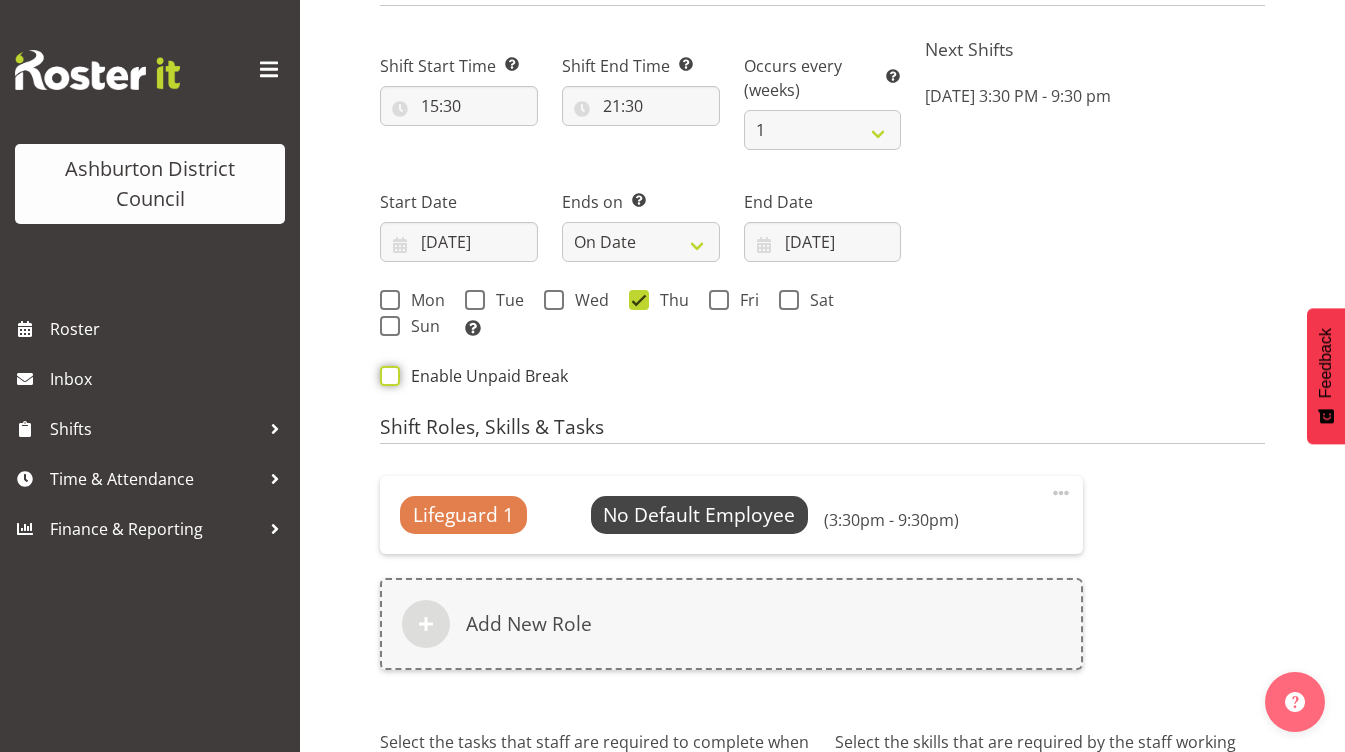 click on "Enable Unpaid Break" at bounding box center [386, 376] 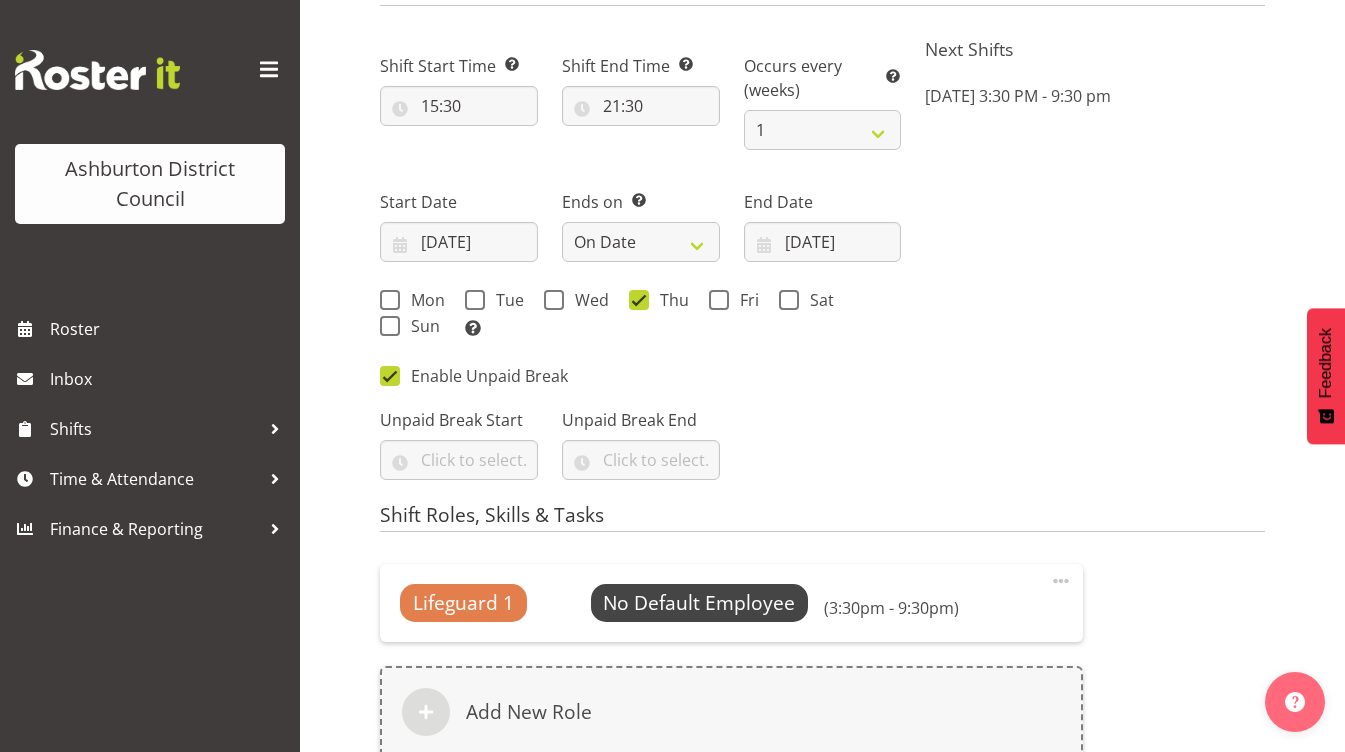 click at bounding box center [1061, 581] 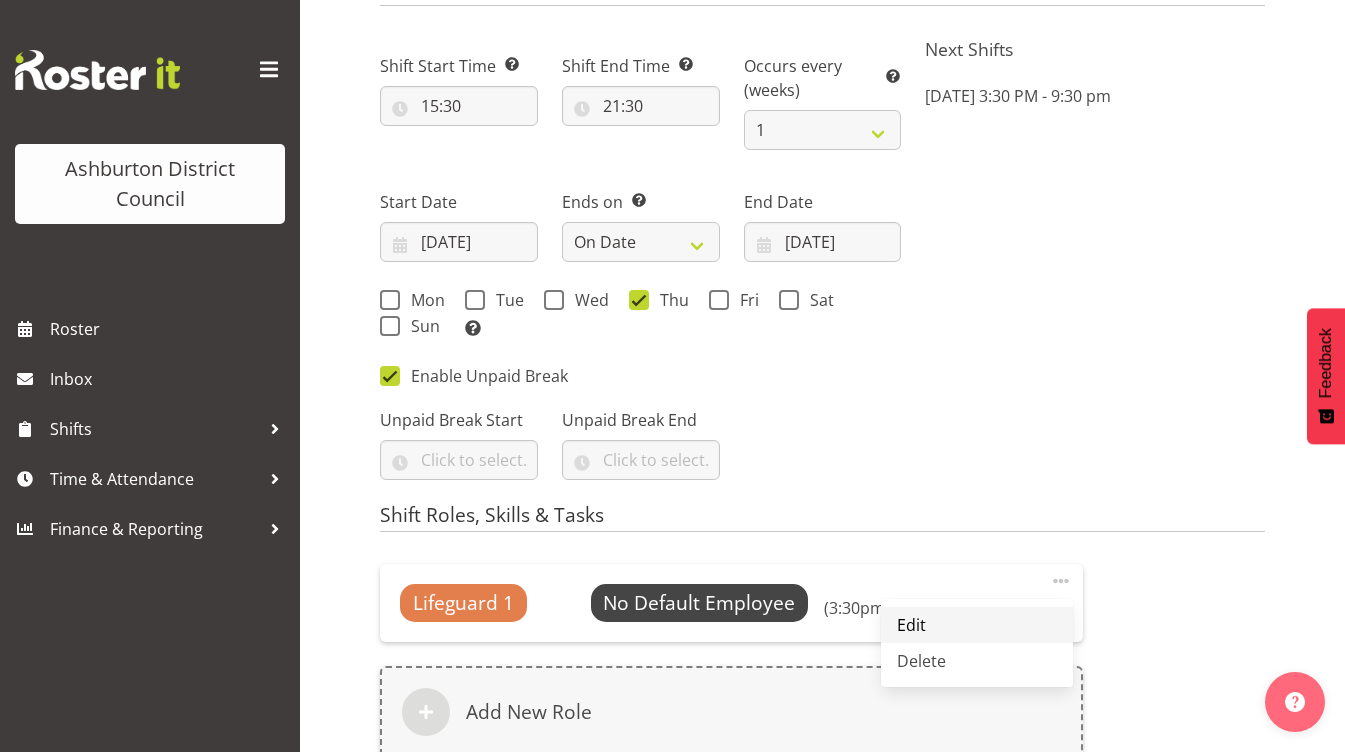 click on "Edit" at bounding box center [977, 625] 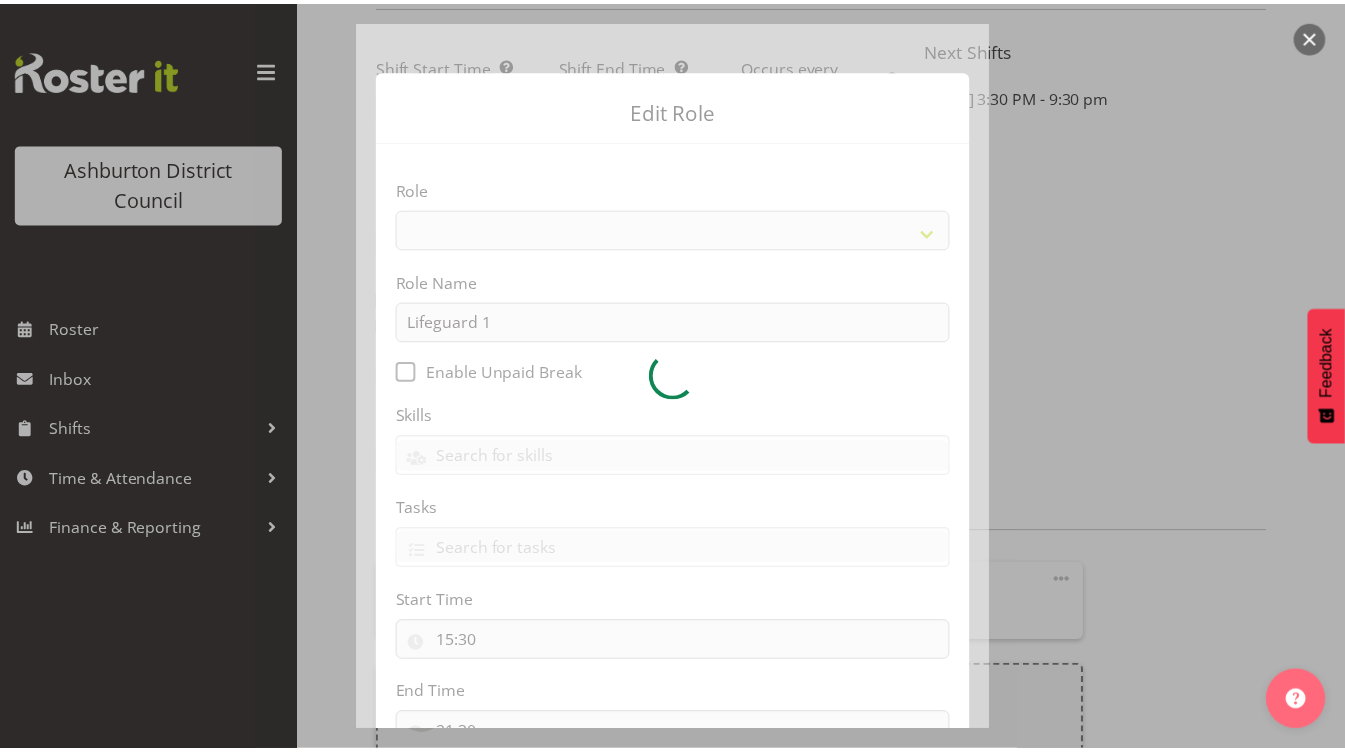 scroll, scrollTop: 157, scrollLeft: 0, axis: vertical 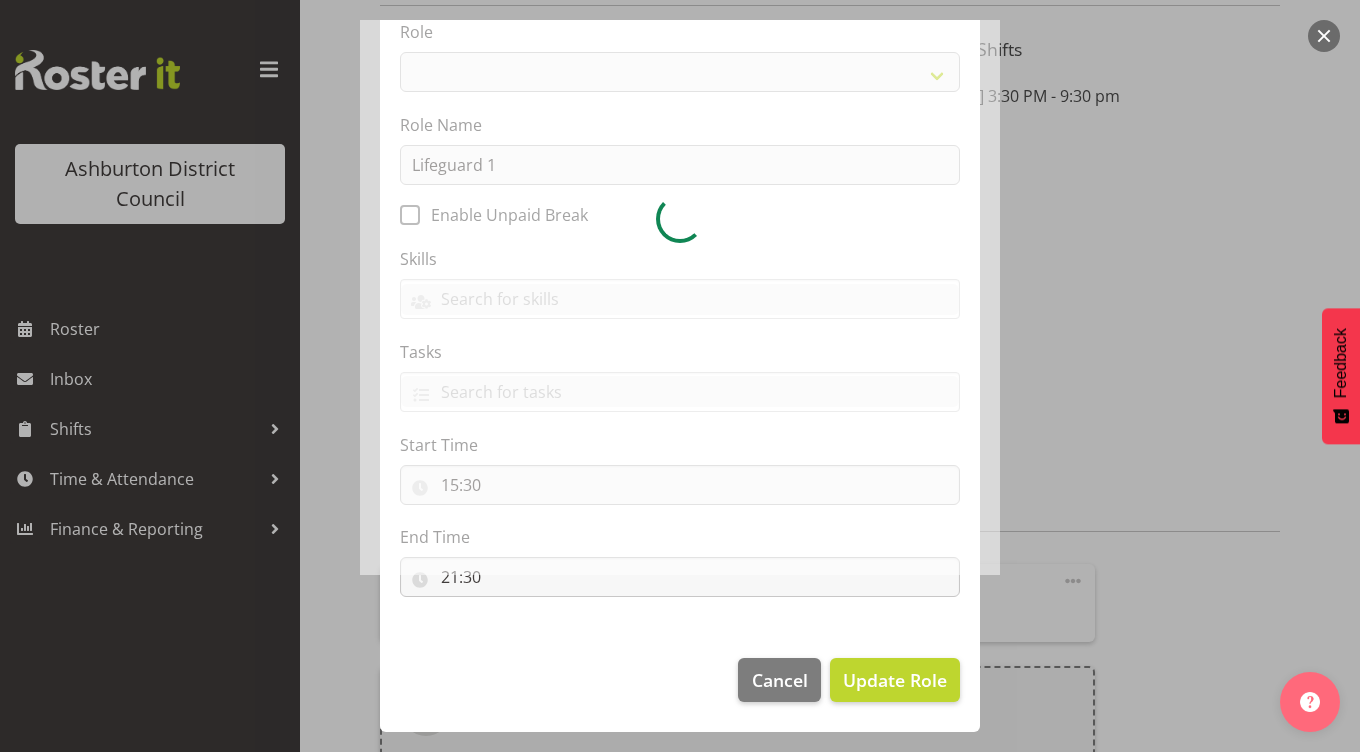 select on "64" 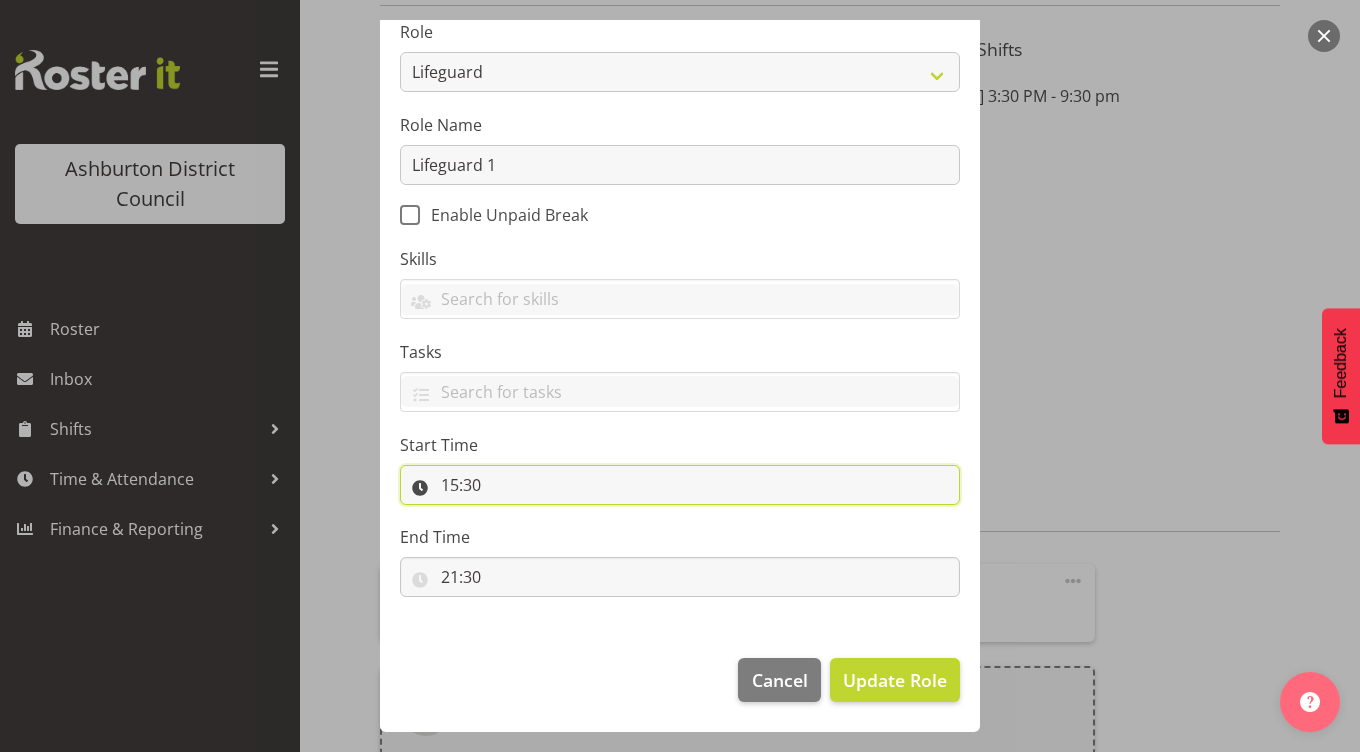 click on "15:30" at bounding box center (680, 485) 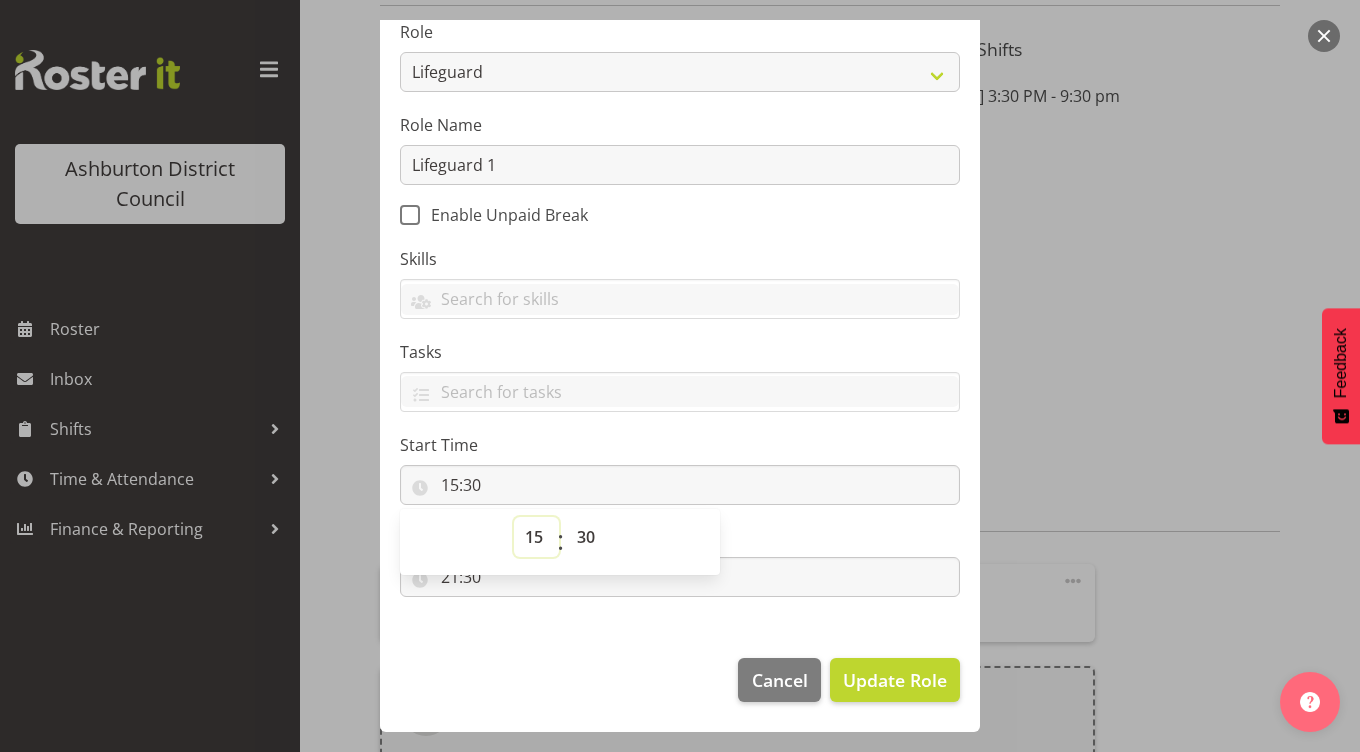 click on "00   01   02   03   04   05   06   07   08   09   10   11   12   13   14   15   16   17   18   19   20   21   22   23" at bounding box center [536, 537] 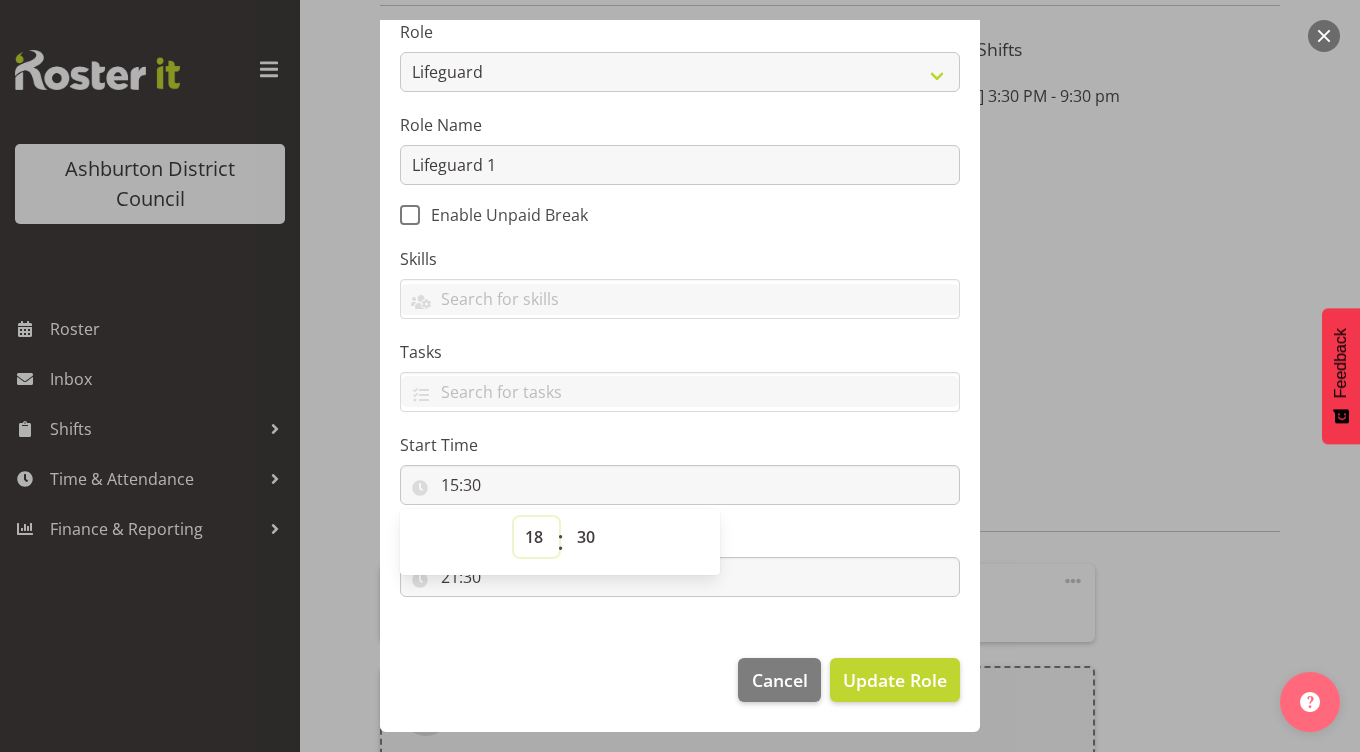 click on "00   01   02   03   04   05   06   07   08   09   10   11   12   13   14   15   16   17   18   19   20   21   22   23" at bounding box center [536, 537] 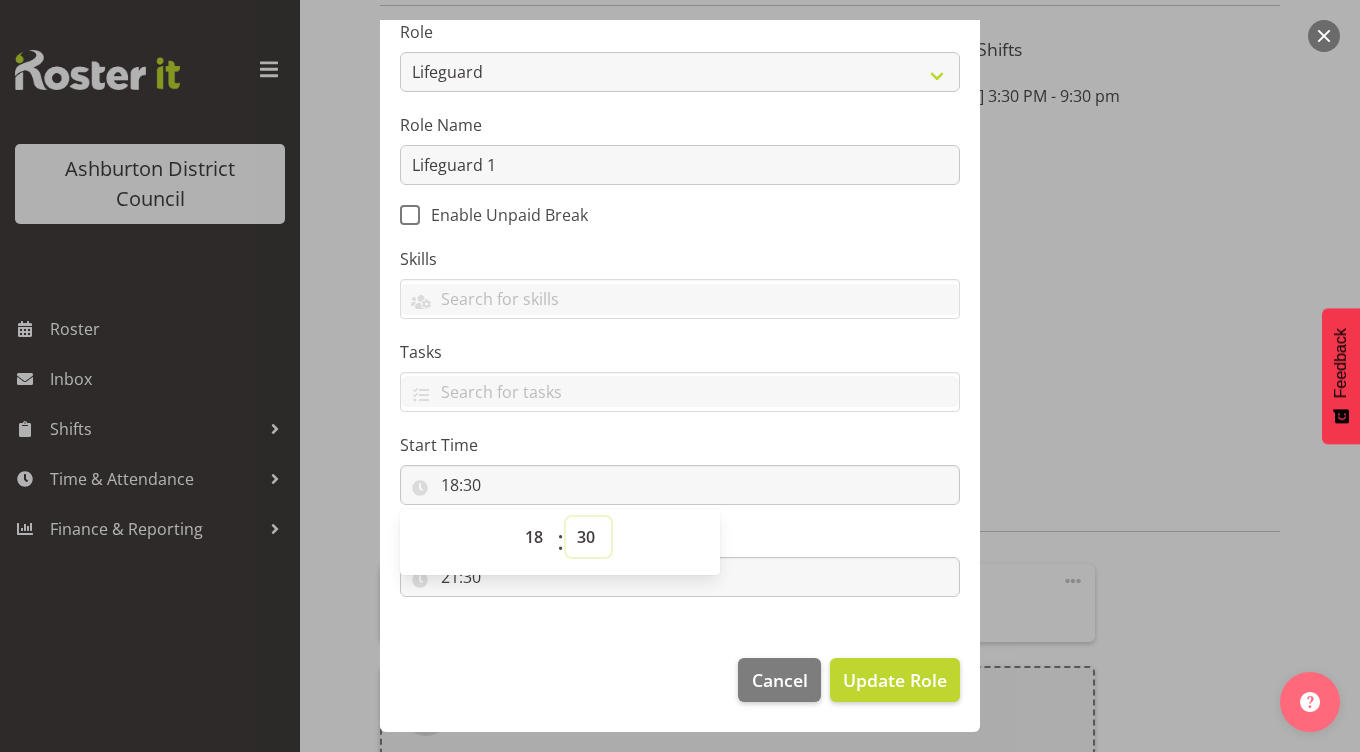 click on "00   01   02   03   04   05   06   07   08   09   10   11   12   13   14   15   16   17   18   19   20   21   22   23   24   25   26   27   28   29   30   31   32   33   34   35   36   37   38   39   40   41   42   43   44   45   46   47   48   49   50   51   52   53   54   55   56   57   58   59" at bounding box center [588, 537] 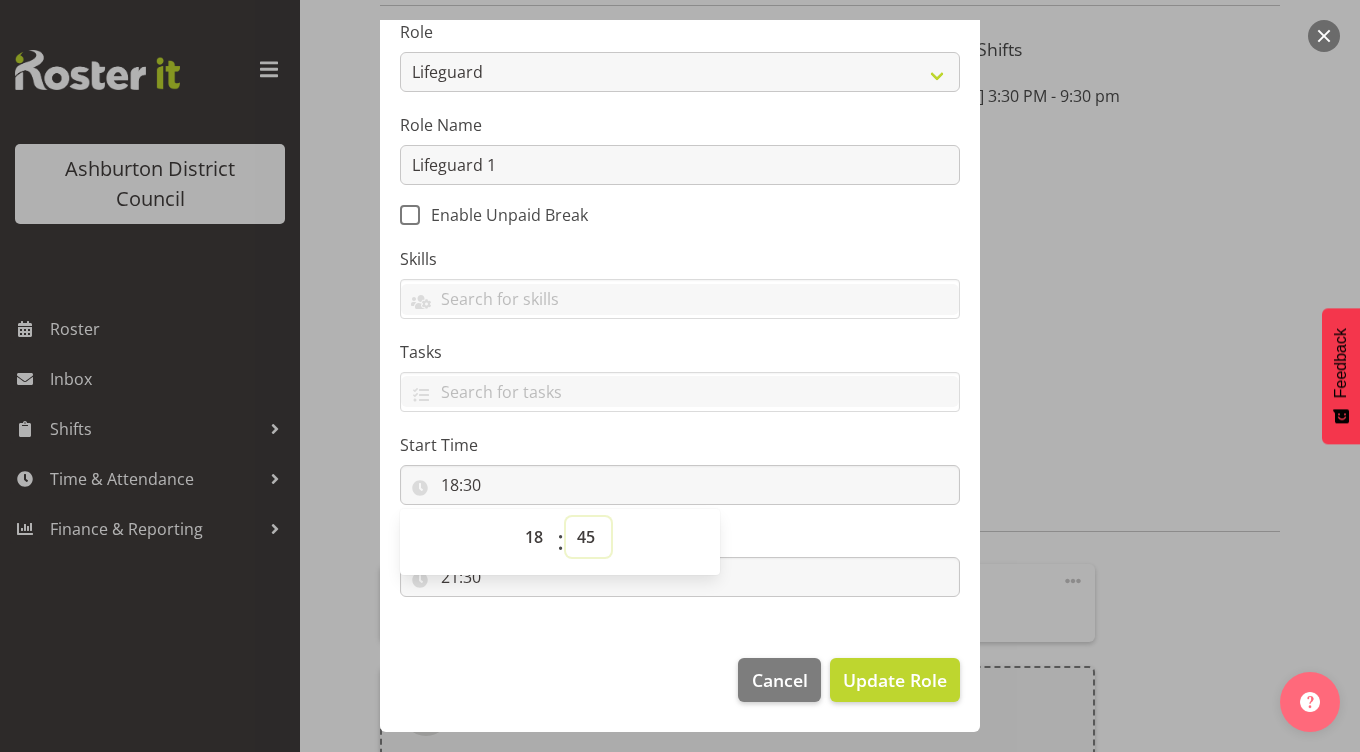 click on "00   01   02   03   04   05   06   07   08   09   10   11   12   13   14   15   16   17   18   19   20   21   22   23   24   25   26   27   28   29   30   31   32   33   34   35   36   37   38   39   40   41   42   43   44   45   46   47   48   49   50   51   52   53   54   55   56   57   58   59" at bounding box center [588, 537] 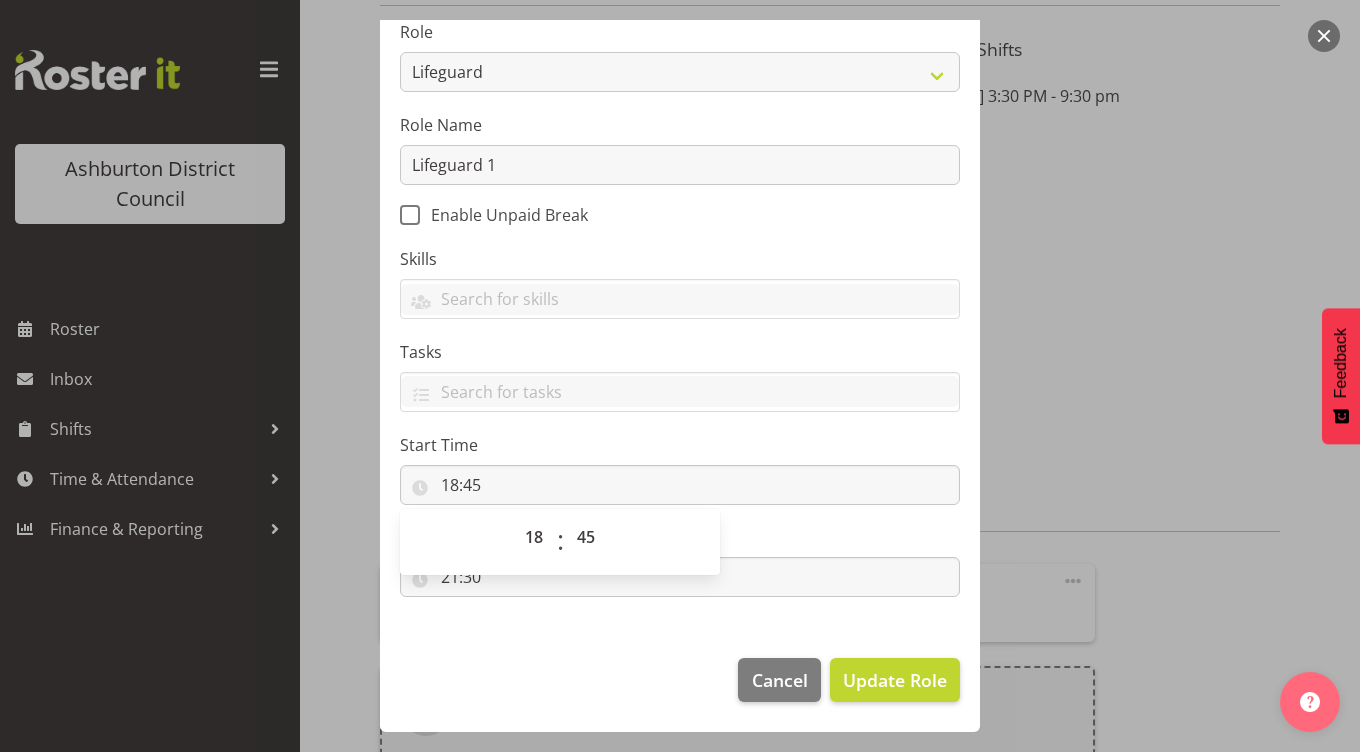 click on "Start Time" at bounding box center [680, 445] 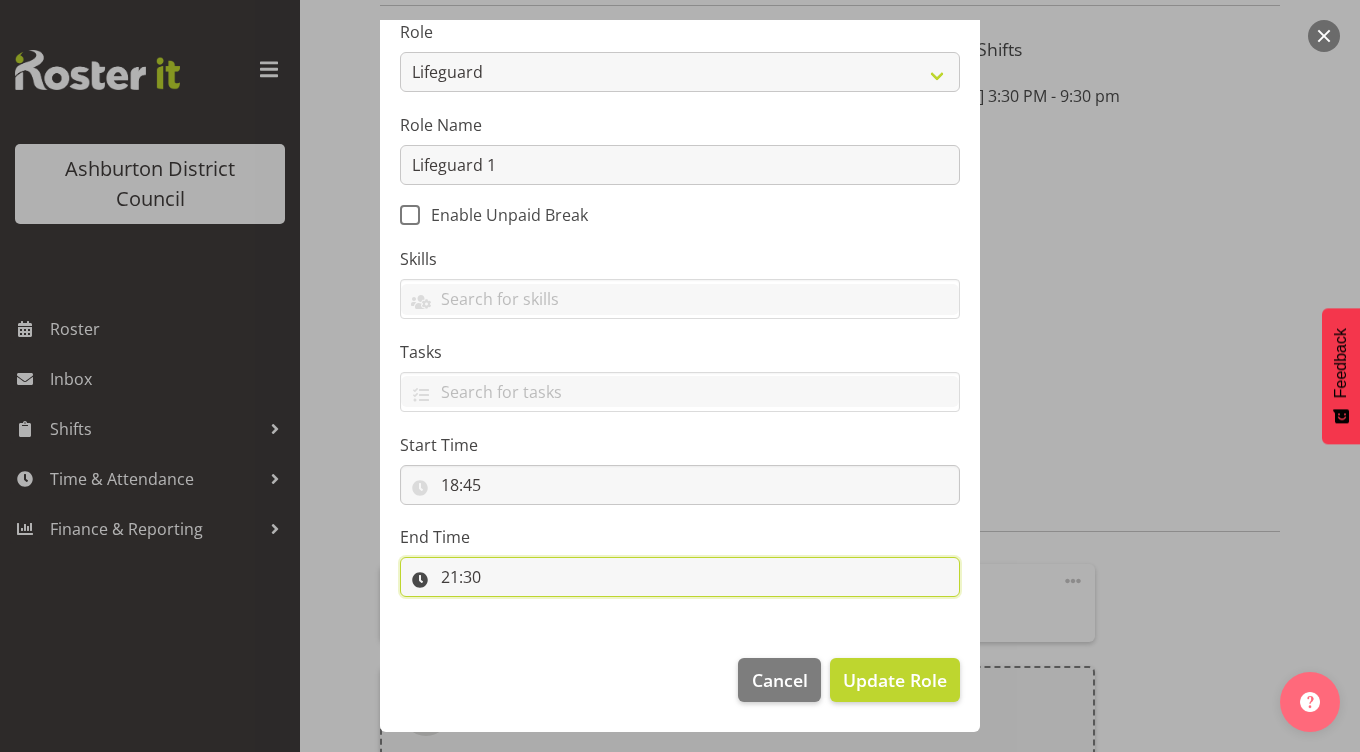 click on "21:30" at bounding box center (680, 577) 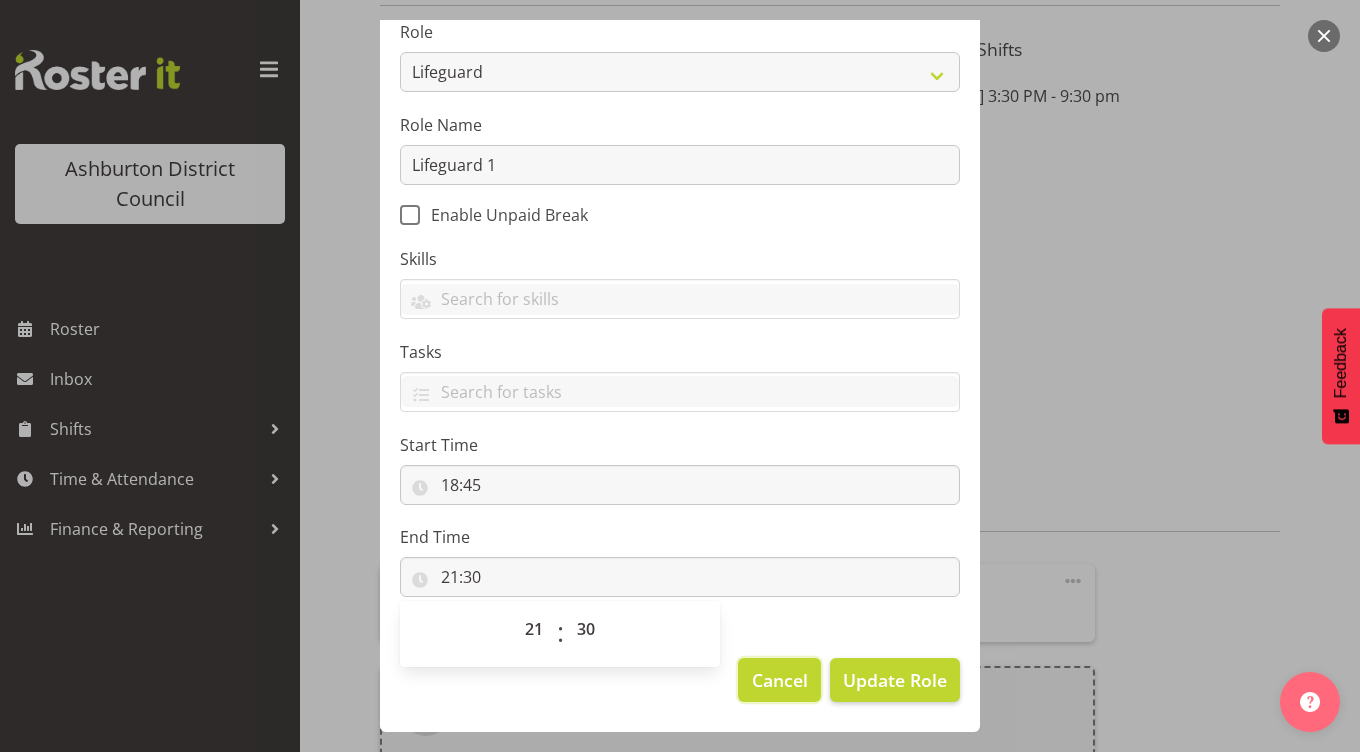 click on "Cancel" at bounding box center [780, 680] 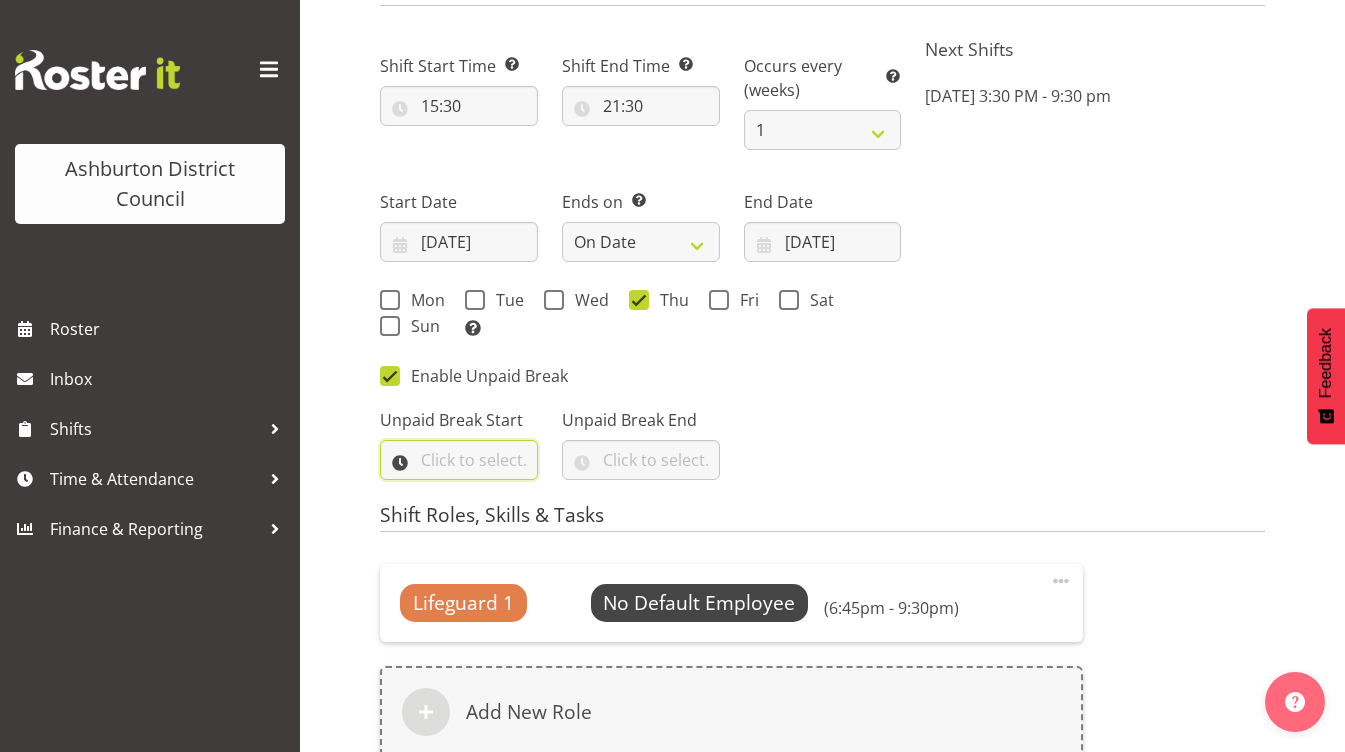 drag, startPoint x: 464, startPoint y: 463, endPoint x: 479, endPoint y: 470, distance: 16.552946 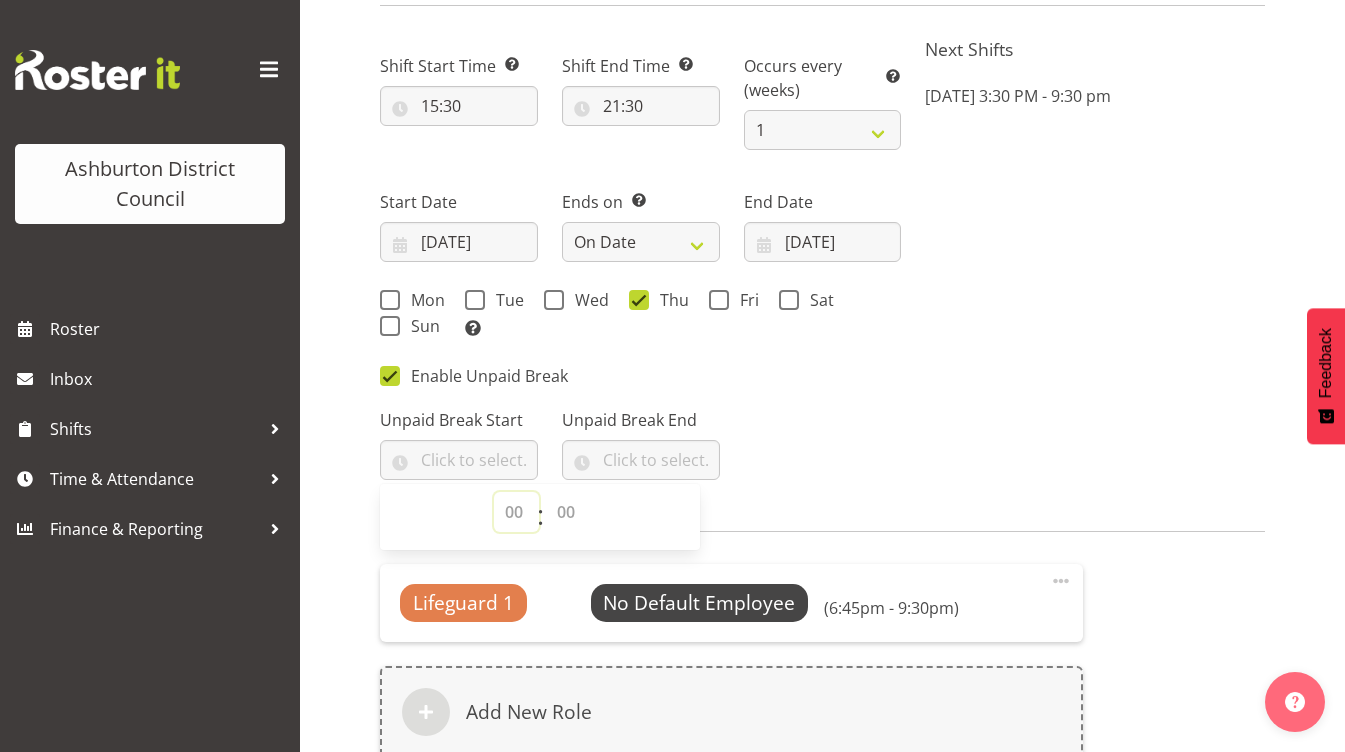 click on "00   00   01   02   03   04   05   06   07   08   09   10   11   12   13   14   15   16   17   18   19   20   21   22   23" at bounding box center (516, 512) 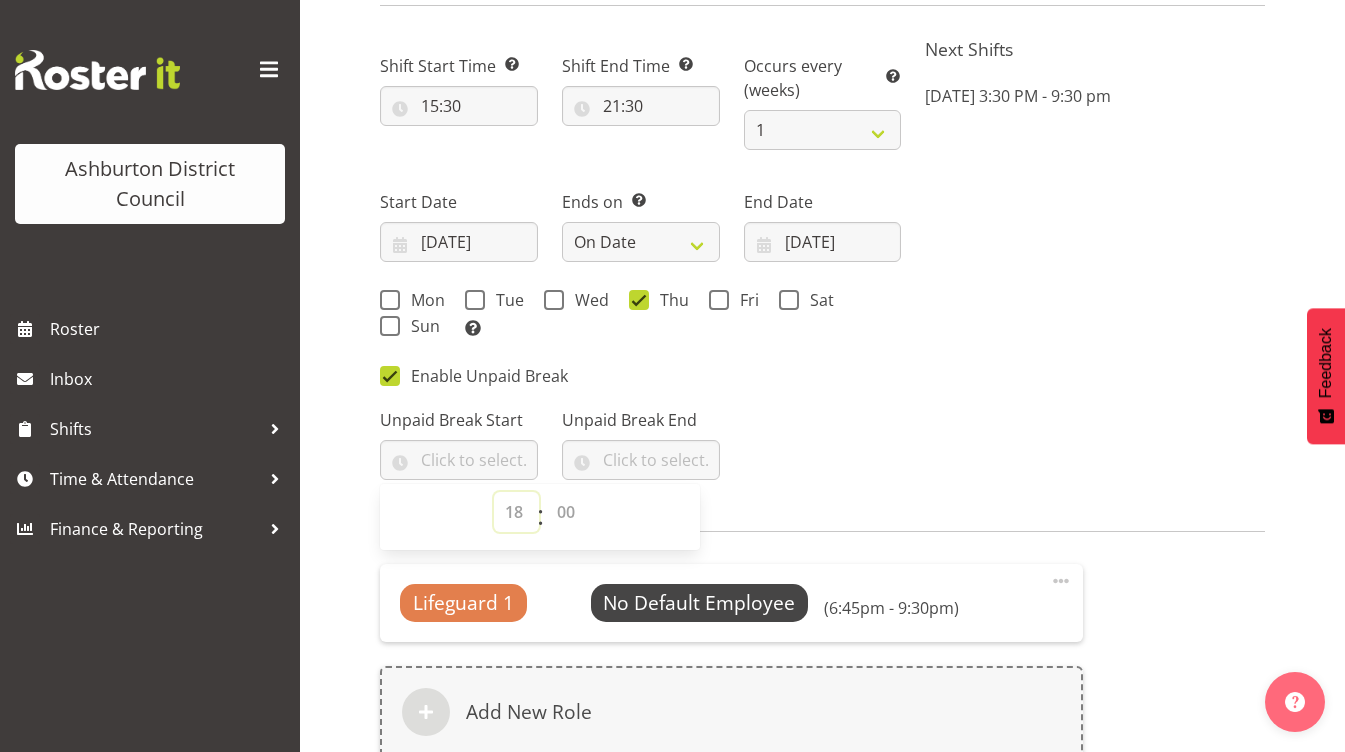 click on "00   00   01   02   03   04   05   06   07   08   09   10   11   12   13   14   15   16   17   18   19   20   21   22   23" at bounding box center (516, 512) 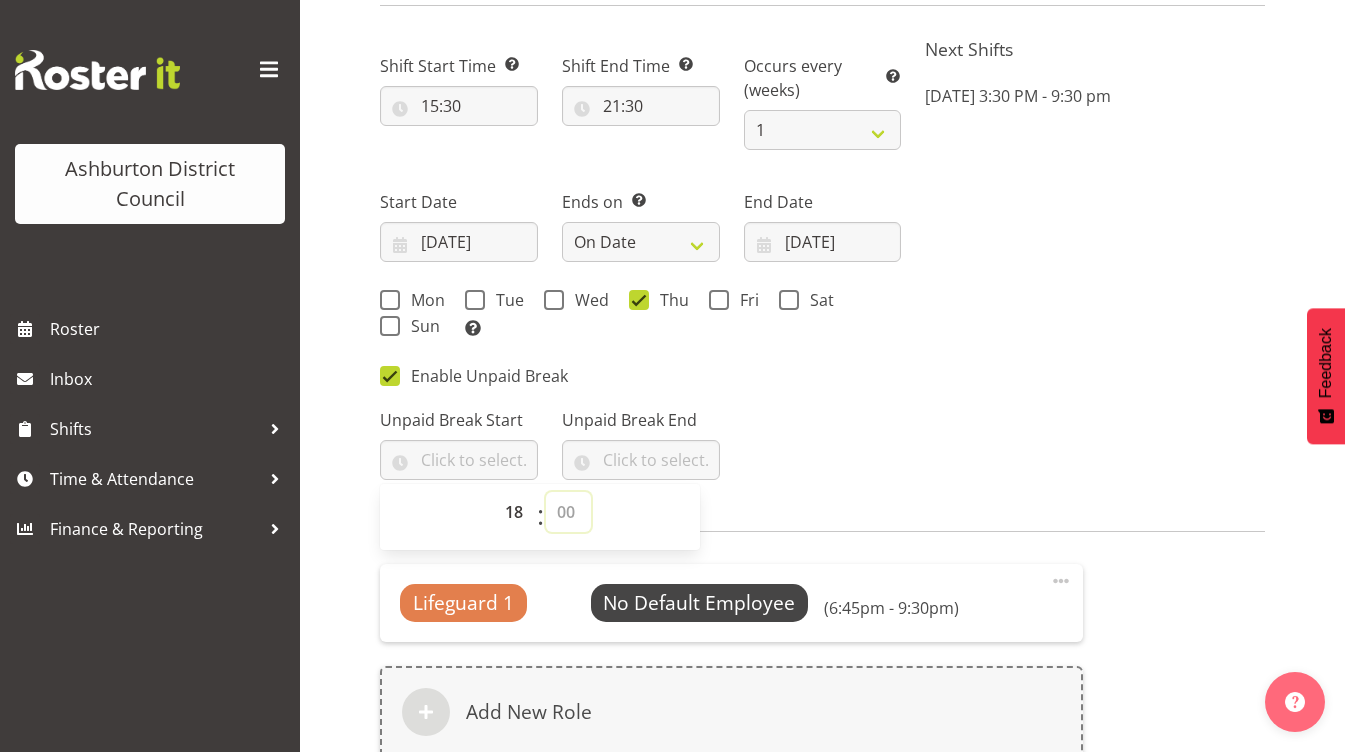 click on "00   00   01   02   03   04   05   06   07   08   09   10   11   12   13   14   15   16   17   18   19   20   21   22   23   24   25   26   27   28   29   30   31   32   33   34   35   36   37   38   39   40   41   42   43   44   45   46   47   48   49   50   51   52   53   54   55   56   57   58   59" at bounding box center (568, 512) 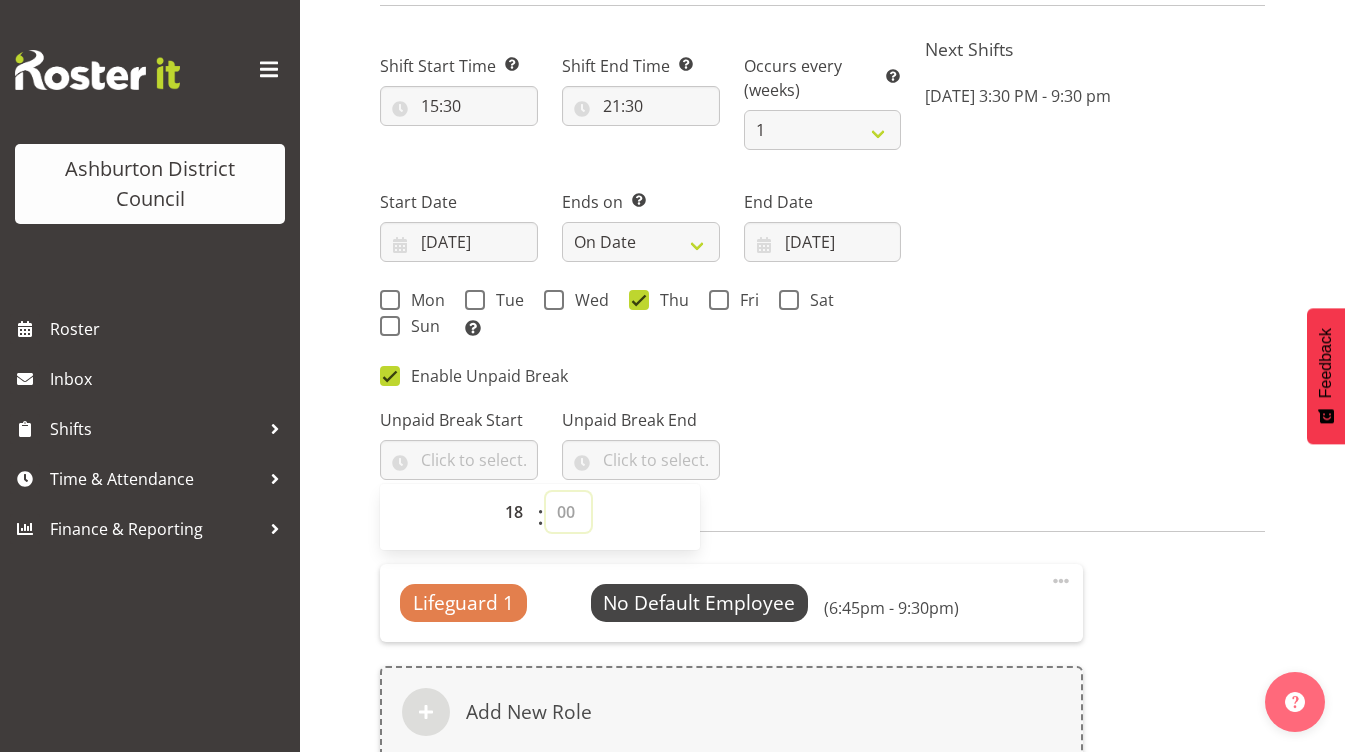 select on "45" 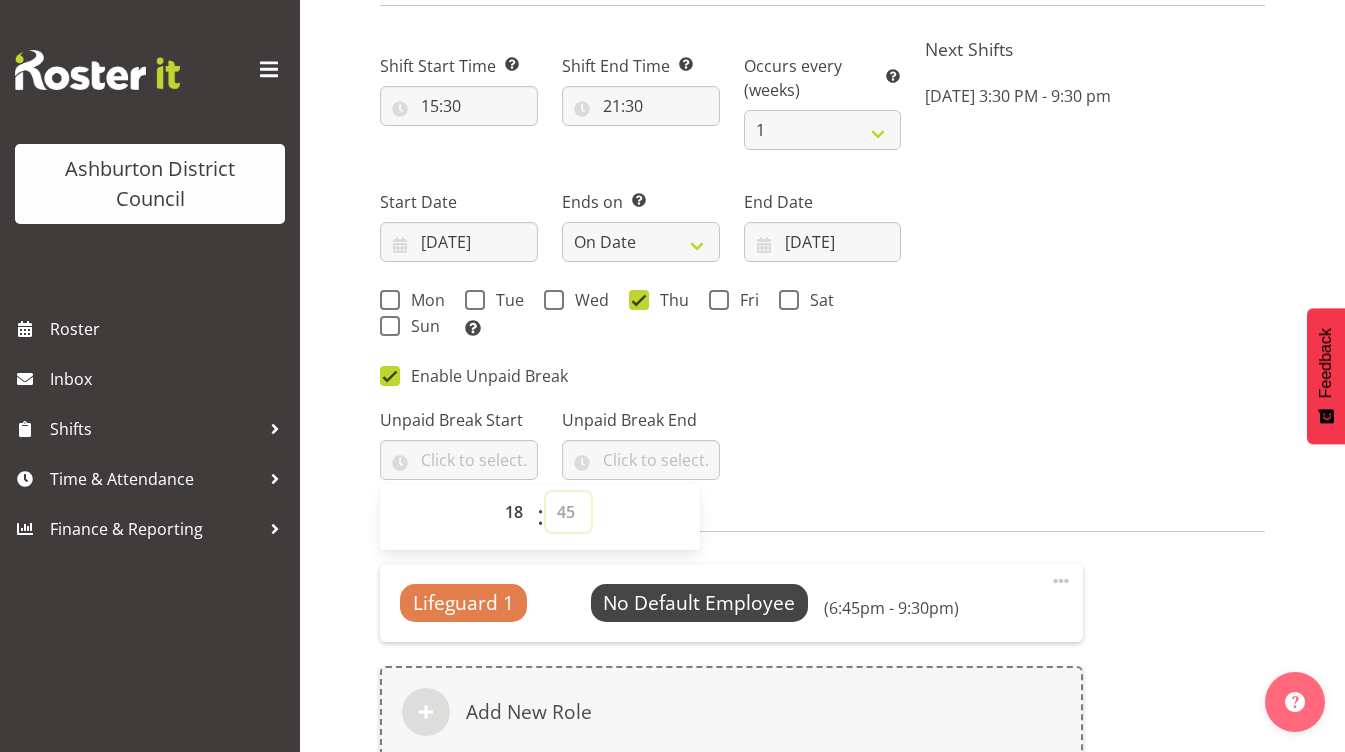 click on "00   00   01   02   03   04   05   06   07   08   09   10   11   12   13   14   15   16   17   18   19   20   21   22   23   24   25   26   27   28   29   30   31   32   33   34   35   36   37   38   39   40   41   42   43   44   45   46   47   48   49   50   51   52   53   54   55   56   57   58   59" at bounding box center [568, 512] 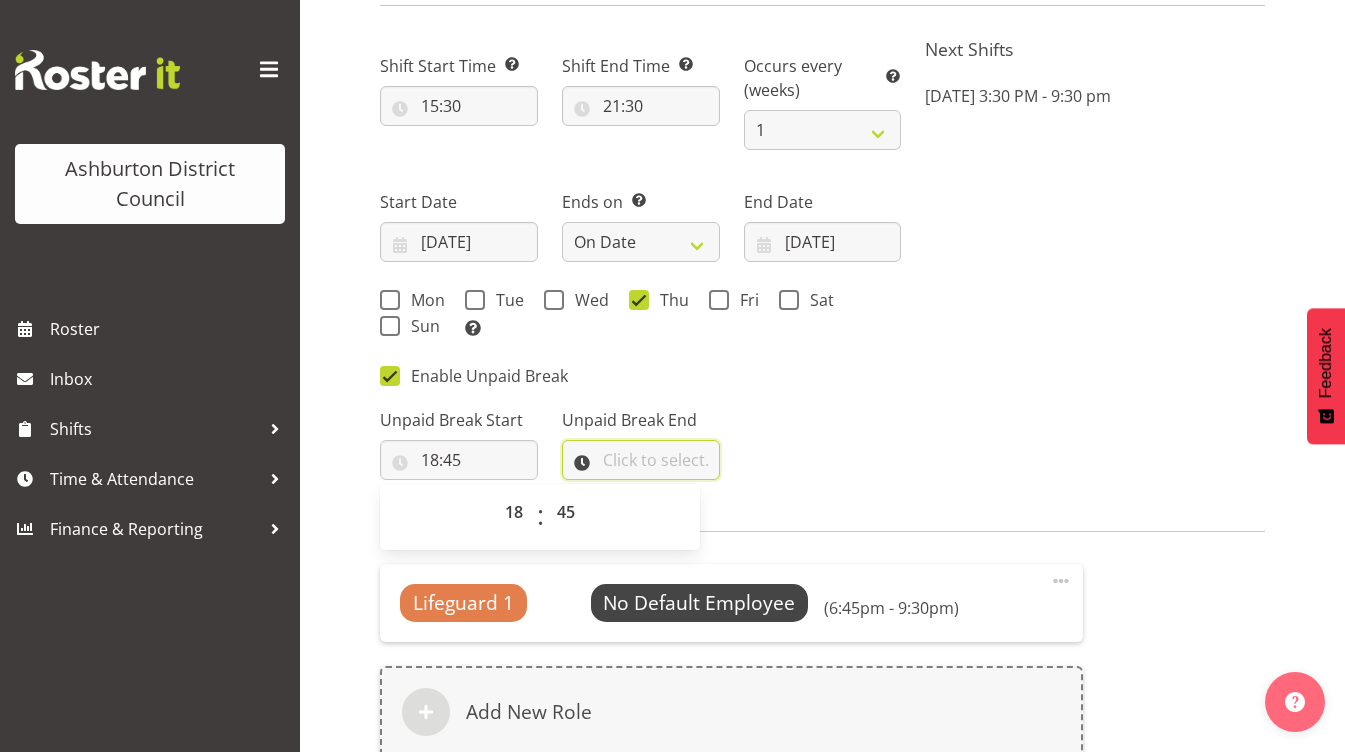 click at bounding box center [641, 460] 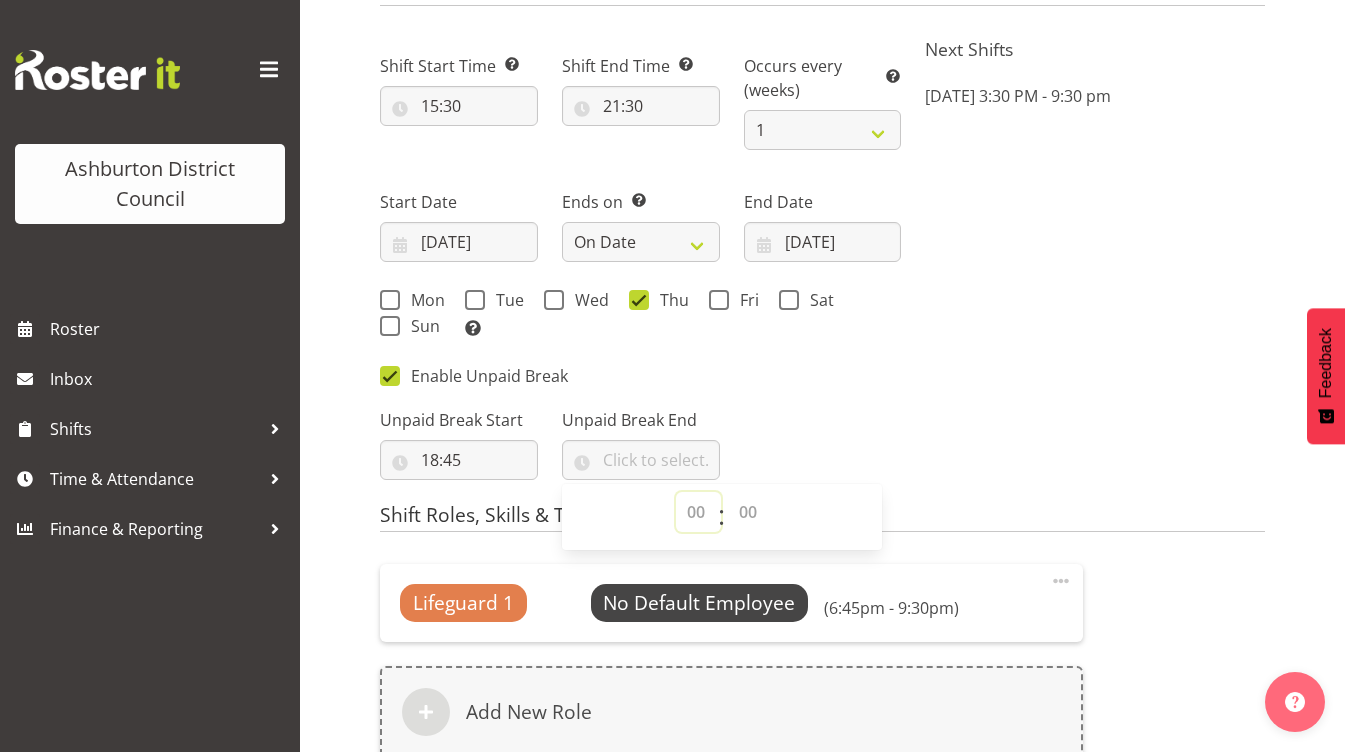 click on "00   00   01   02   03   04   05   06   07   08   09   10   11   12   13   14   15   16   17   18   19   20   21   22   23" at bounding box center [698, 512] 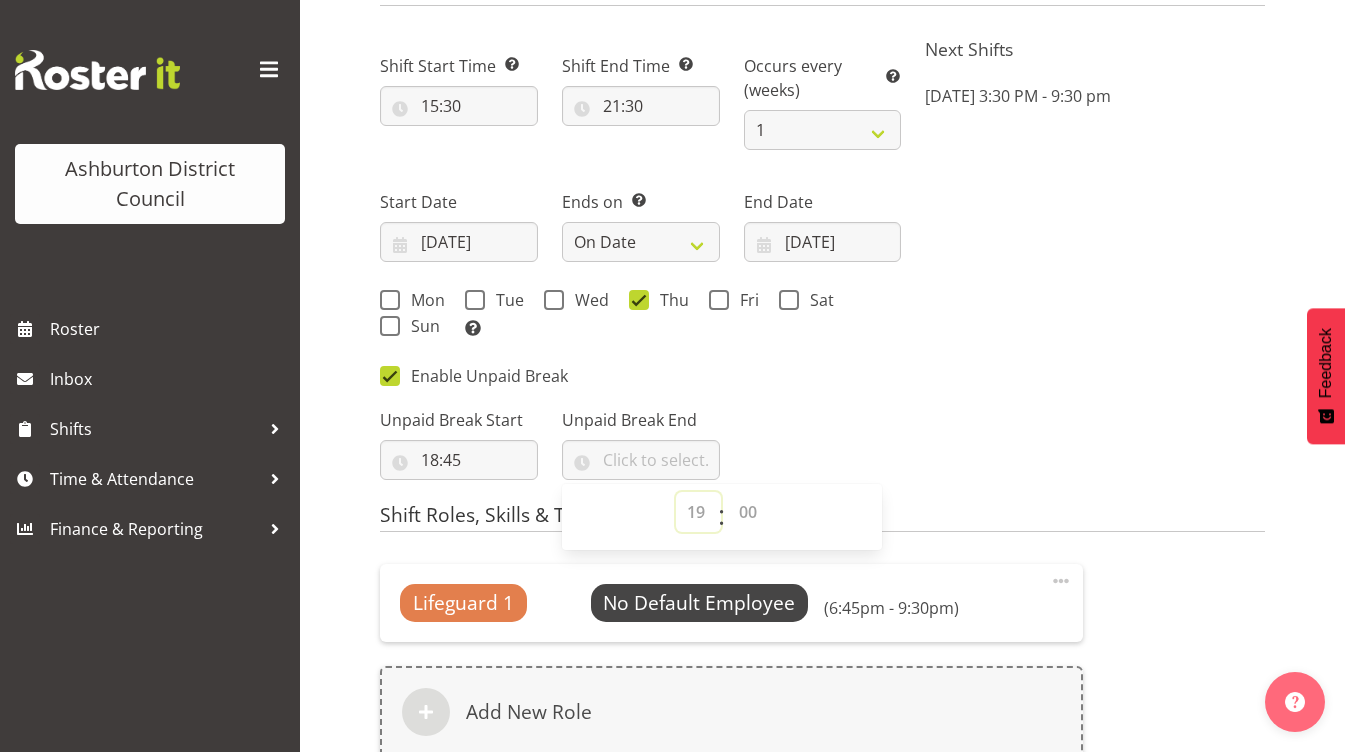 click on "00   00   01   02   03   04   05   06   07   08   09   10   11   12   13   14   15   16   17   18   19   20   21   22   23" at bounding box center [698, 512] 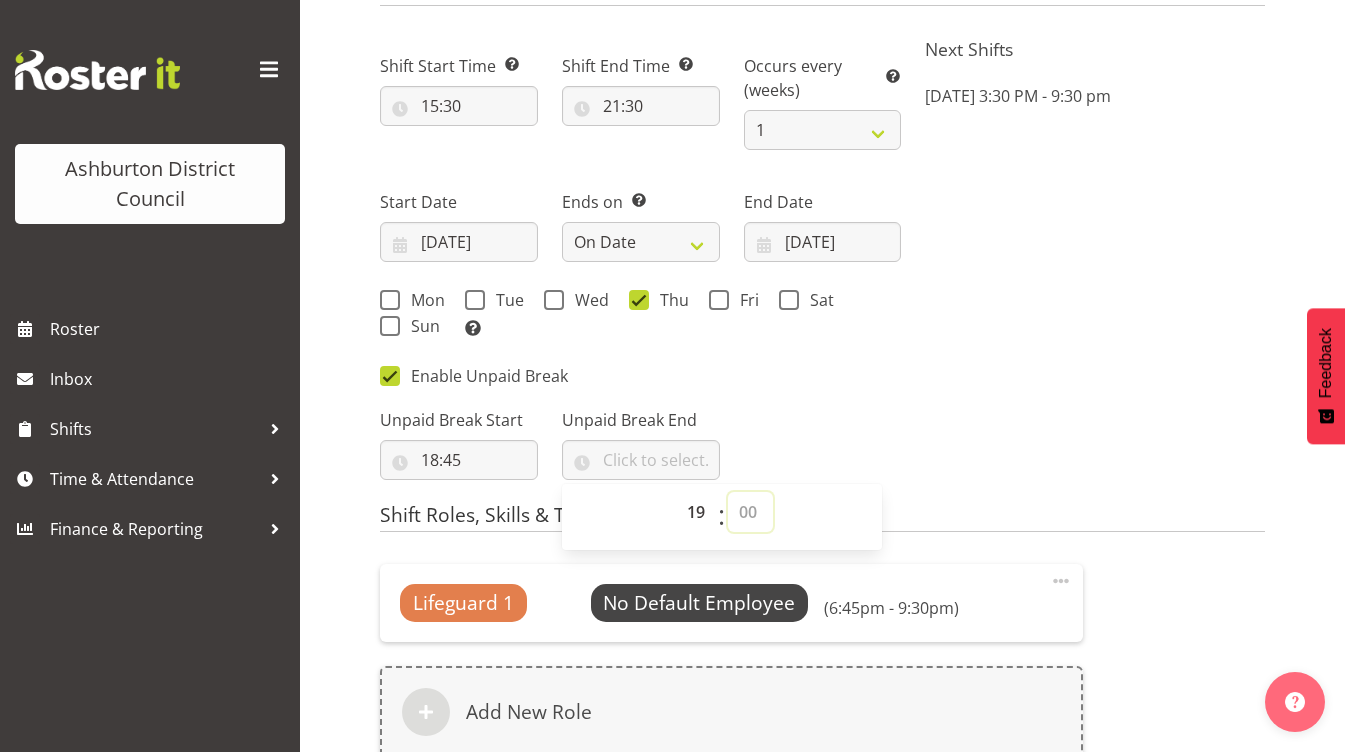 click on "00   00   01   02   03   04   05   06   07   08   09   10   11   12   13   14   15   16   17   18   19   20   21   22   23   24   25   26   27   28   29   30   31   32   33   34   35   36   37   38   39   40   41   42   43   44   45   46   47   48   49   50   51   52   53   54   55   56   57   58   59" at bounding box center [750, 512] 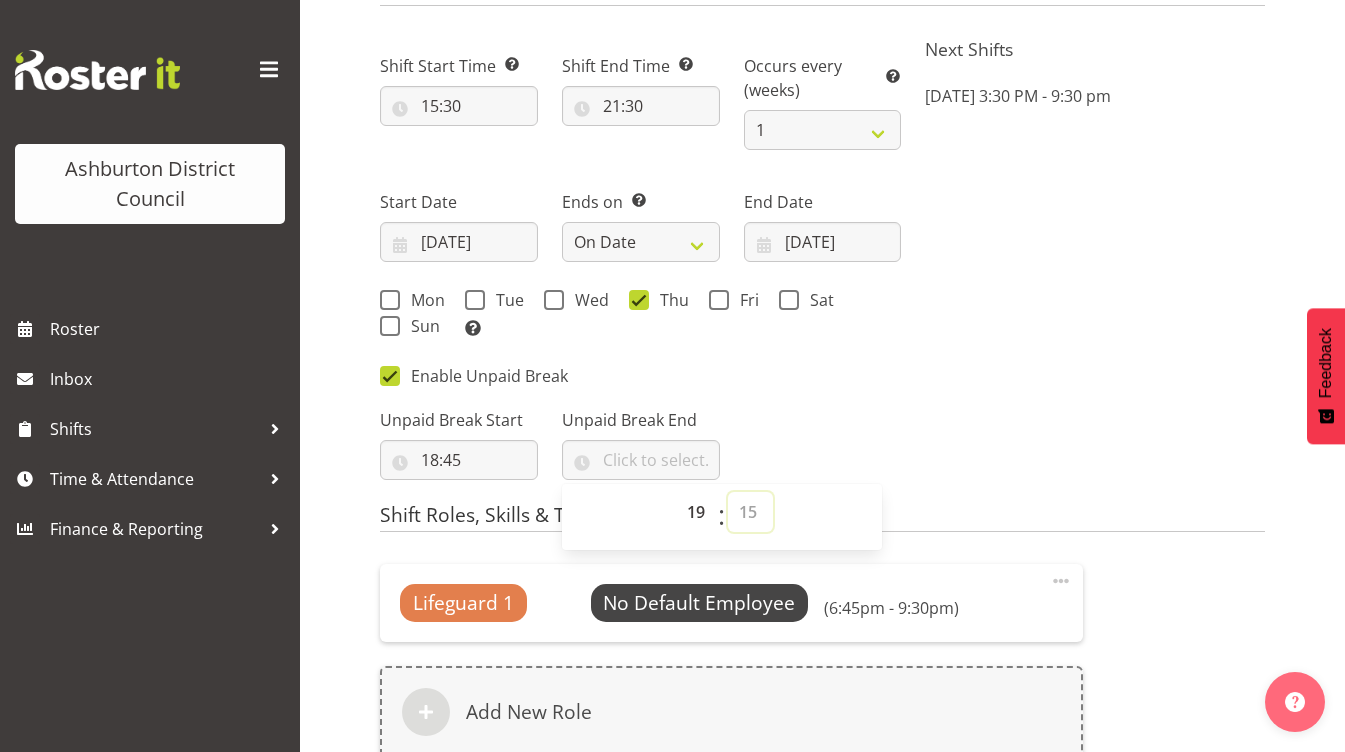 click on "00   00   01   02   03   04   05   06   07   08   09   10   11   12   13   14   15   16   17   18   19   20   21   22   23   24   25   26   27   28   29   30   31   32   33   34   35   36   37   38   39   40   41   42   43   44   45   46   47   48   49   50   51   52   53   54   55   56   57   58   59" at bounding box center (750, 512) 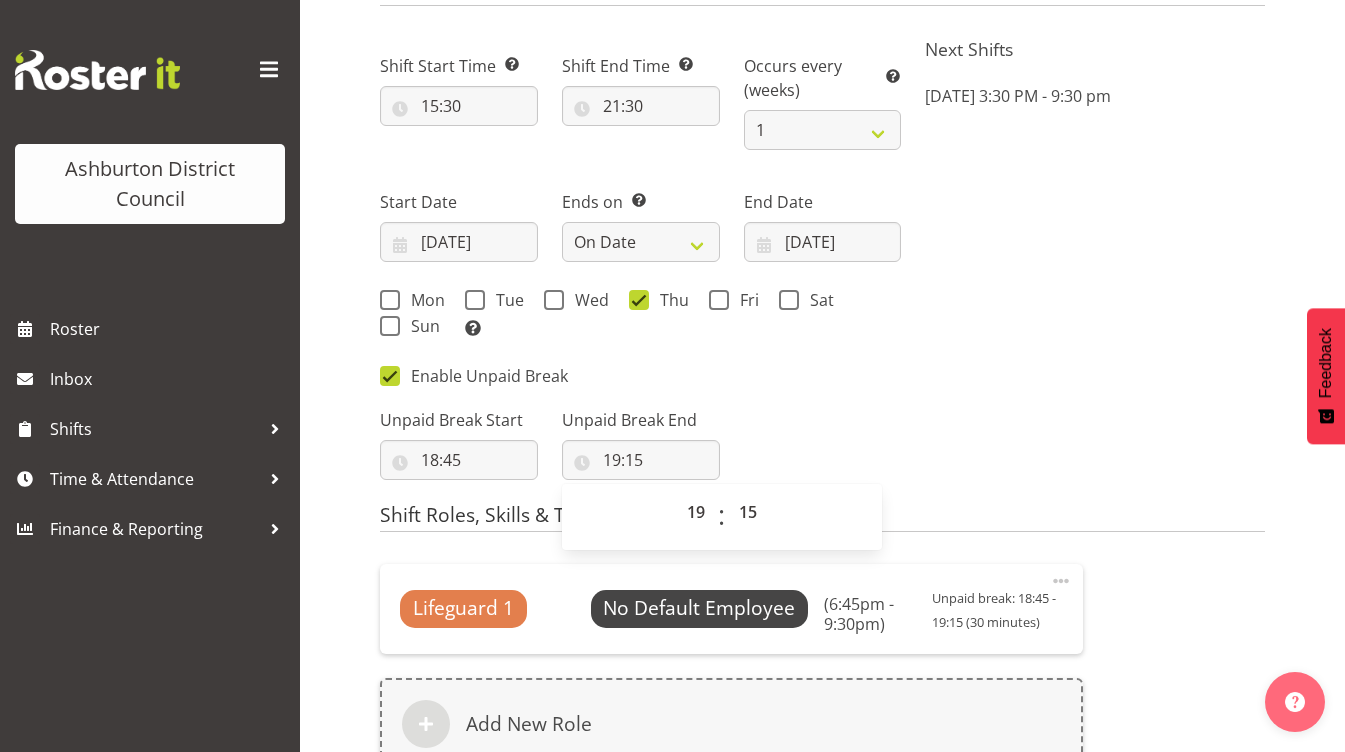 click on "Next Shifts   Thu, Jul 17, 2025 3:30 PM - 9:30 pm" at bounding box center [1095, 259] 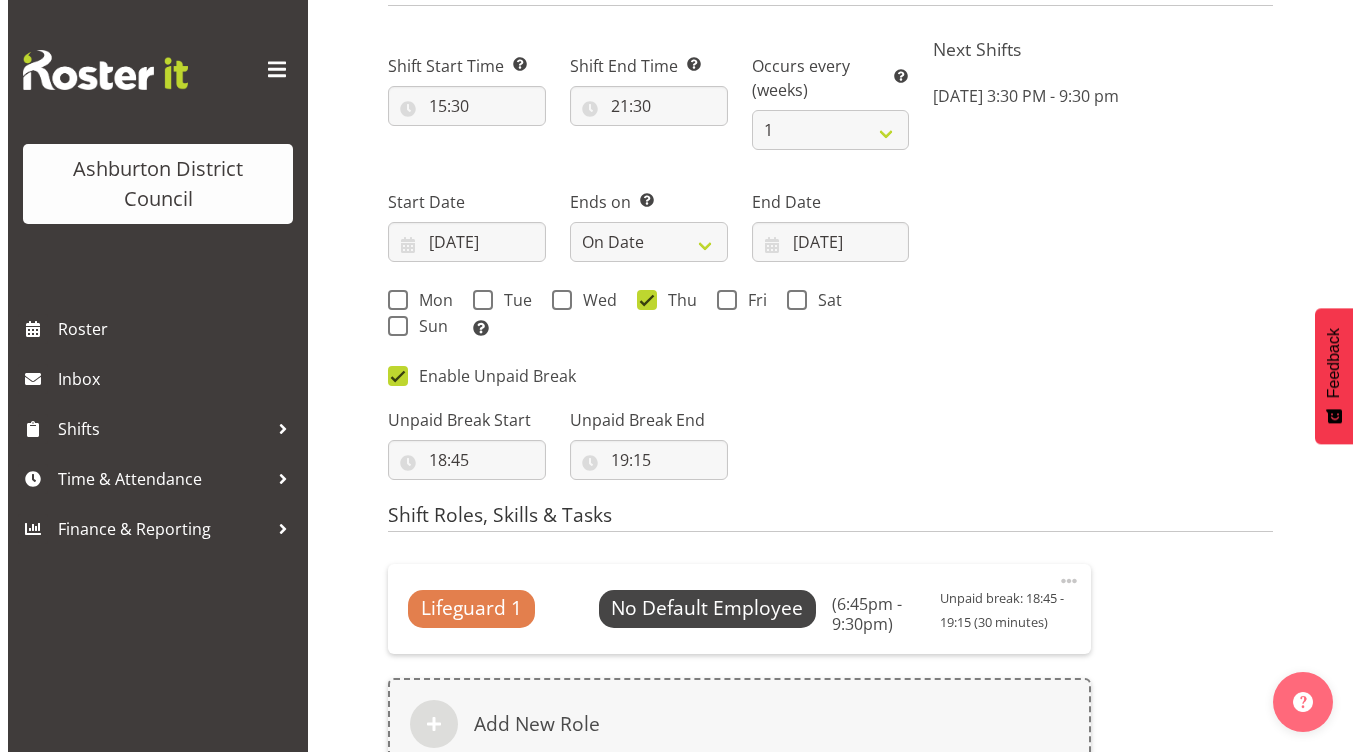 scroll, scrollTop: 1000, scrollLeft: 0, axis: vertical 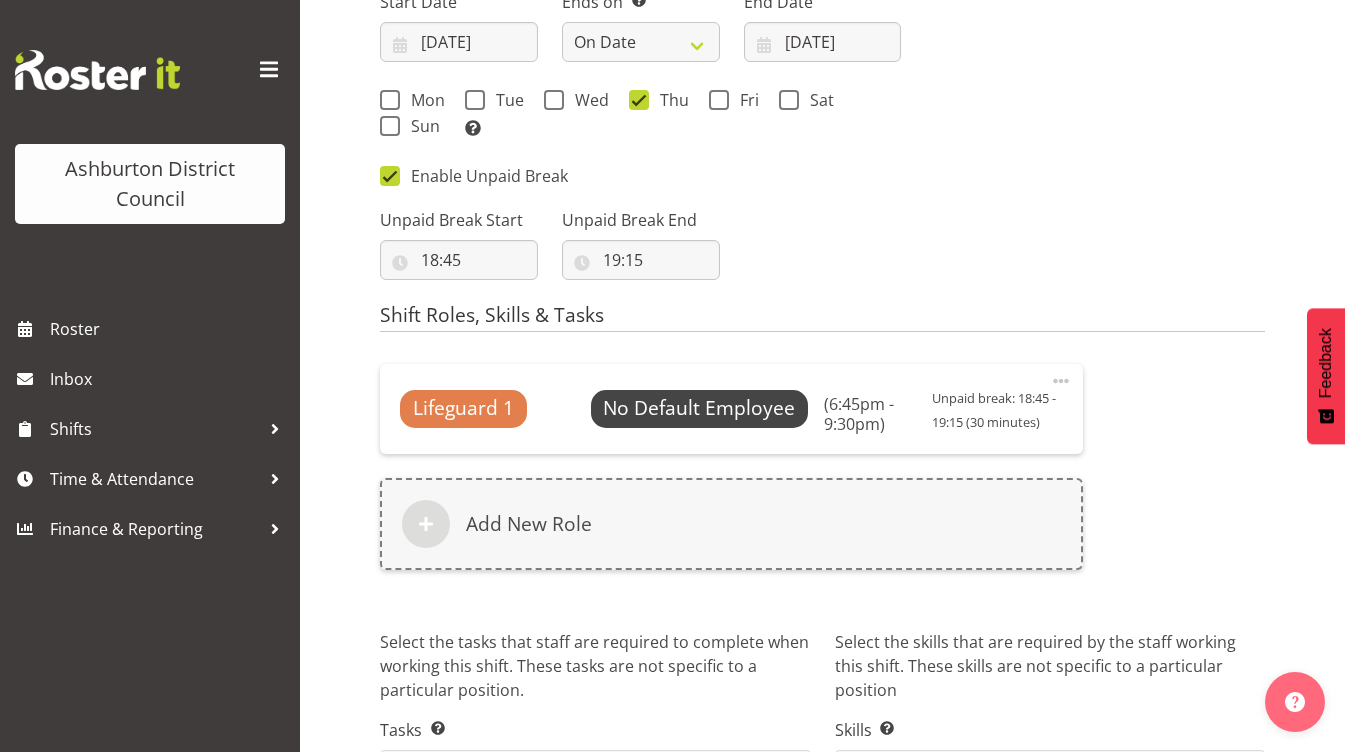 click at bounding box center [1061, 381] 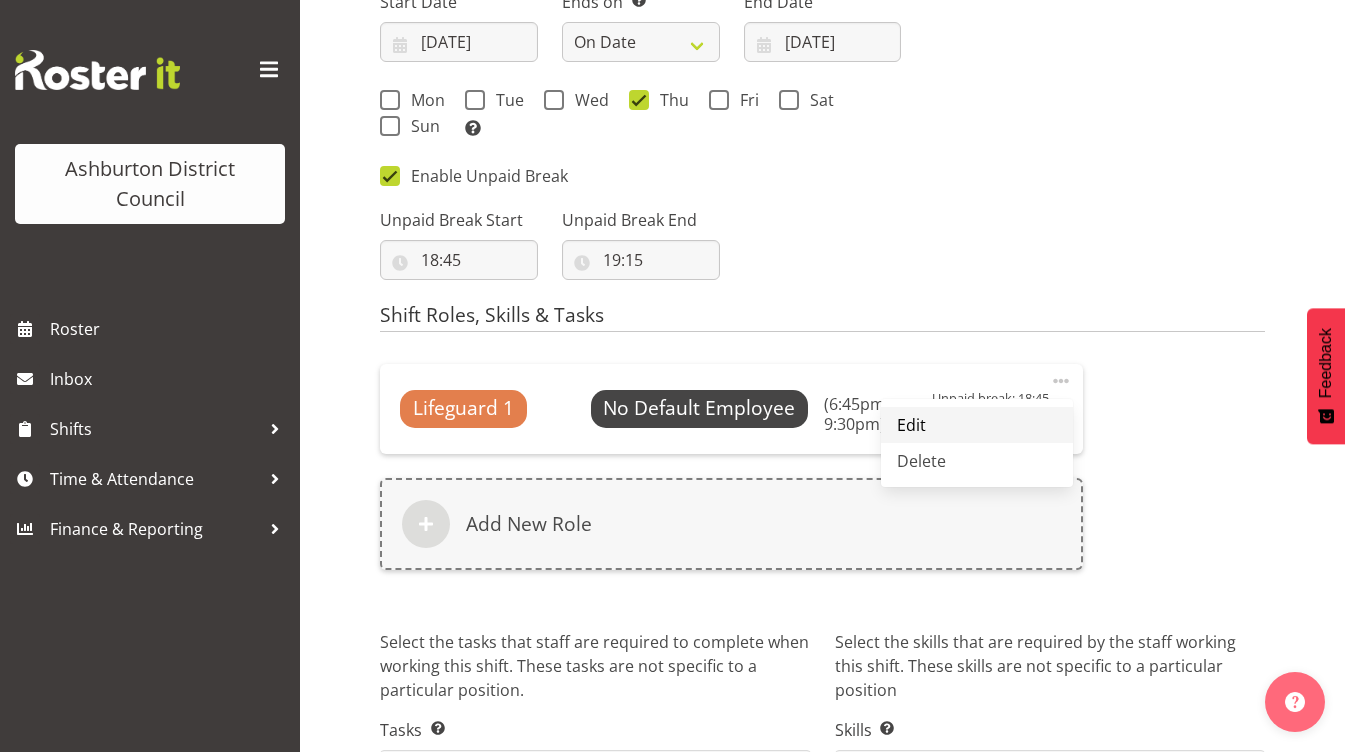 click on "Edit" at bounding box center (977, 425) 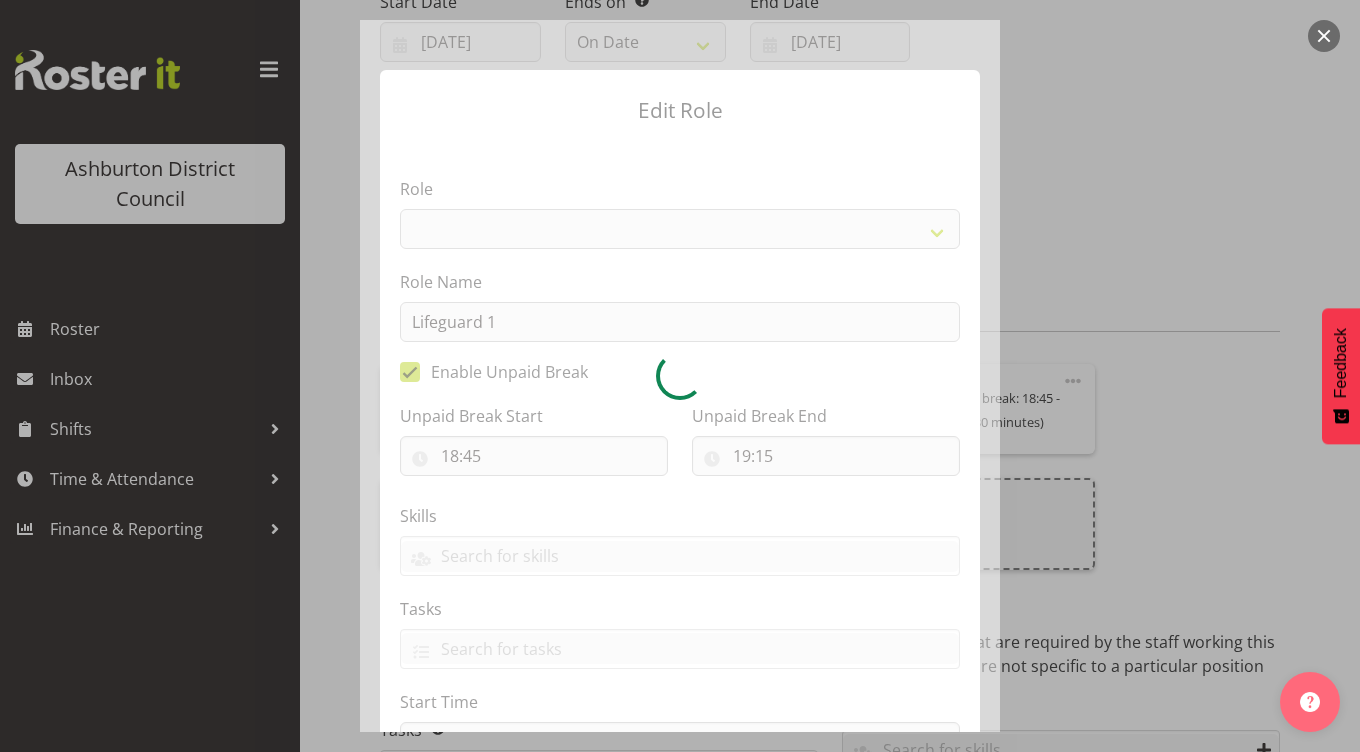 select on "64" 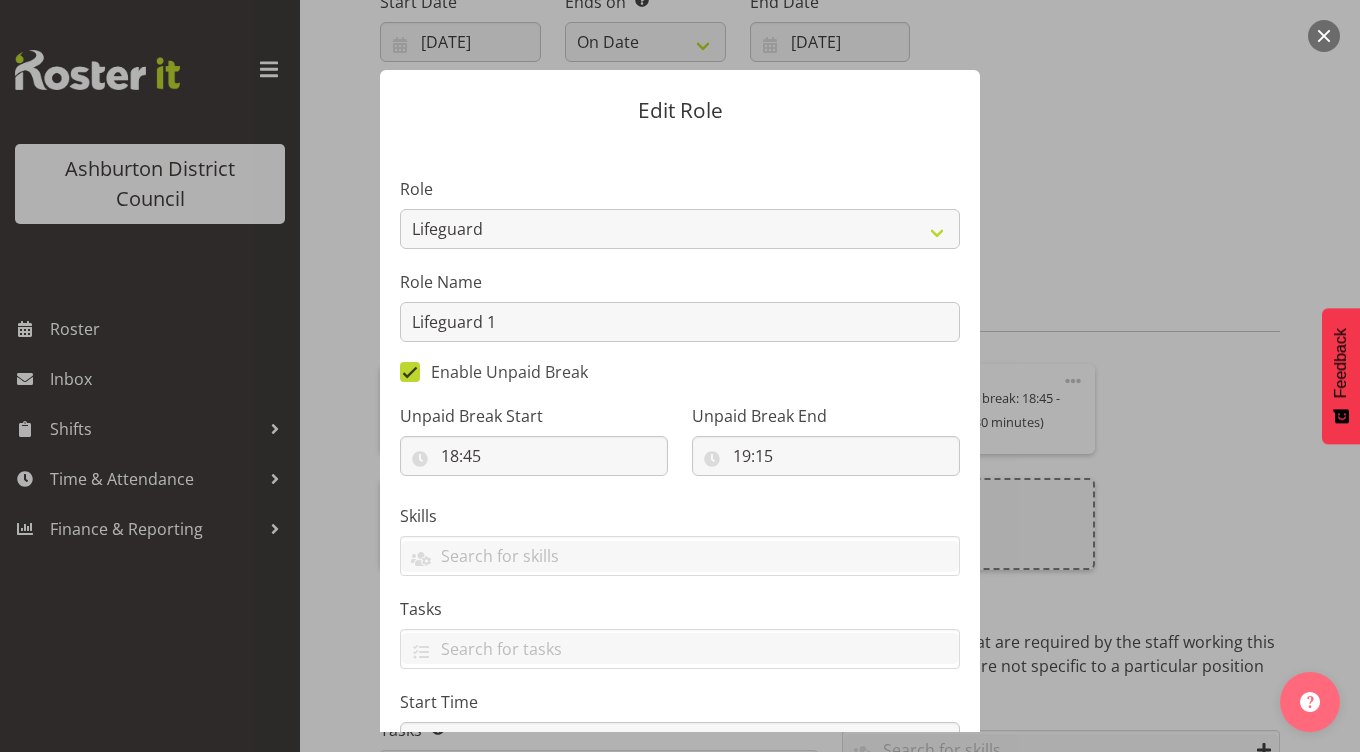 click at bounding box center (680, 376) 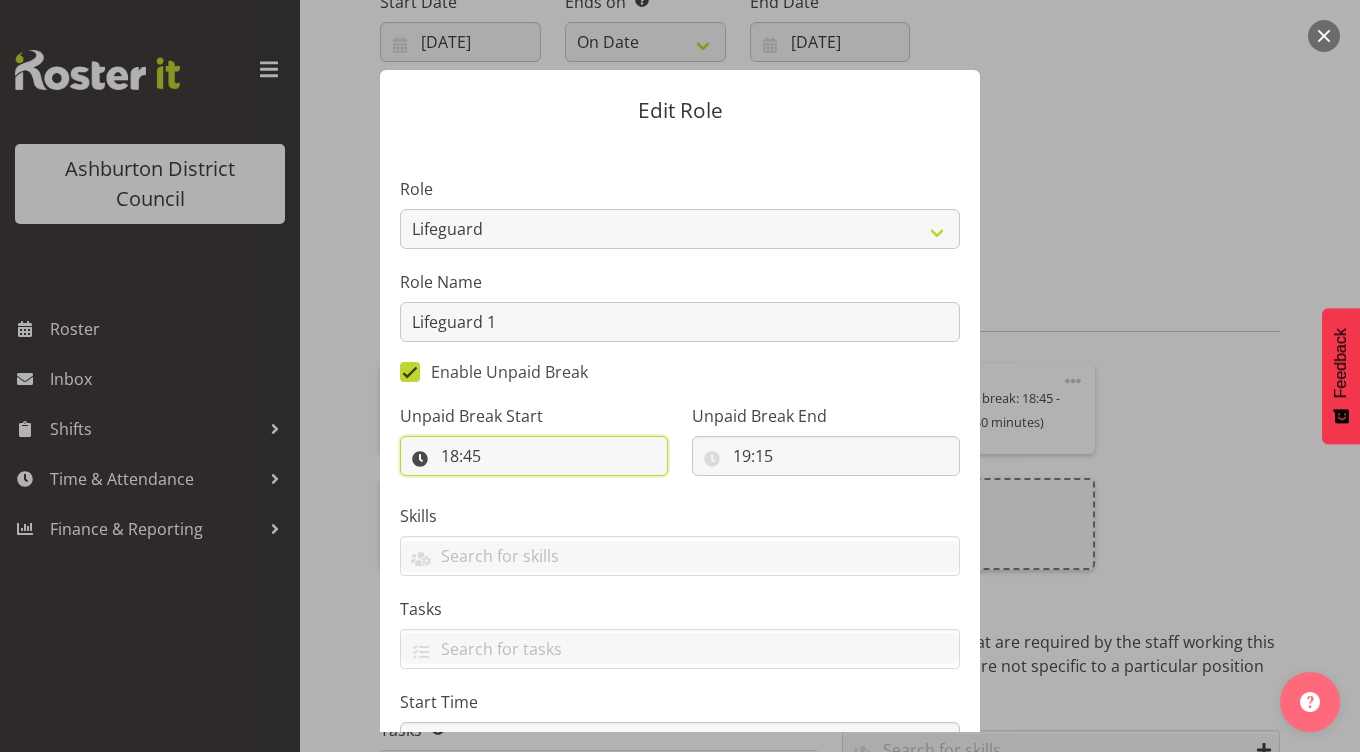 click on "18:45" at bounding box center (534, 456) 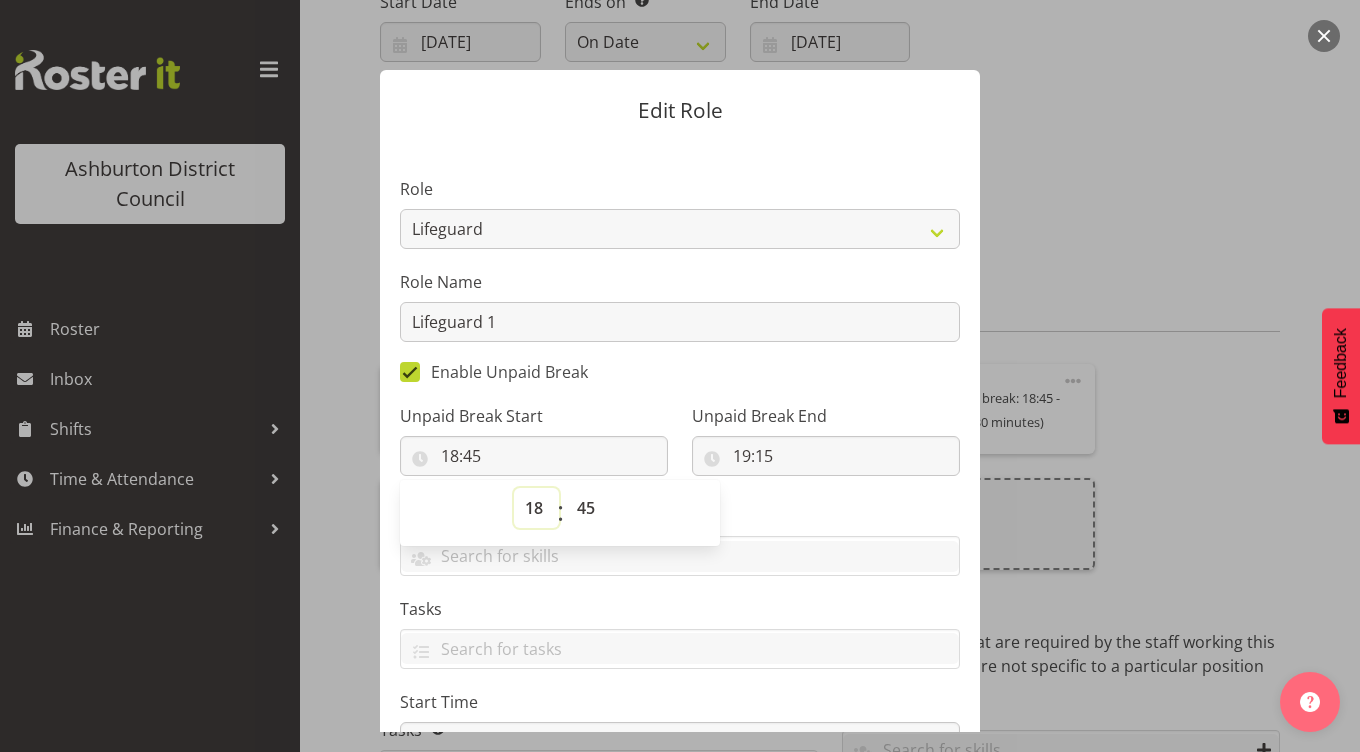 drag, startPoint x: 438, startPoint y: 455, endPoint x: 529, endPoint y: 510, distance: 106.32967 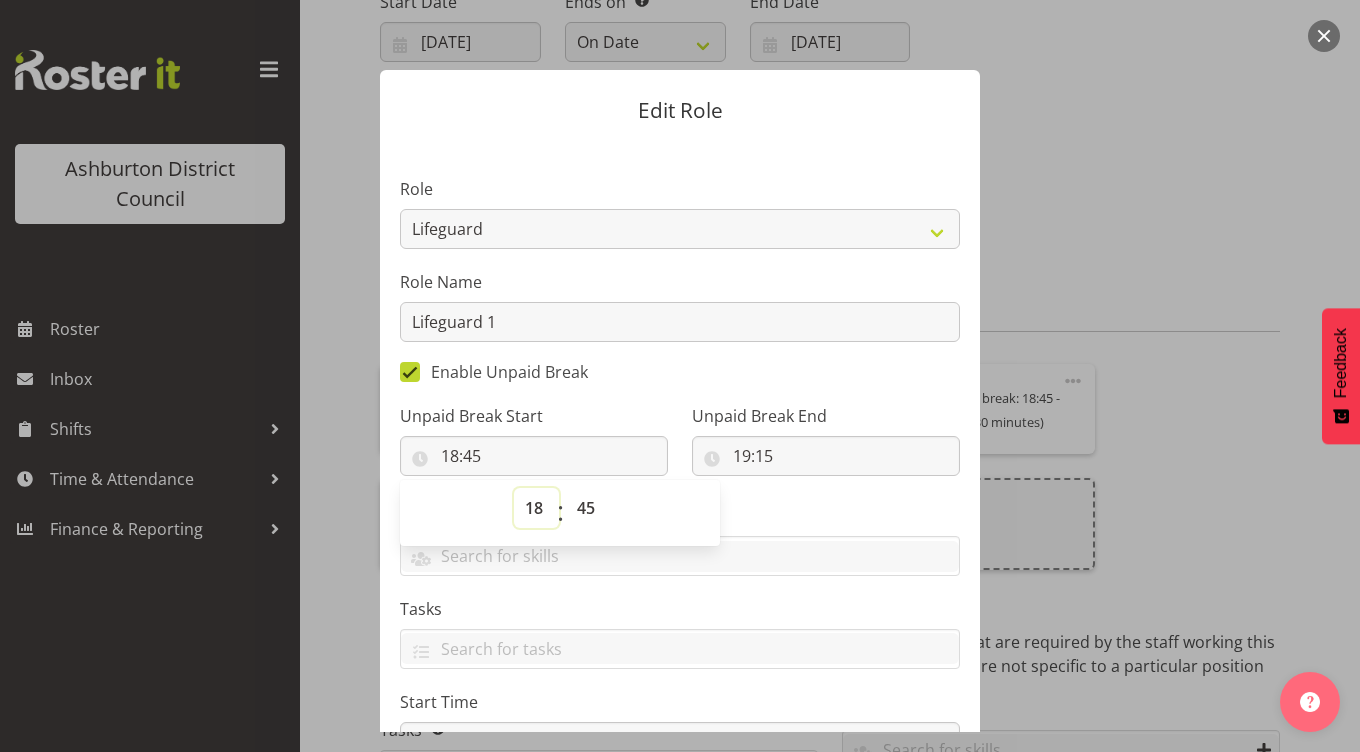 click on "00   01   02   03   04   05   06   07   08   09   10   11   12   13   14   15   16   17   18   19   20   21   22   23" at bounding box center (536, 508) 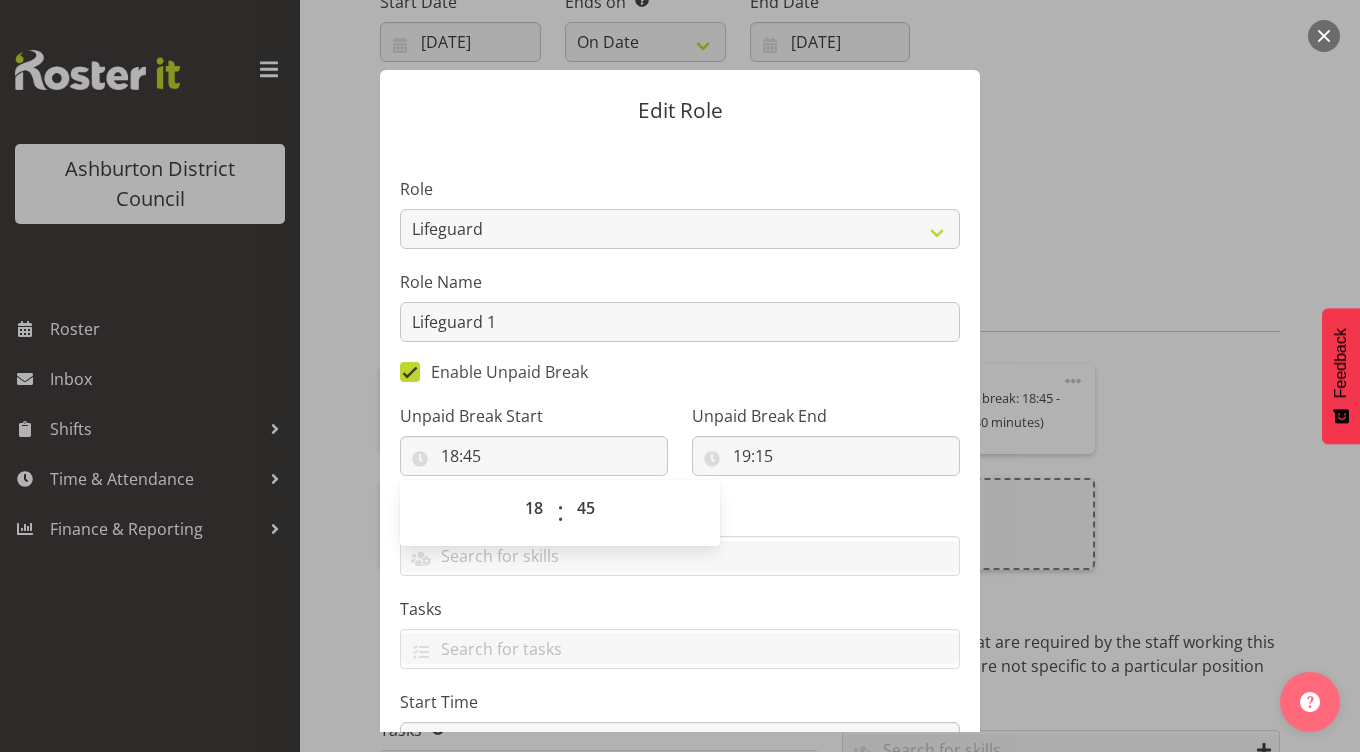 click on "Unpaid Break Start" at bounding box center (534, 416) 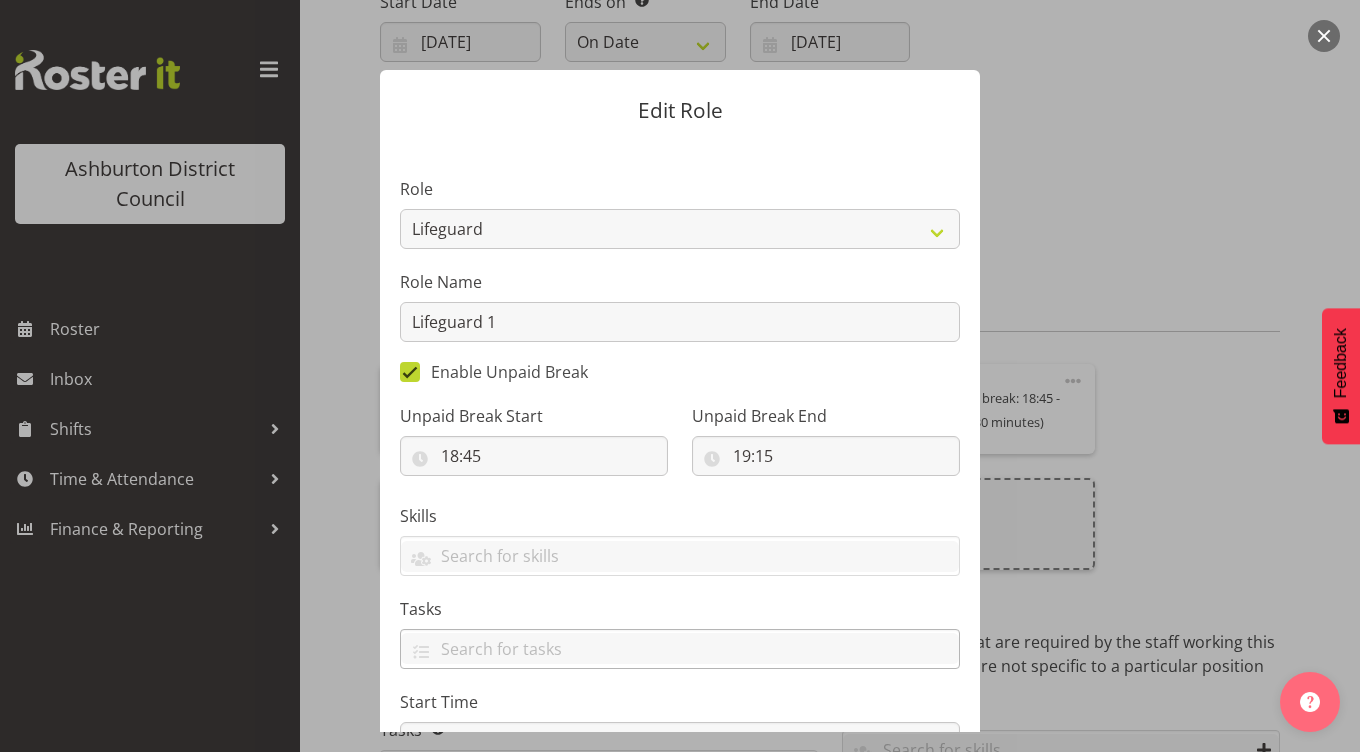 scroll, scrollTop: 200, scrollLeft: 0, axis: vertical 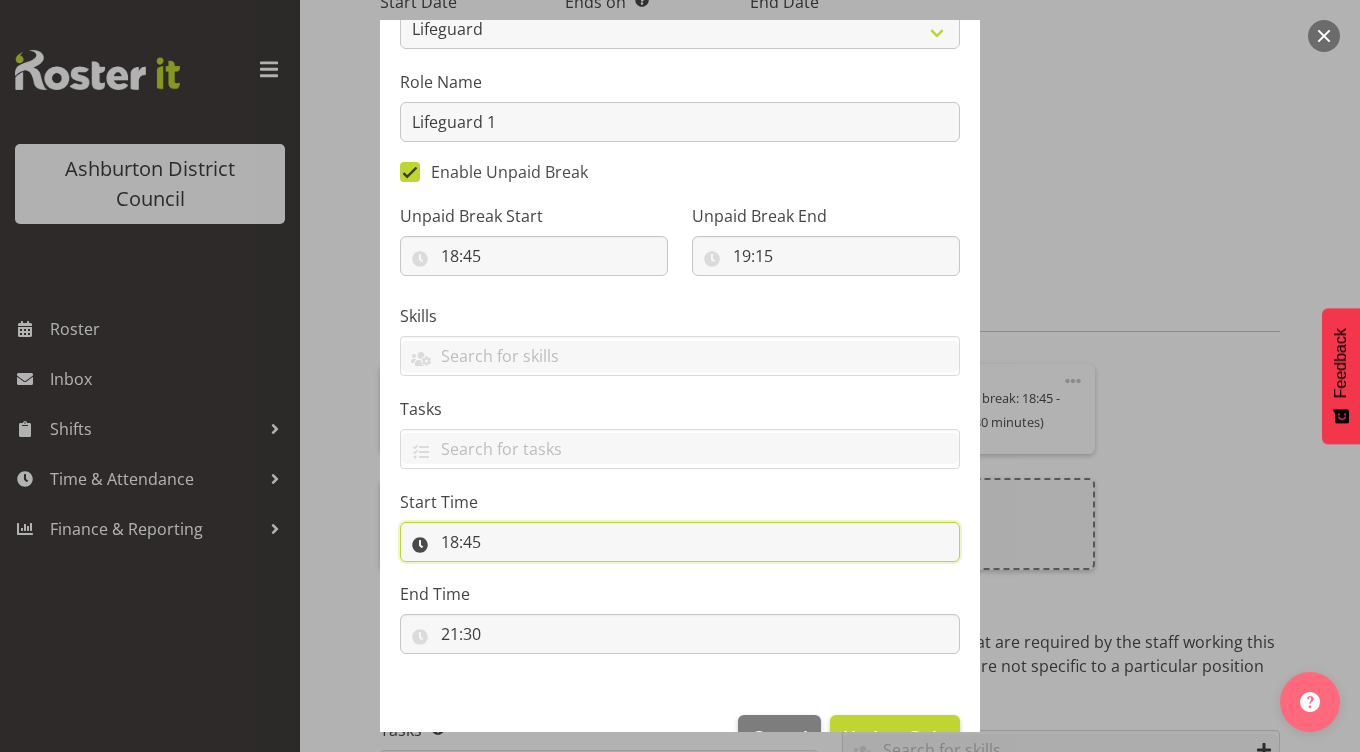 click on "18:45" at bounding box center [680, 542] 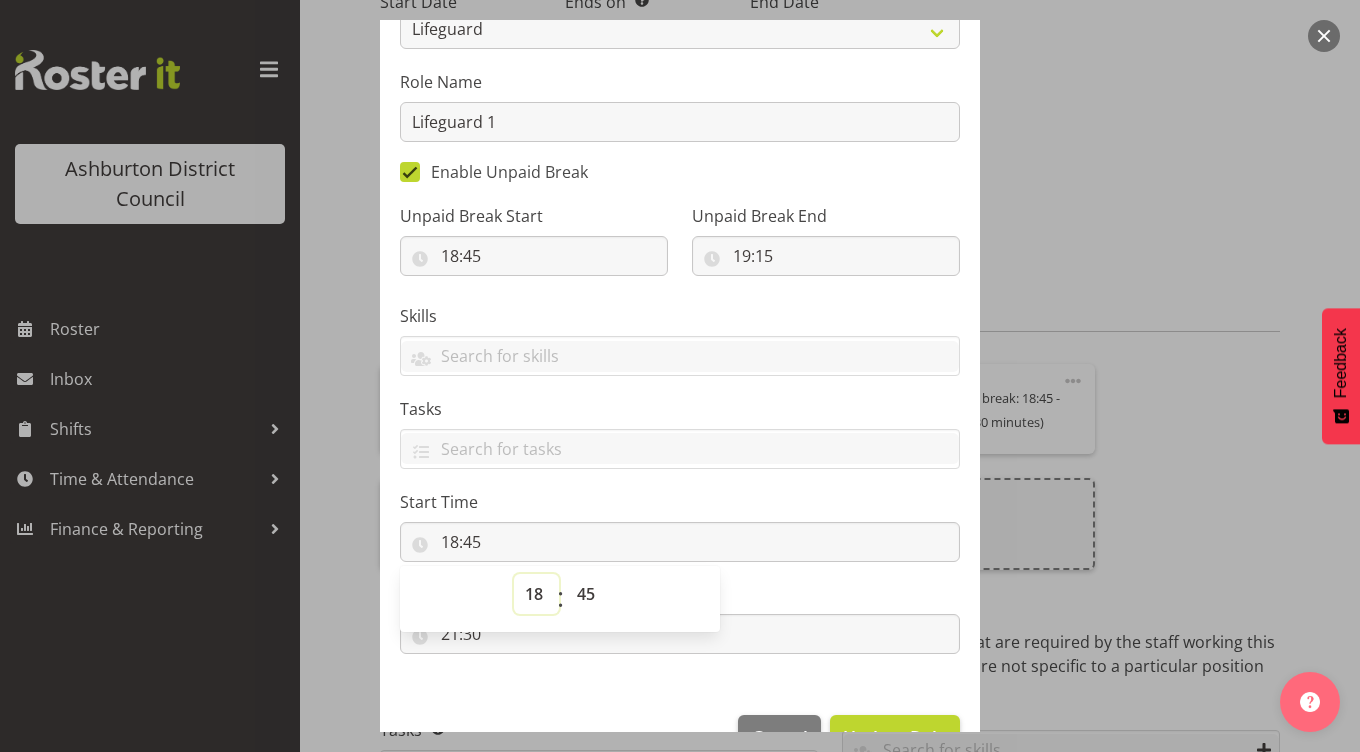 click on "00   01   02   03   04   05   06   07   08   09   10   11   12   13   14   15   16   17   18   19   20   21   22   23" at bounding box center (536, 594) 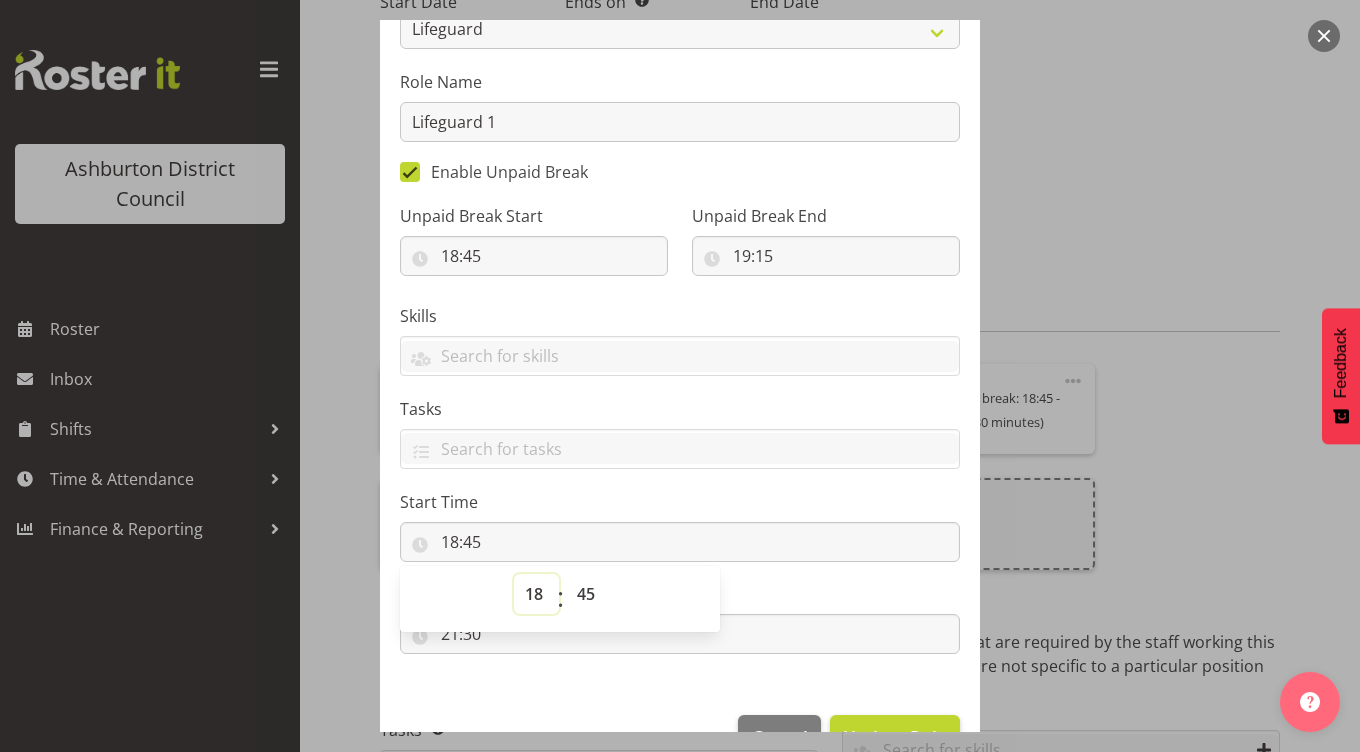 select on "15" 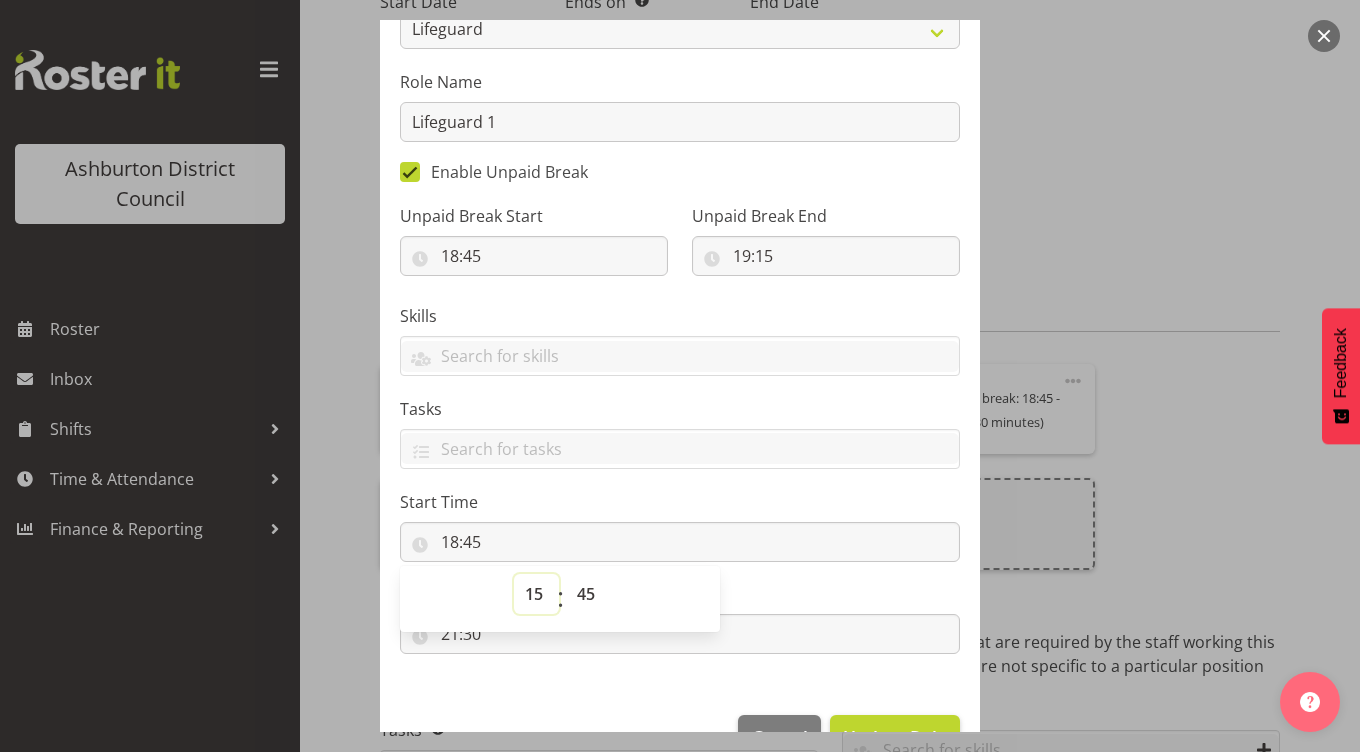 click on "00   01   02   03   04   05   06   07   08   09   10   11   12   13   14   15   16   17   18   19   20   21   22   23" at bounding box center (536, 594) 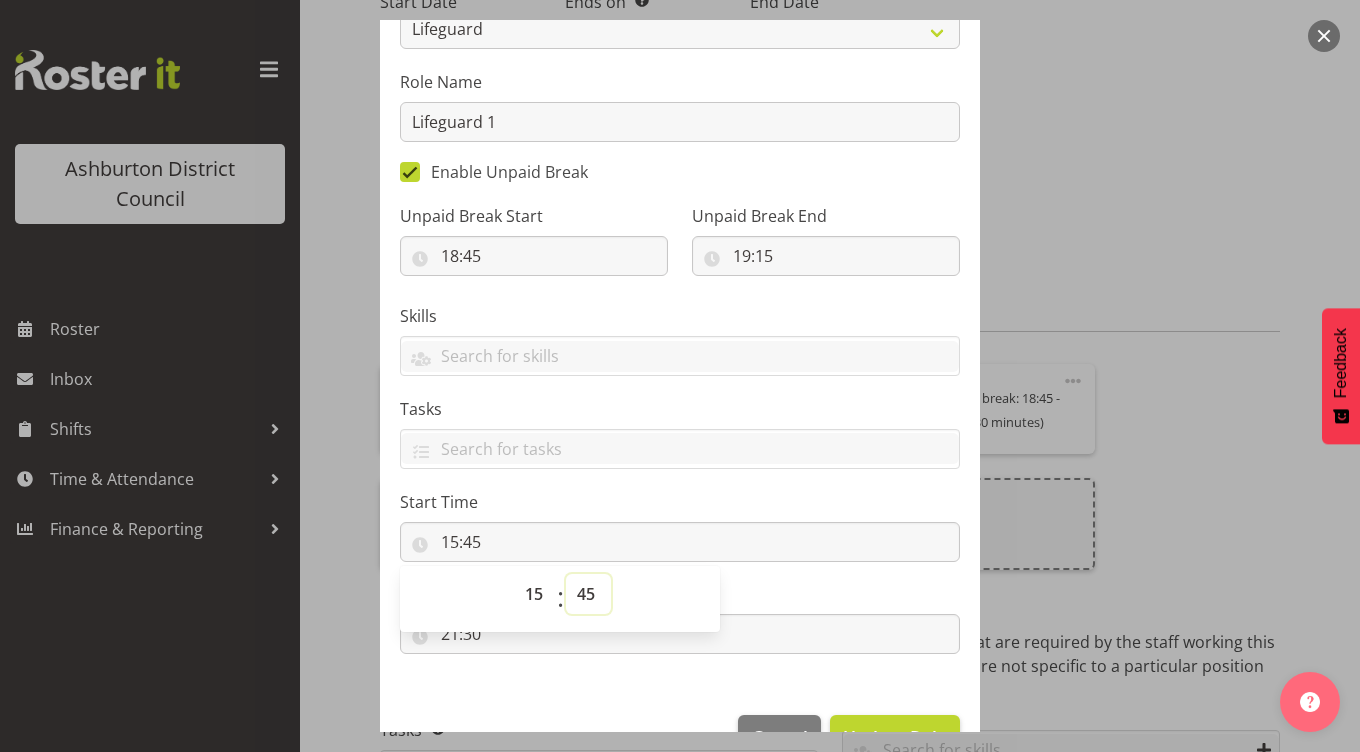 click on "00   01   02   03   04   05   06   07   08   09   10   11   12   13   14   15   16   17   18   19   20   21   22   23   24   25   26   27   28   29   30   31   32   33   34   35   36   37   38   39   40   41   42   43   44   45   46   47   48   49   50   51   52   53   54   55   56   57   58   59" at bounding box center (588, 594) 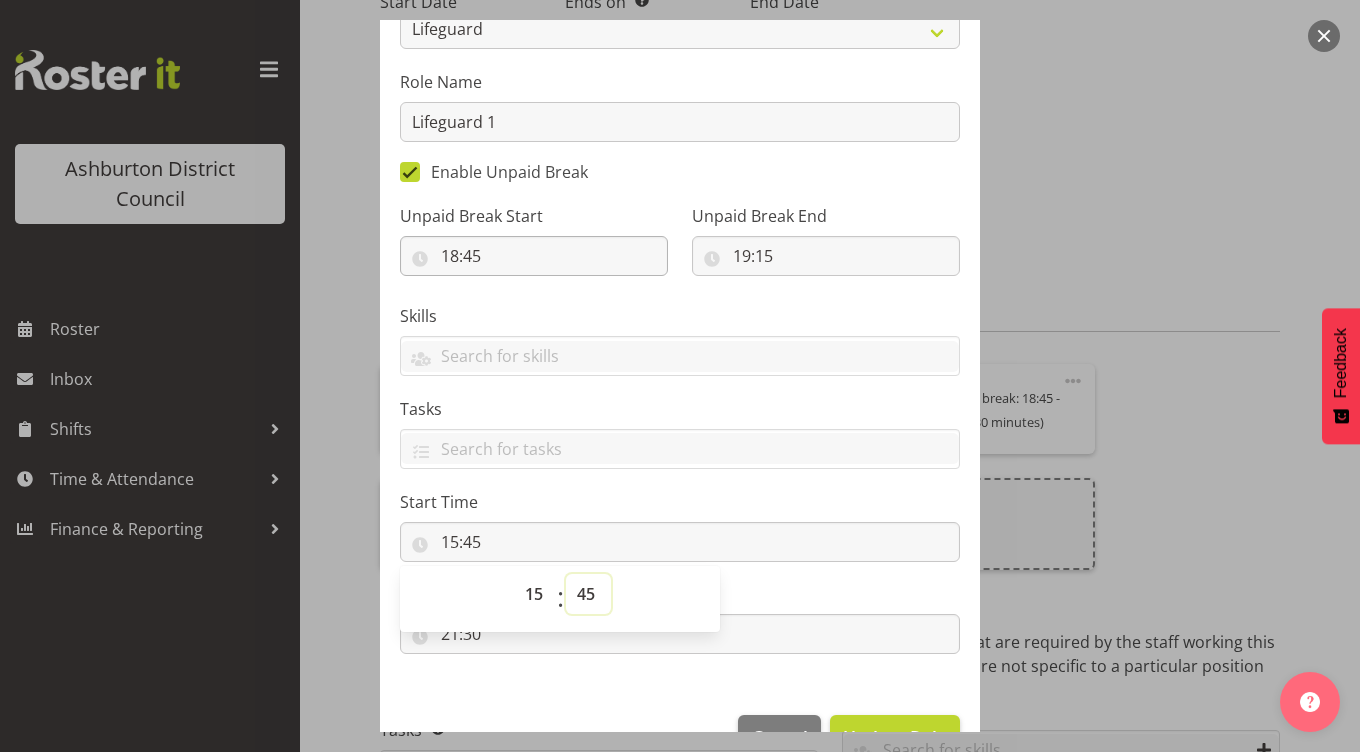 select on "30" 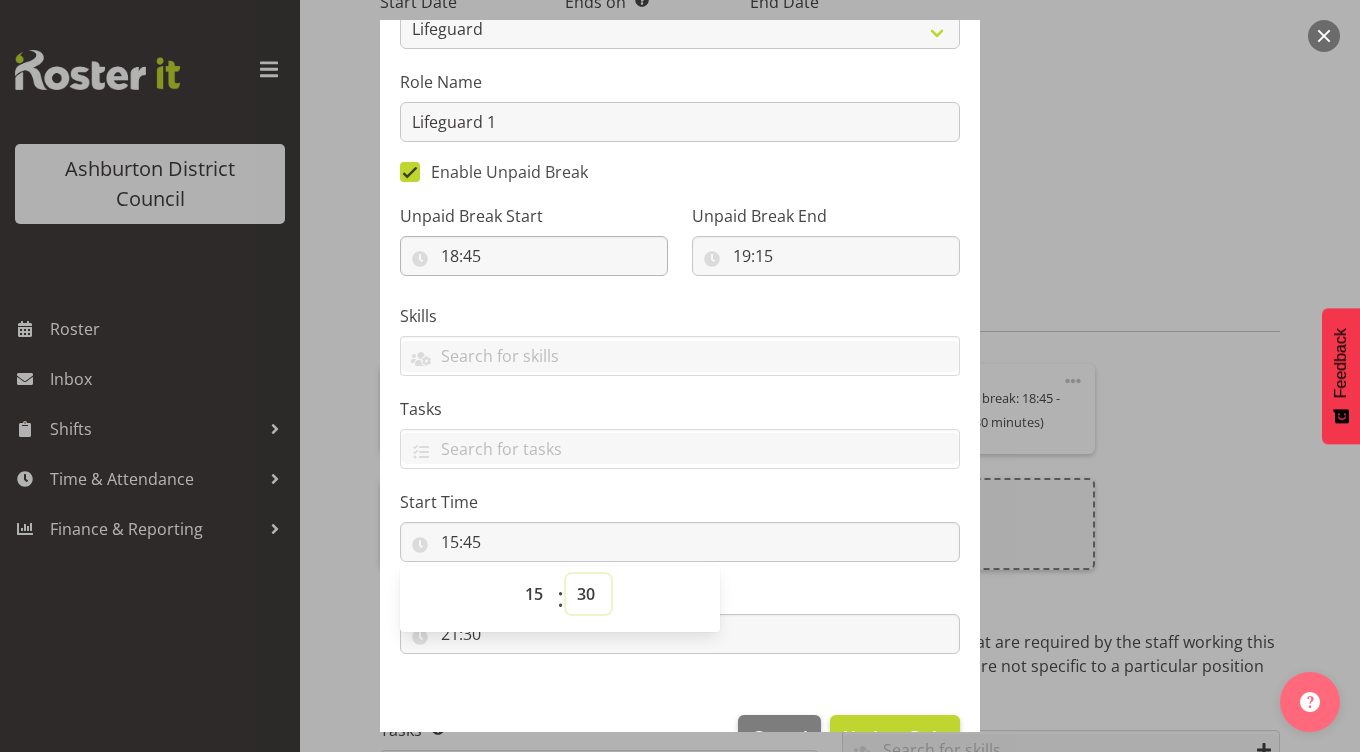 click on "00   01   02   03   04   05   06   07   08   09   10   11   12   13   14   15   16   17   18   19   20   21   22   23   24   25   26   27   28   29   30   31   32   33   34   35   36   37   38   39   40   41   42   43   44   45   46   47   48   49   50   51   52   53   54   55   56   57   58   59" at bounding box center [588, 594] 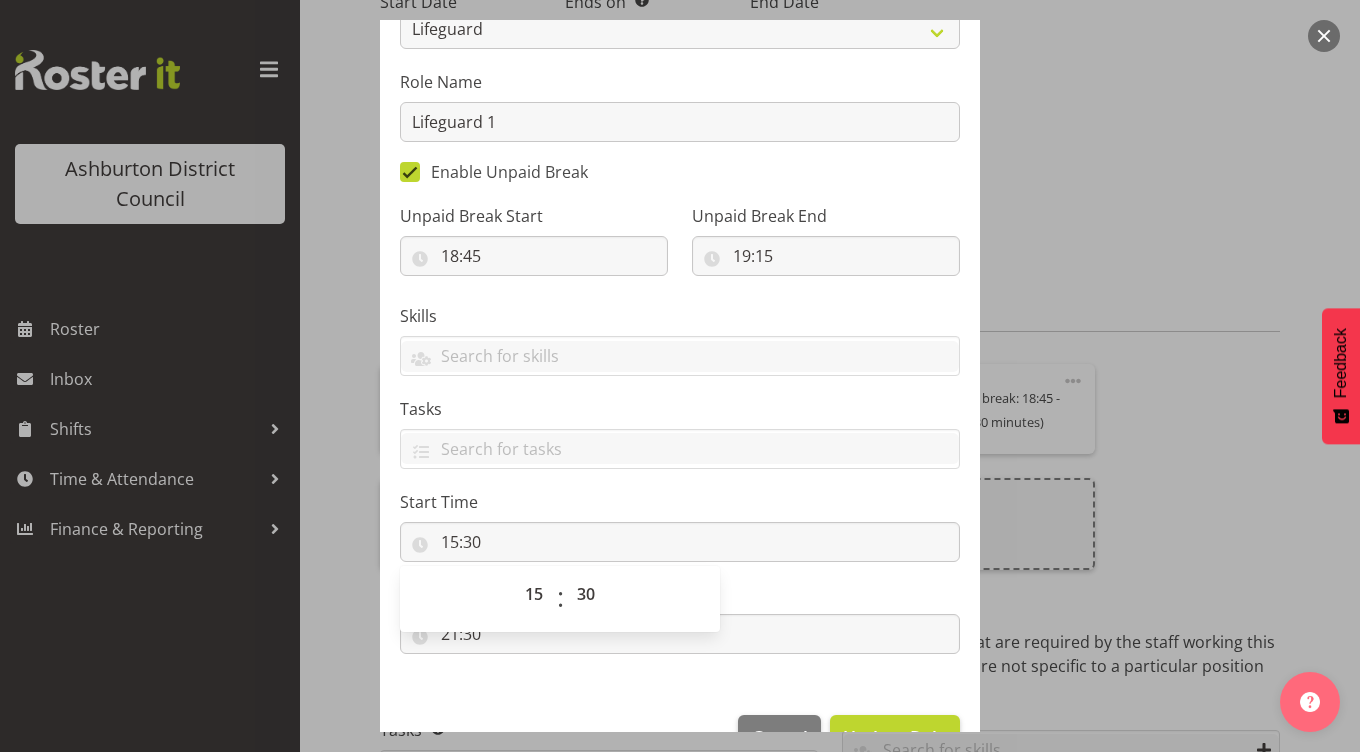click on "Skills" at bounding box center [680, 316] 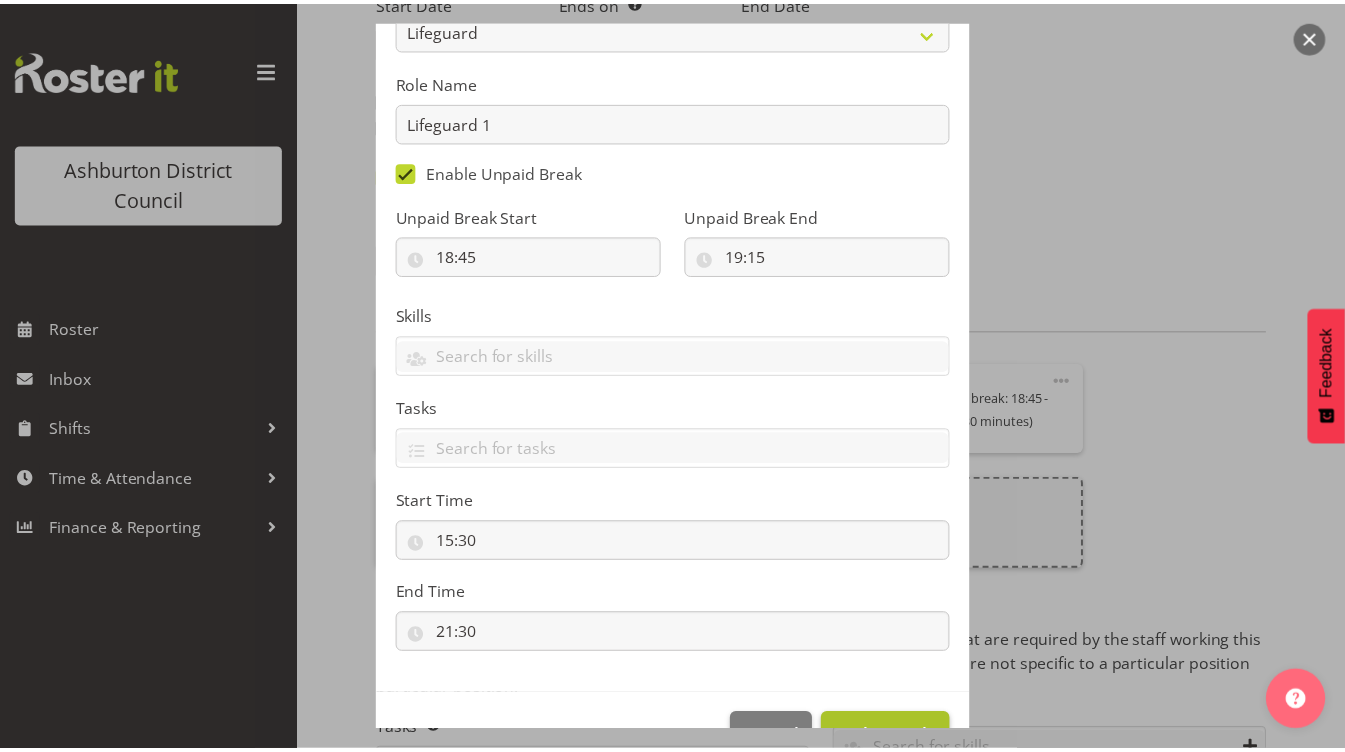 scroll, scrollTop: 257, scrollLeft: 0, axis: vertical 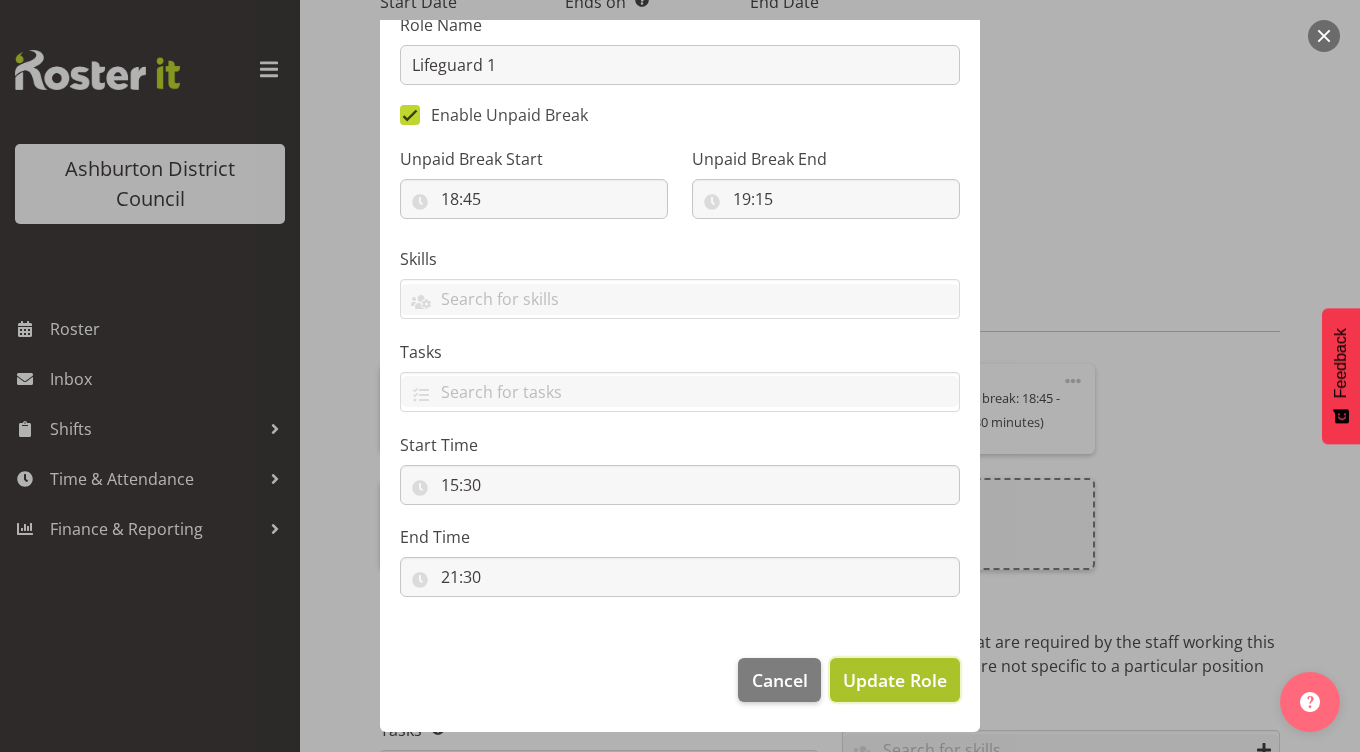 click on "Update Role" at bounding box center [895, 680] 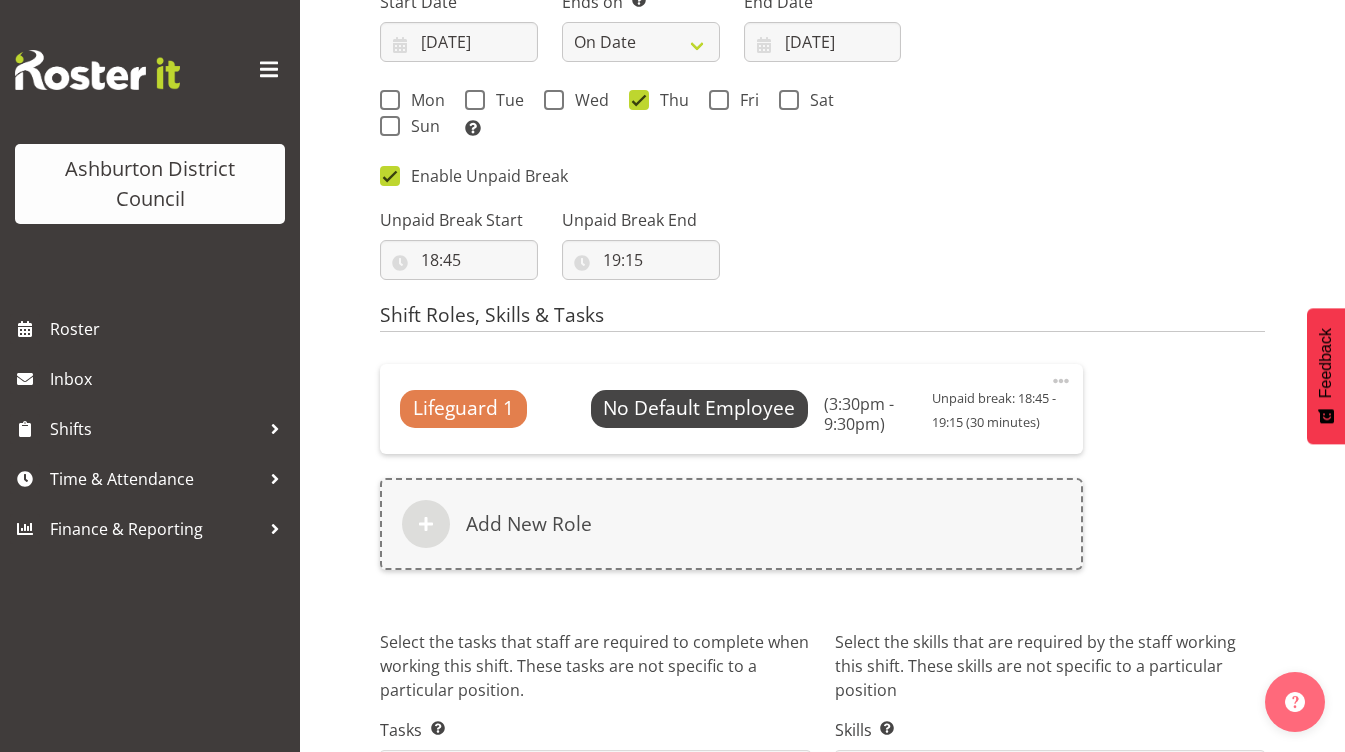 click on "Lifeguard 1
No Default Employee
Select Employee
(3:30pm
- 9:30pm)
Unpaid break: 18:45 - 19:15 (30 minutes)
Edit
Delete
Add New Role" at bounding box center [822, 479] 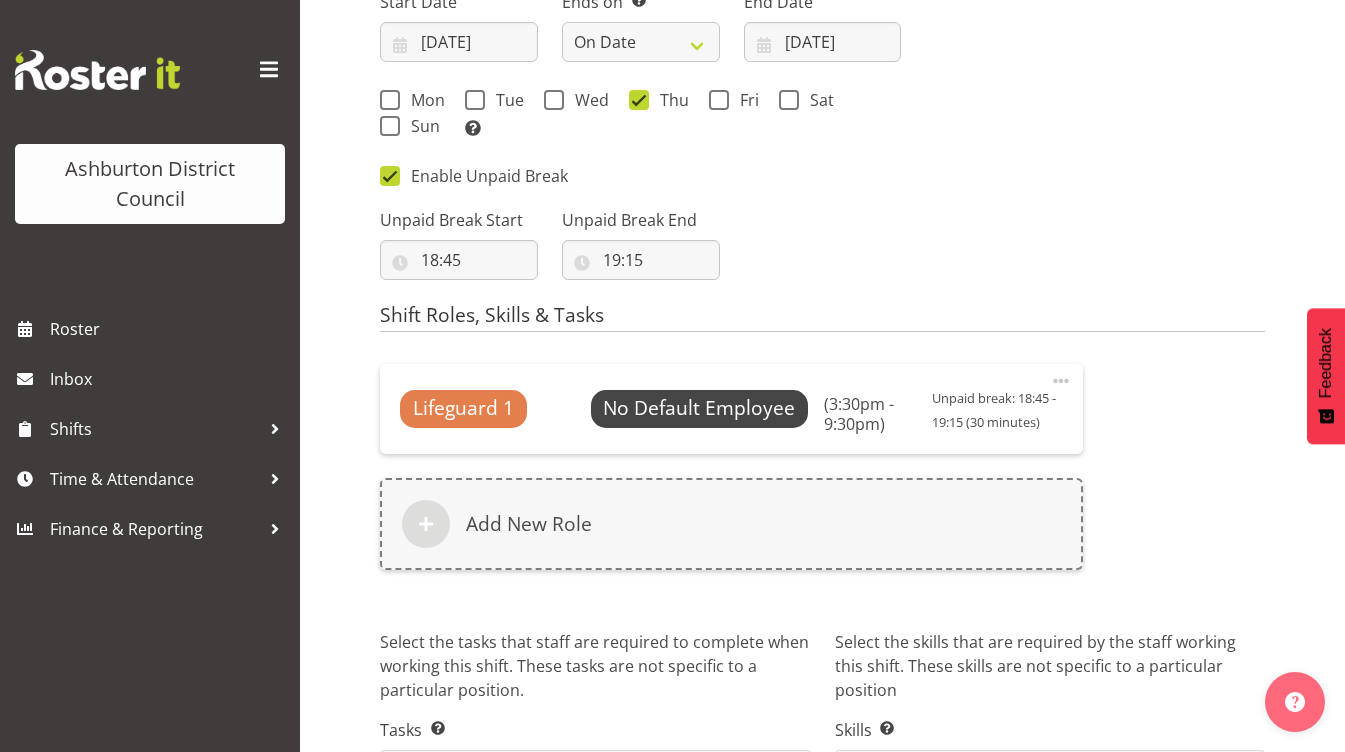 scroll, scrollTop: 1116, scrollLeft: 0, axis: vertical 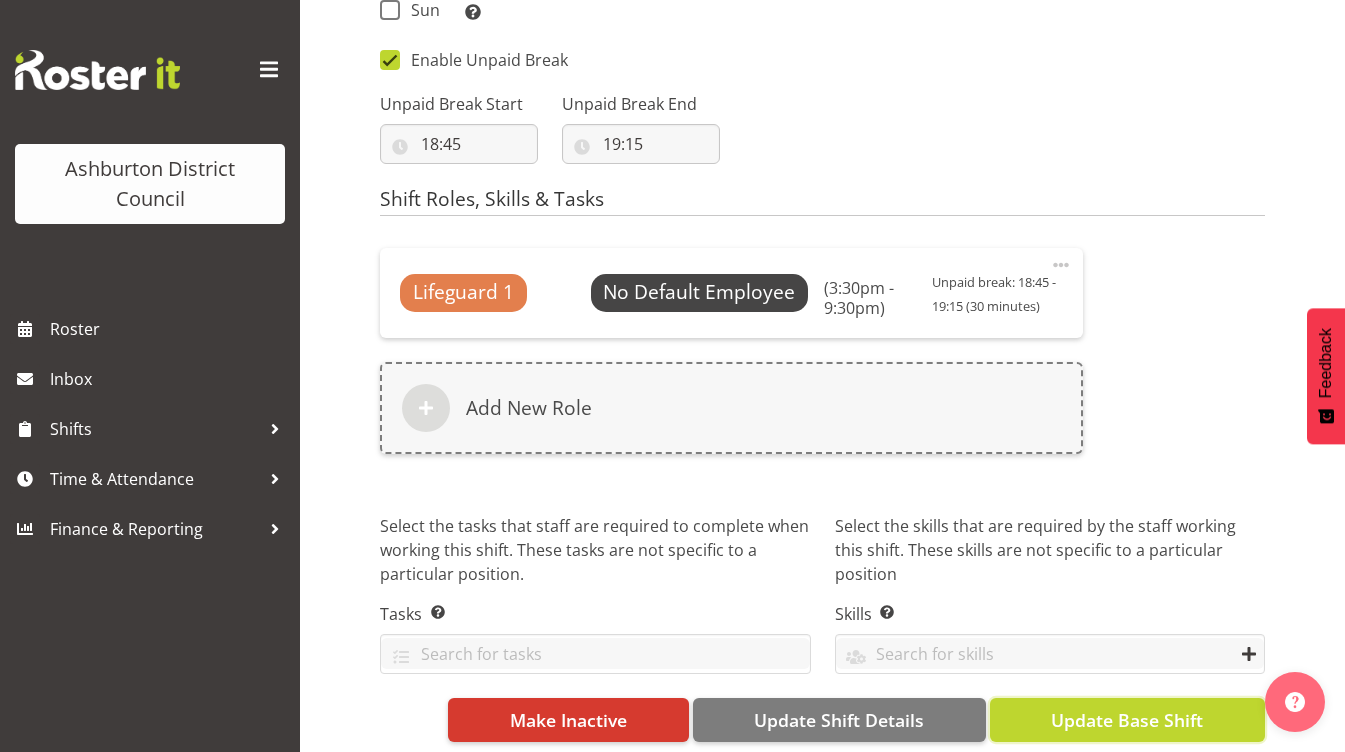 click on "Update Base Shift" at bounding box center (1127, 720) 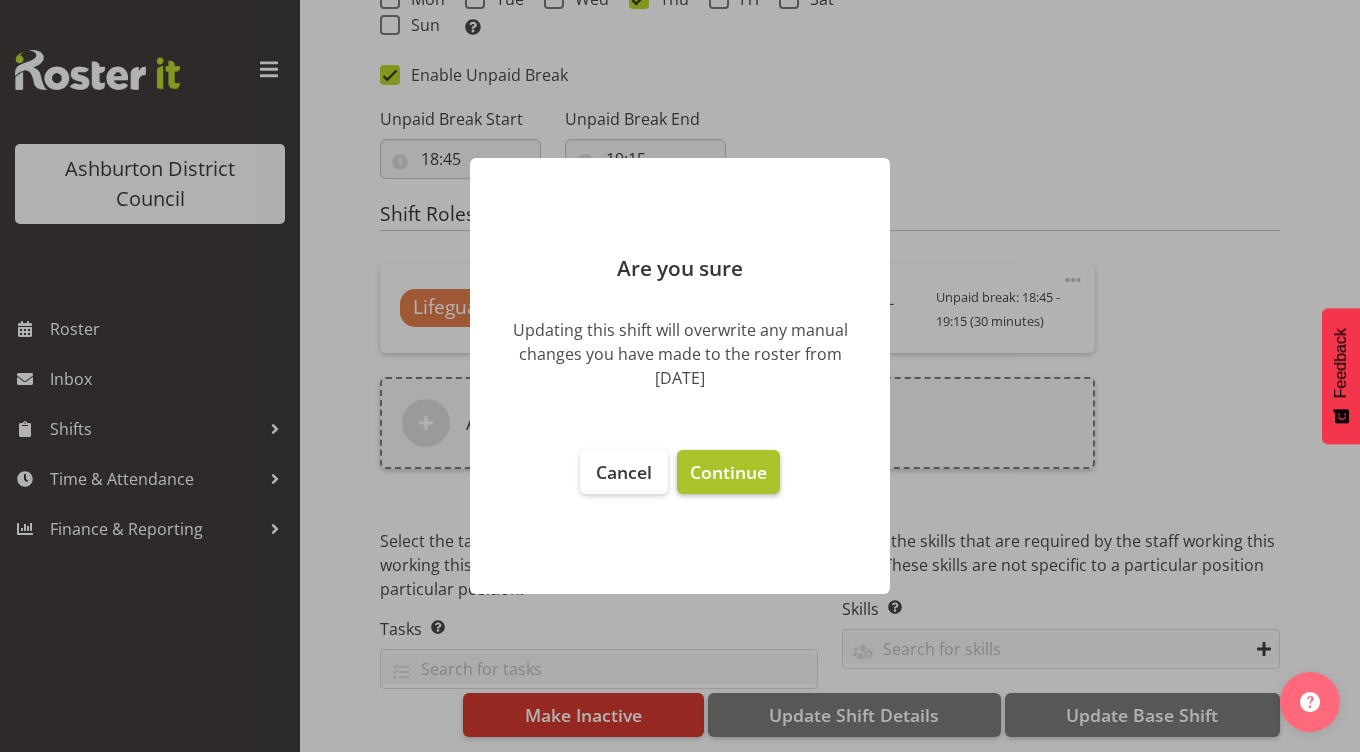 click on "Continue" at bounding box center (728, 472) 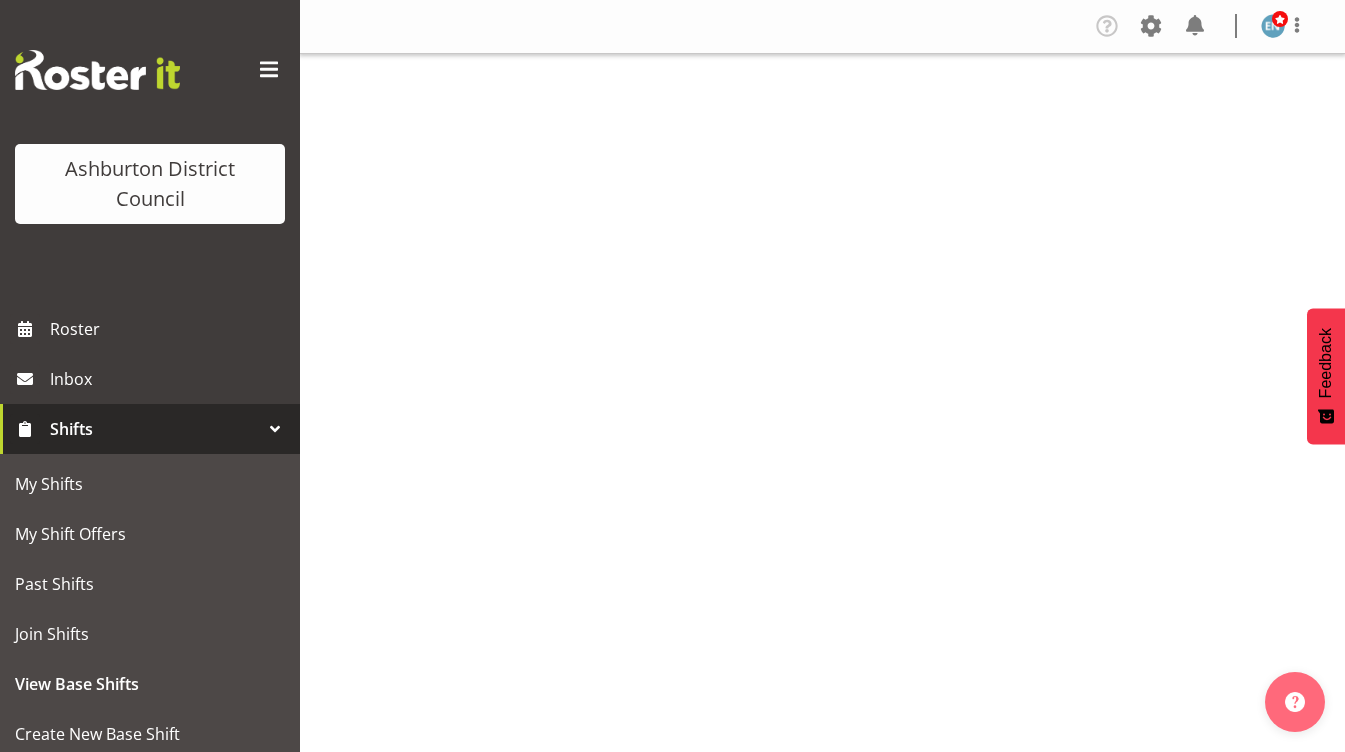scroll, scrollTop: 0, scrollLeft: 0, axis: both 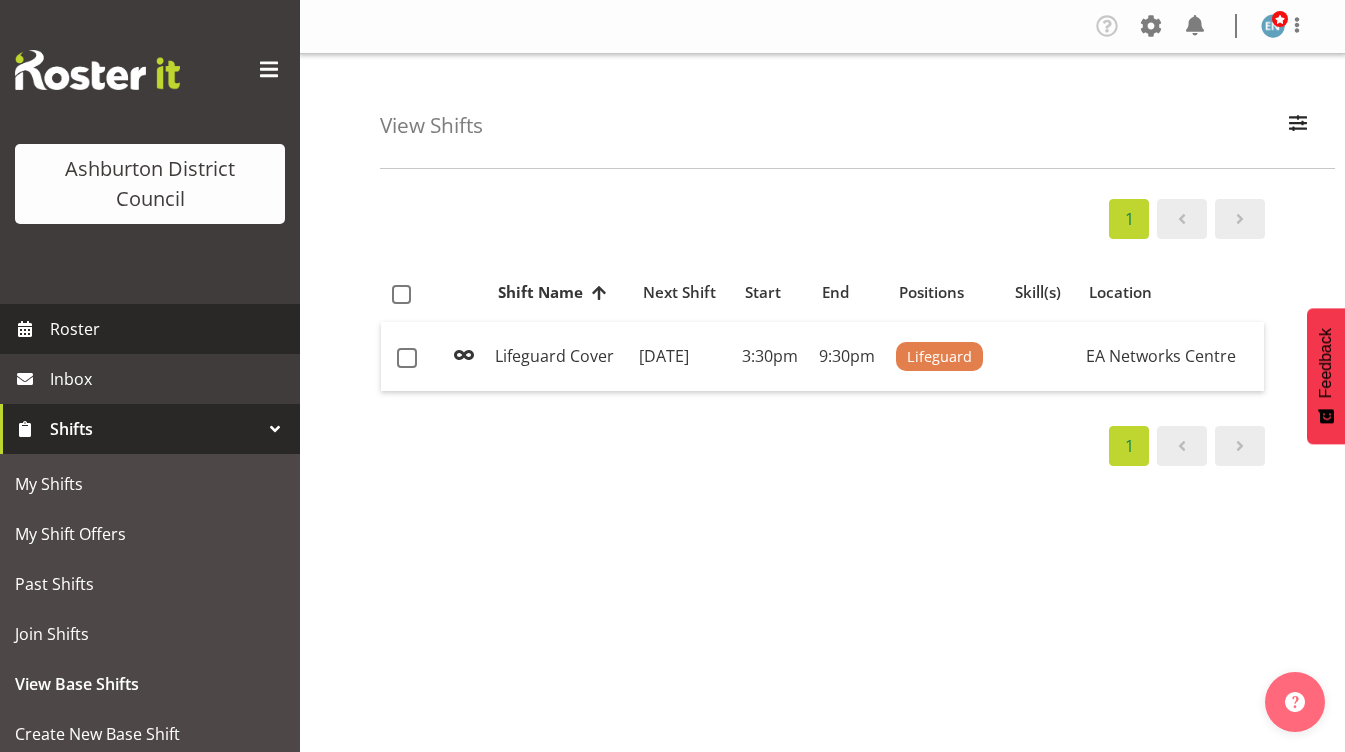 click on "Roster" at bounding box center (170, 329) 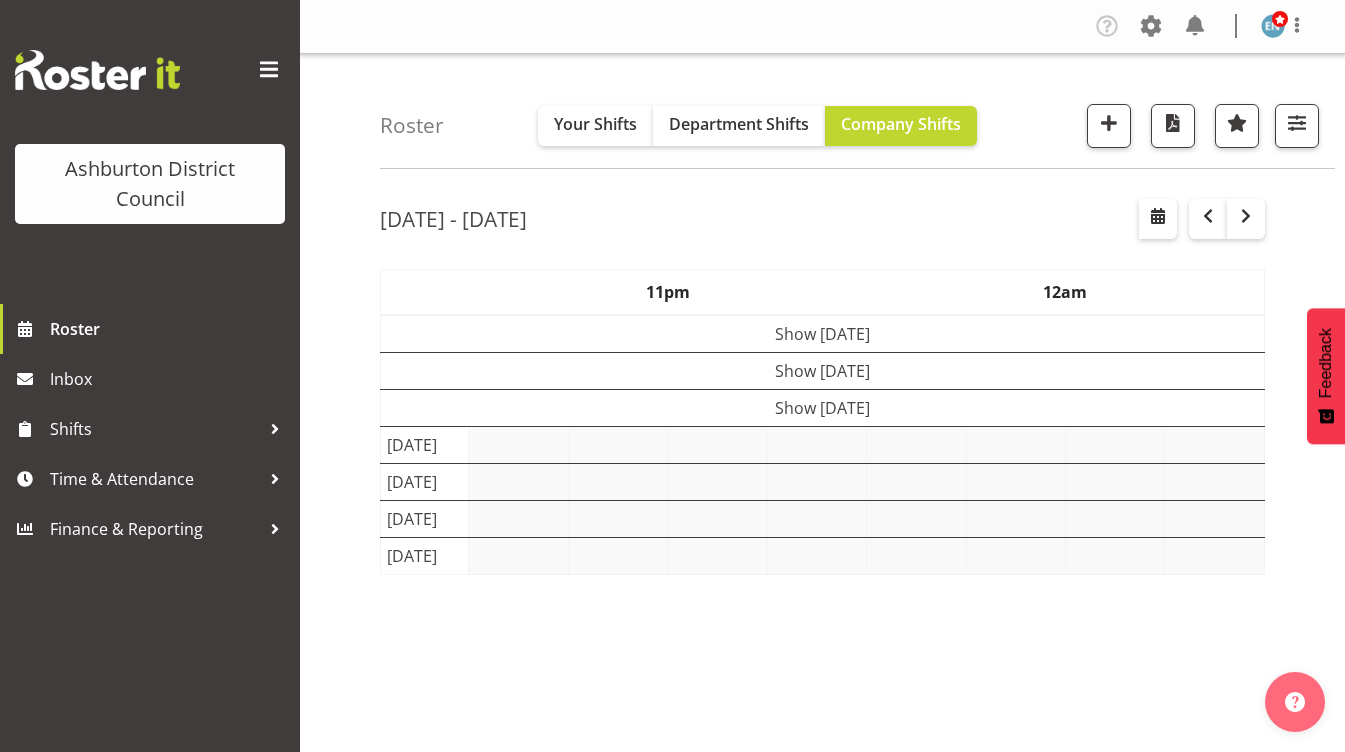 scroll, scrollTop: 0, scrollLeft: 0, axis: both 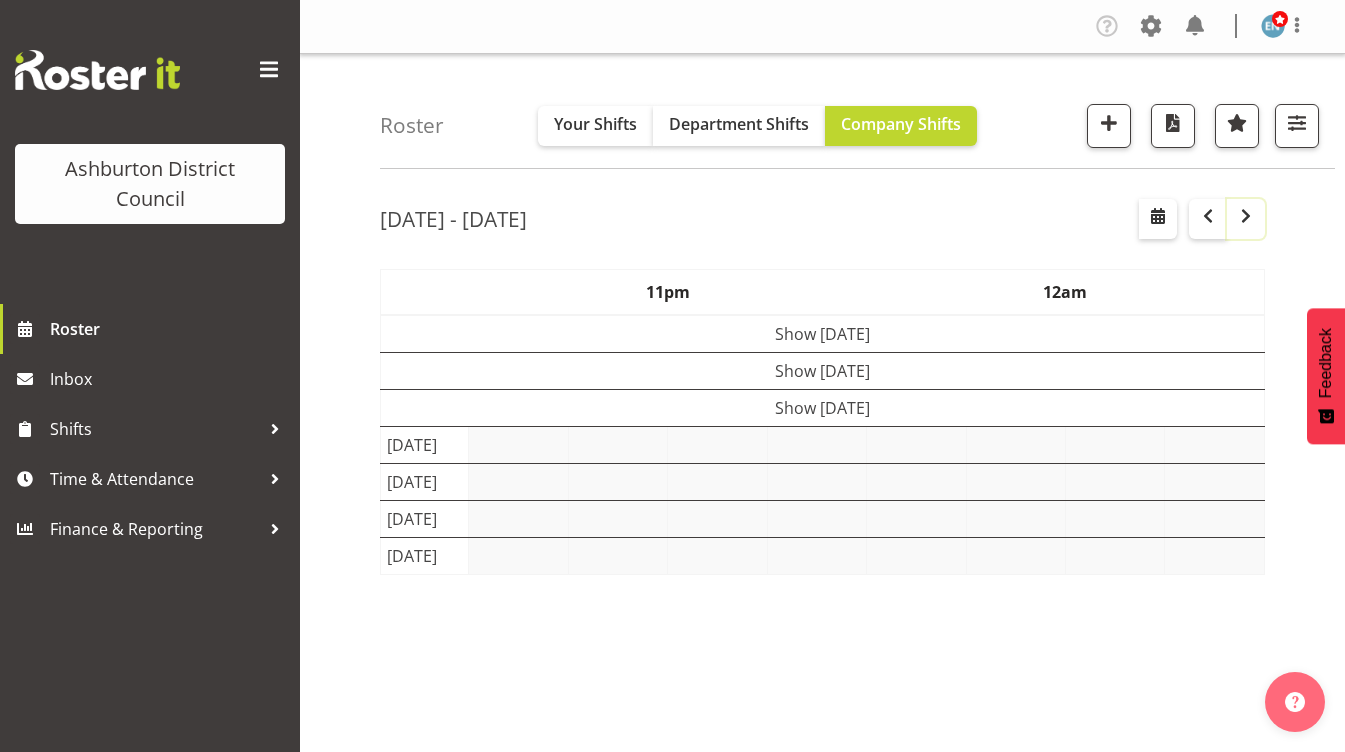 click at bounding box center [1246, 216] 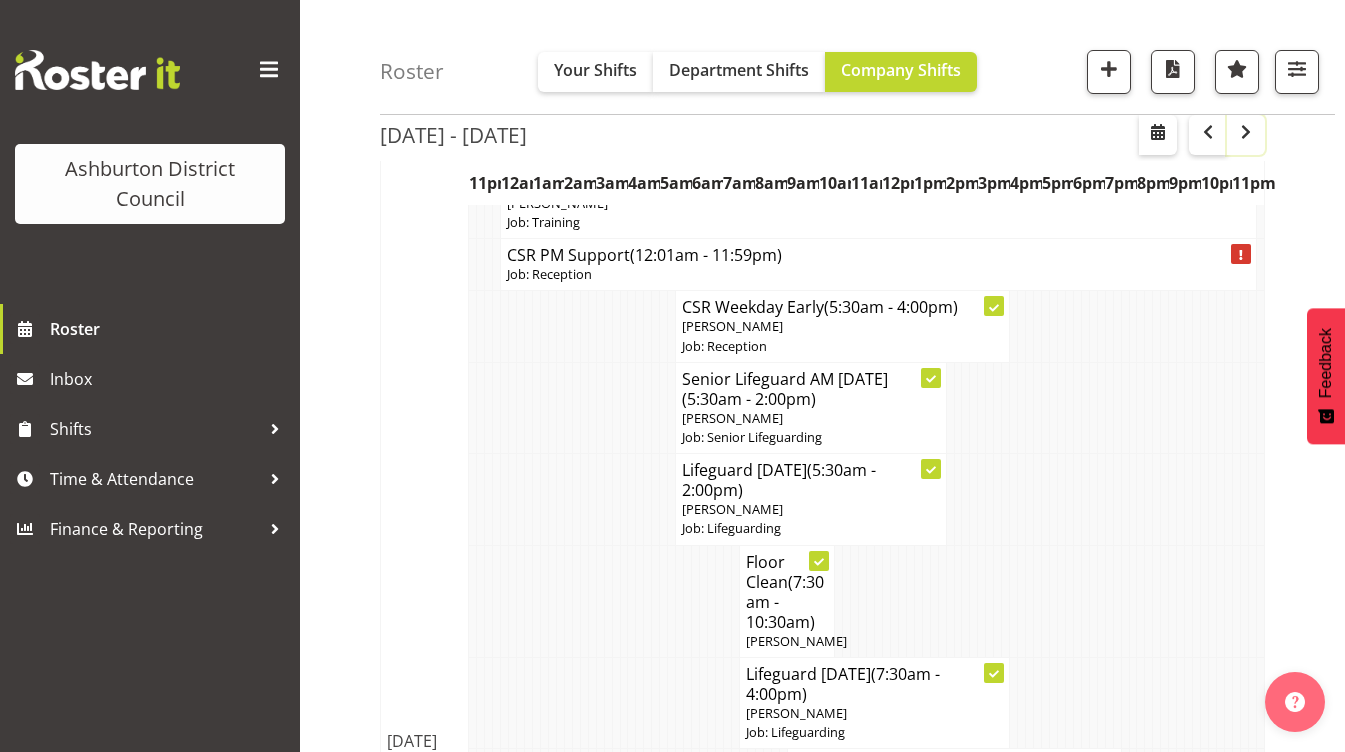 scroll, scrollTop: 300, scrollLeft: 0, axis: vertical 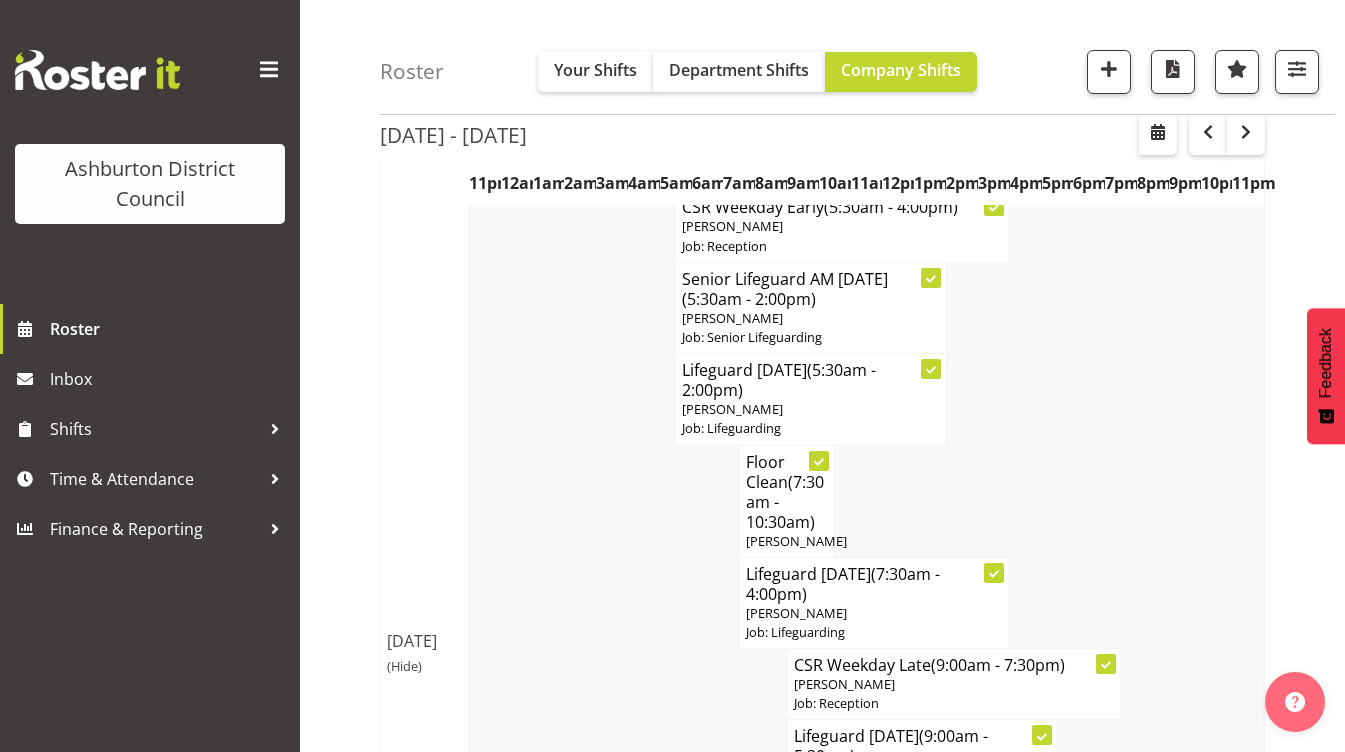 click on "(Hide)" at bounding box center [404, 666] 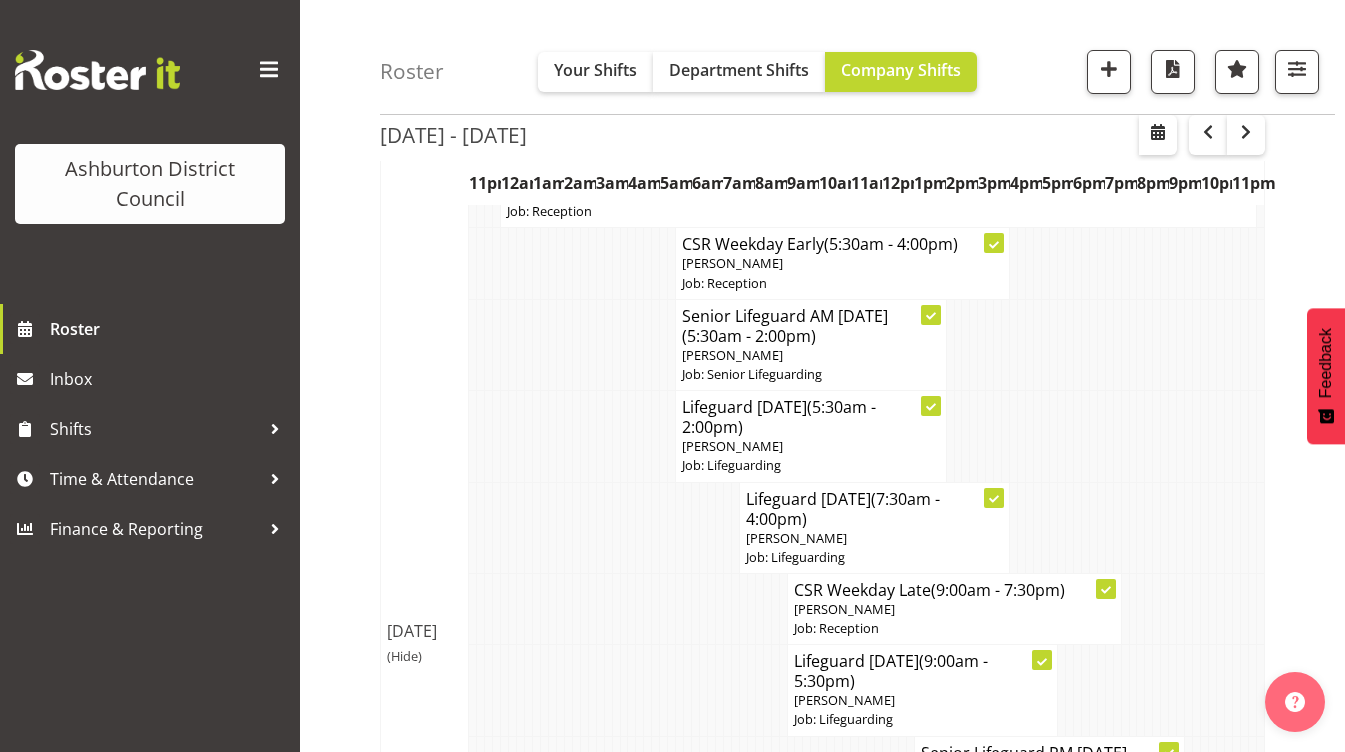 click on "(Hide)" at bounding box center (404, 656) 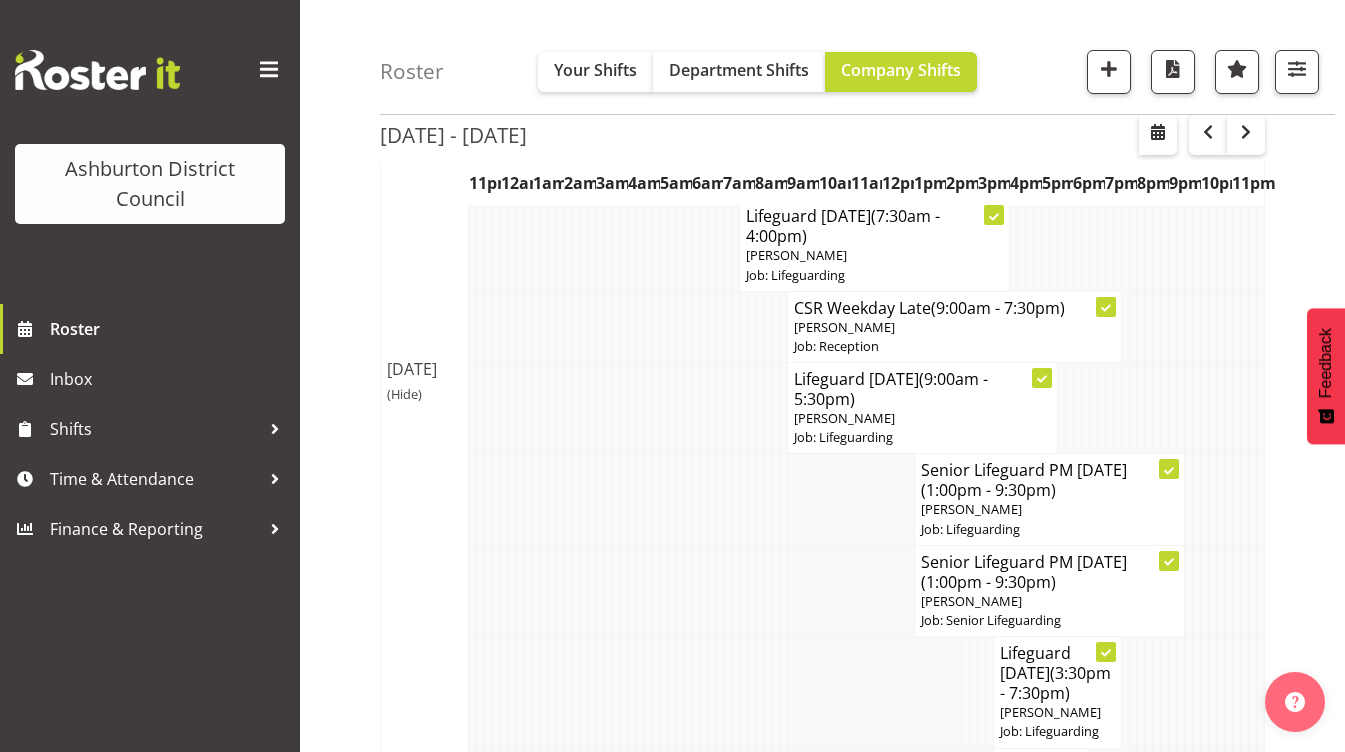 scroll, scrollTop: 700, scrollLeft: 0, axis: vertical 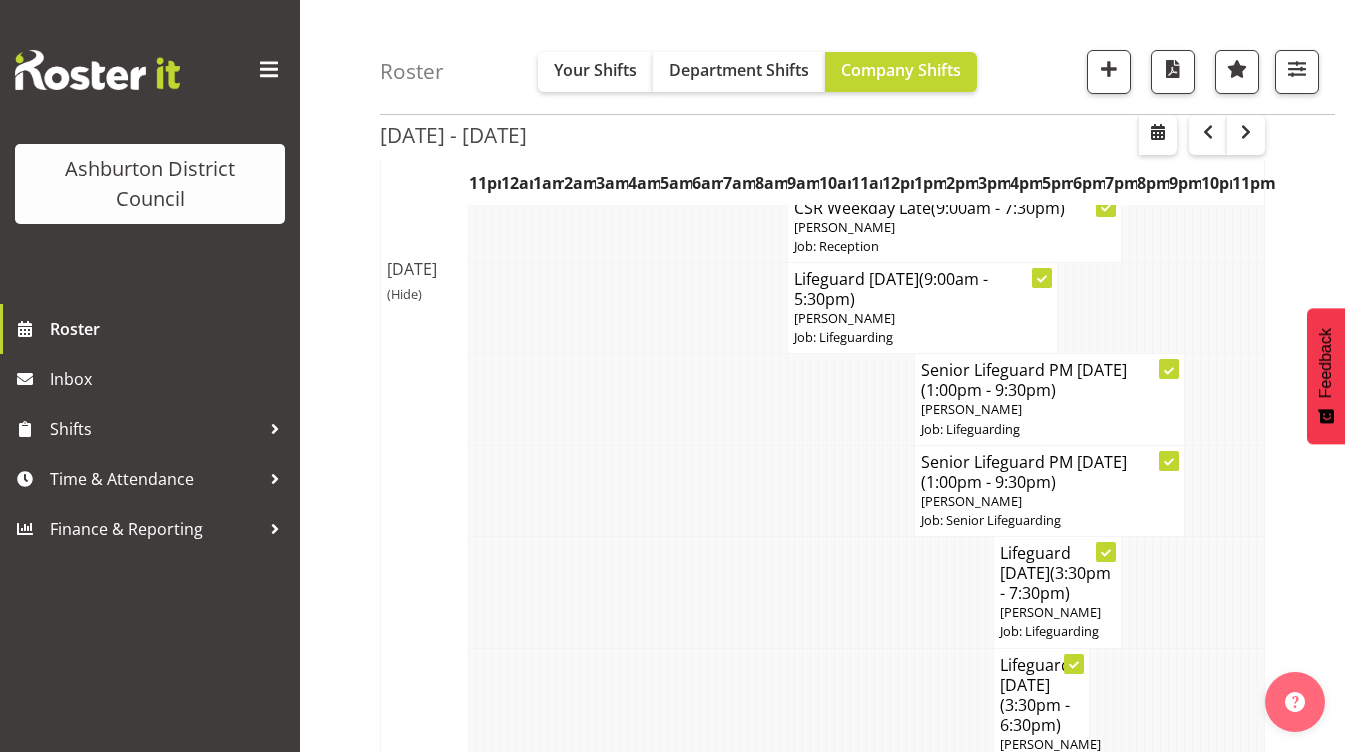 drag, startPoint x: 410, startPoint y: 329, endPoint x: 425, endPoint y: 342, distance: 19.849434 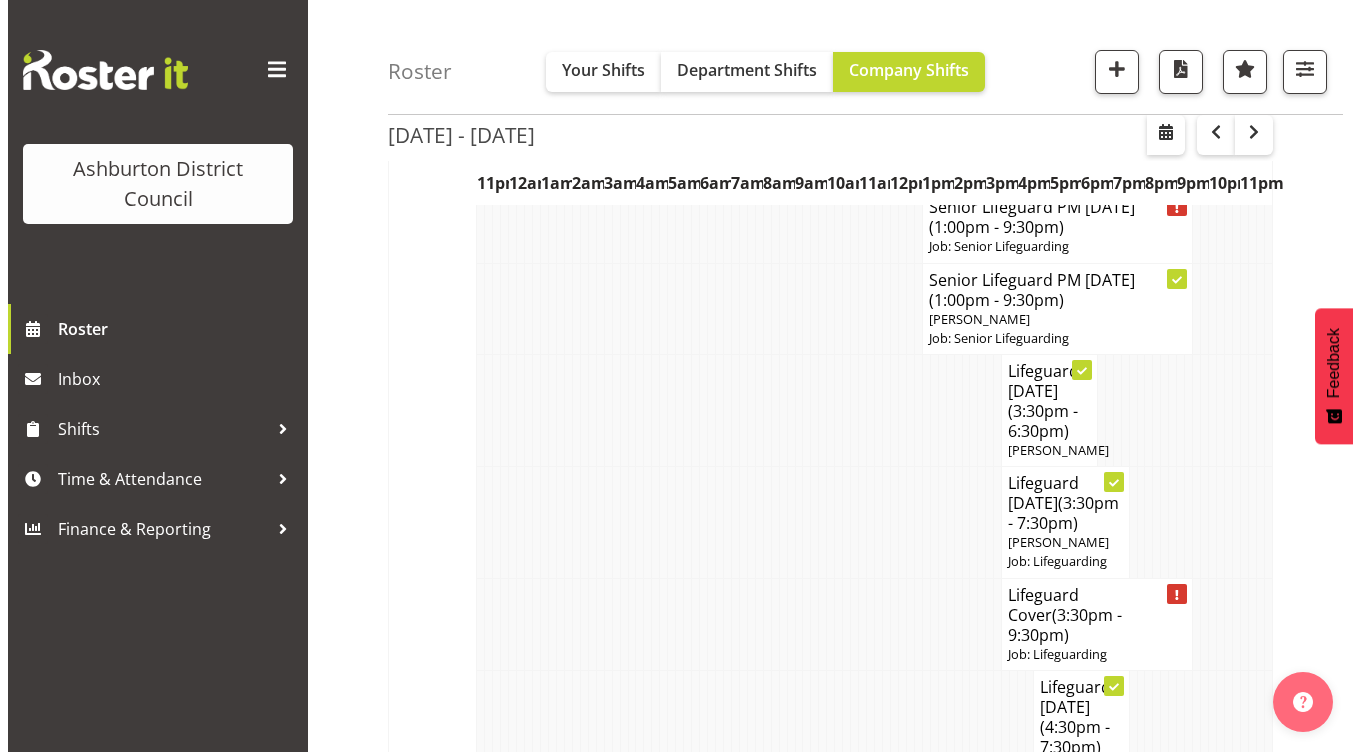 scroll, scrollTop: 1000, scrollLeft: 0, axis: vertical 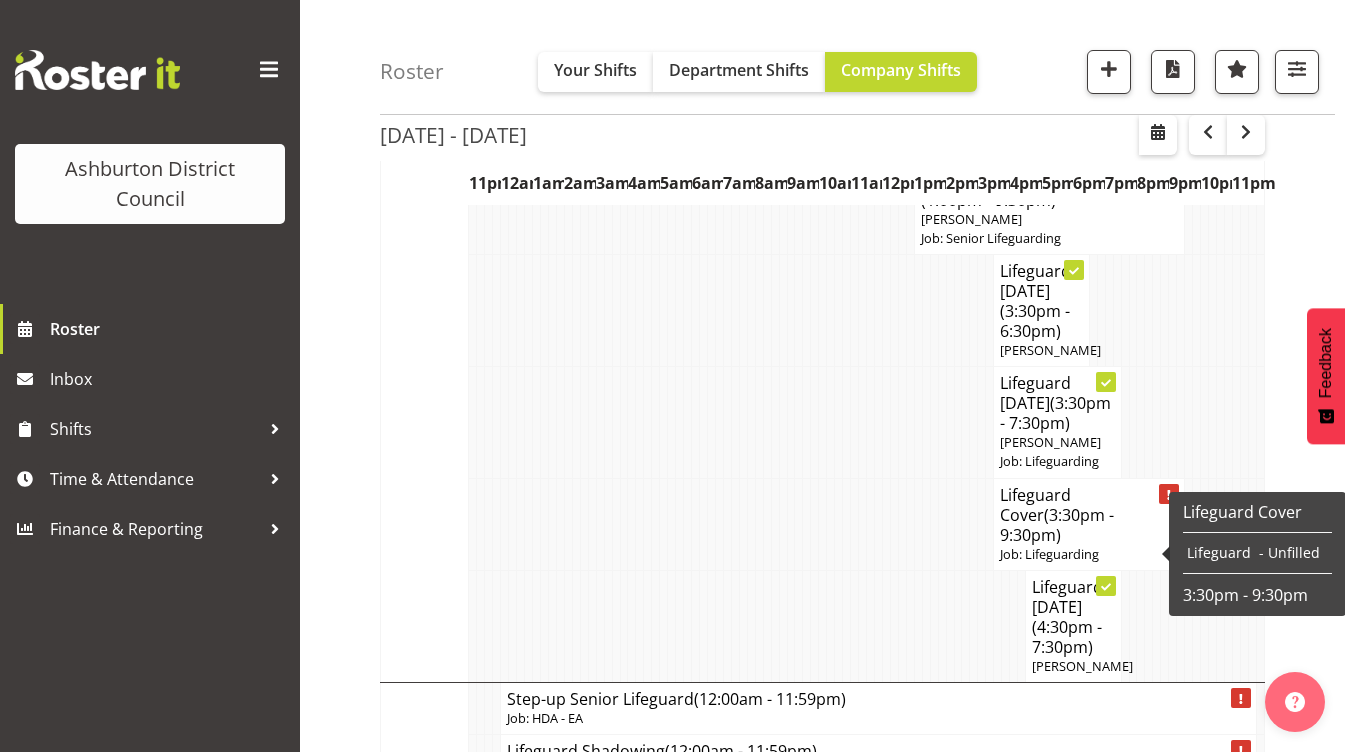 click on "(3:30pm - 9:30pm)" at bounding box center [1057, 525] 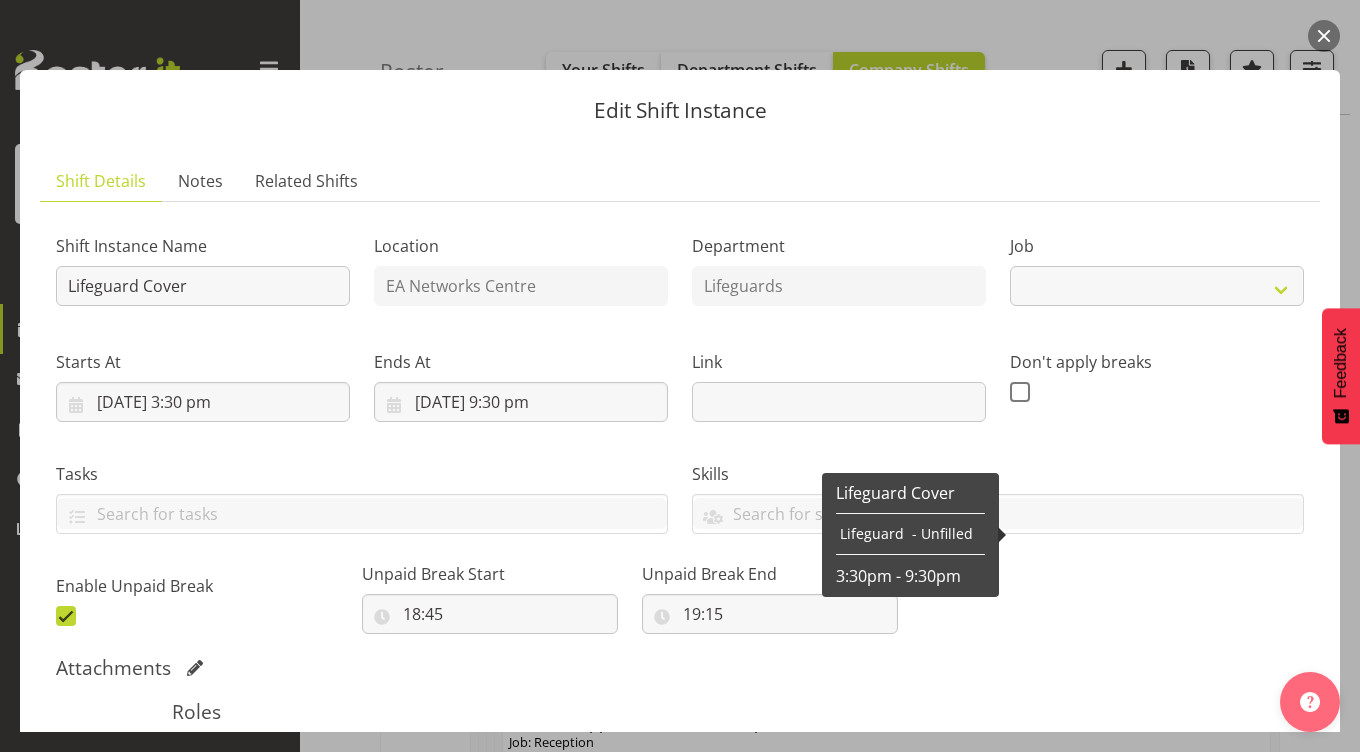 select on "38" 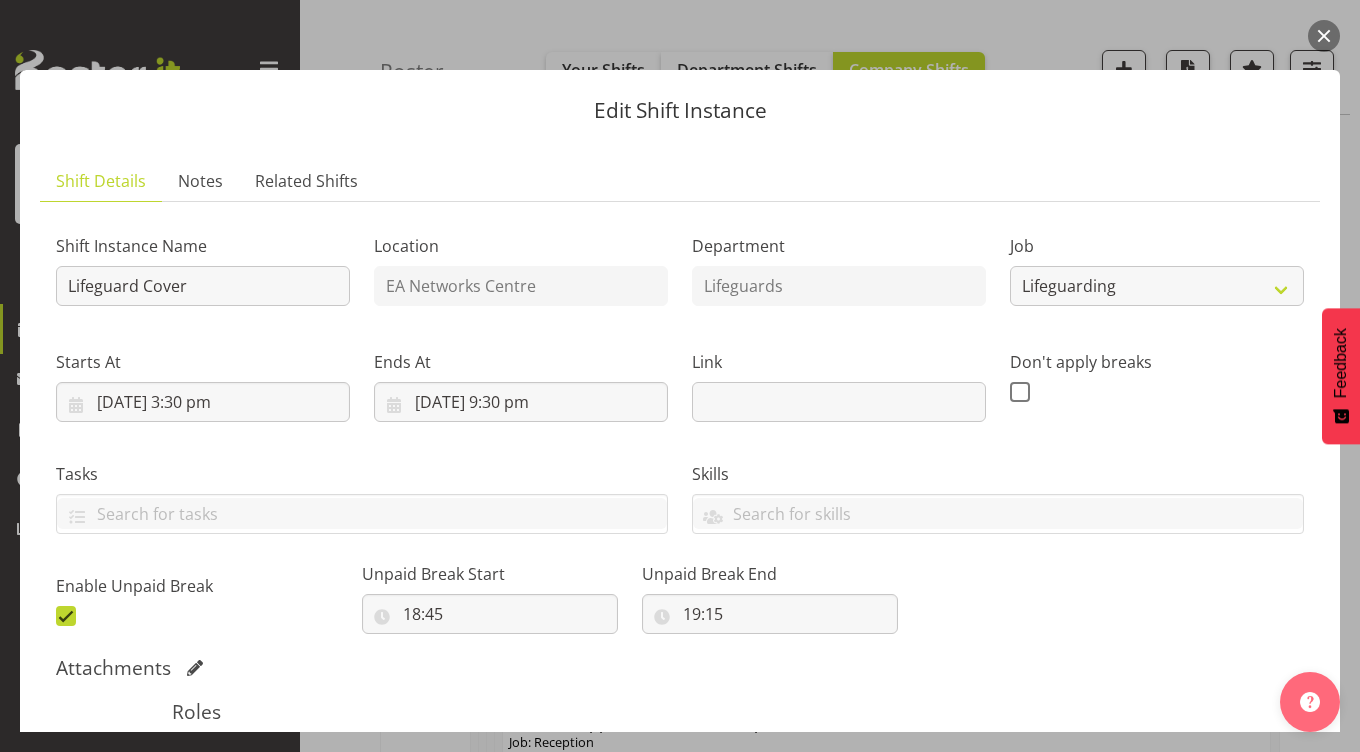 scroll, scrollTop: 364, scrollLeft: 0, axis: vertical 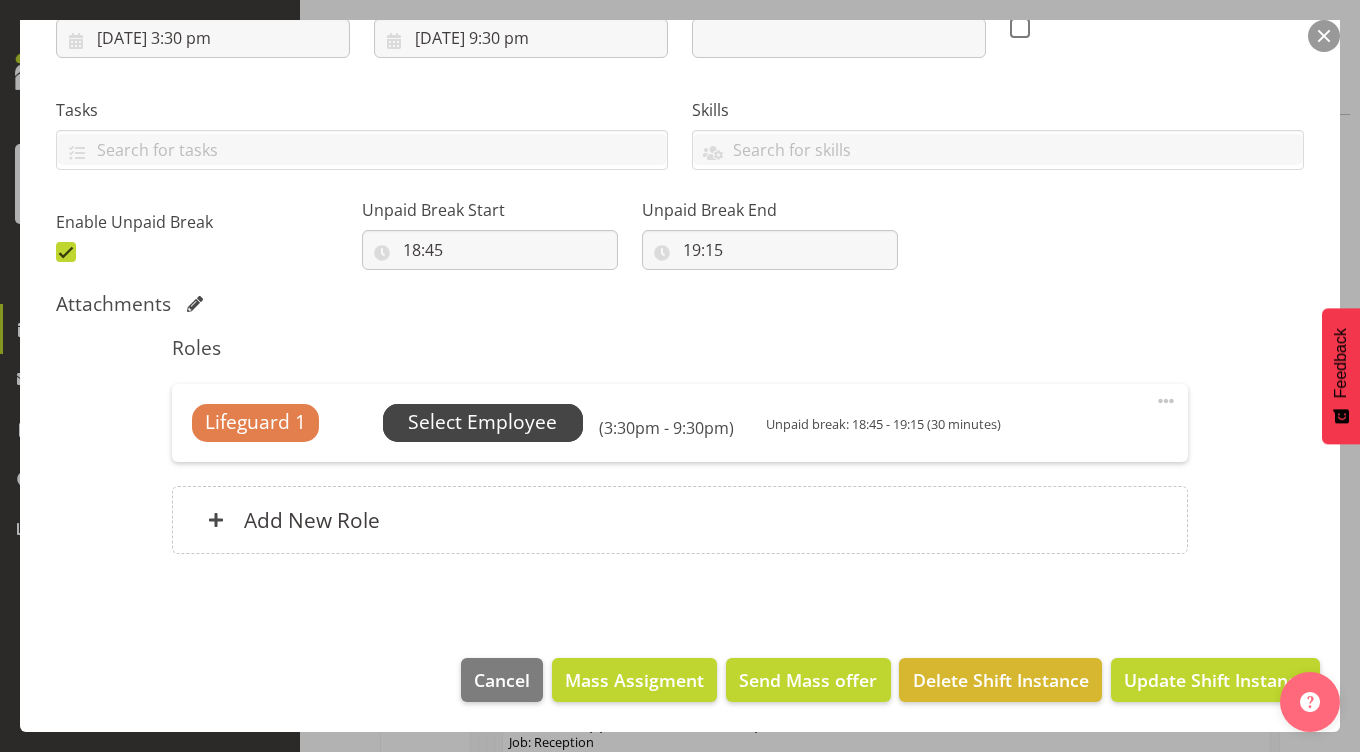 click on "Select Employee" at bounding box center (483, 423) 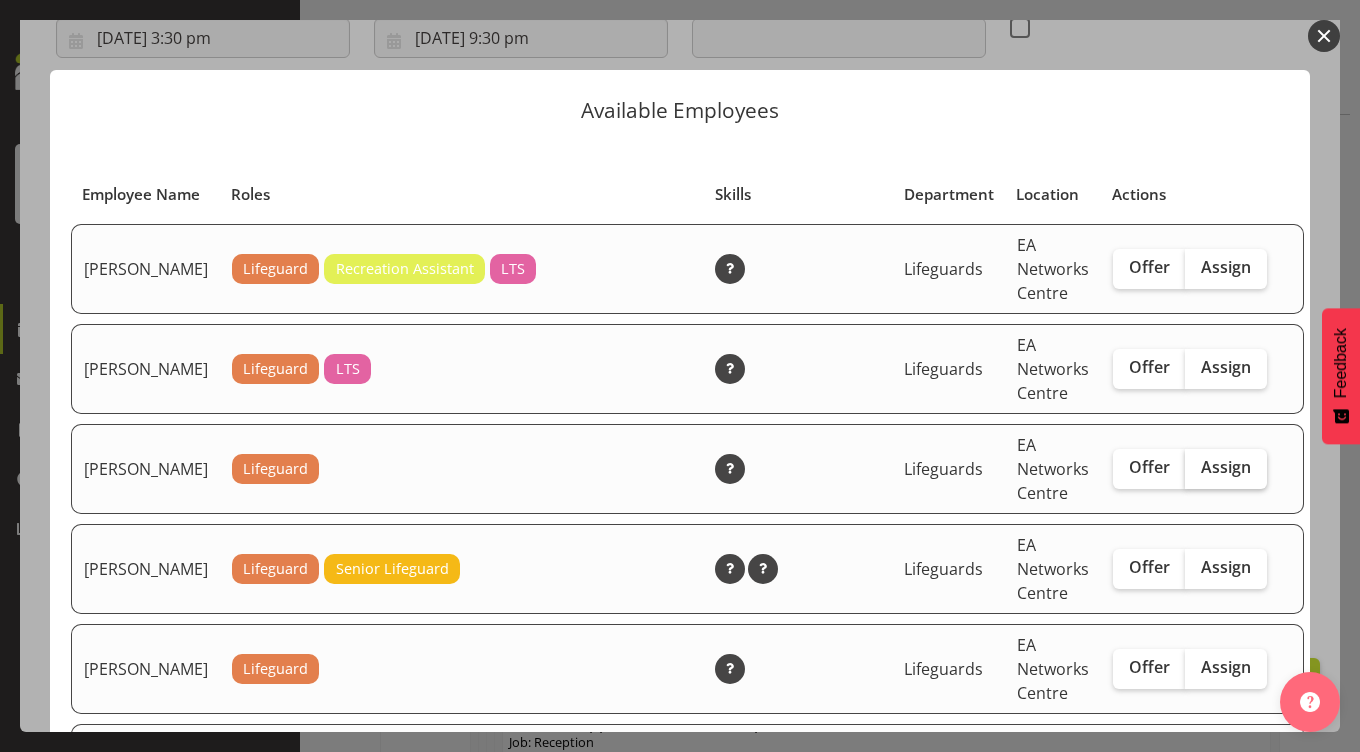 click on "Assign" at bounding box center (1226, 467) 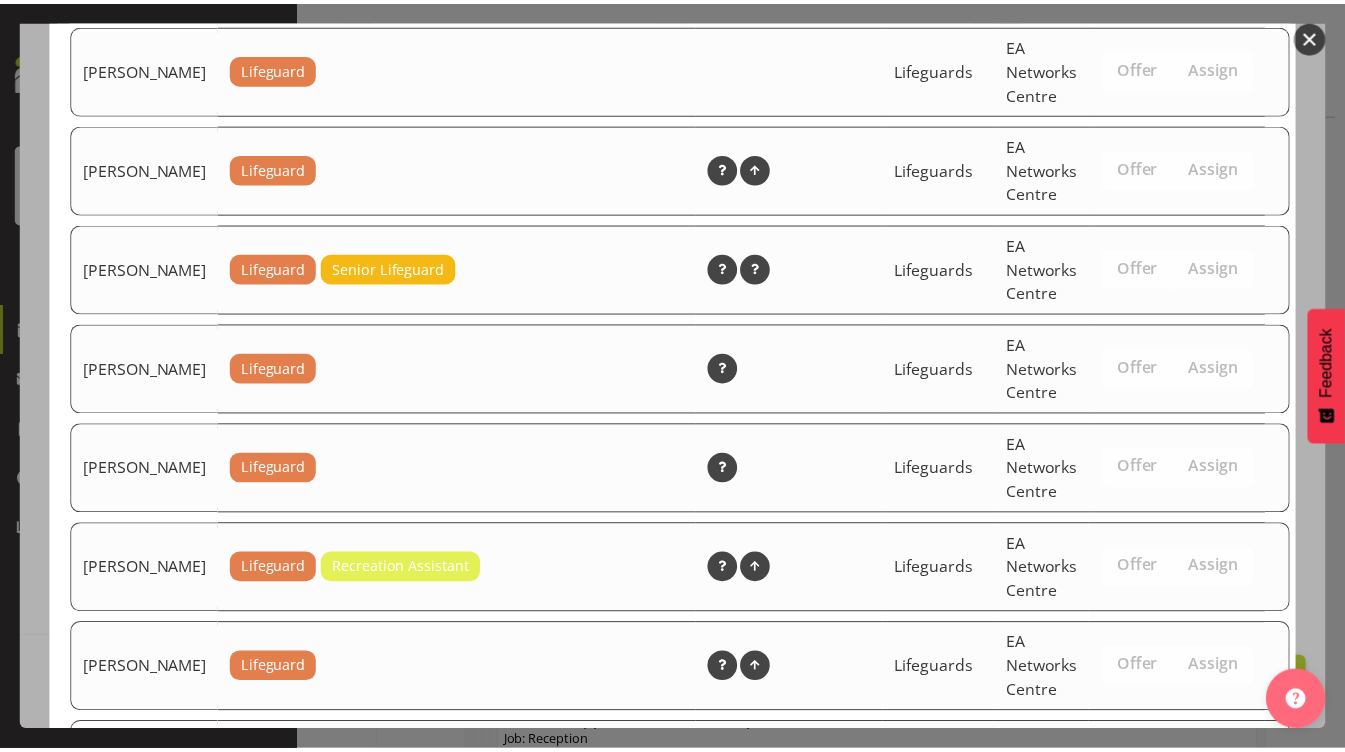 scroll, scrollTop: 2929, scrollLeft: 0, axis: vertical 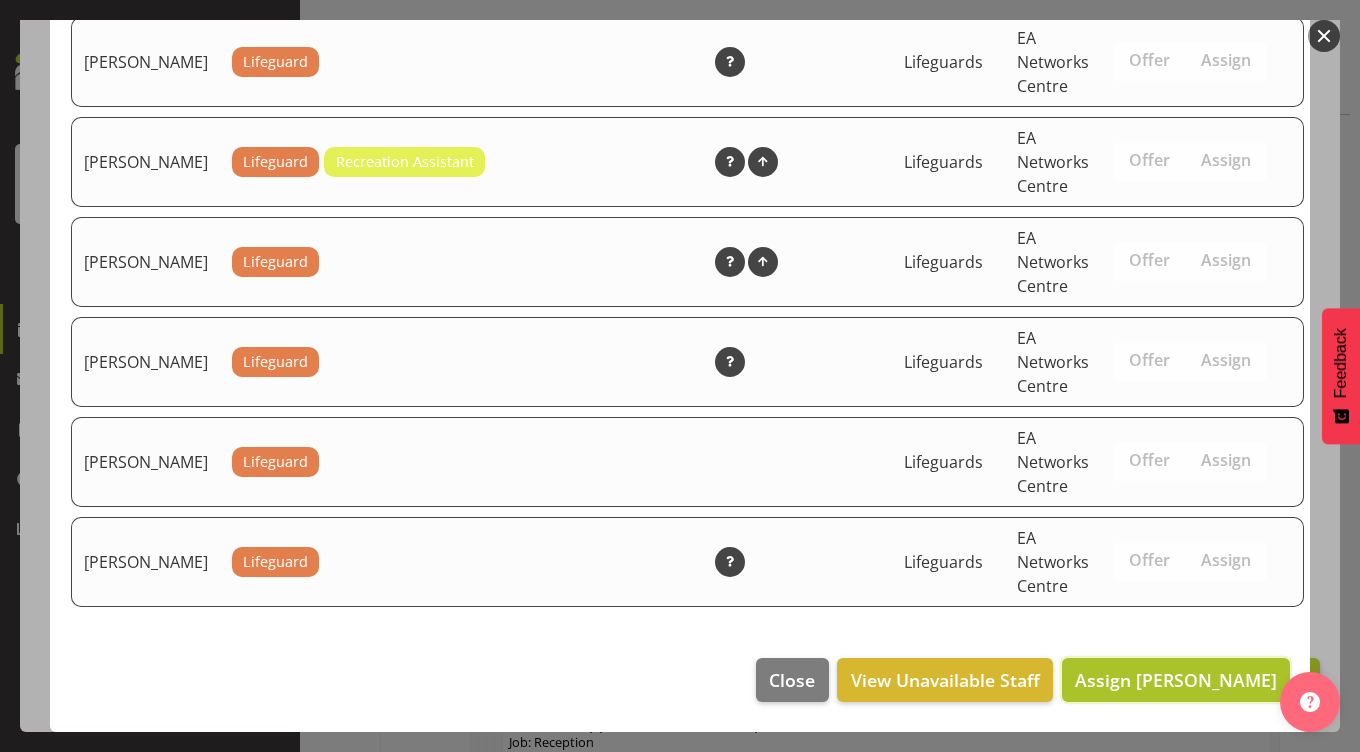 click on "Assign [PERSON_NAME]" at bounding box center [1176, 680] 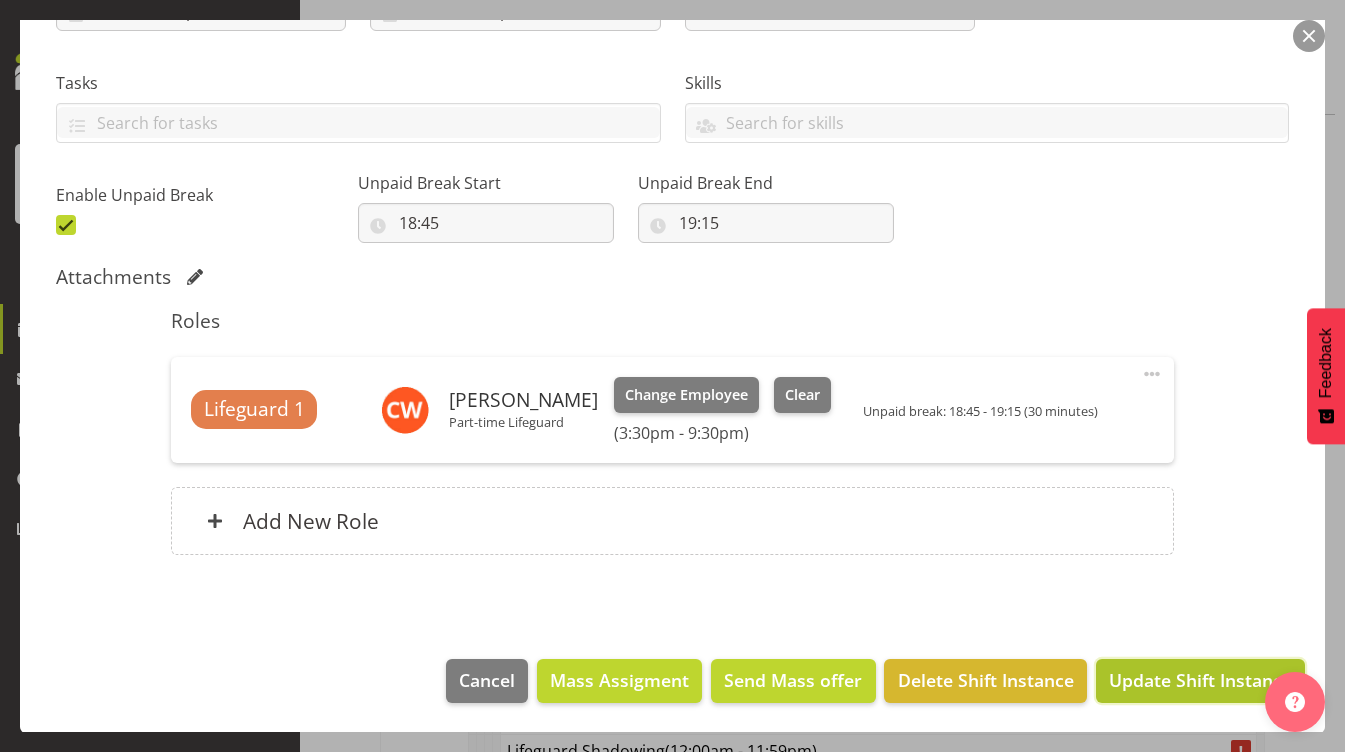 click on "Update Shift Instance" at bounding box center (1200, 680) 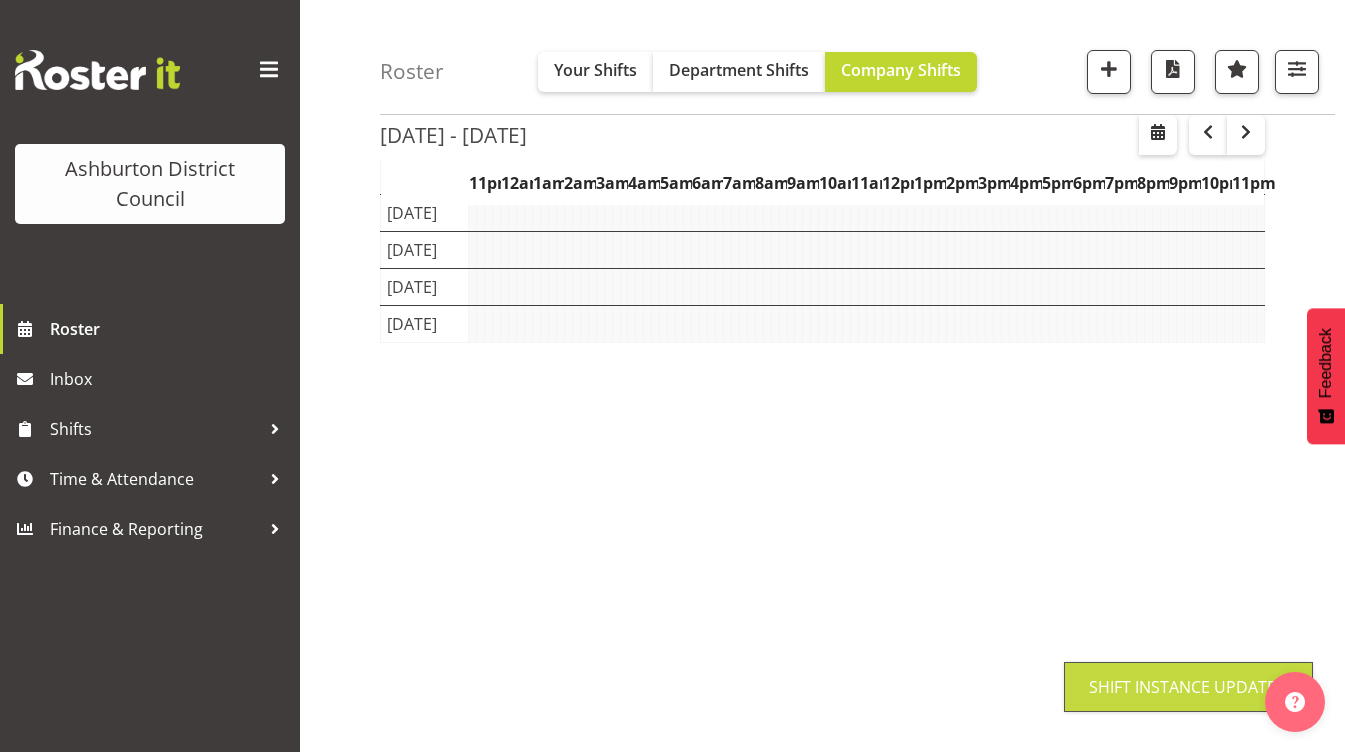 scroll, scrollTop: 231, scrollLeft: 0, axis: vertical 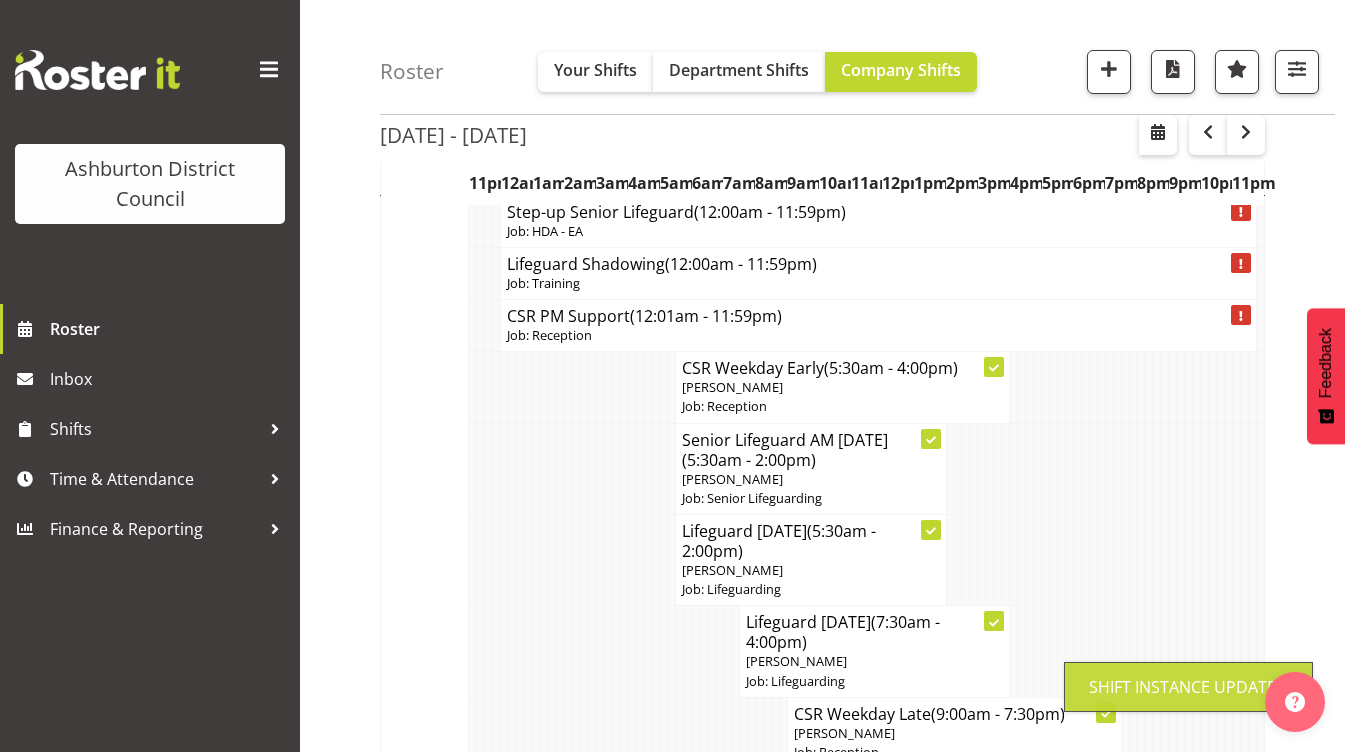 click on "[DATE] - [DATE]           [DATE] - [DATE] [DATE] Day Week Fortnight Month calendar Month Agenda Time Scale [DATE], [DATE], [DATE], [DATE], [DATE], [DATE], [DATE], [DATE]
This roster is not published yet, please come back later to view your shifts.
Generating Roster   Please wait while we generate the roster, this should take no more than 30
seconds.
11pm
12am
1am
2am
3am
4am
5am
6am
7am
8am
9am
(Hide)" at bounding box center (862, 2561) 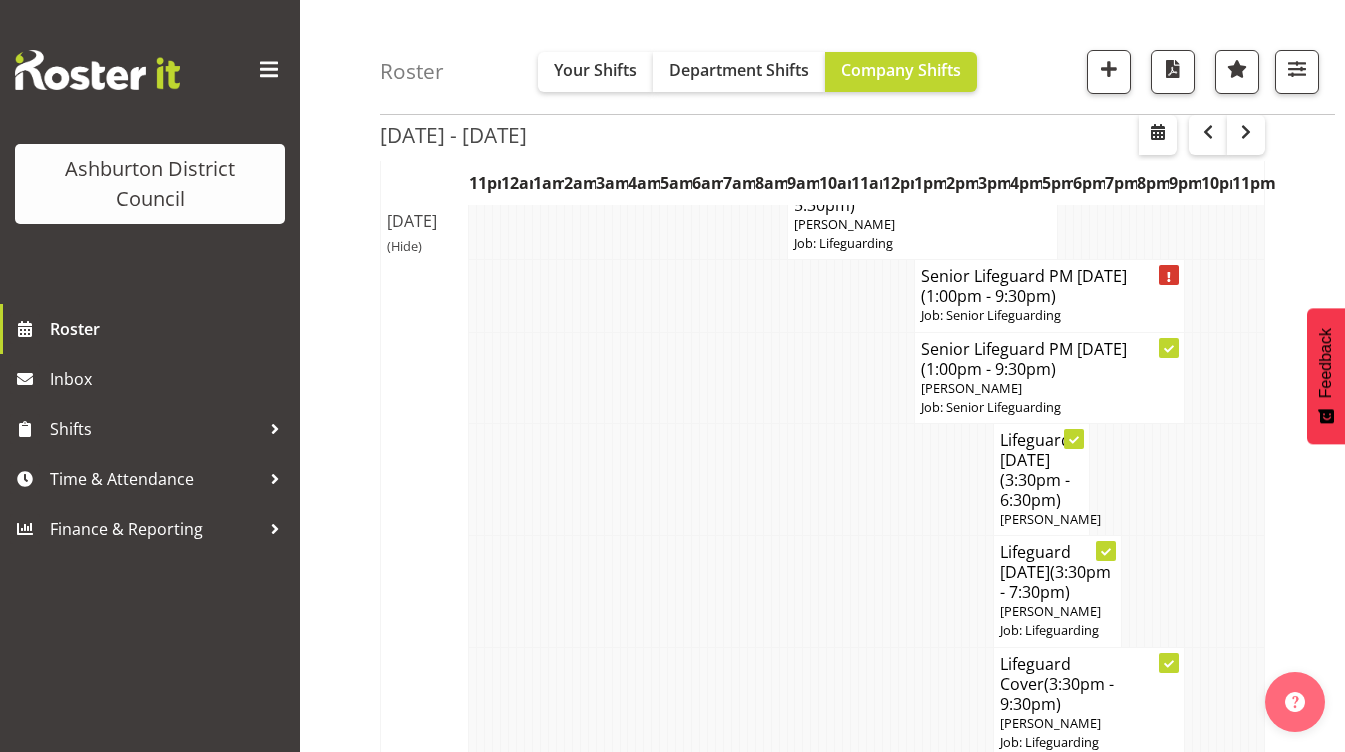 scroll, scrollTop: 931, scrollLeft: 0, axis: vertical 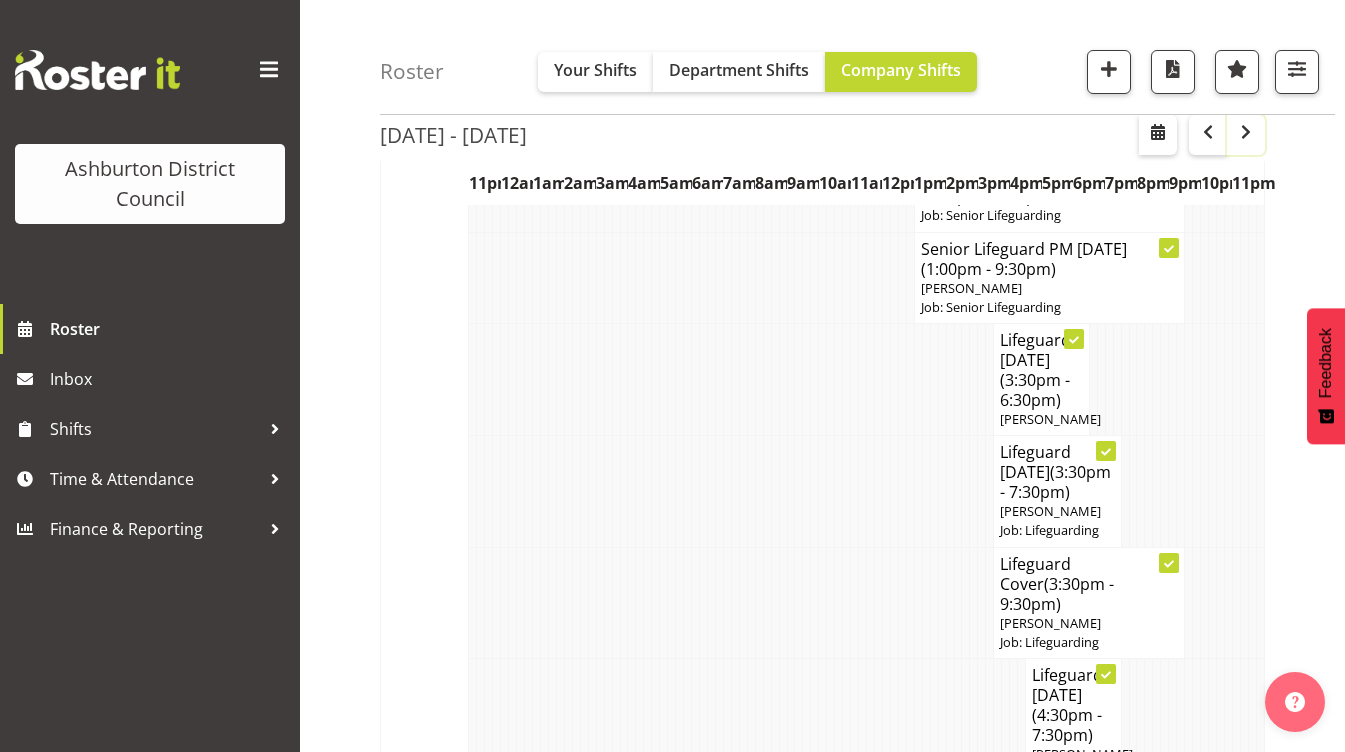 click at bounding box center (1246, 132) 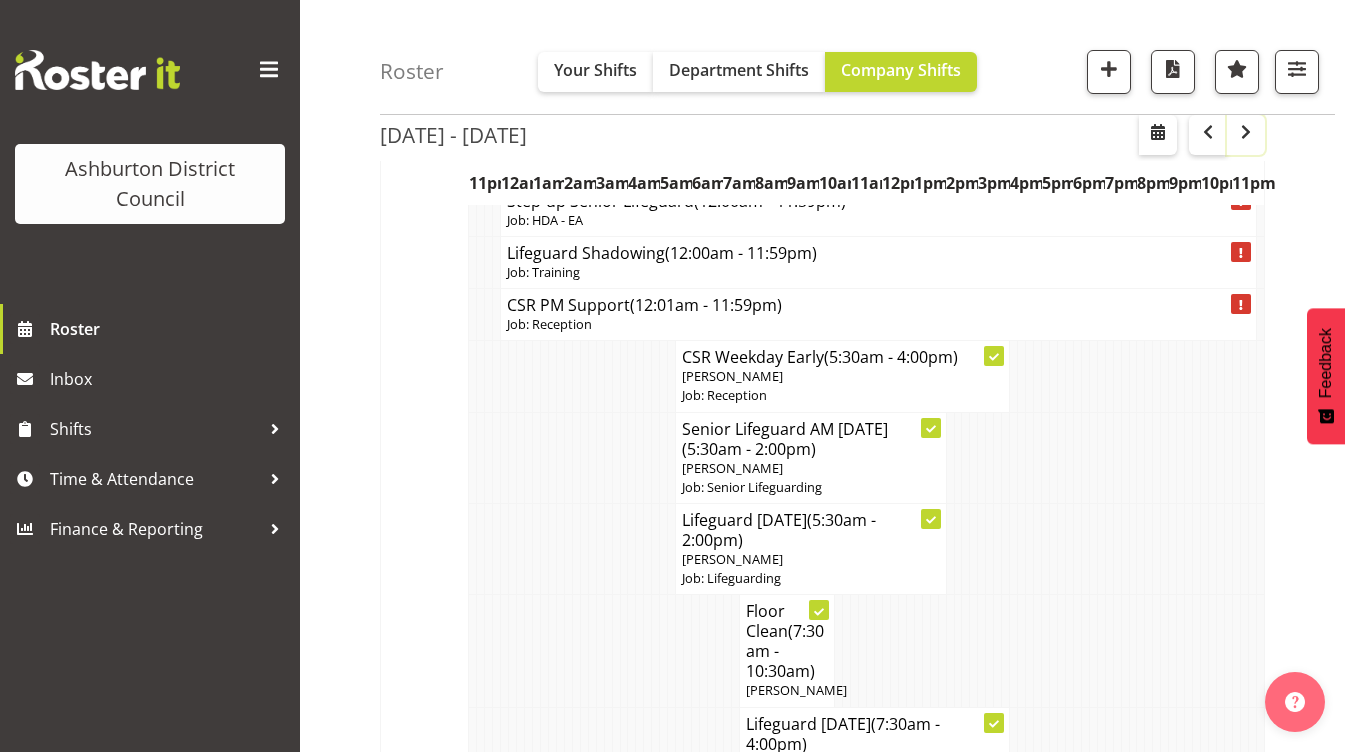 scroll, scrollTop: 431, scrollLeft: 0, axis: vertical 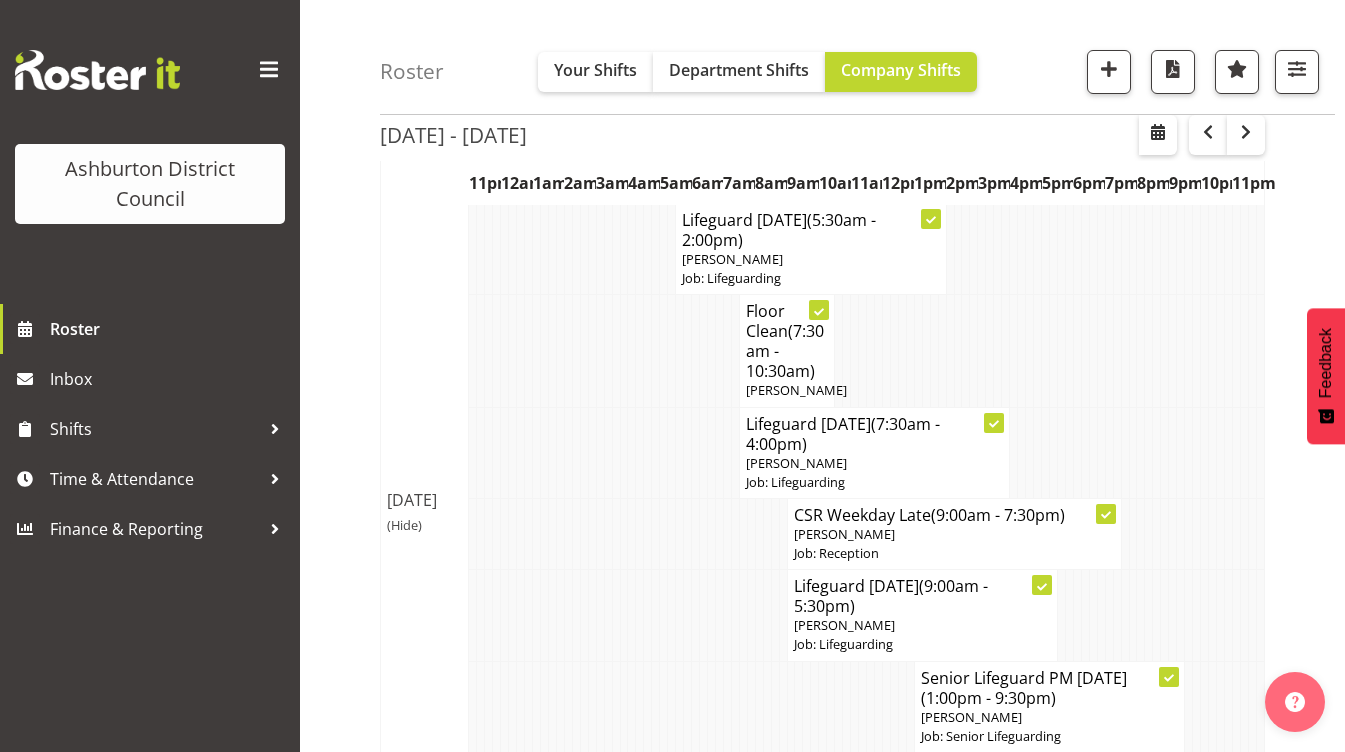 click on "(Hide)" at bounding box center [404, 525] 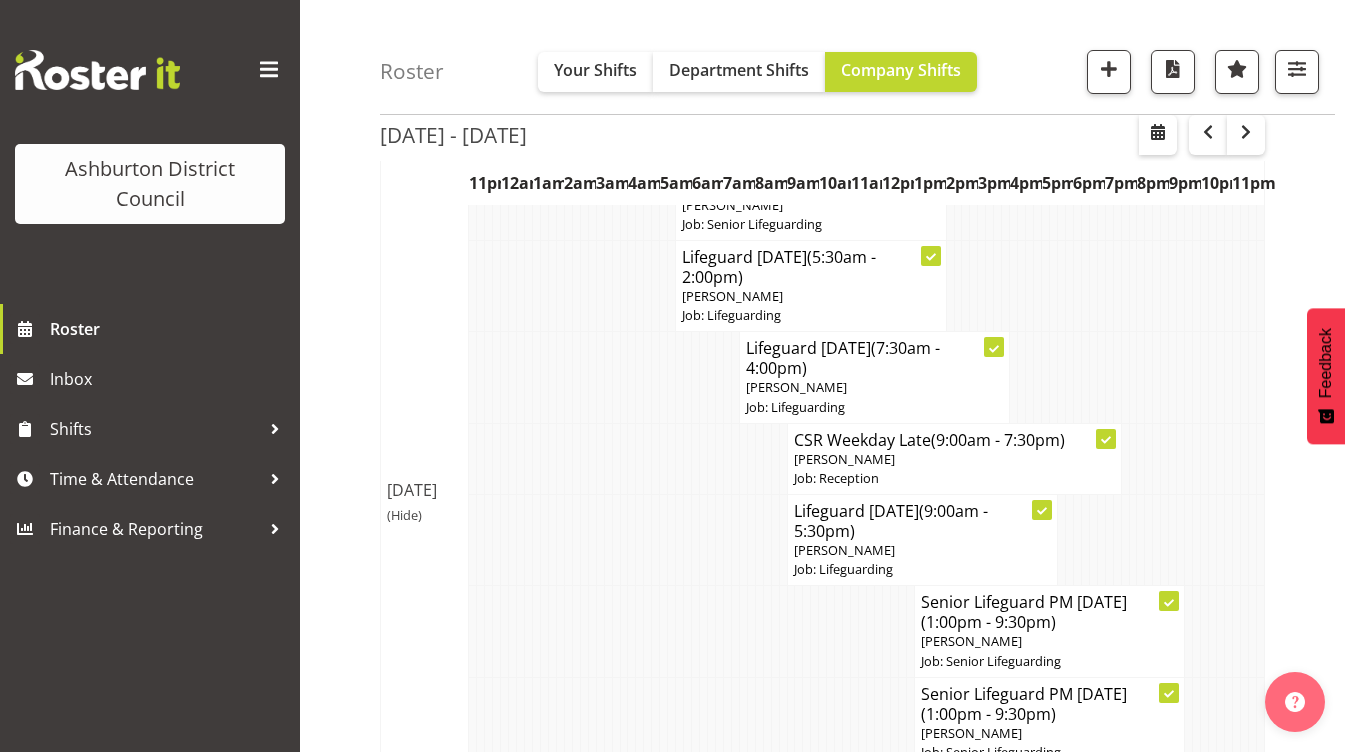 click on "(Hide)" at bounding box center (404, 515) 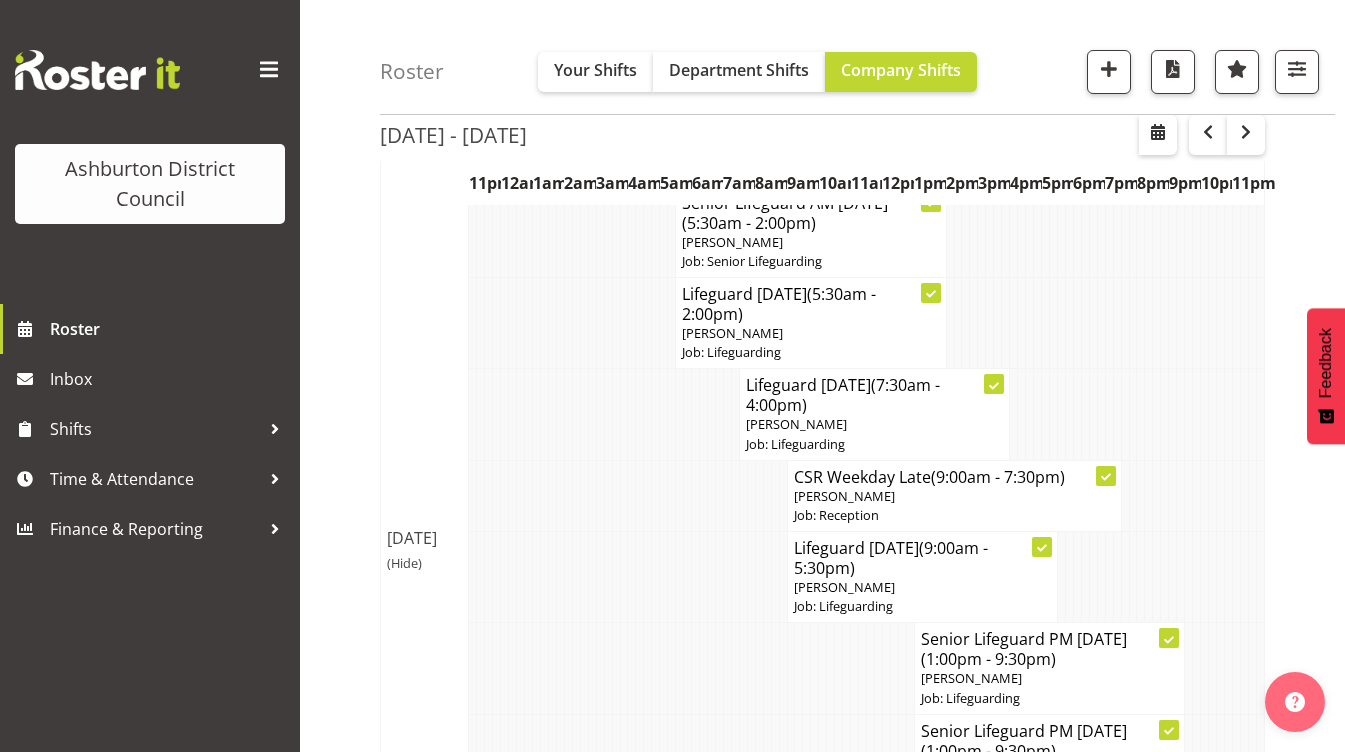 click on "(Hide)" at bounding box center [404, 563] 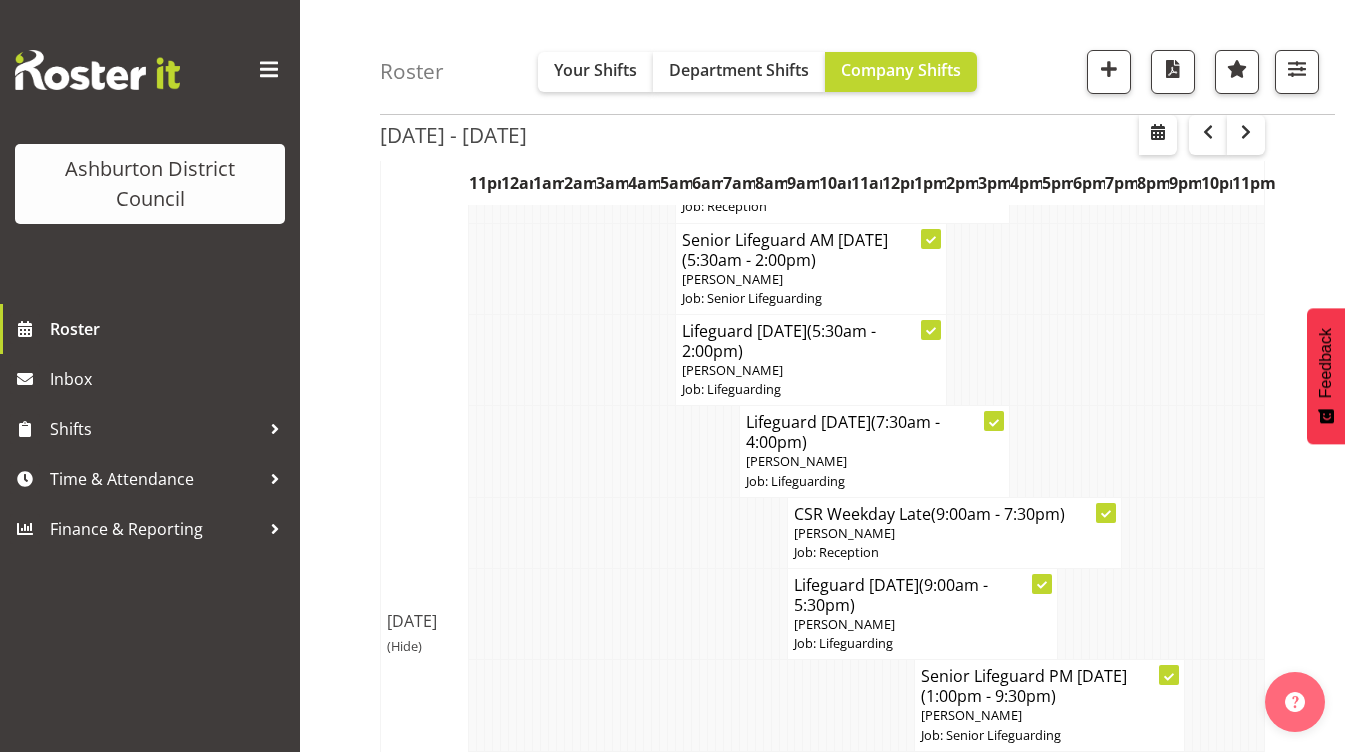 click on "Roster   Your Shifts
Department Shifts
Company Shifts
1 Locations
[GEOGRAPHIC_DATA]
[GEOGRAPHIC_DATA]
Library
Select All
Deselect All
All Departments
Clear
AAGM
All Jobs  All Jobs             Show all users" at bounding box center (822, 2296) 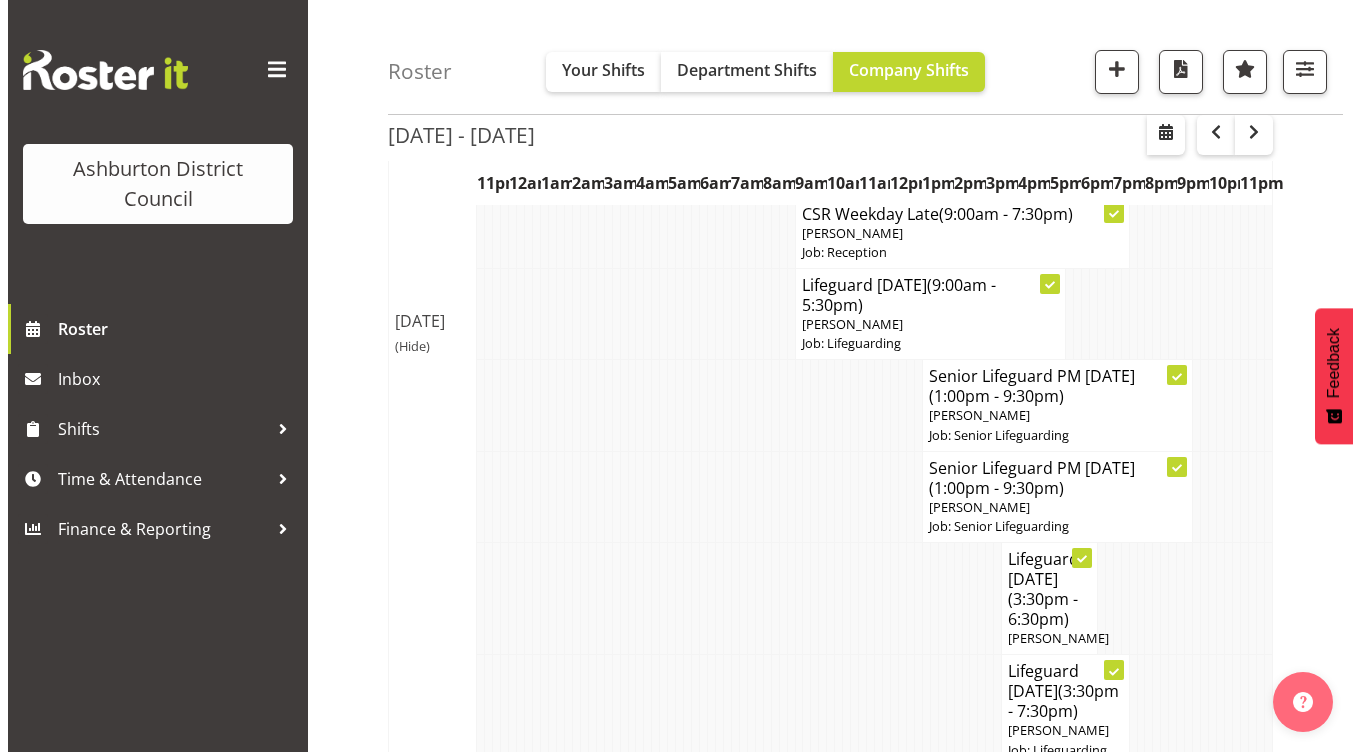 scroll, scrollTop: 1031, scrollLeft: 0, axis: vertical 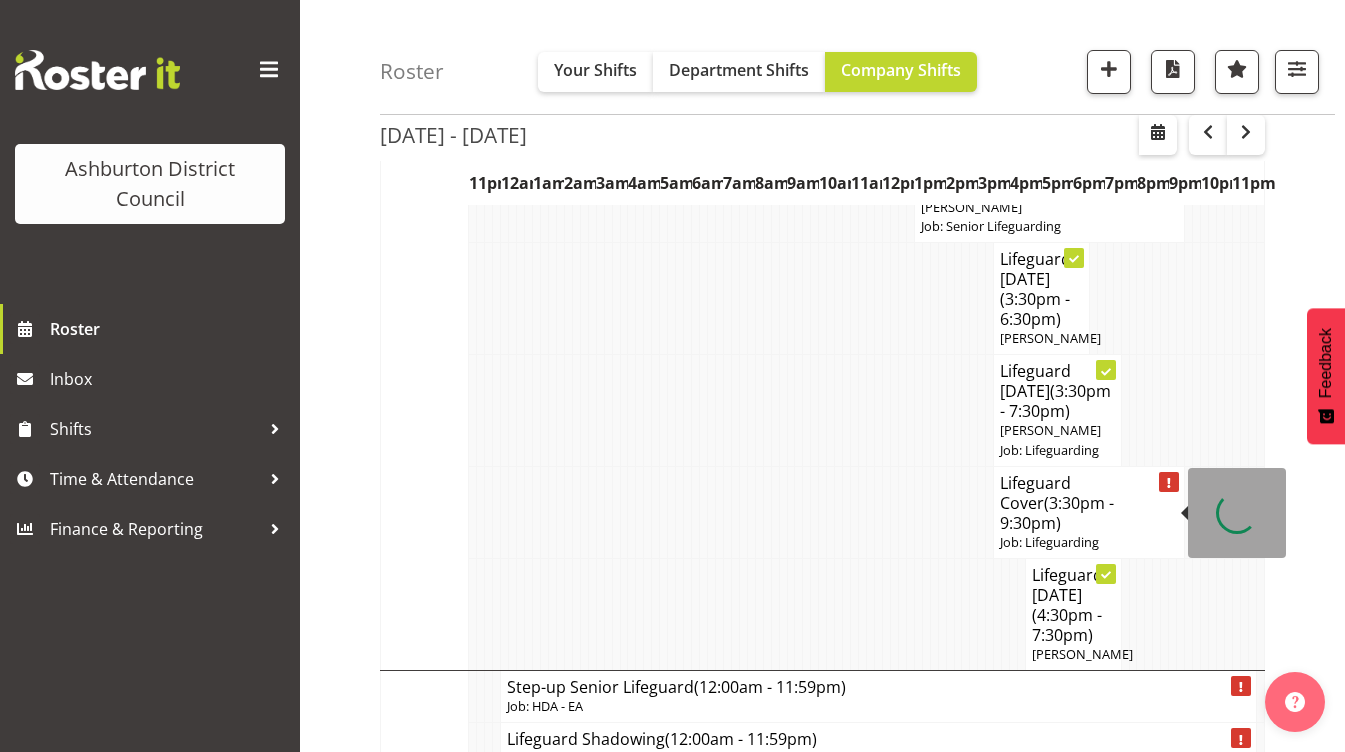 click on "Lifeguard Cover
(3:30pm - 9:30pm)" at bounding box center [1089, 503] 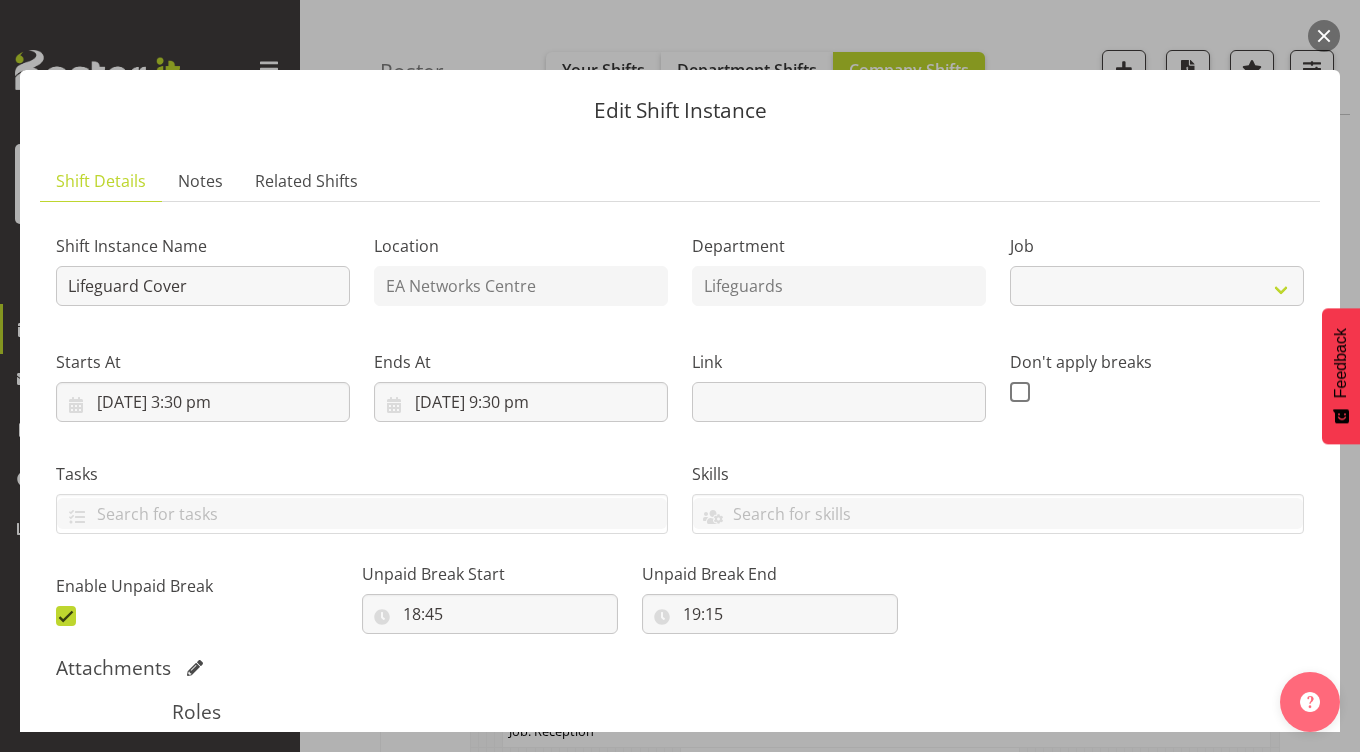 select on "38" 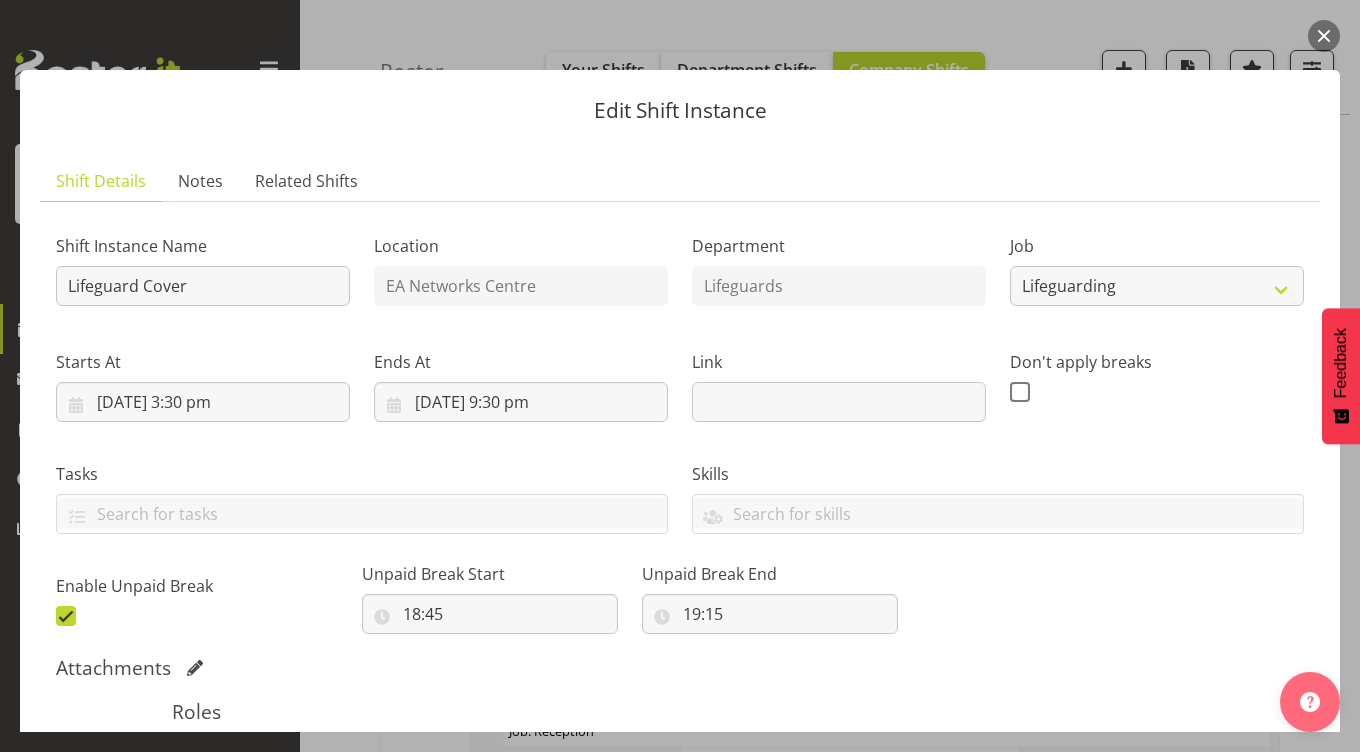 scroll, scrollTop: 300, scrollLeft: 0, axis: vertical 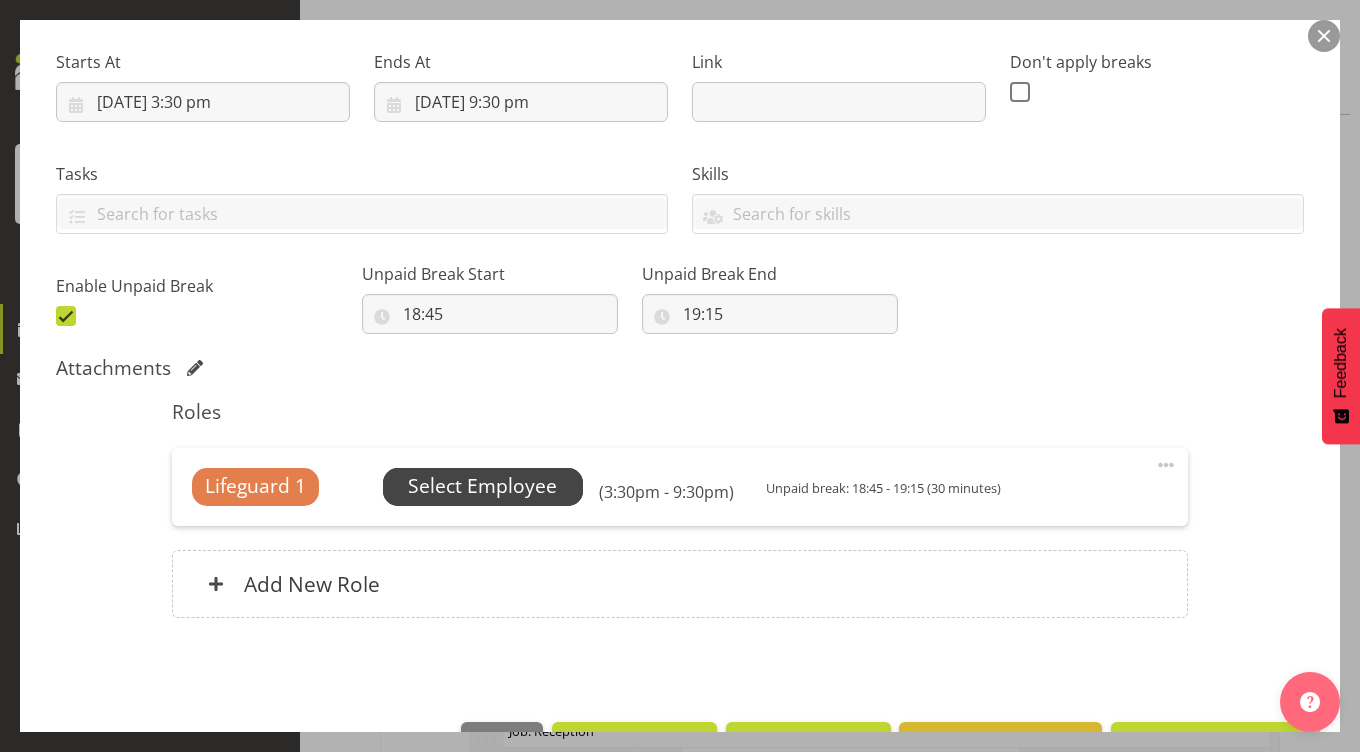 click on "Select Employee" at bounding box center (482, 486) 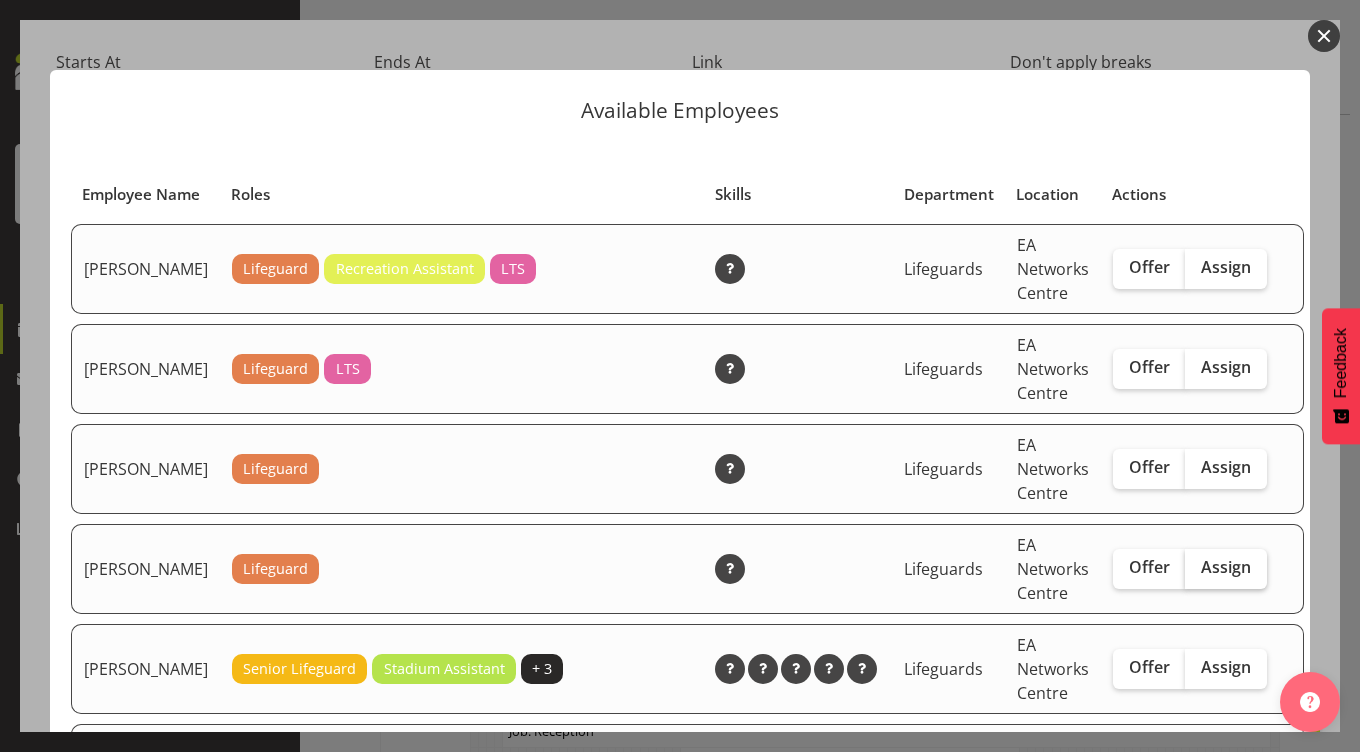 scroll, scrollTop: 200, scrollLeft: 0, axis: vertical 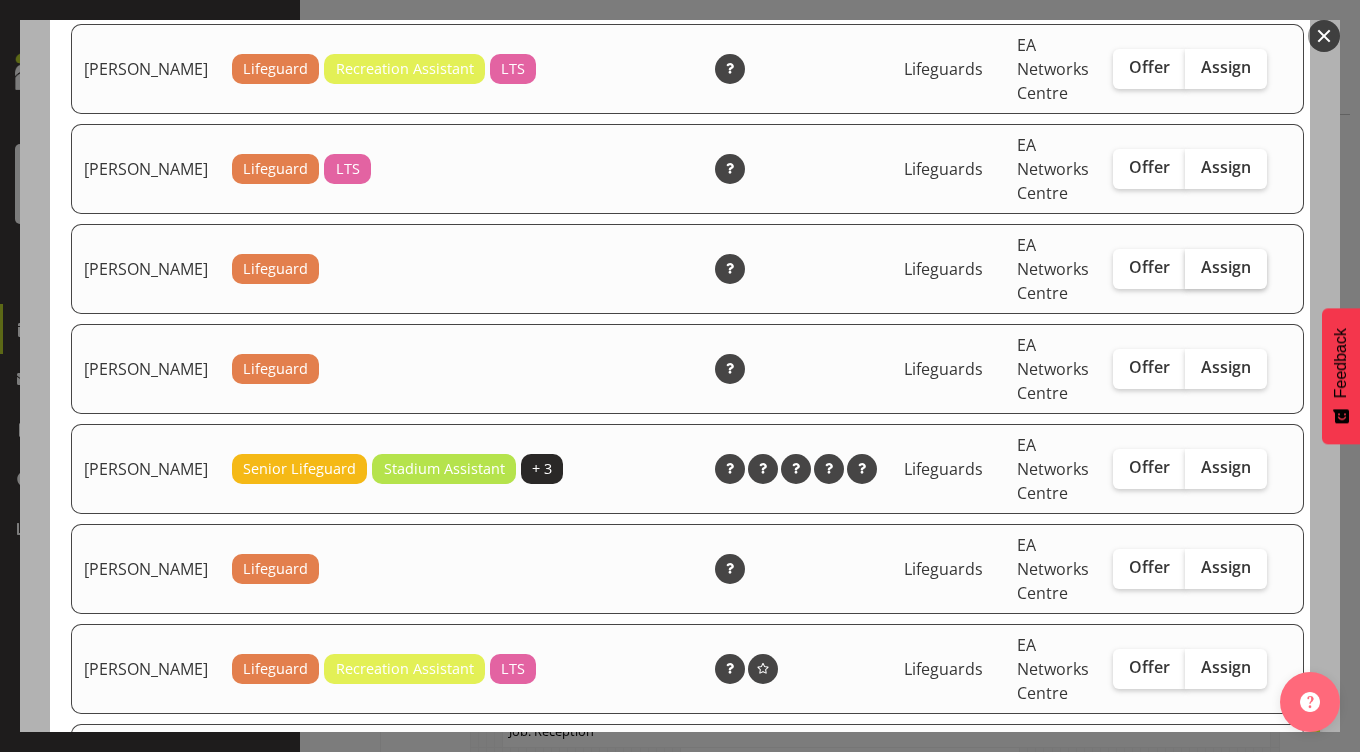 click on "Assign" at bounding box center (1226, 267) 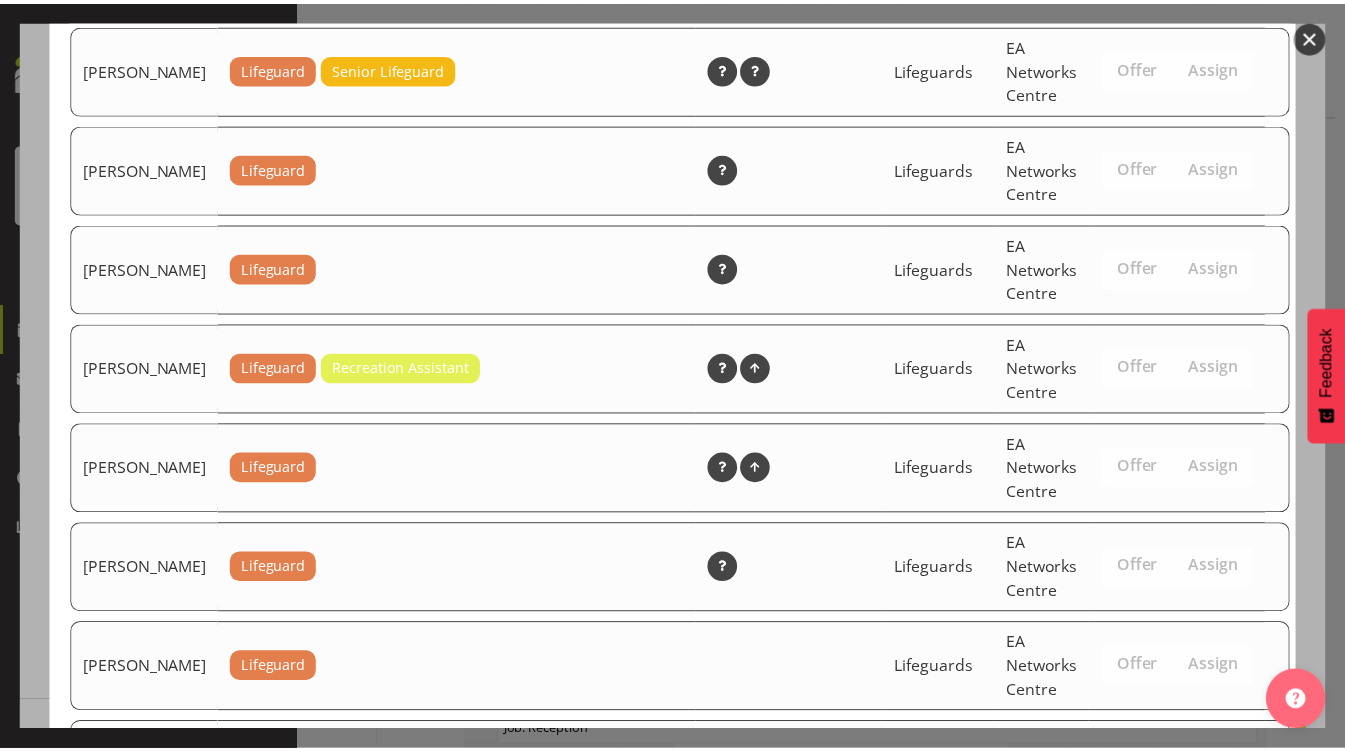 scroll, scrollTop: 2829, scrollLeft: 0, axis: vertical 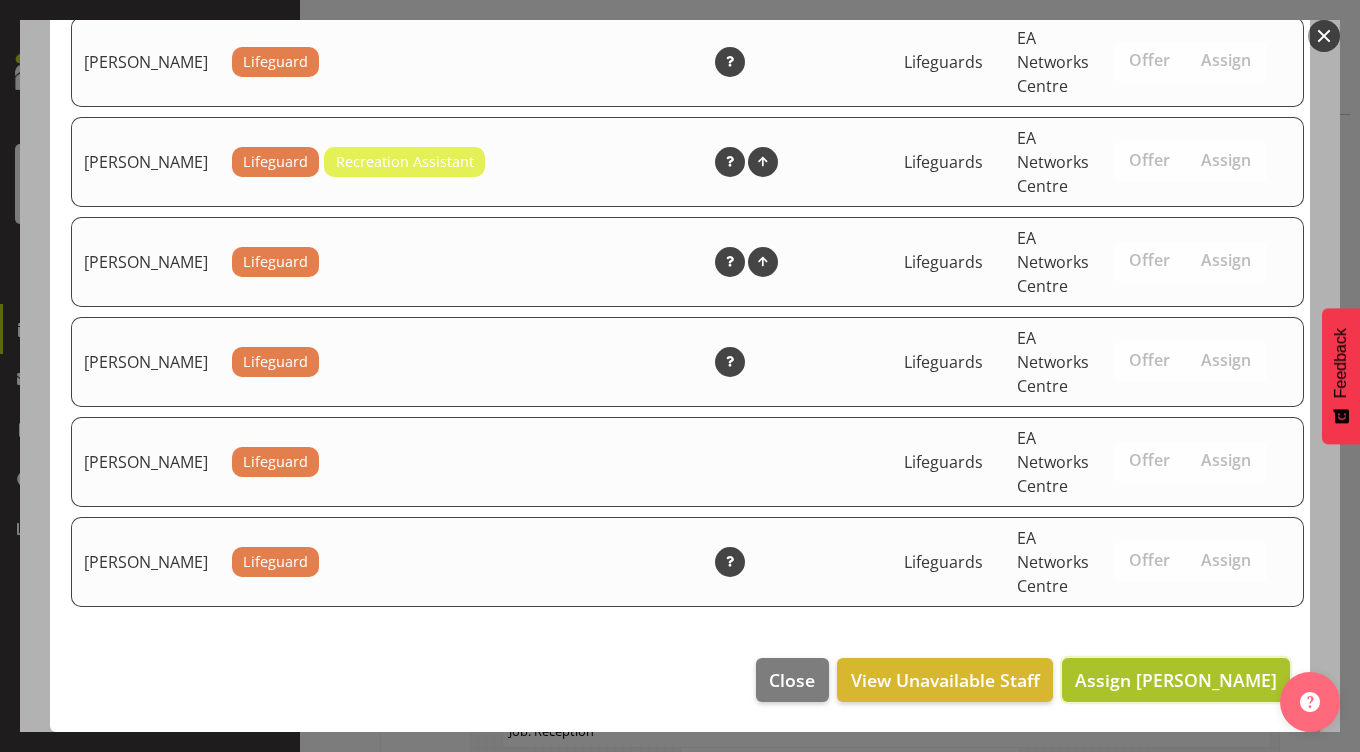 click on "Assign [PERSON_NAME]" at bounding box center [1176, 680] 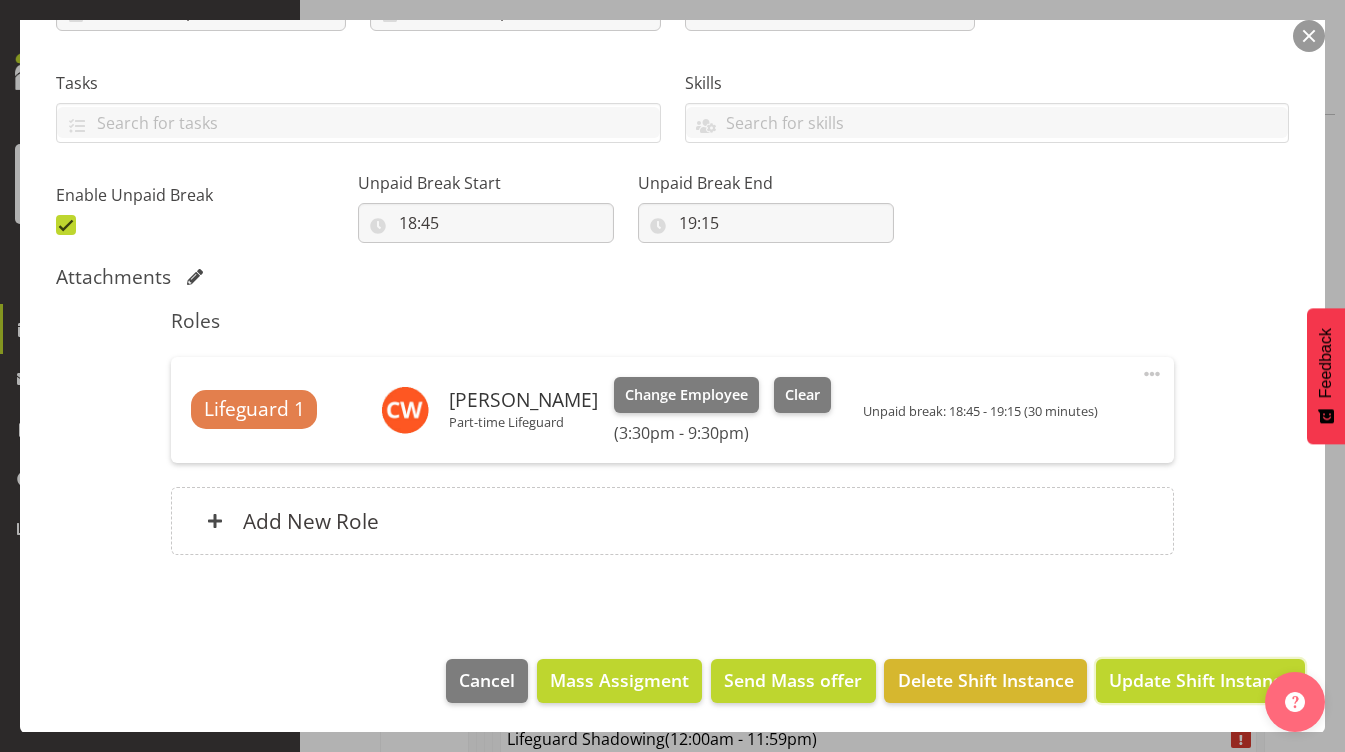 click on "Update Shift Instance" at bounding box center [1200, 680] 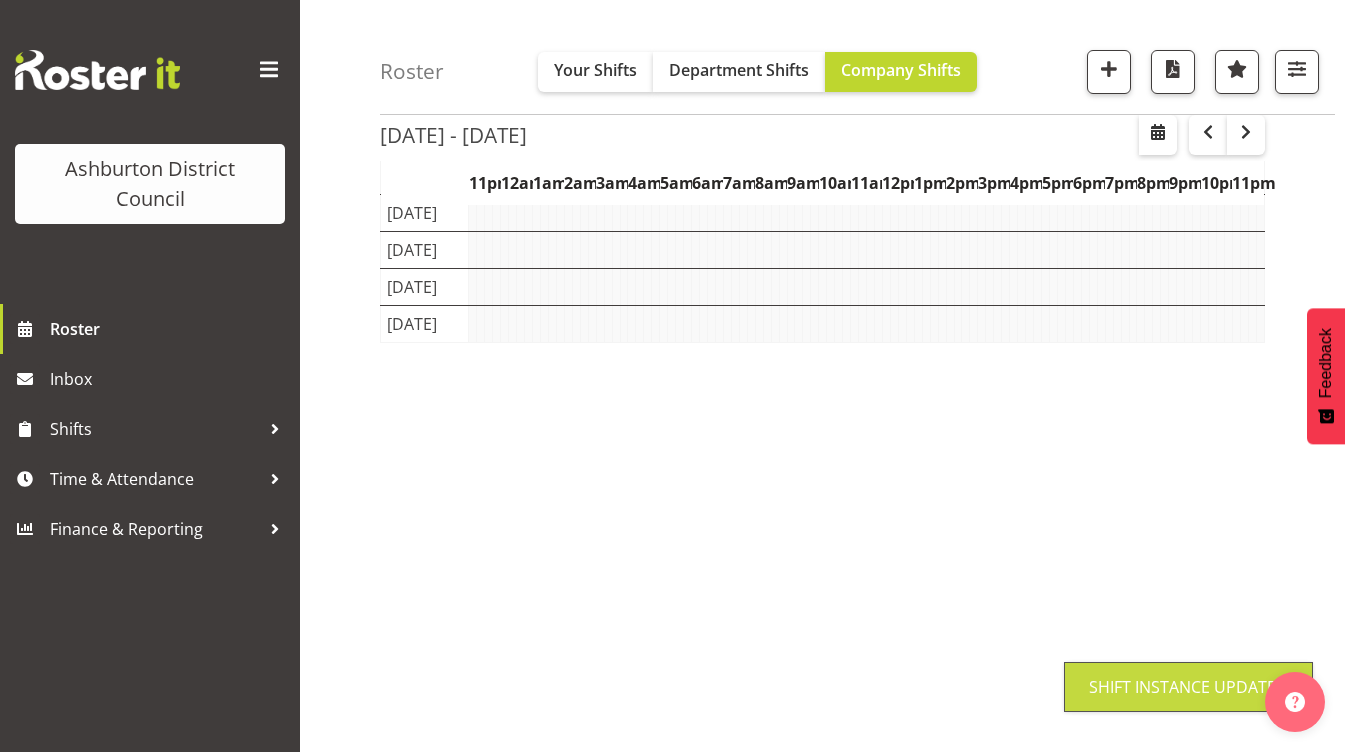 scroll, scrollTop: 231, scrollLeft: 0, axis: vertical 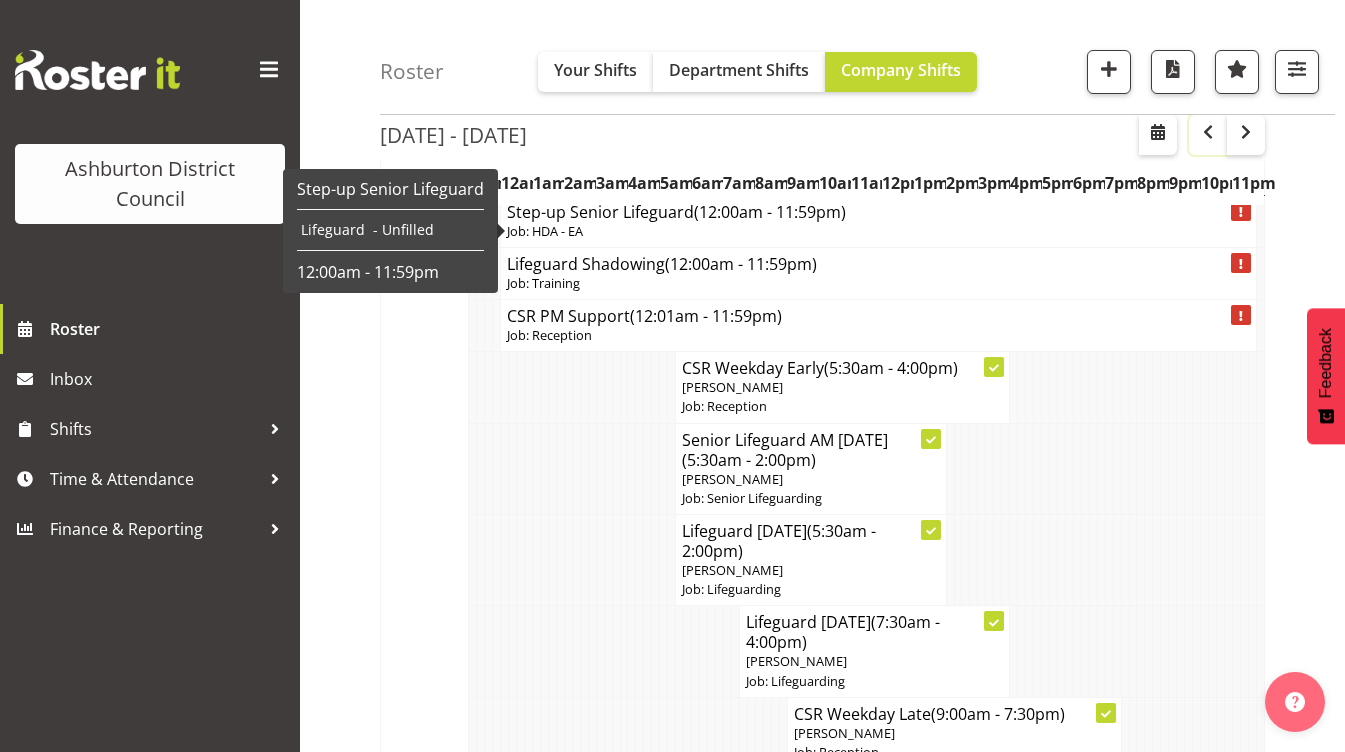 click at bounding box center [1208, 132] 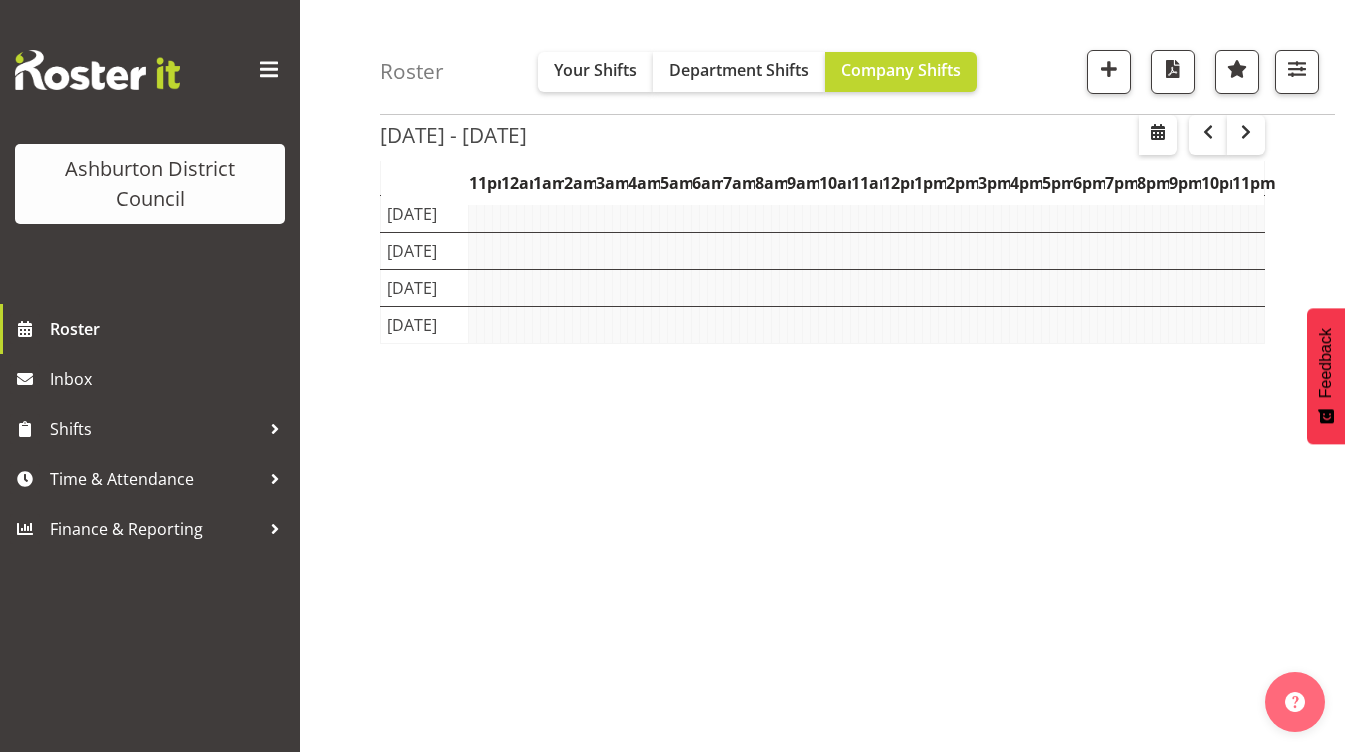 click on "[DATE] - [DATE]           [DATE] - [DATE] [DATE] Day Week Fortnight Month calendar Month Agenda Time Scale [DATE], [DATE], [DATE], [DATE], [DATE], [DATE], [DATE], [DATE]
This roster is not published yet, please come back later to view your shifts.
Generating Roster   Please wait while we generate the roster, this should take no more than 30
seconds.
11pm
12am
1am
2am
3am
4am
5am
6am
7am
8am
9am" at bounding box center (862, 353) 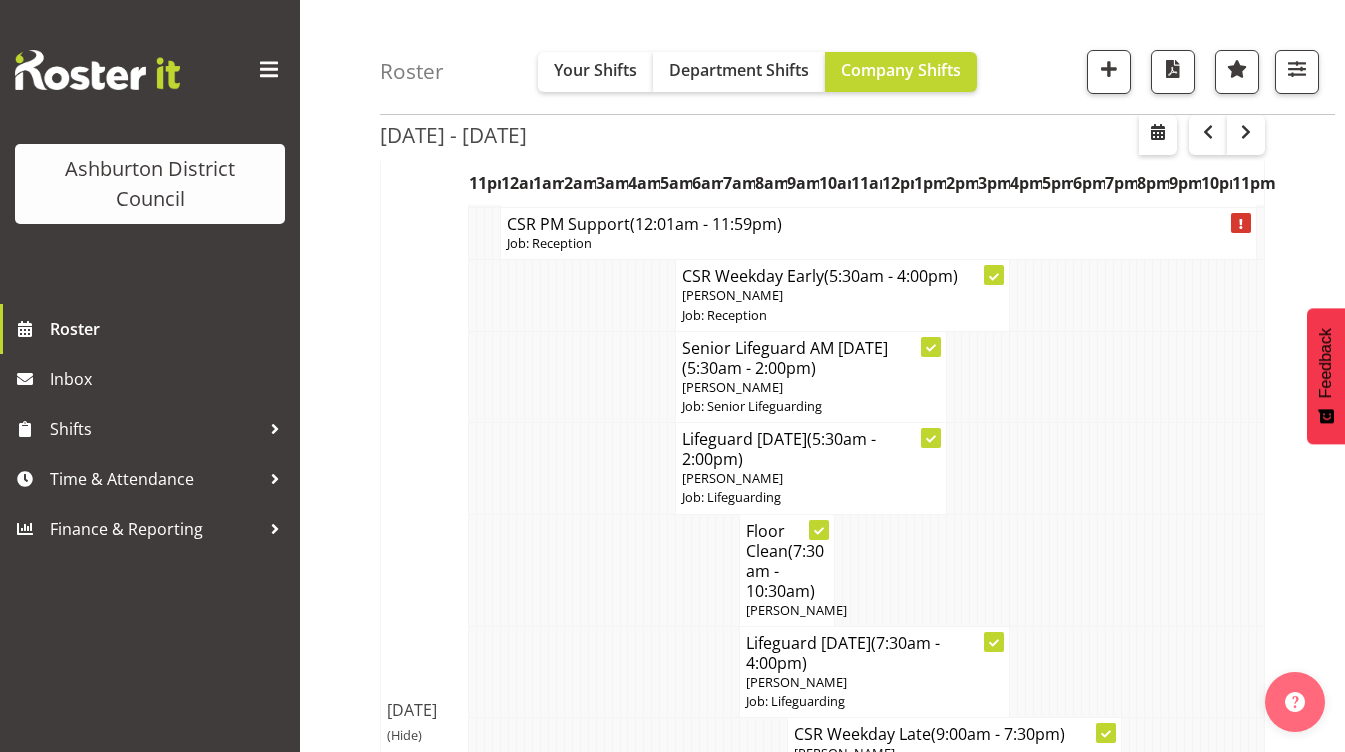 click on "Roster   Your Shifts
Department Shifts
Company Shifts
1 Locations
[GEOGRAPHIC_DATA]
[GEOGRAPHIC_DATA]
Library
Select All
Deselect All
All Departments
Clear
AAGM
All Jobs  All Jobs             Show all users" at bounding box center (822, 4261) 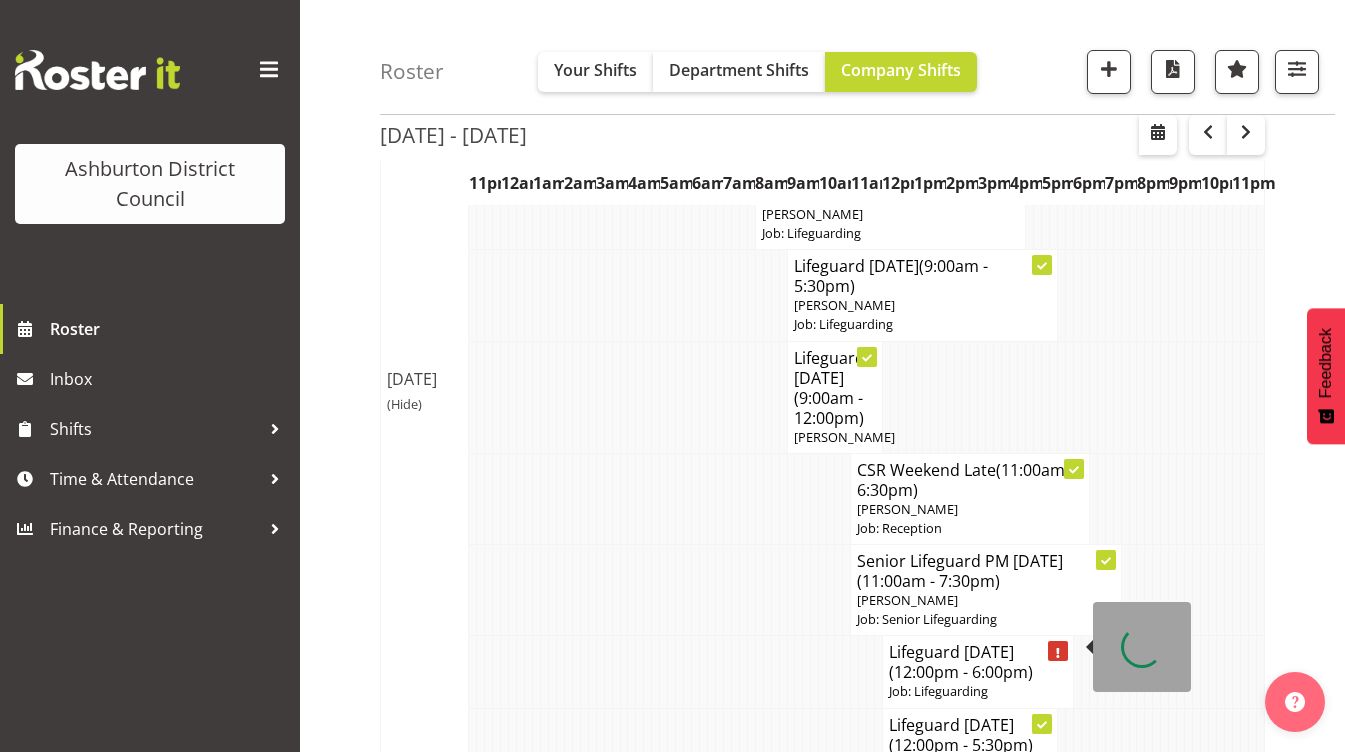 scroll, scrollTop: 8131, scrollLeft: 0, axis: vertical 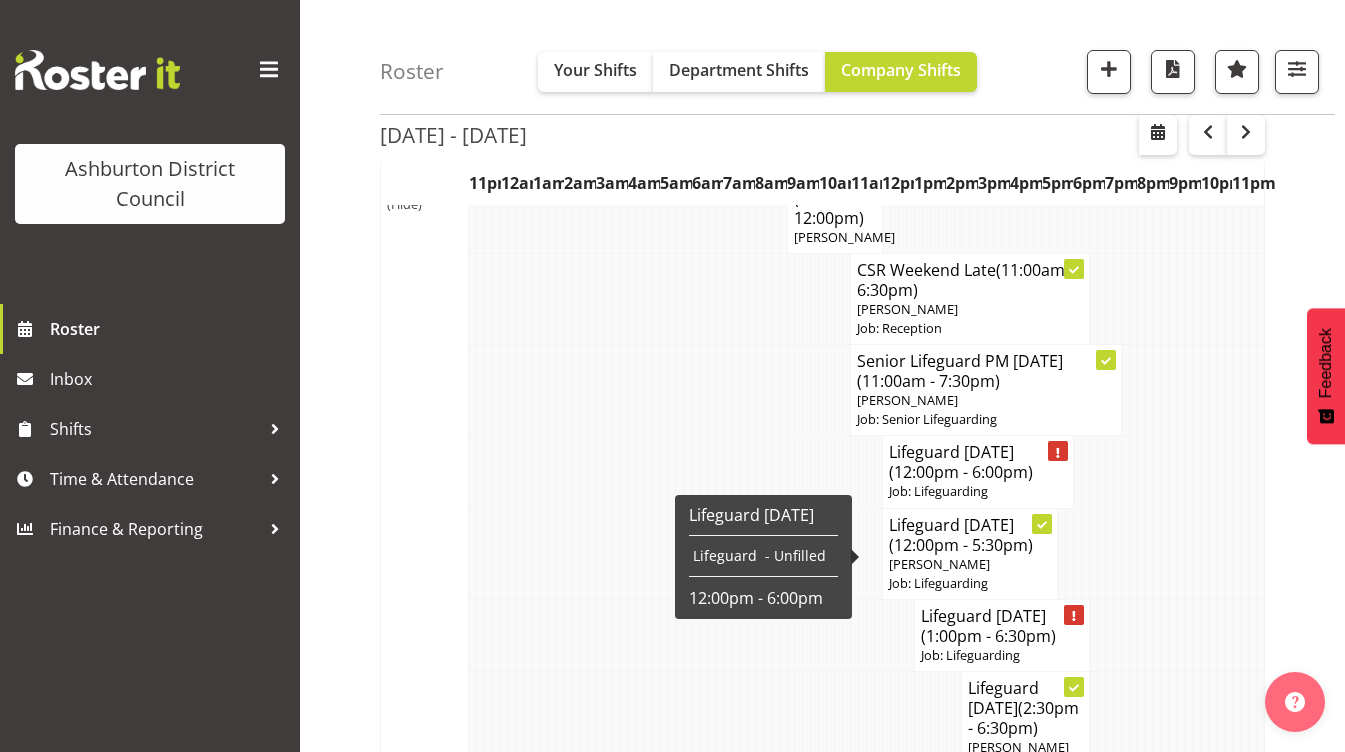 click on "[PERSON_NAME]" at bounding box center (985, 400) 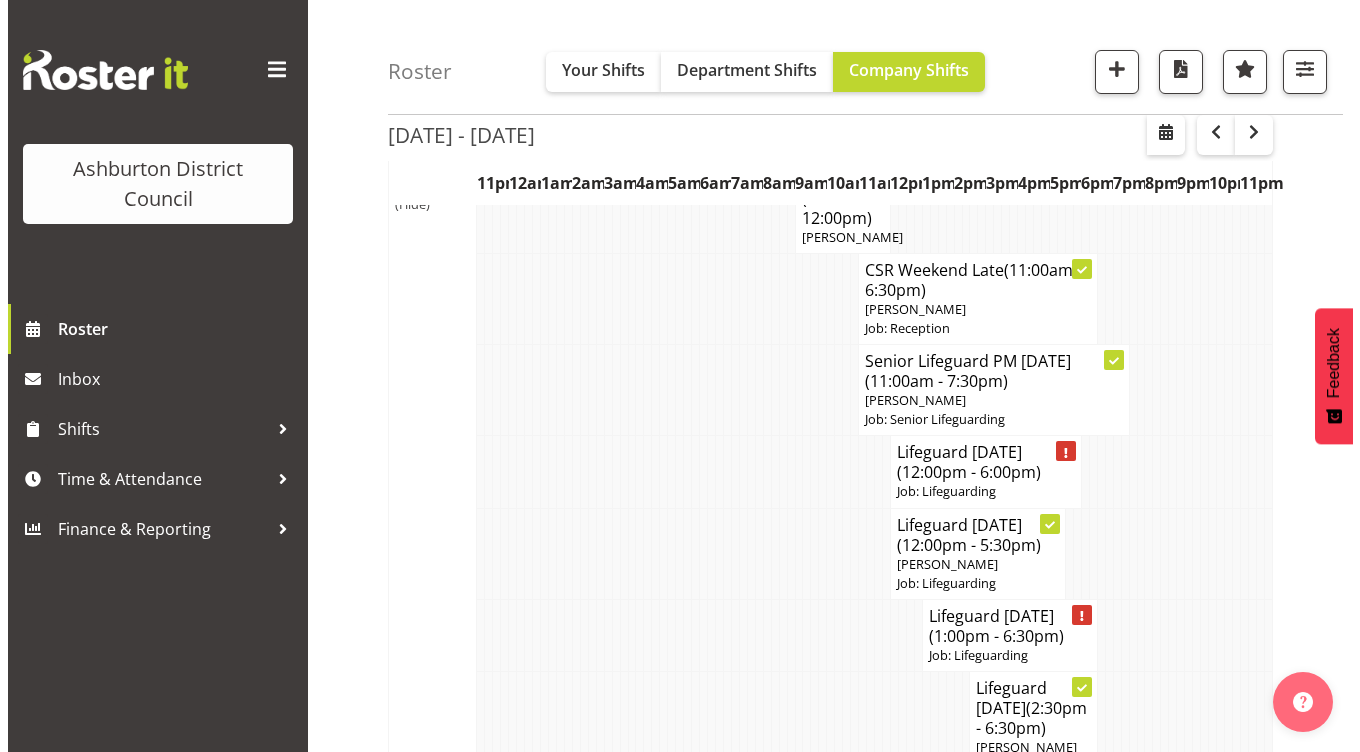 scroll, scrollTop: 8071, scrollLeft: 0, axis: vertical 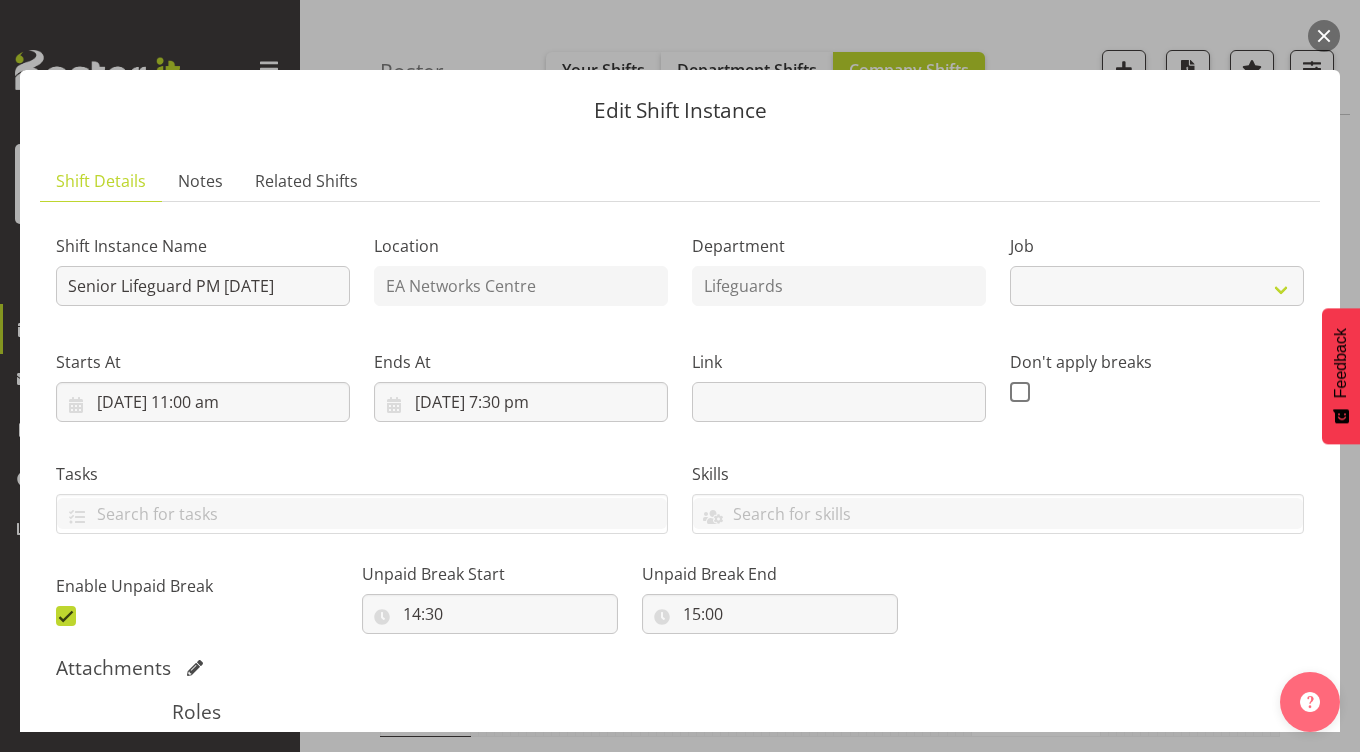 select on "2648" 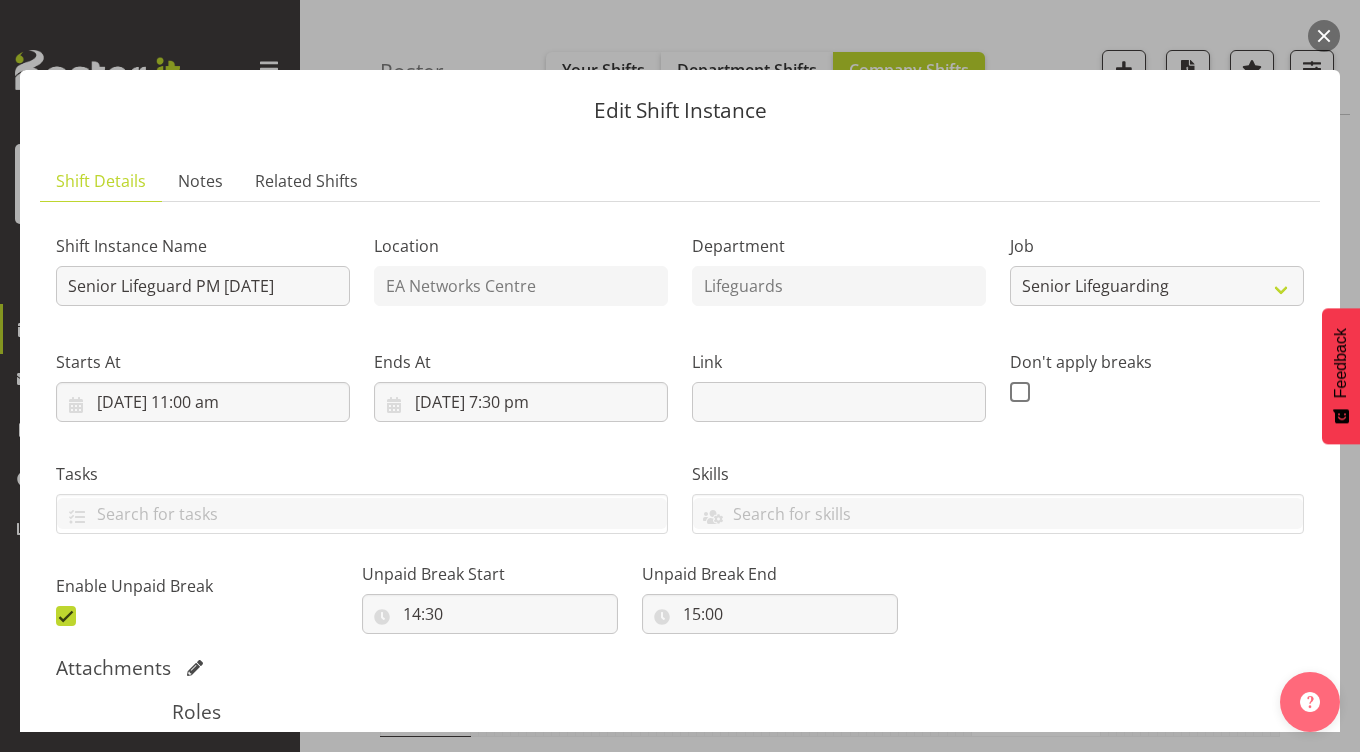 scroll, scrollTop: 300, scrollLeft: 0, axis: vertical 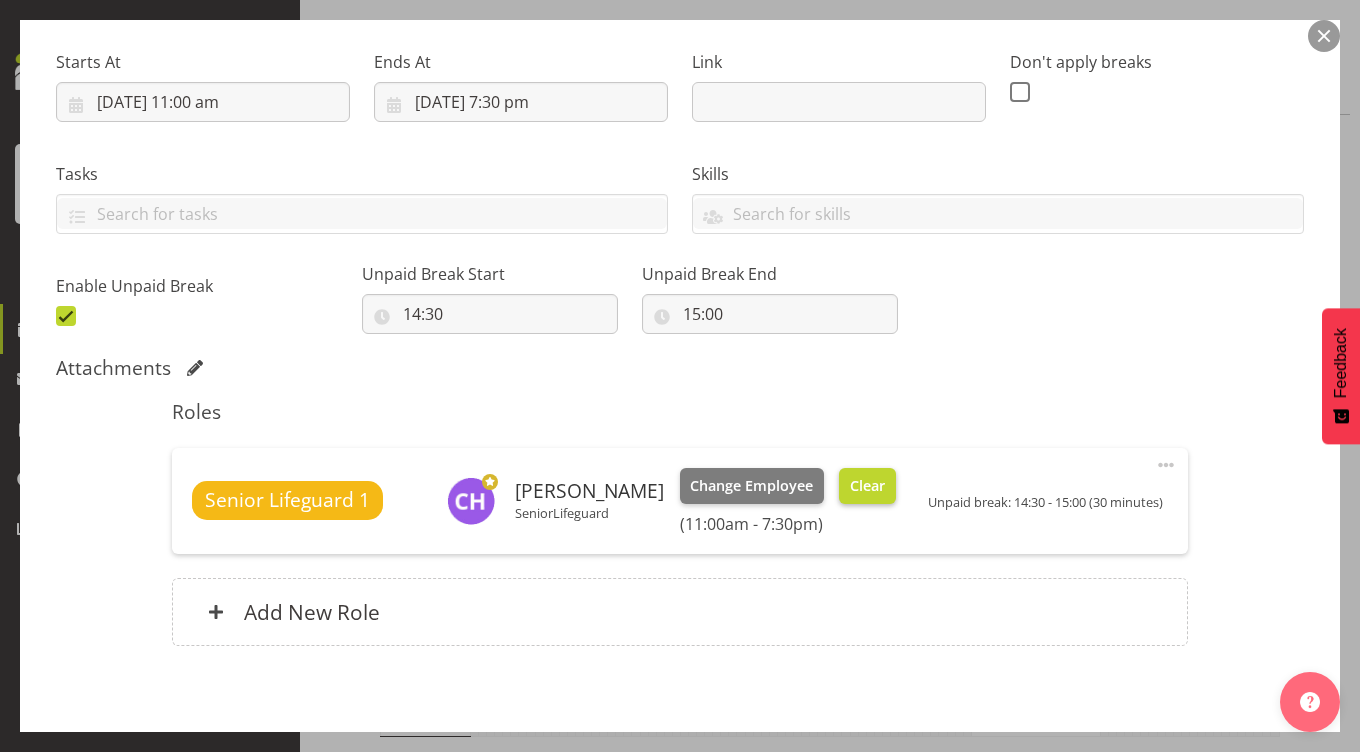 click on "Clear" at bounding box center [867, 486] 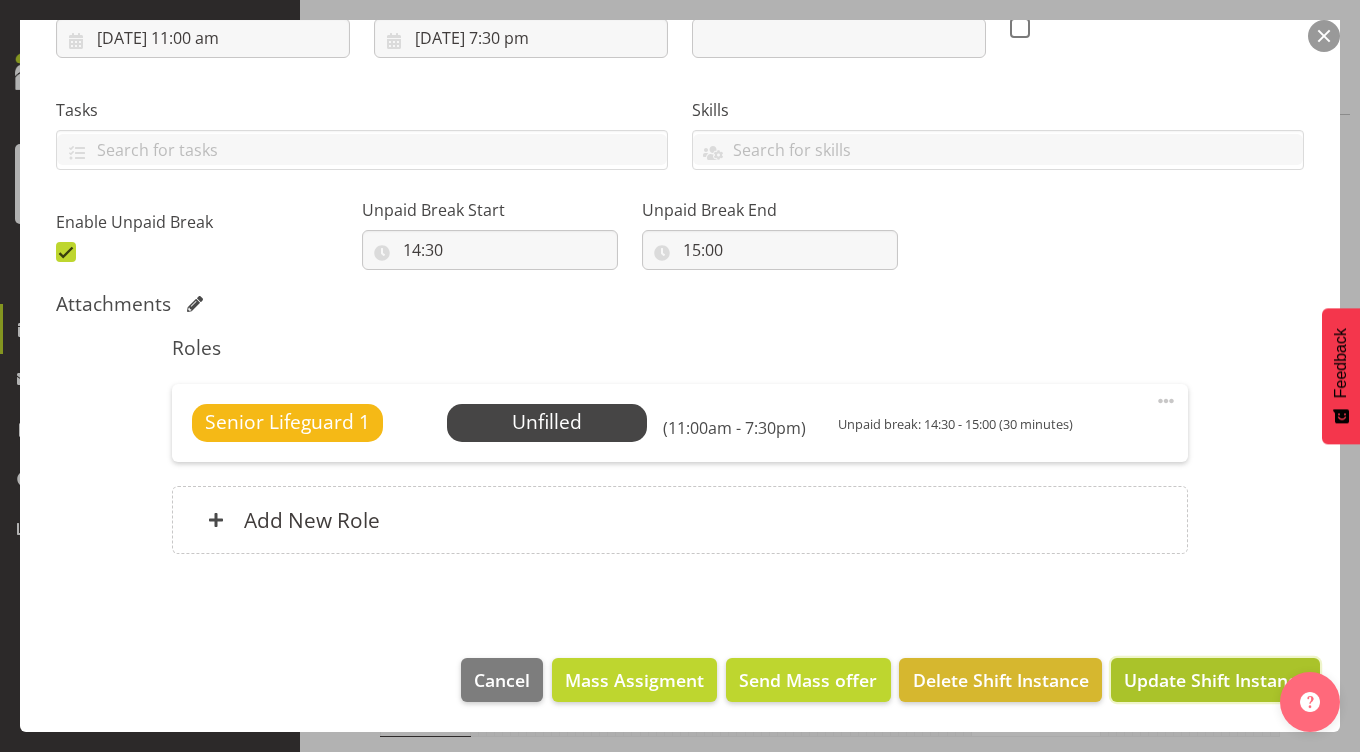 click on "Update Shift Instance" at bounding box center [1215, 680] 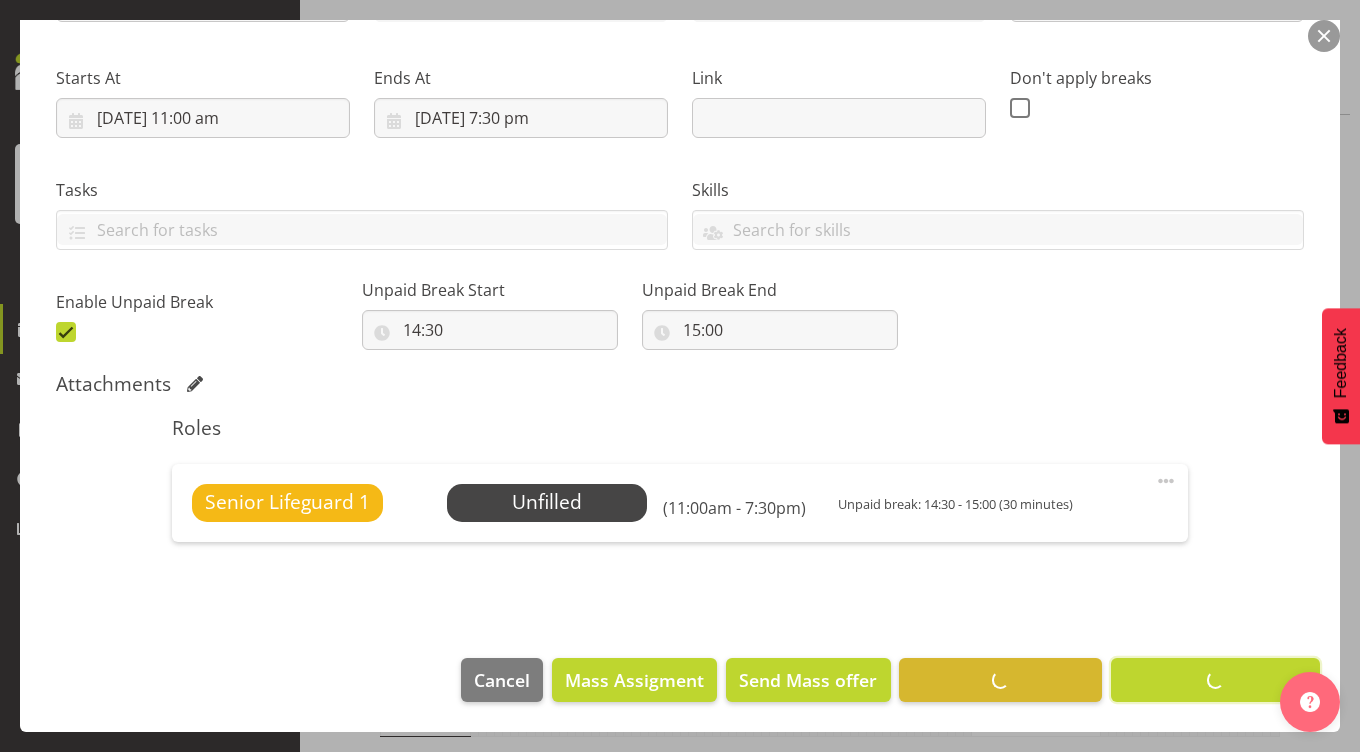 scroll, scrollTop: 284, scrollLeft: 0, axis: vertical 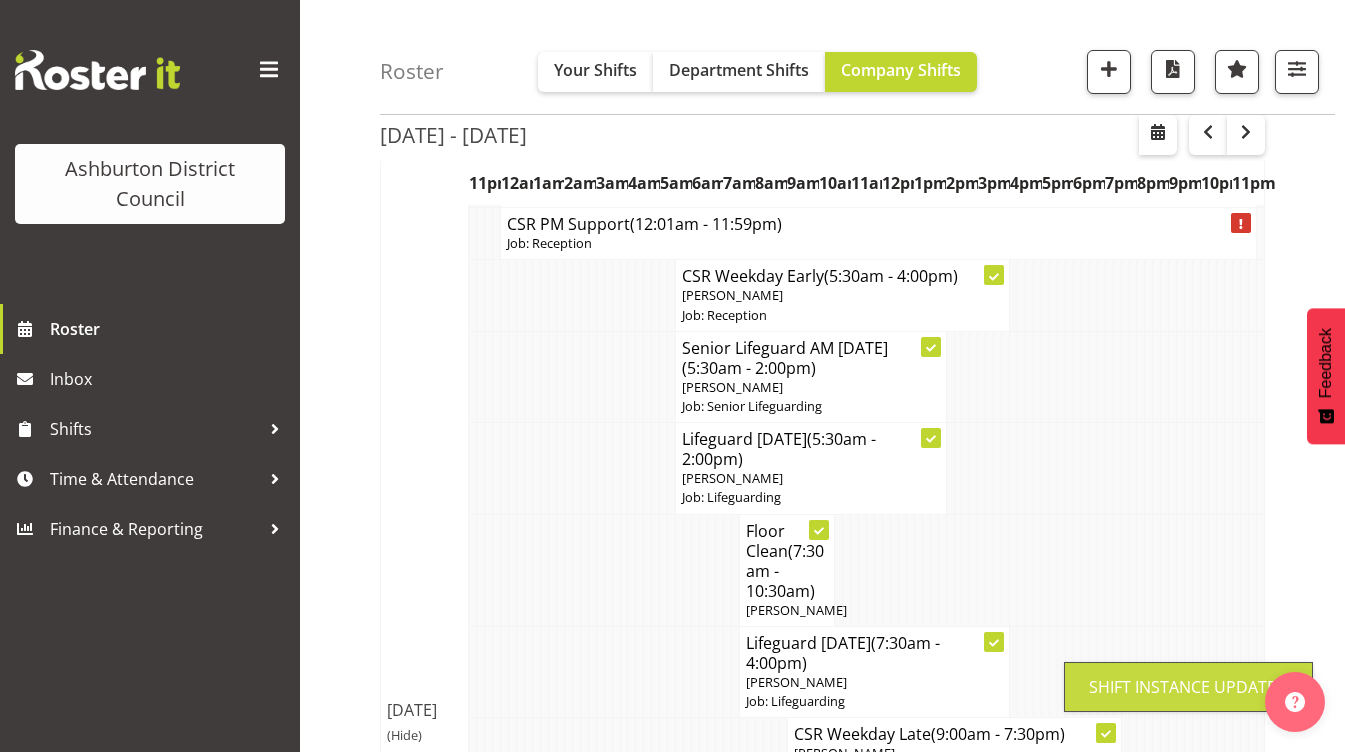click on "Roster   Your Shifts
Department Shifts
Company Shifts
1 Locations
[GEOGRAPHIC_DATA]
[GEOGRAPHIC_DATA]
Library
Select All
Deselect All
All Departments
Clear
AAGM
All Jobs  All Jobs             Show all users" at bounding box center (822, 4251) 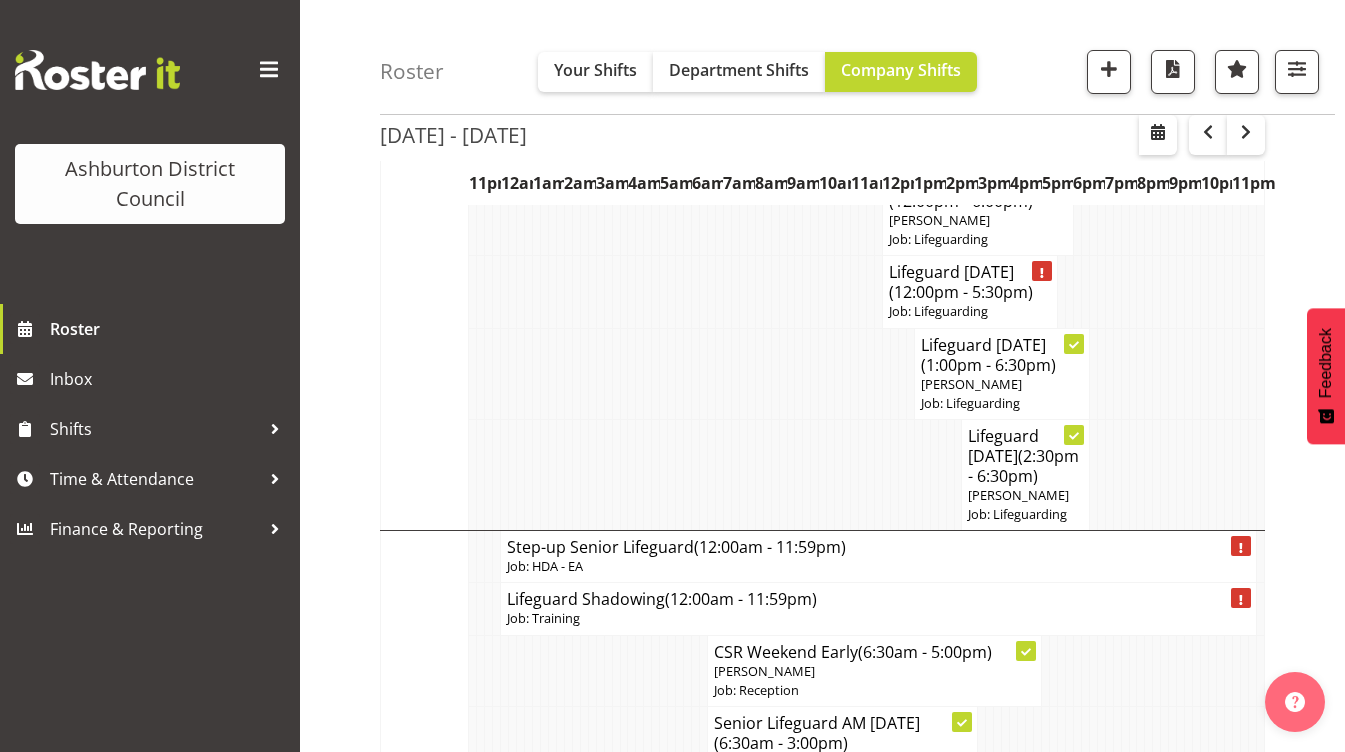 scroll, scrollTop: 7400, scrollLeft: 0, axis: vertical 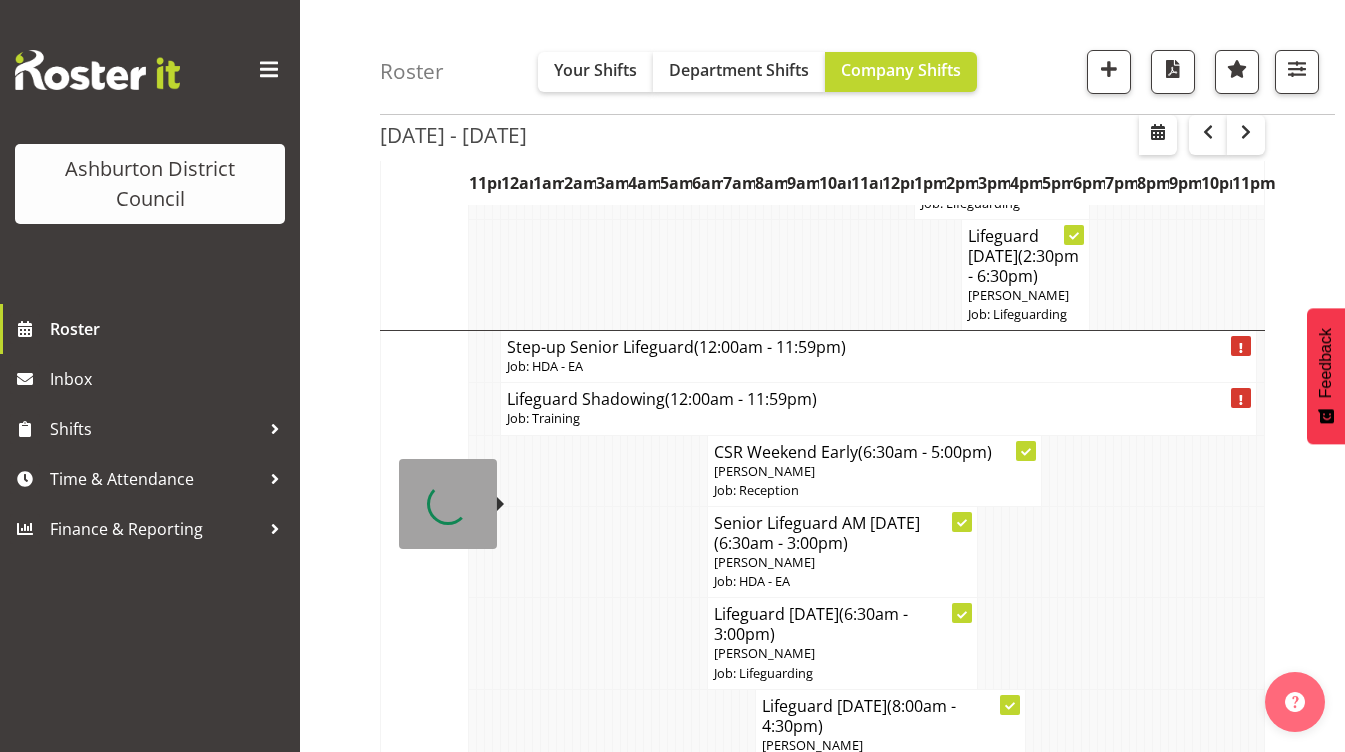 click on "Job: HDA - EA" at bounding box center [878, 366] 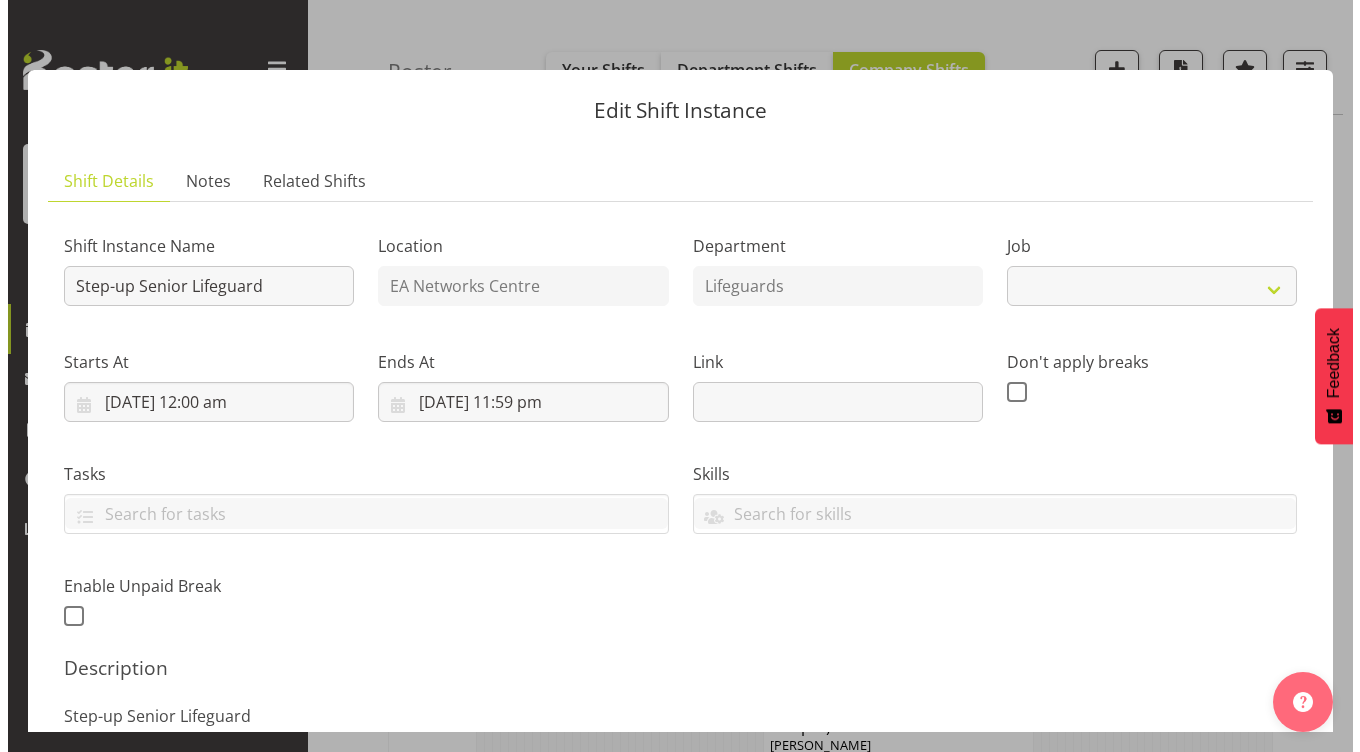scroll, scrollTop: 7340, scrollLeft: 0, axis: vertical 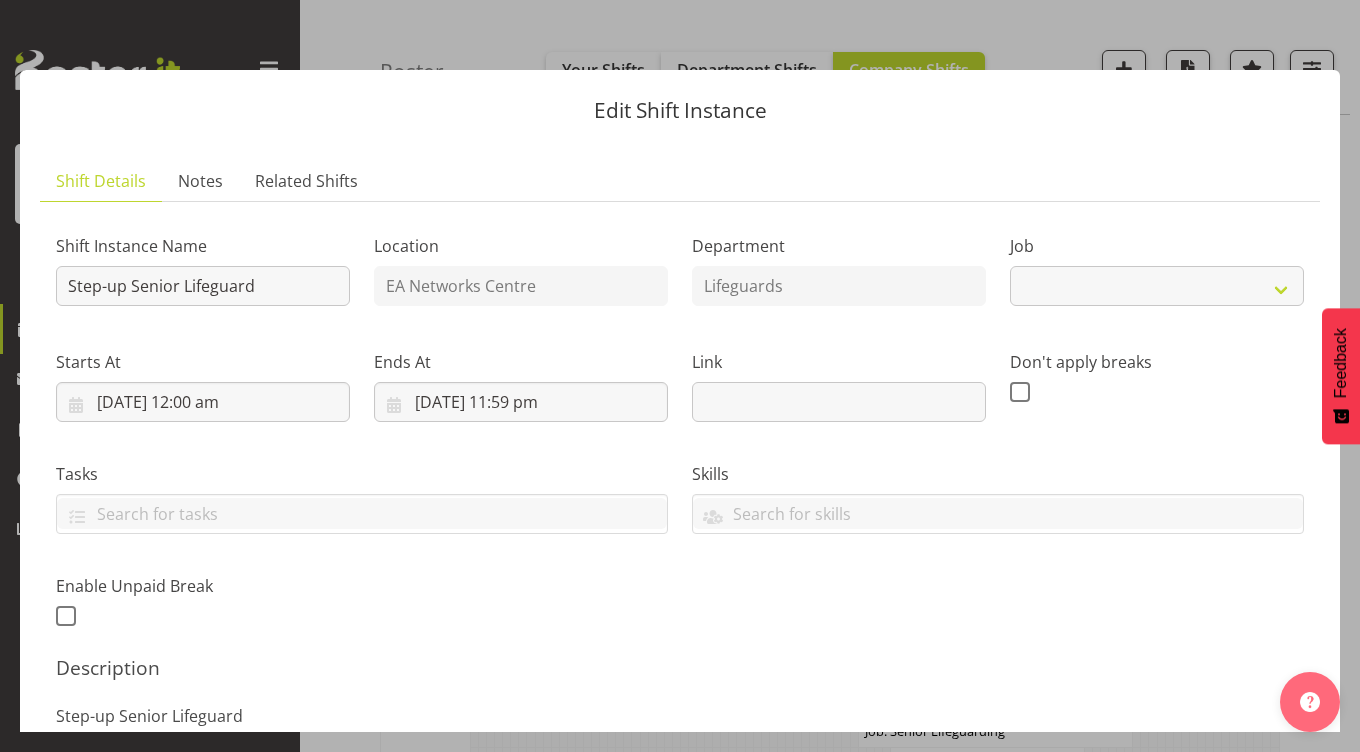 select on "34" 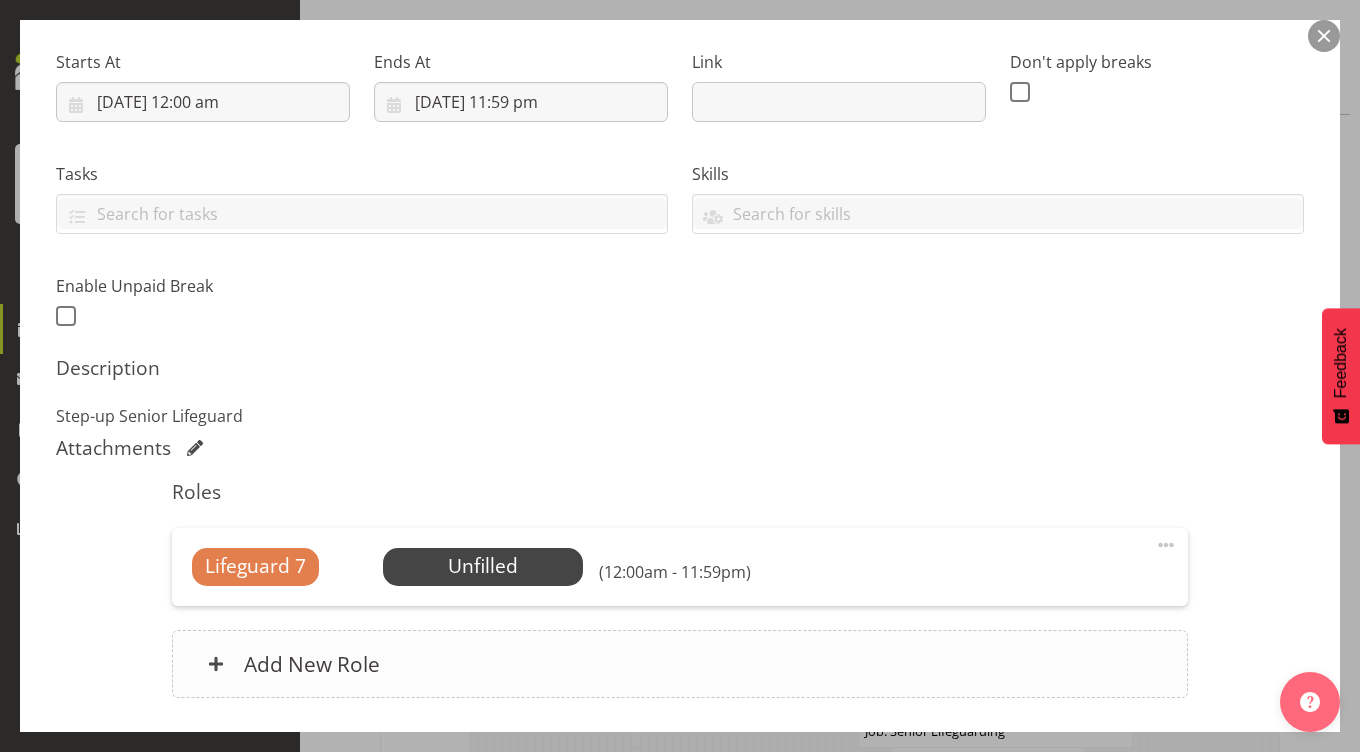 scroll, scrollTop: 444, scrollLeft: 0, axis: vertical 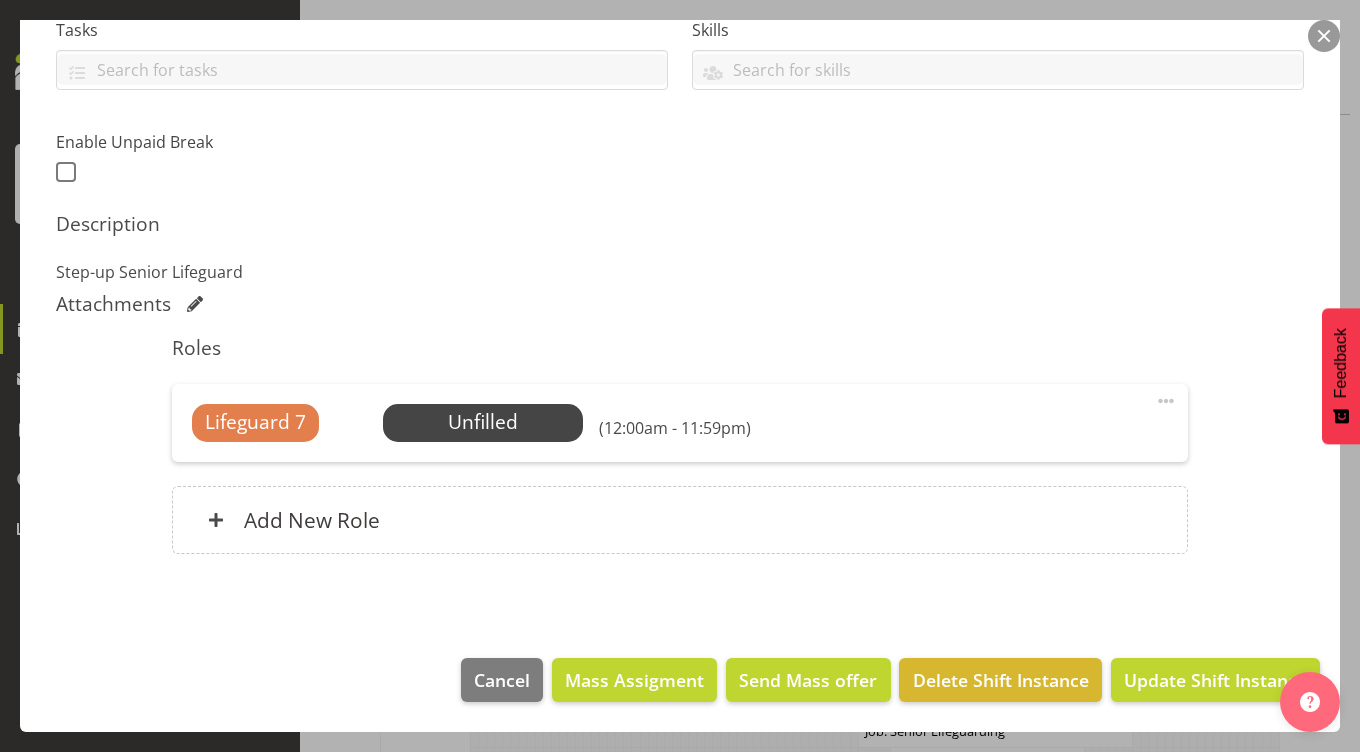 click at bounding box center (1166, 401) 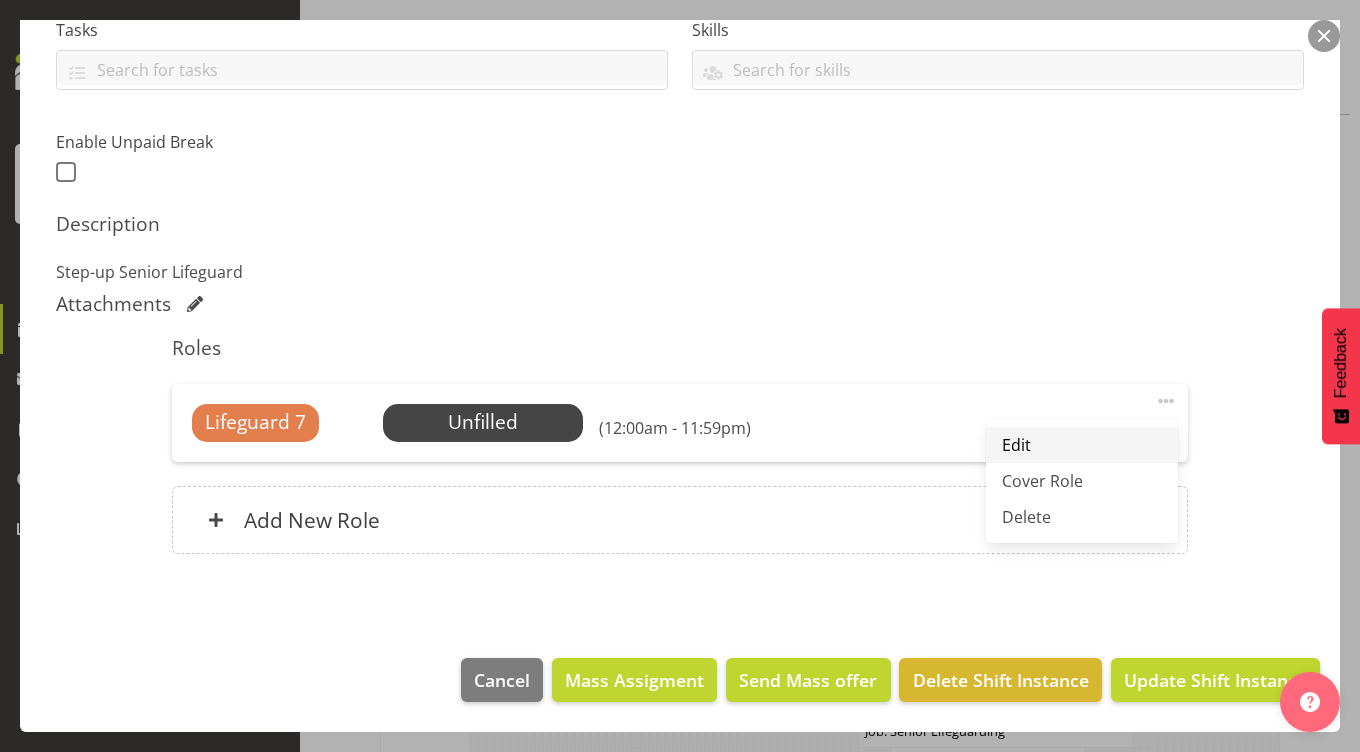 click on "Edit" at bounding box center (1082, 445) 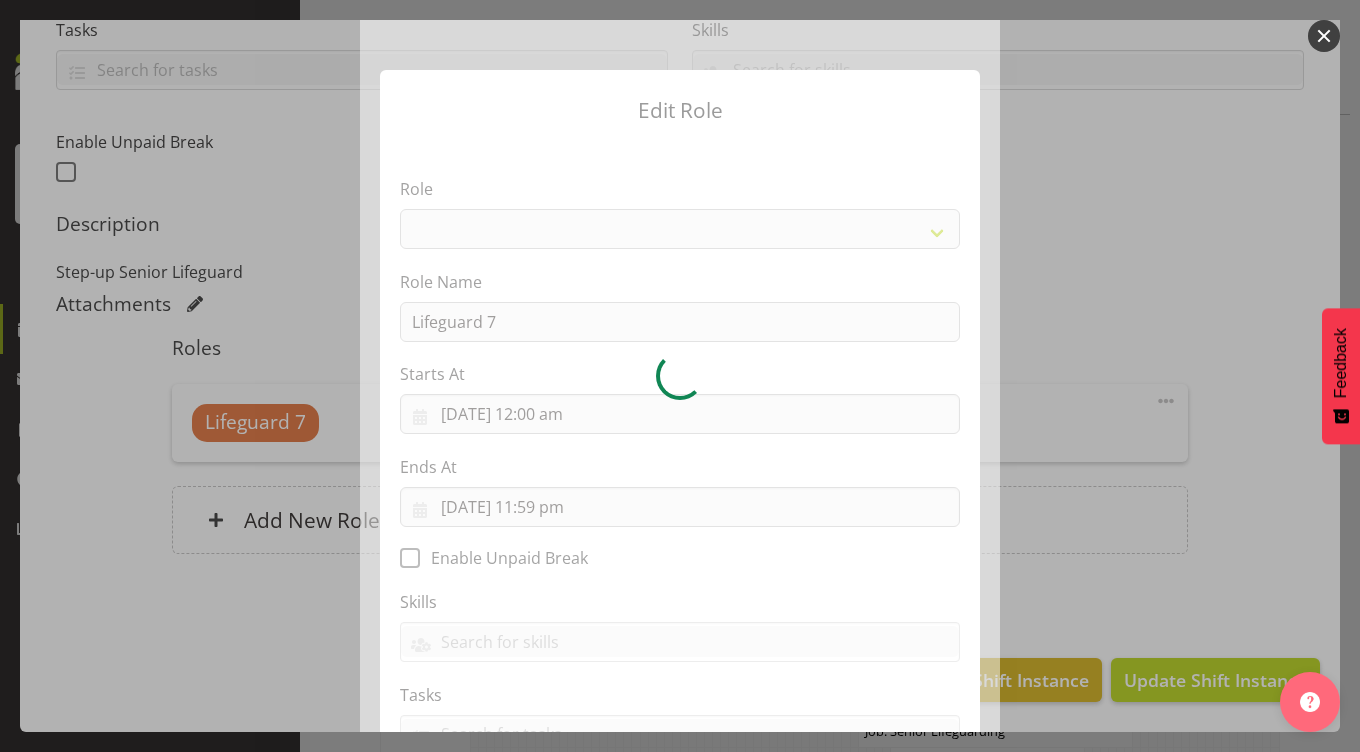 select on "64" 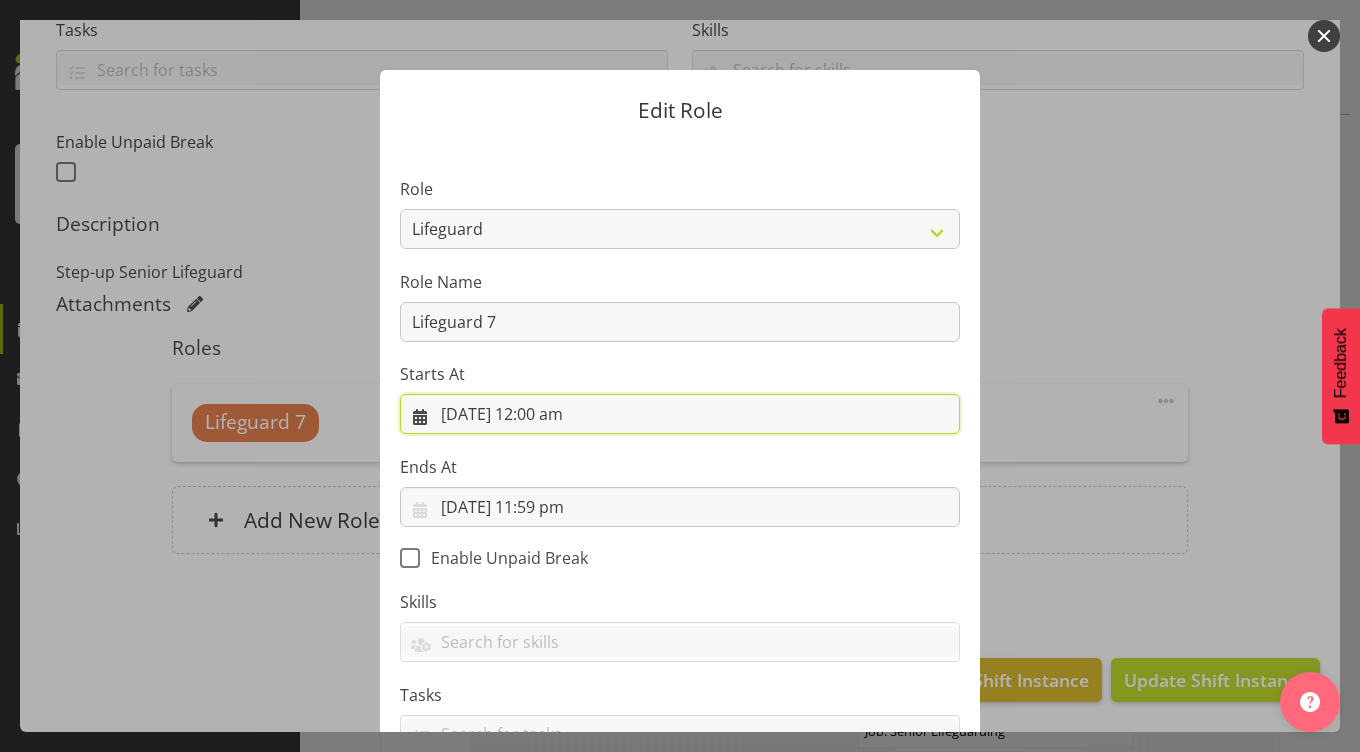click on "[DATE] 12:00 am" at bounding box center [680, 414] 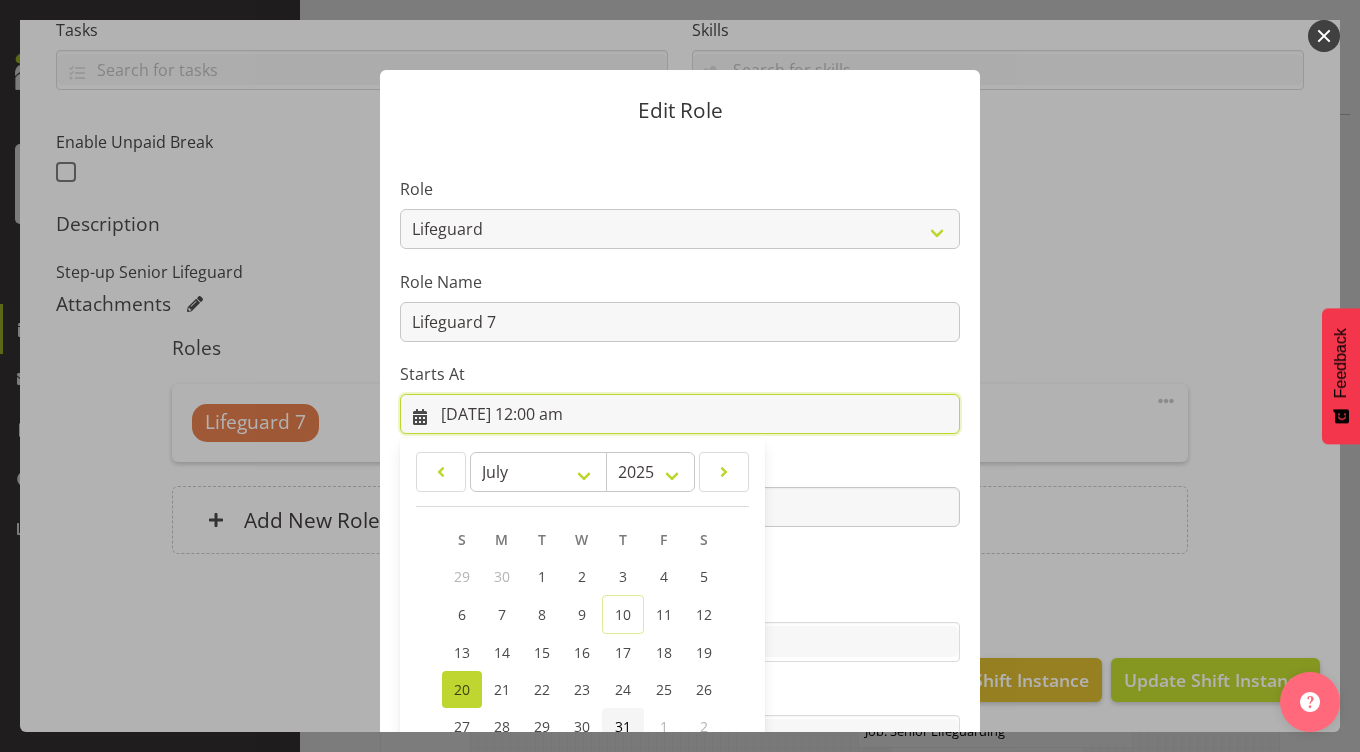 scroll, scrollTop: 159, scrollLeft: 0, axis: vertical 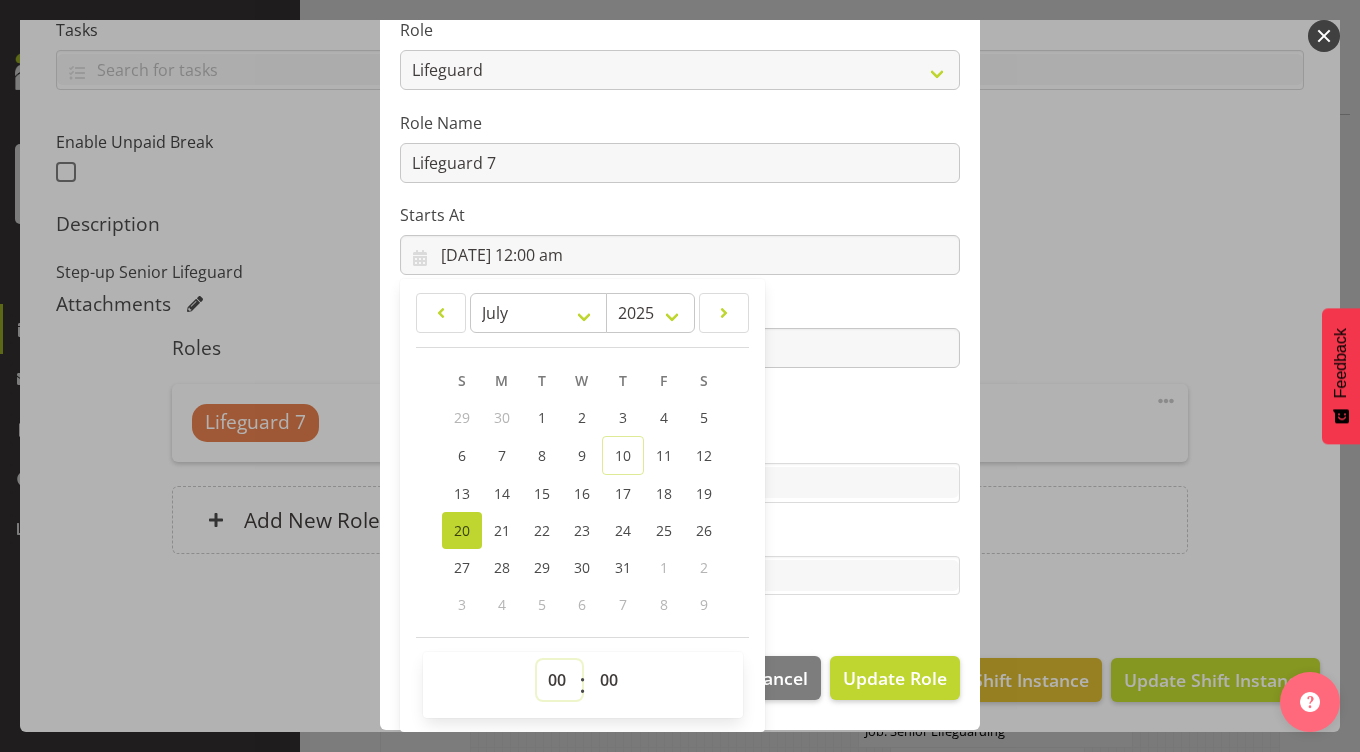 click on "00   01   02   03   04   05   06   07   08   09   10   11   12   13   14   15   16   17   18   19   20   21   22   23" at bounding box center (559, 680) 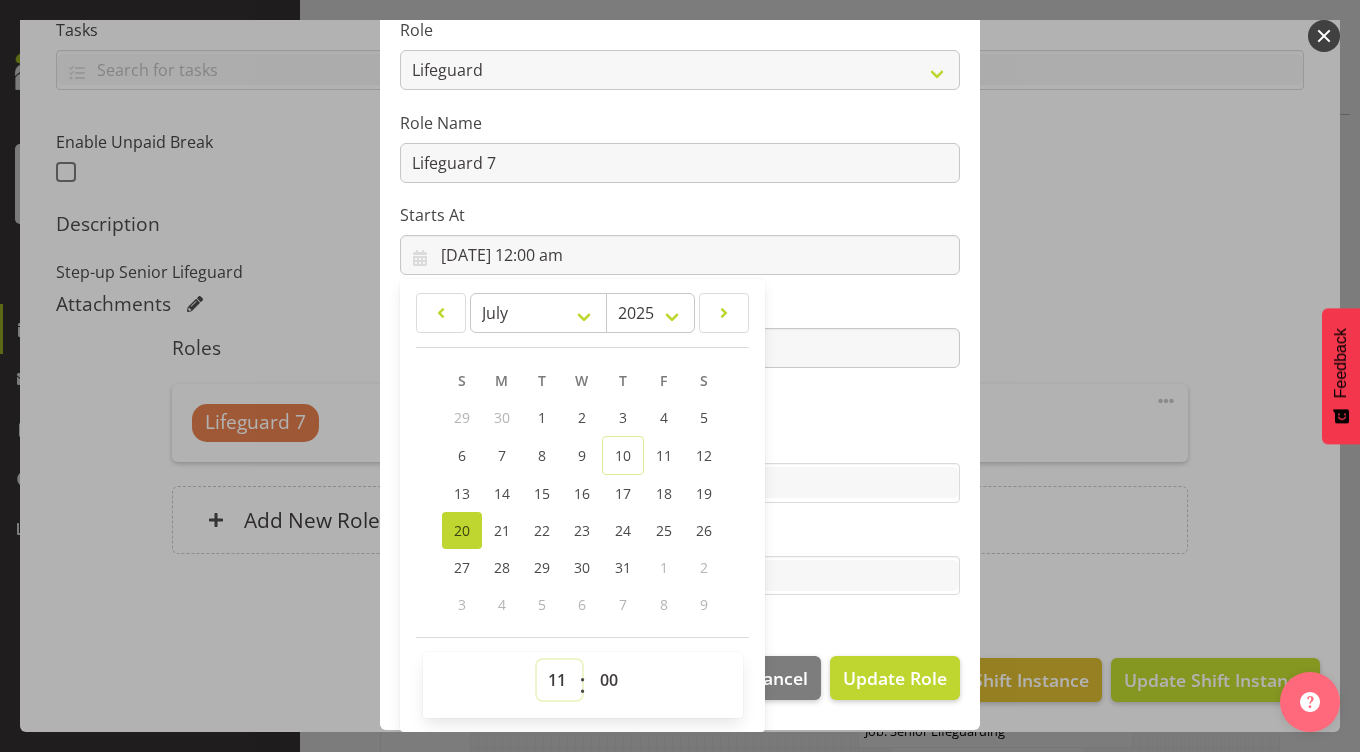 click on "00   01   02   03   04   05   06   07   08   09   10   11   12   13   14   15   16   17   18   19   20   21   22   23" at bounding box center (559, 680) 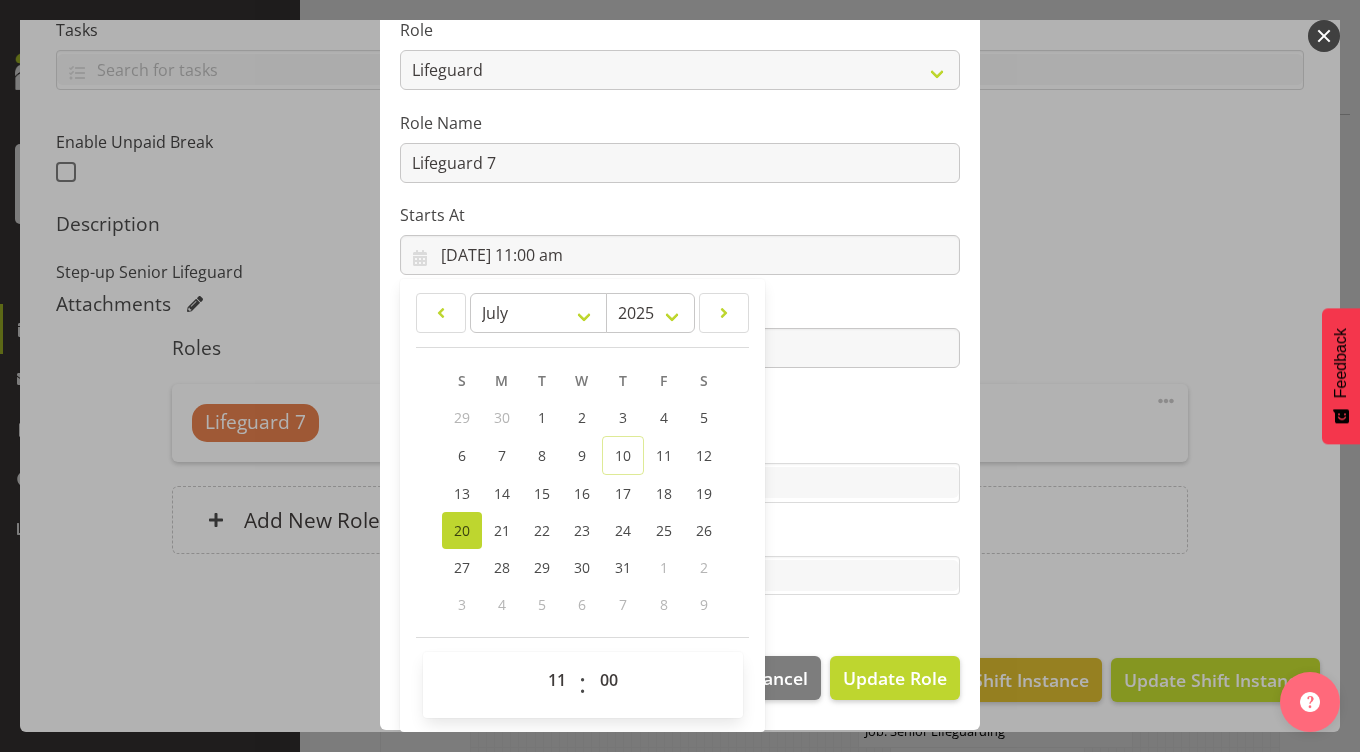 click on "Ends At" at bounding box center [680, 308] 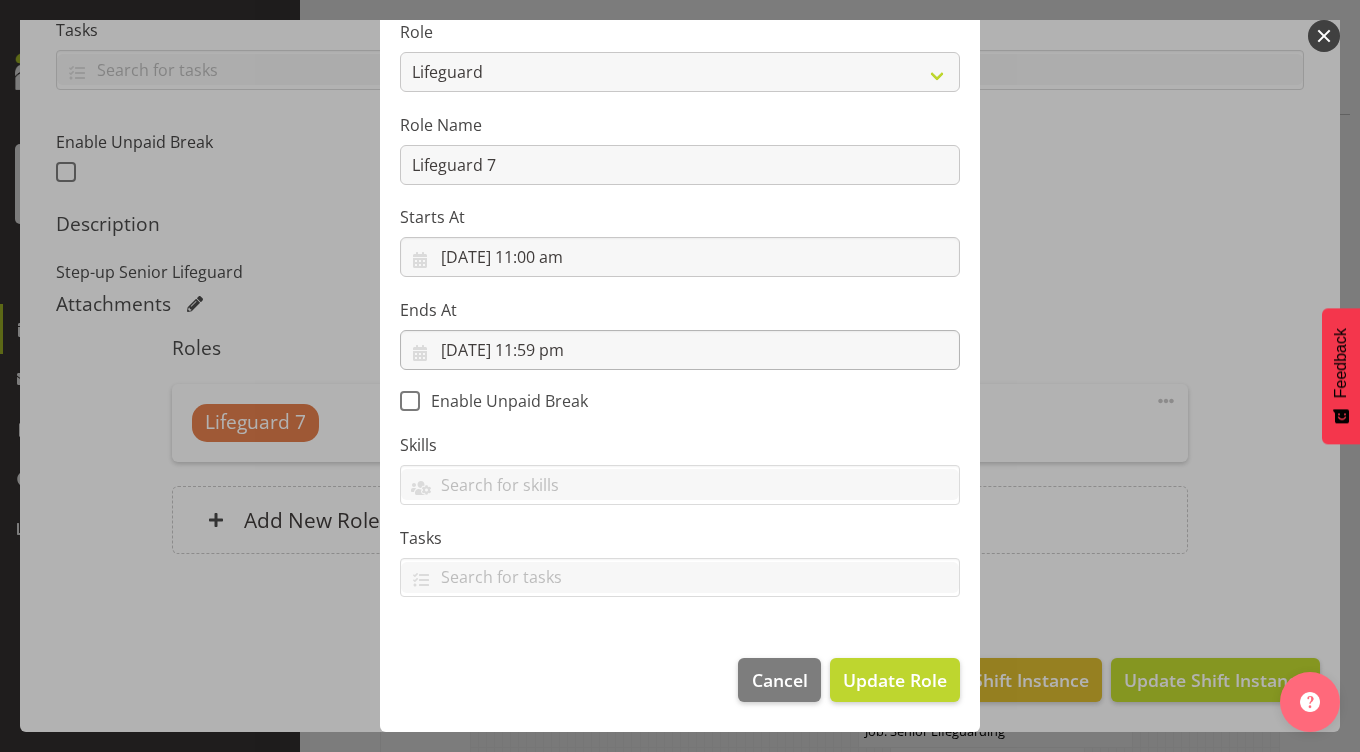 scroll, scrollTop: 157, scrollLeft: 0, axis: vertical 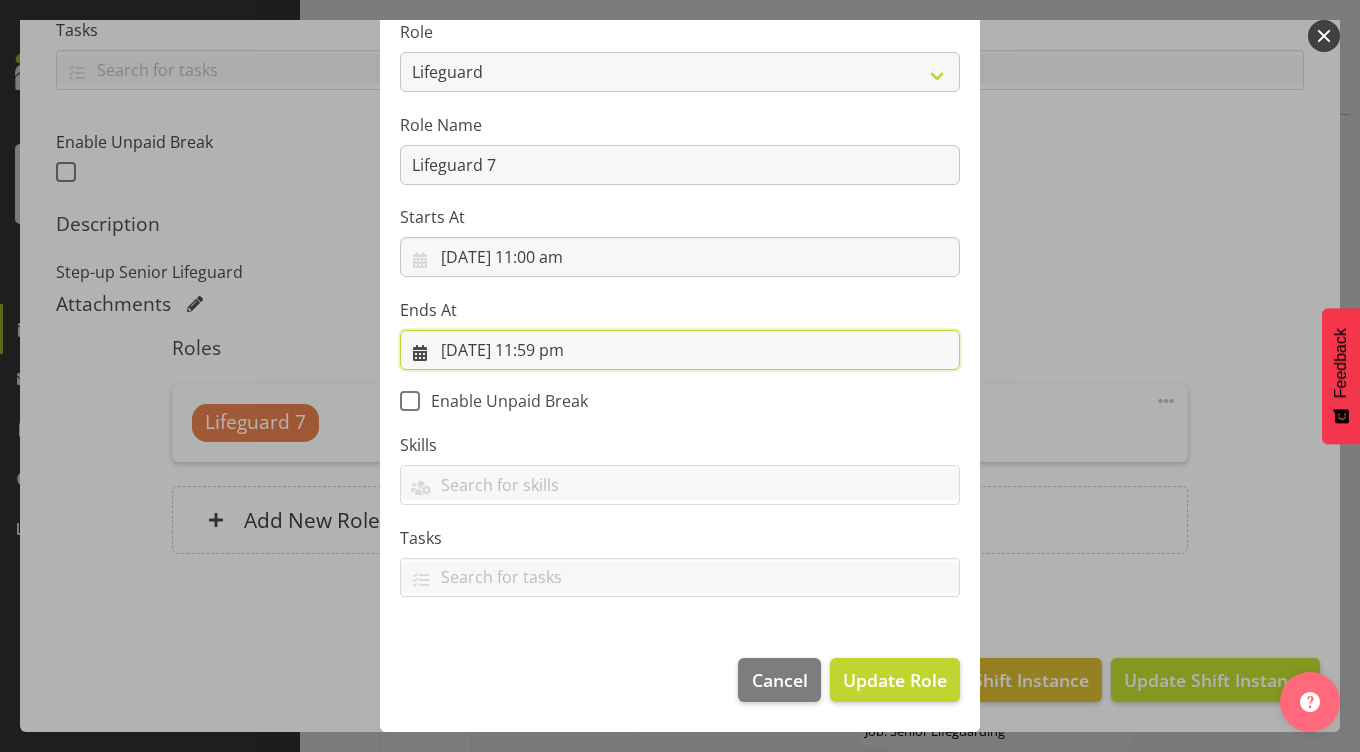click on "[DATE] 11:59 pm" at bounding box center [680, 350] 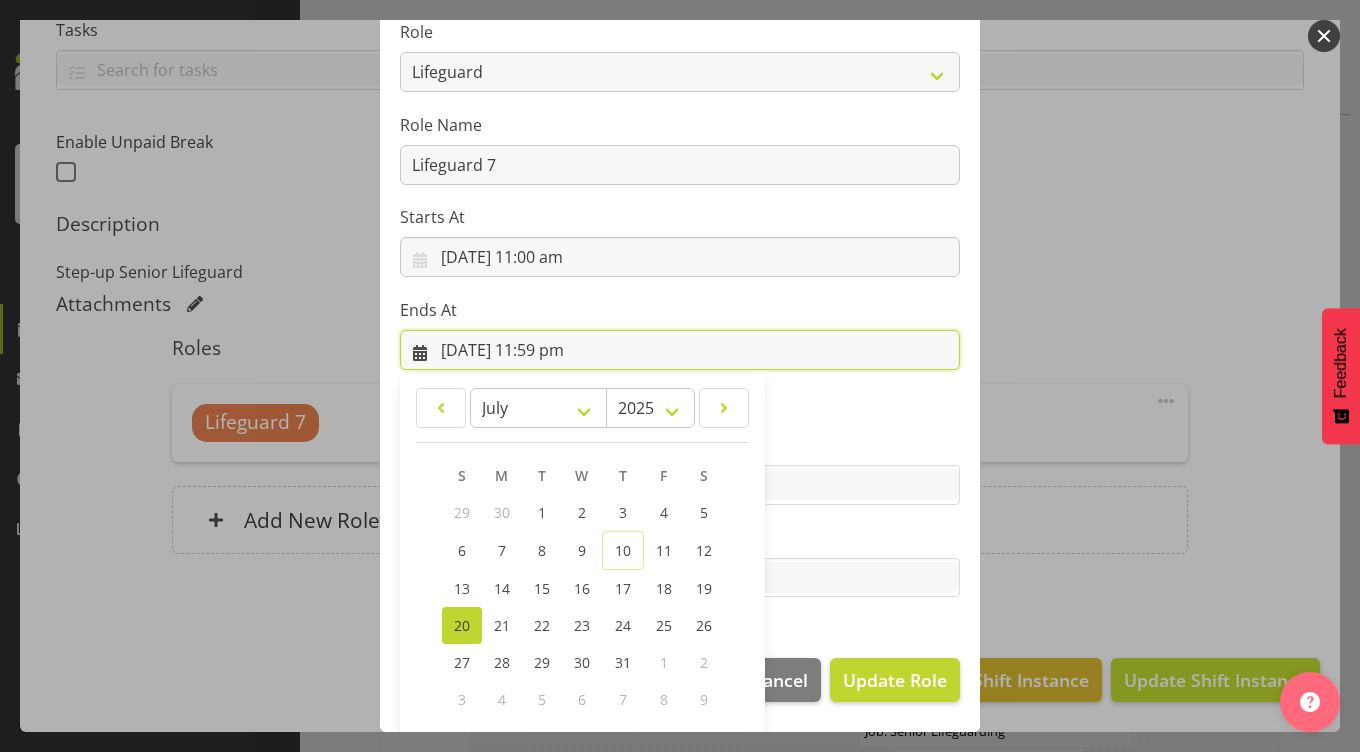 scroll, scrollTop: 252, scrollLeft: 0, axis: vertical 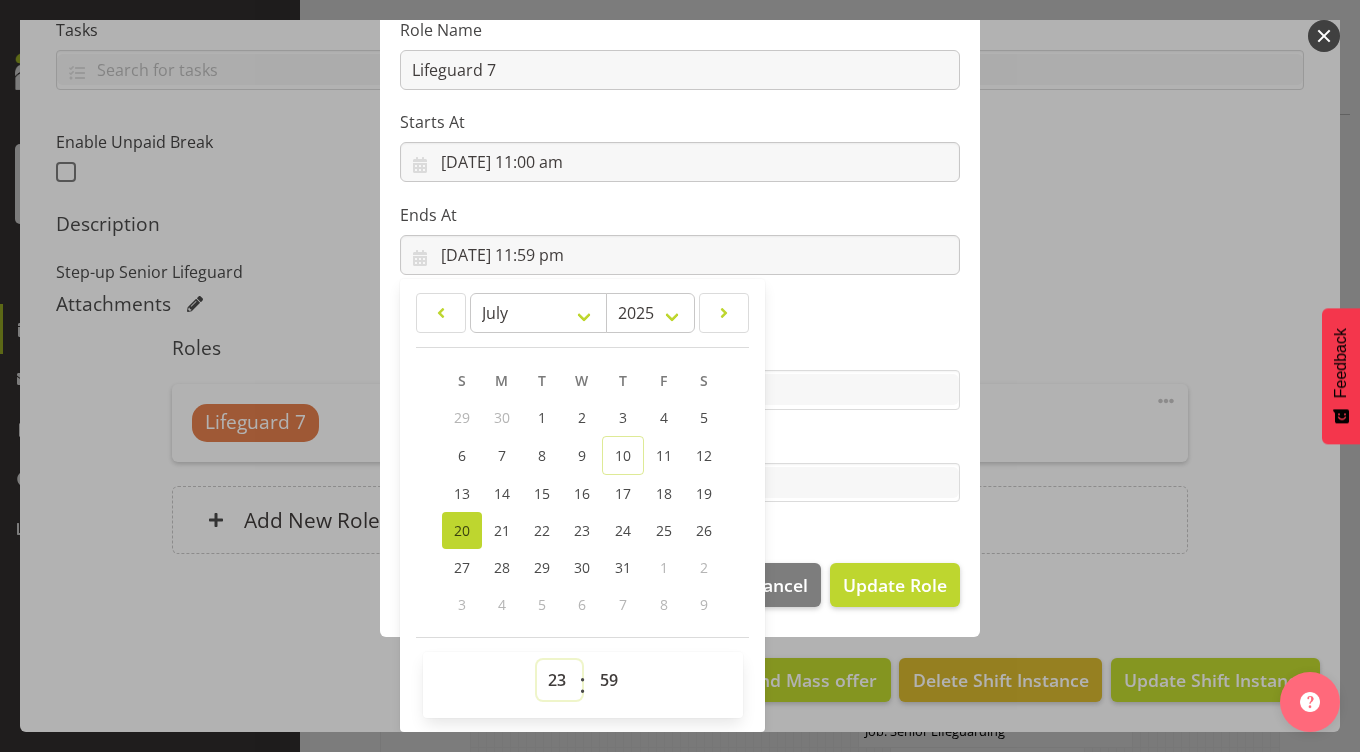 click on "00   01   02   03   04   05   06   07   08   09   10   11   12   13   14   15   16   17   18   19   20   21   22   23" at bounding box center (559, 680) 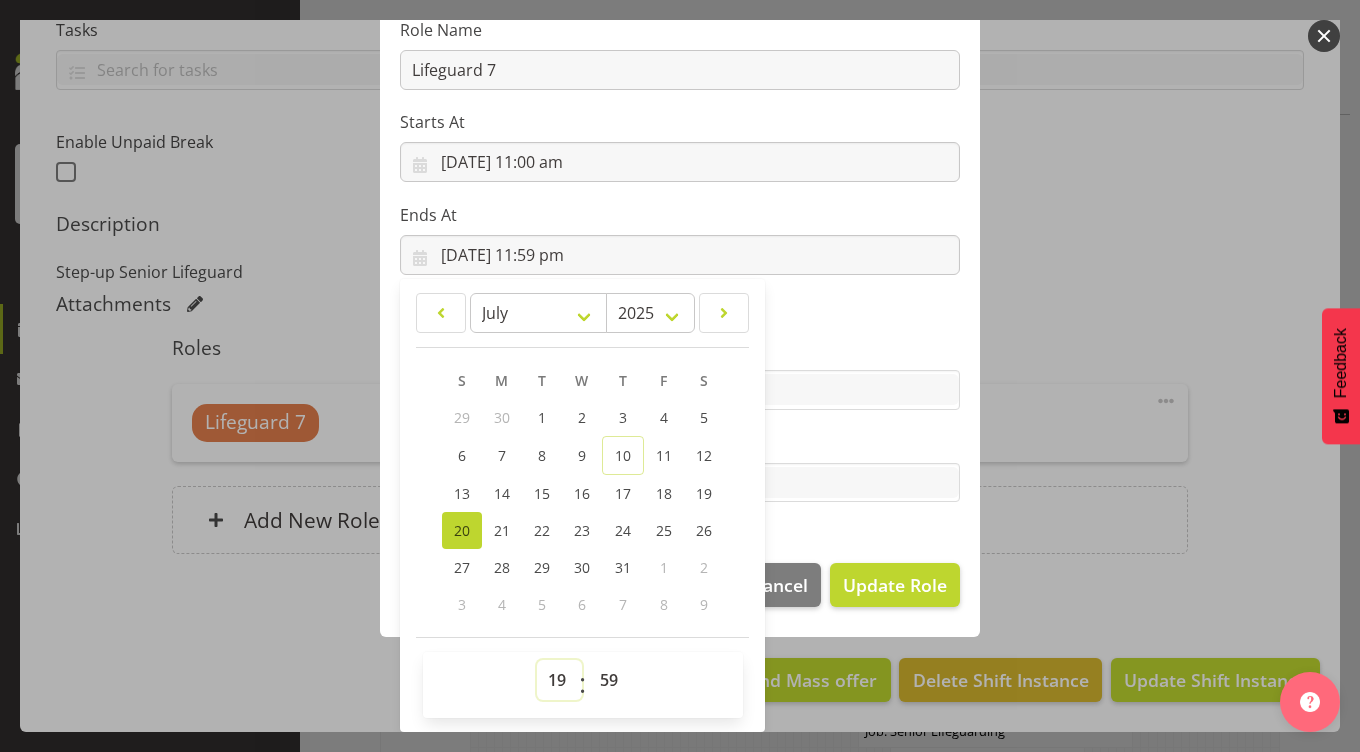 click on "00   01   02   03   04   05   06   07   08   09   10   11   12   13   14   15   16   17   18   19   20   21   22   23" at bounding box center [559, 680] 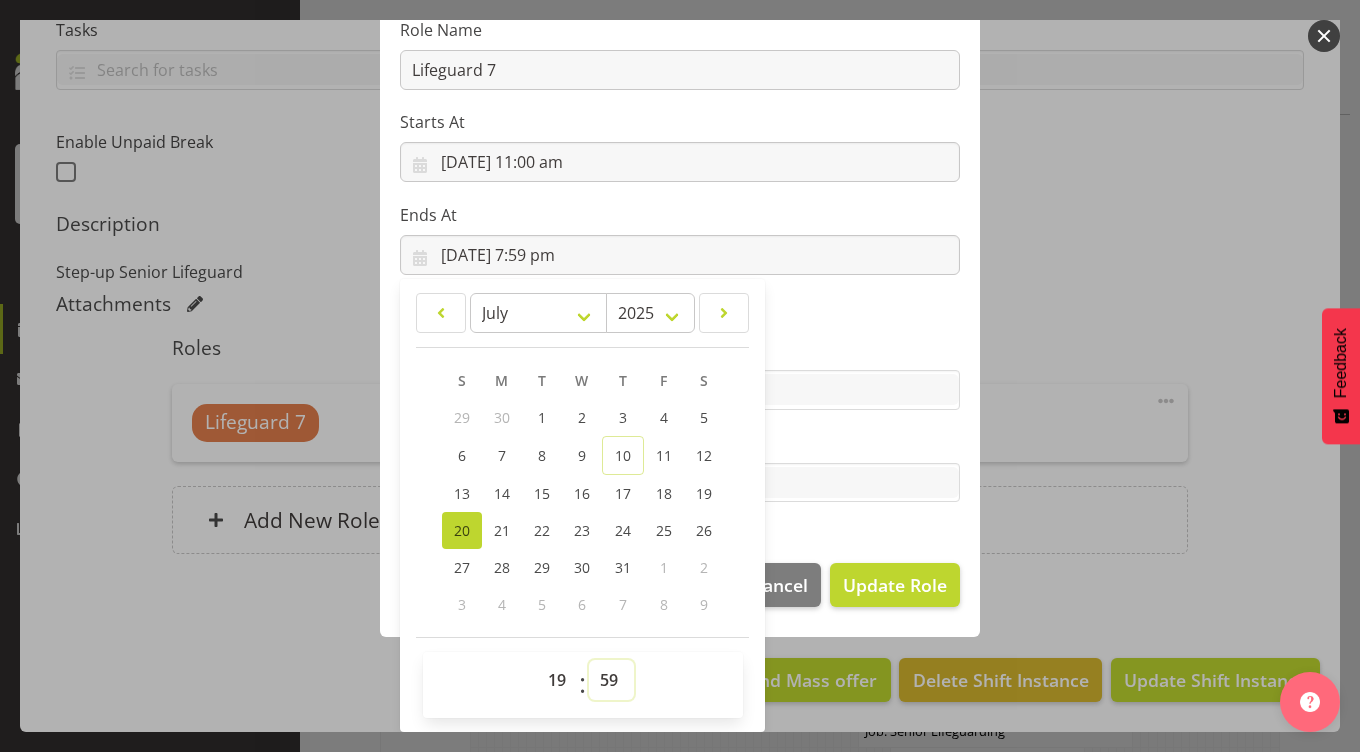 click on "00   01   02   03   04   05   06   07   08   09   10   11   12   13   14   15   16   17   18   19   20   21   22   23   24   25   26   27   28   29   30   31   32   33   34   35   36   37   38   39   40   41   42   43   44   45   46   47   48   49   50   51   52   53   54   55   56   57   58   59" at bounding box center (611, 680) 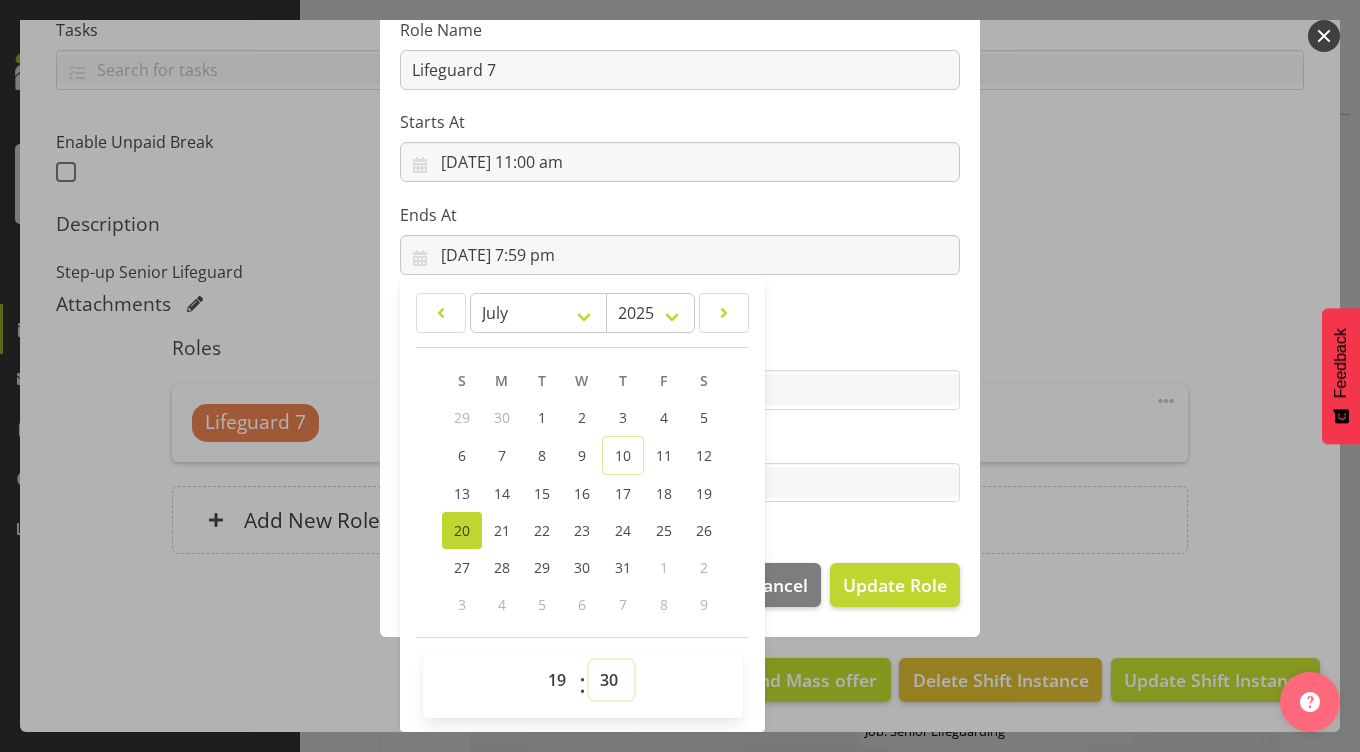 click on "00   01   02   03   04   05   06   07   08   09   10   11   12   13   14   15   16   17   18   19   20   21   22   23   24   25   26   27   28   29   30   31   32   33   34   35   36   37   38   39   40   41   42   43   44   45   46   47   48   49   50   51   52   53   54   55   56   57   58   59" at bounding box center (611, 680) 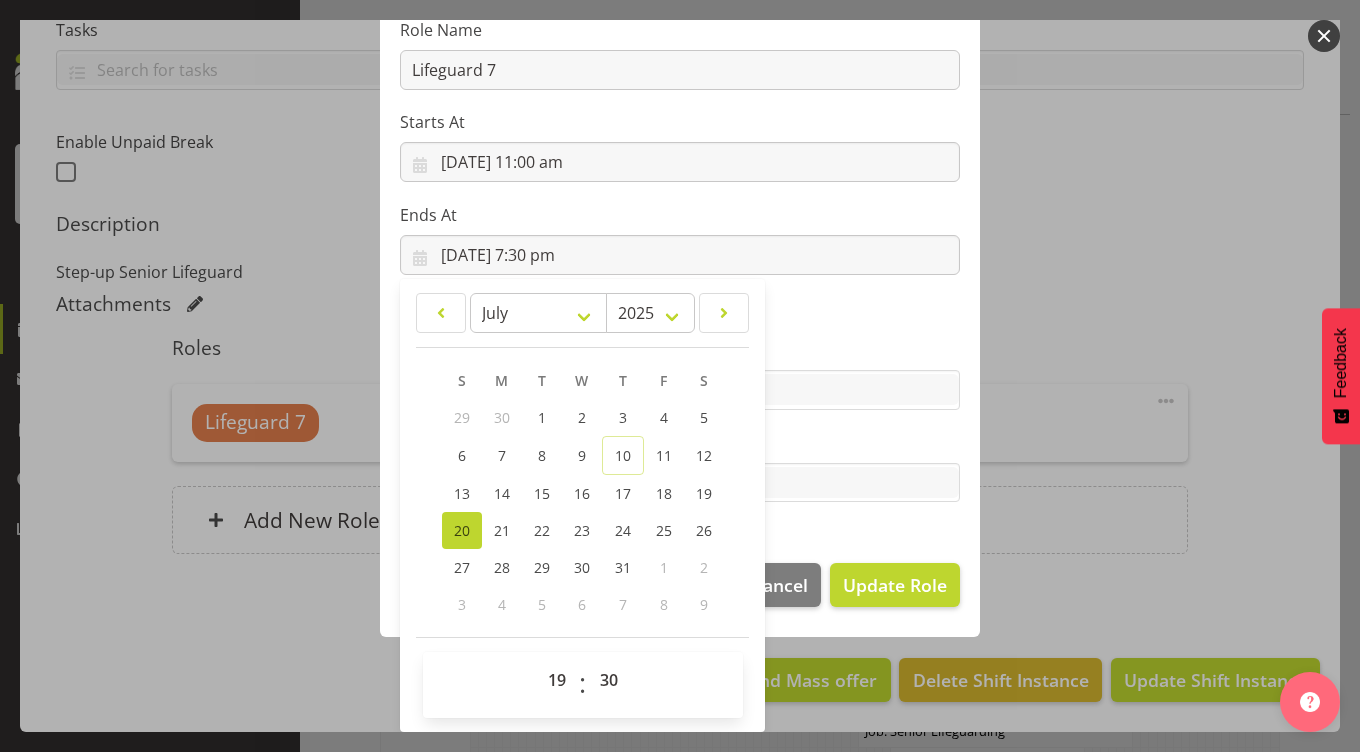 click on "Role AAGM Deputy Director AAGM Director Archivist Childrens Librarian Collections & Exhibitions Assistant Collections Registrar Community Connections Lead Community Library Assistant Curator - Art Customer Services Officer Customer Services Team Leader Digital Programmes Lead EANC Administrator Educator Front of House Assistant Librarian Library Assistant Library Assistant - After School Library Assistant (2) Library Manager Lifeguard LTS Marketing & Engagement Co-ordinator Museum Assistant Programmes Co-Ordinator Recreation Assistant Senior Librarian Senior Lifeguard Senior Museum Curator Sound Studio Specialist Stadium Assistant Technical Librarian Training Lifeguard Volunteer Youth Librarian   Role Name Lifeguard 7
Starts At
[DATE] 11:00 am  January   February   March   April   May   June   July   August   September   October   November   [DATE]   2034   2033   2032   2031   2030   2029   2028   2027   2026   2025   2024   2023   2022   2021   2020   2019   2018   2017" at bounding box center [680, 216] 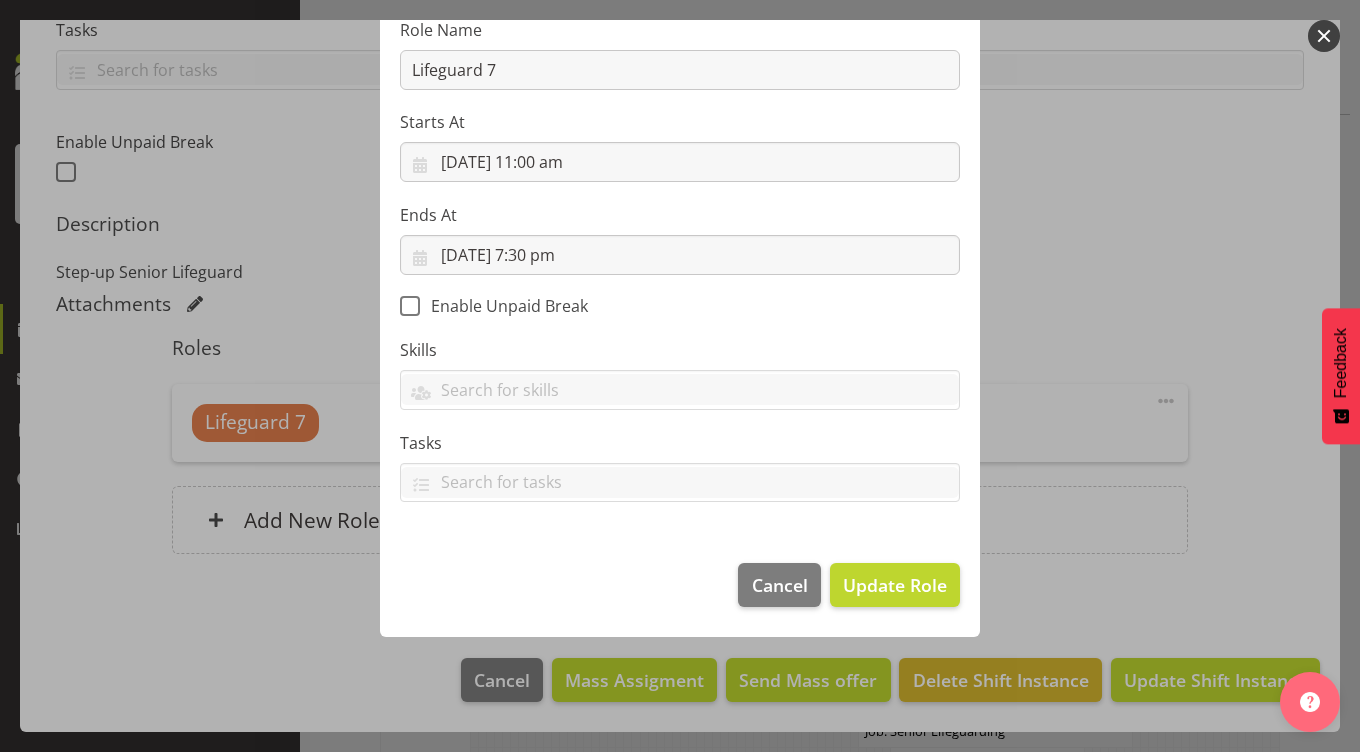 scroll, scrollTop: 157, scrollLeft: 0, axis: vertical 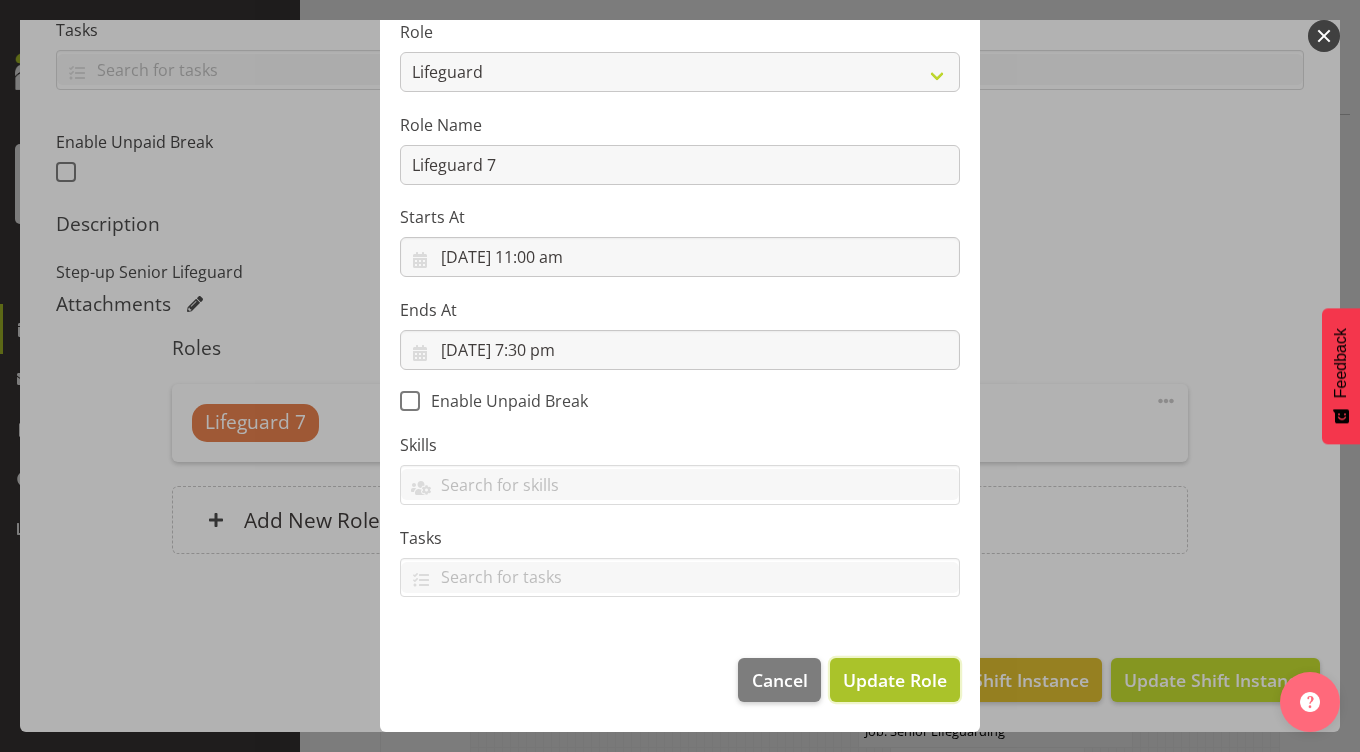 click on "Update Role" at bounding box center (895, 680) 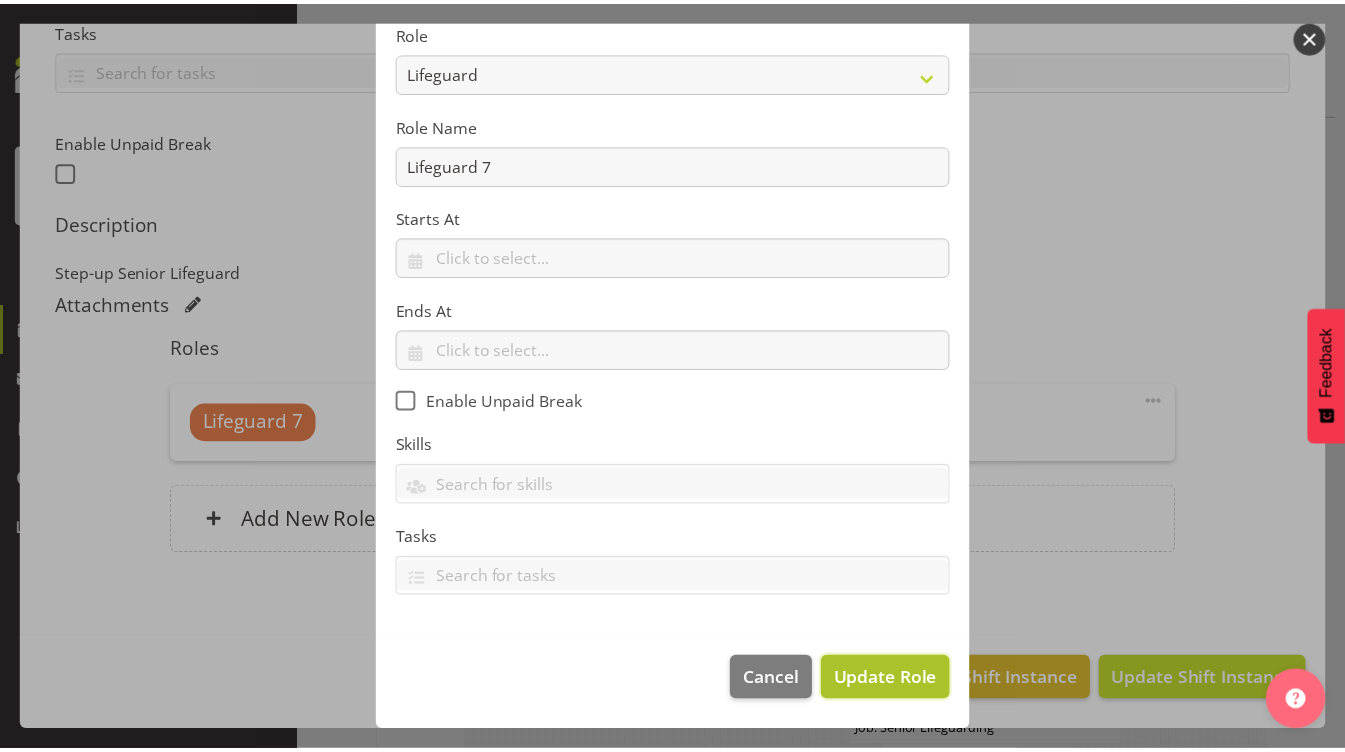 scroll, scrollTop: 7400, scrollLeft: 0, axis: vertical 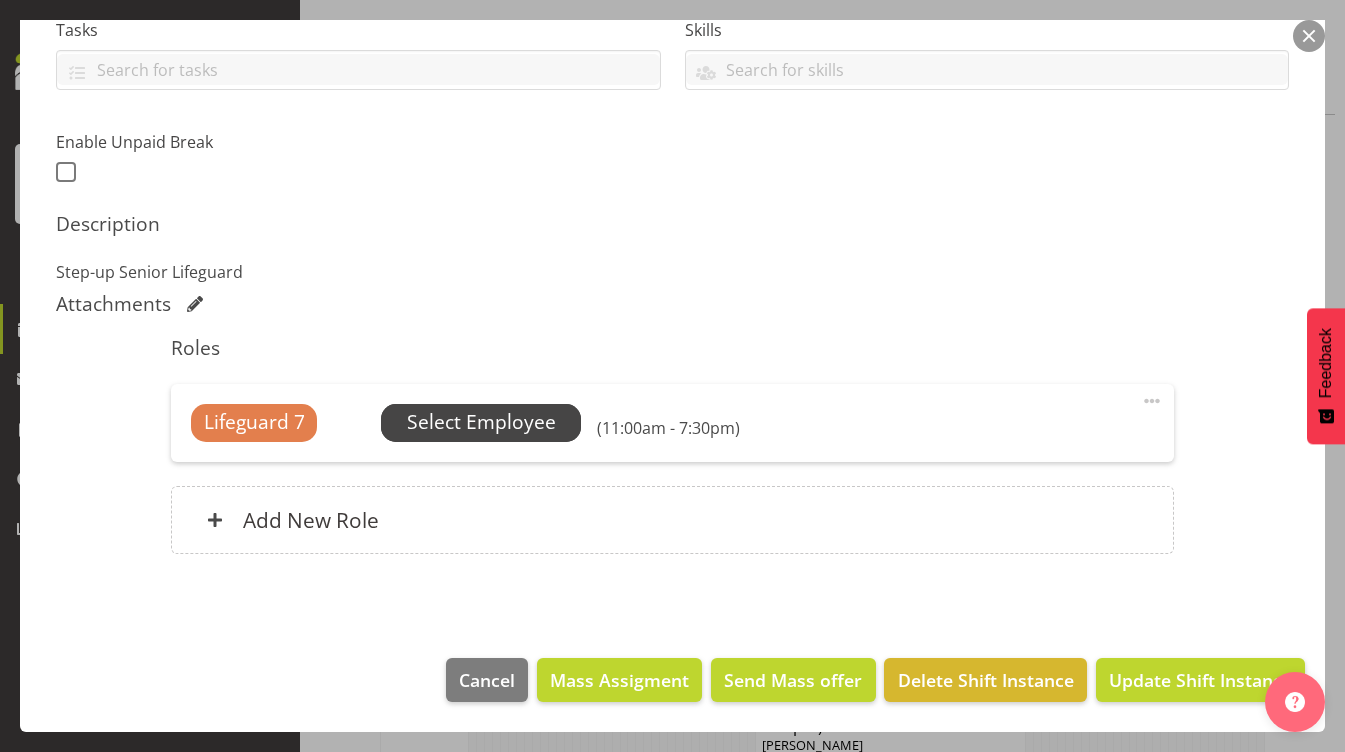 click on "Select Employee" at bounding box center [481, 422] 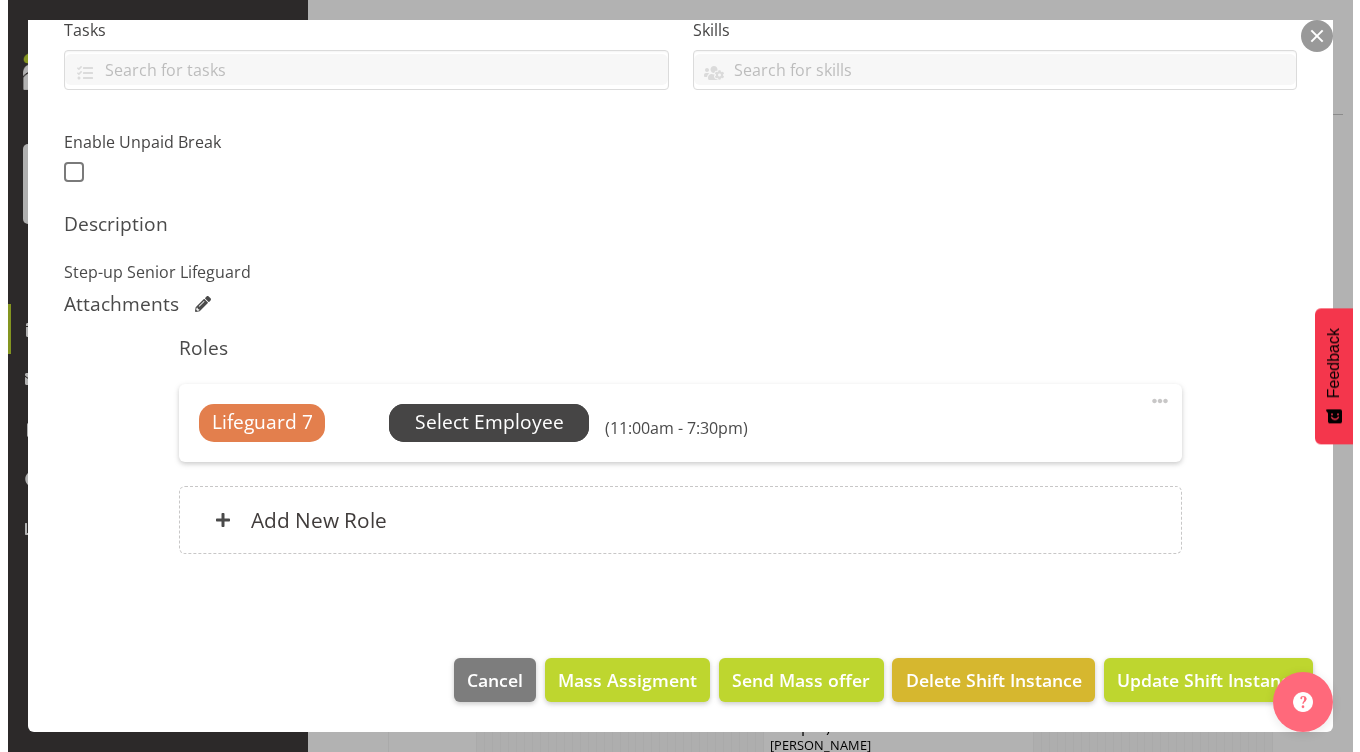 scroll, scrollTop: 7340, scrollLeft: 0, axis: vertical 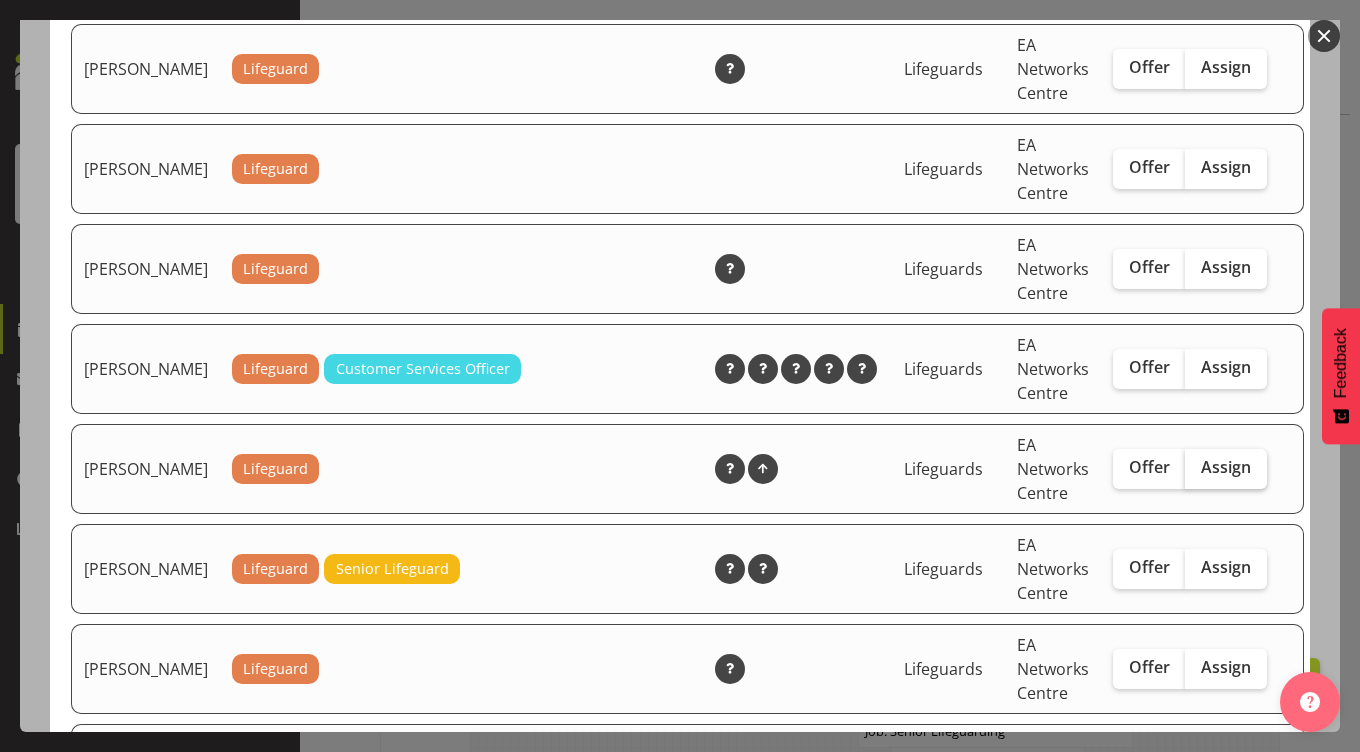 click on "Assign" at bounding box center [1226, 467] 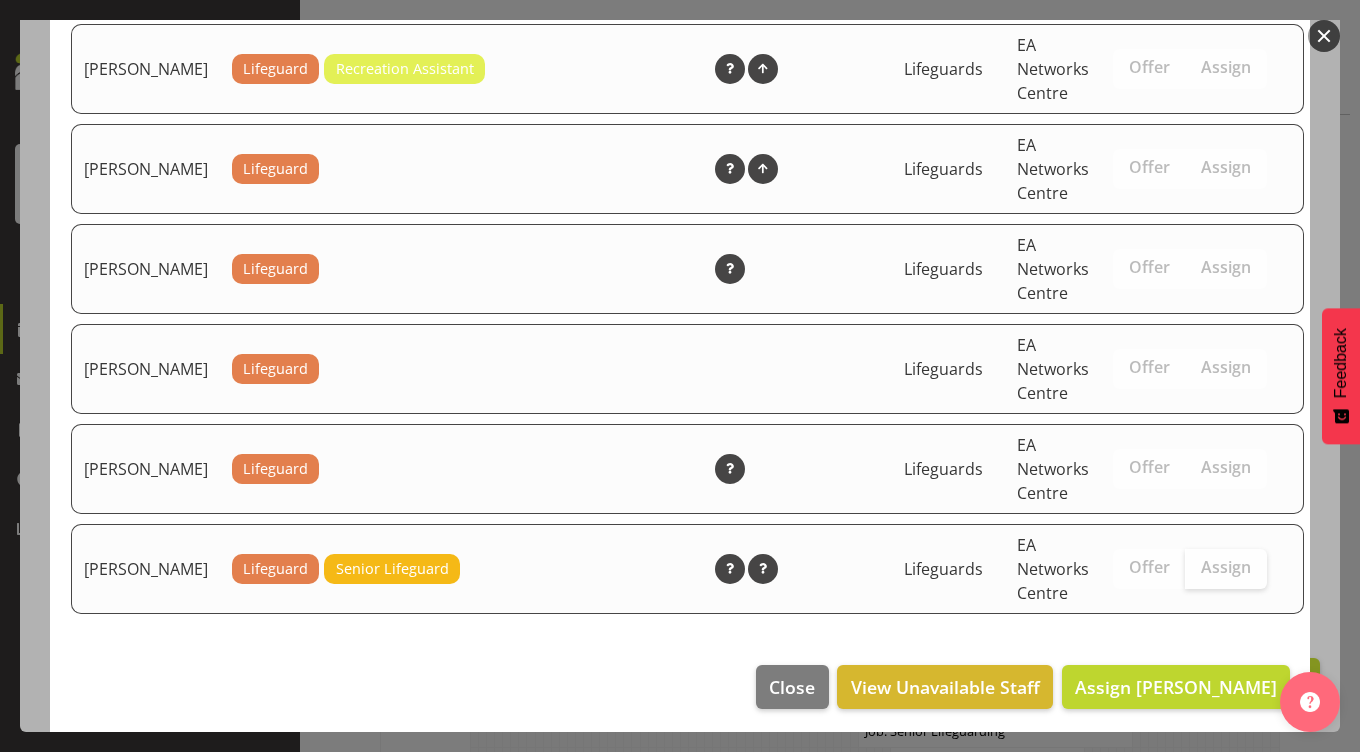 scroll, scrollTop: 2829, scrollLeft: 0, axis: vertical 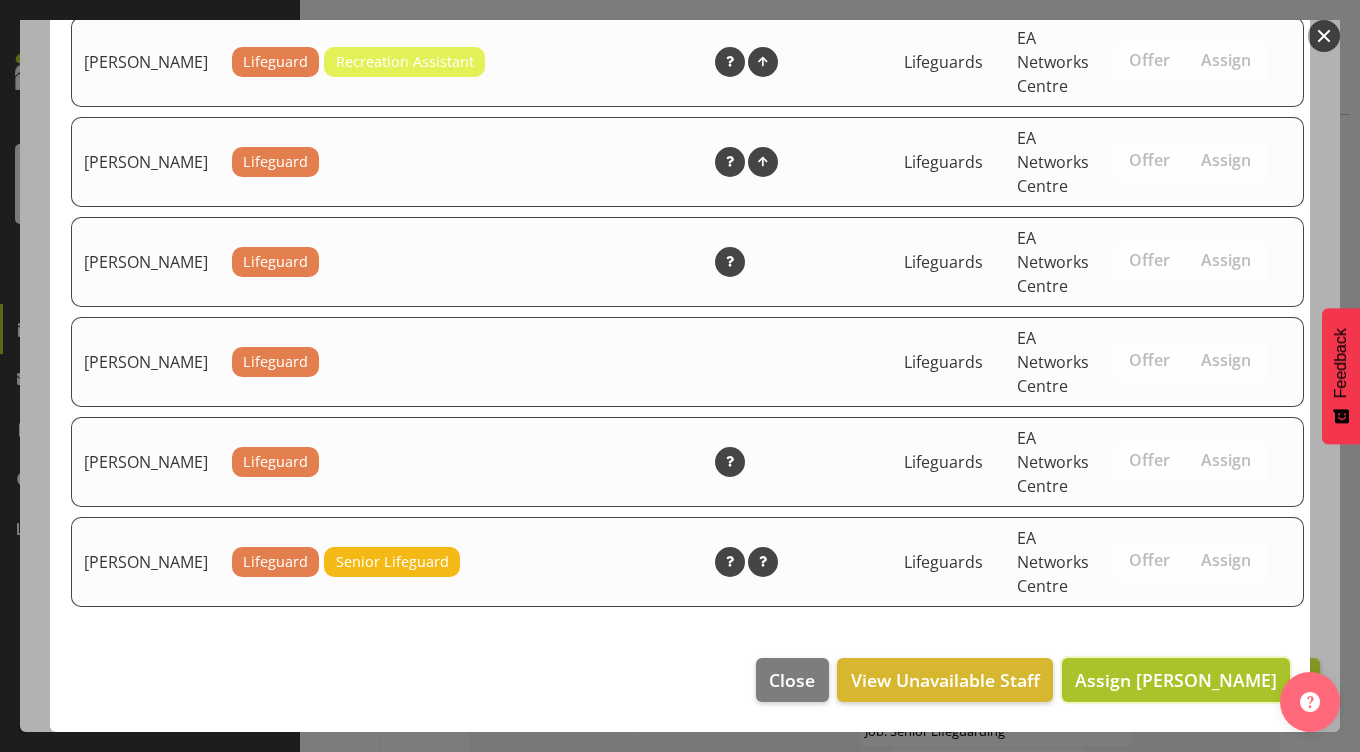 click on "Assign [PERSON_NAME]" at bounding box center (1176, 680) 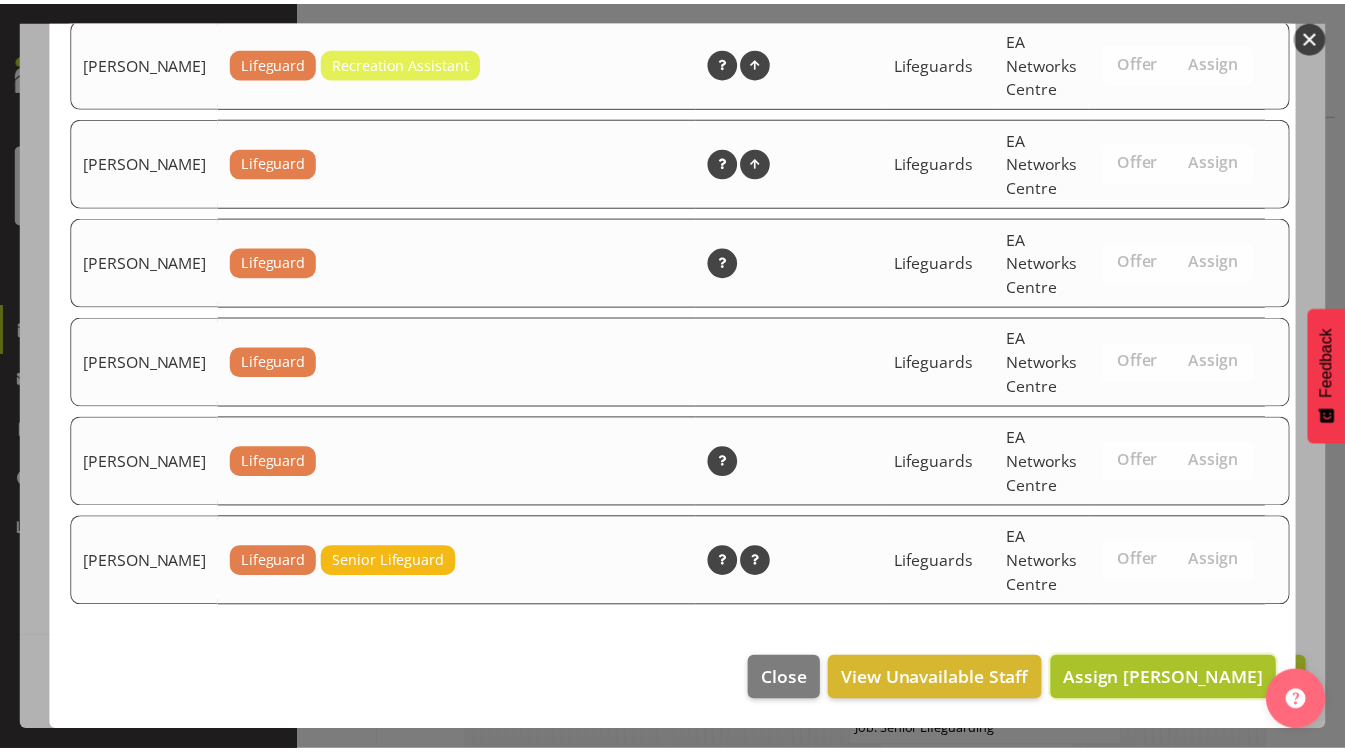 scroll, scrollTop: 7400, scrollLeft: 0, axis: vertical 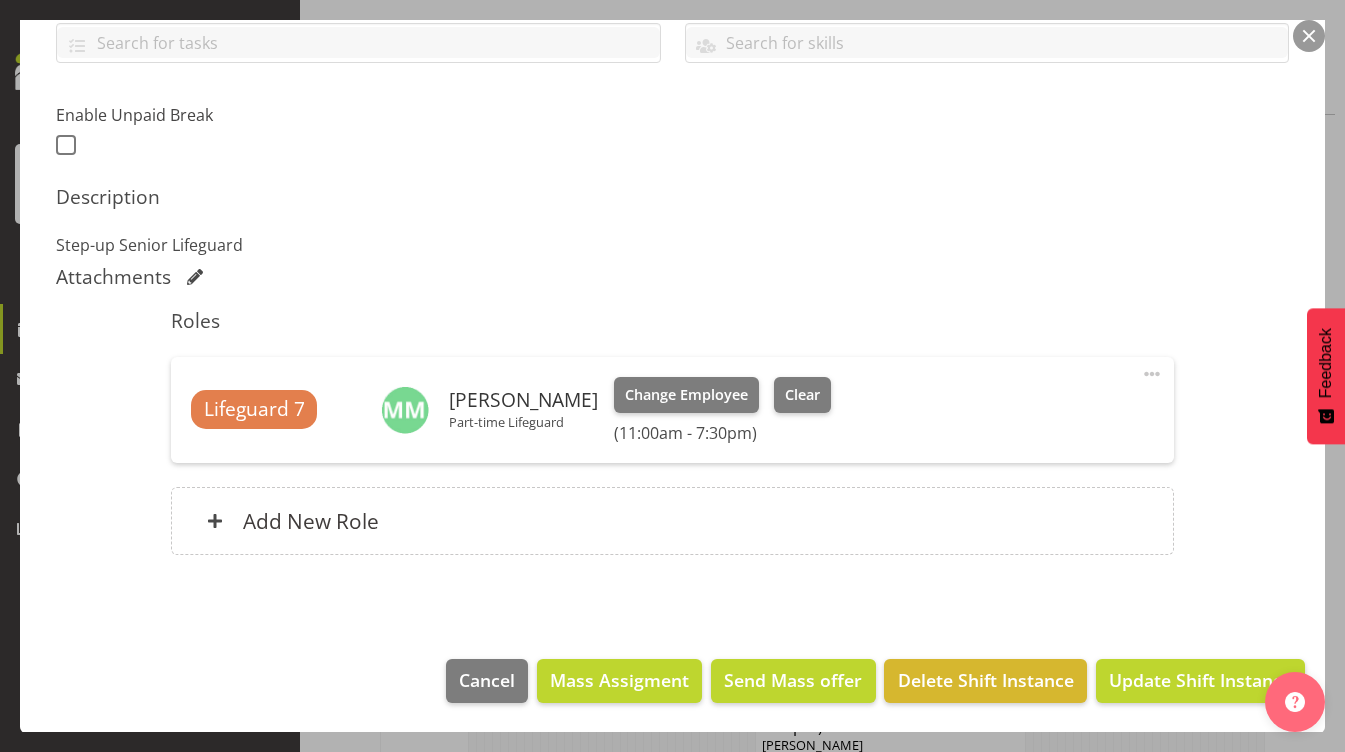 click on "Cancel
Mass Assigment
Send Mass offer
Delete Shift Instance
Update Shift Instance" at bounding box center (672, 686) 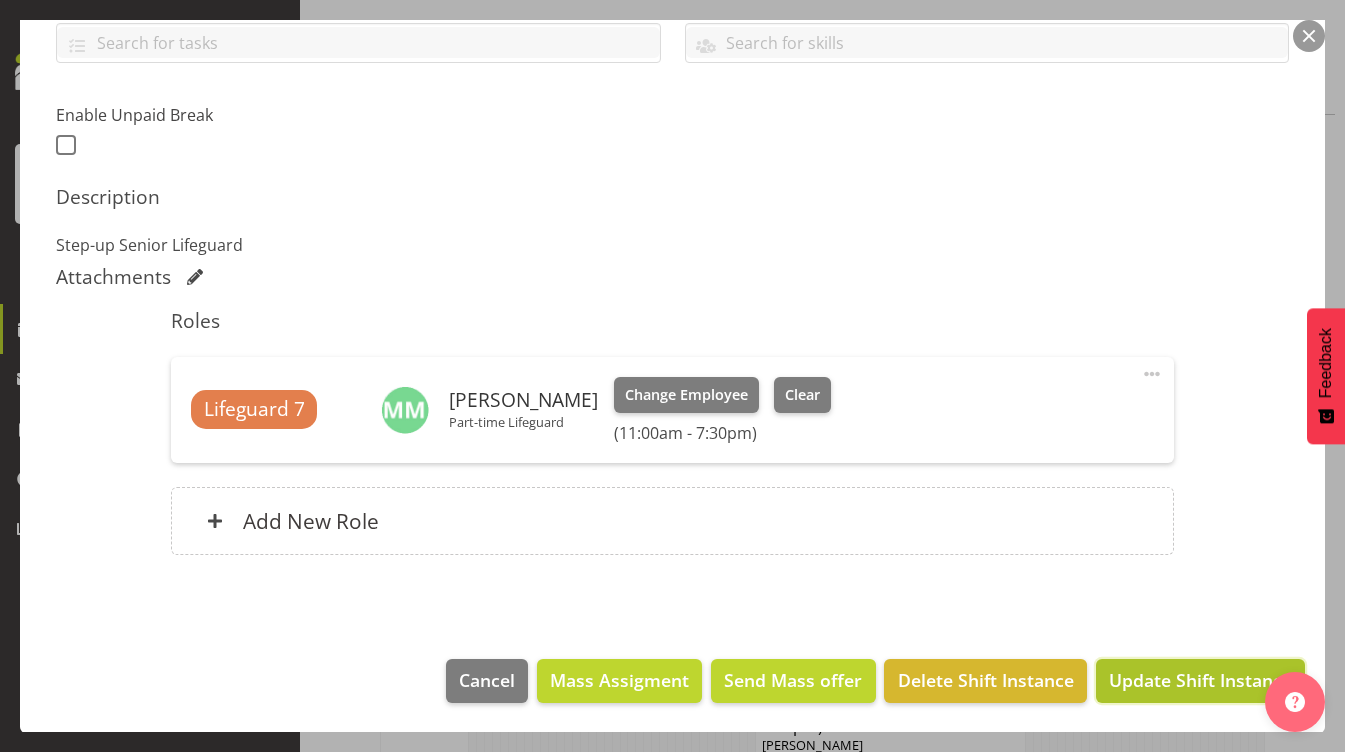 click on "Update Shift Instance" at bounding box center (1200, 680) 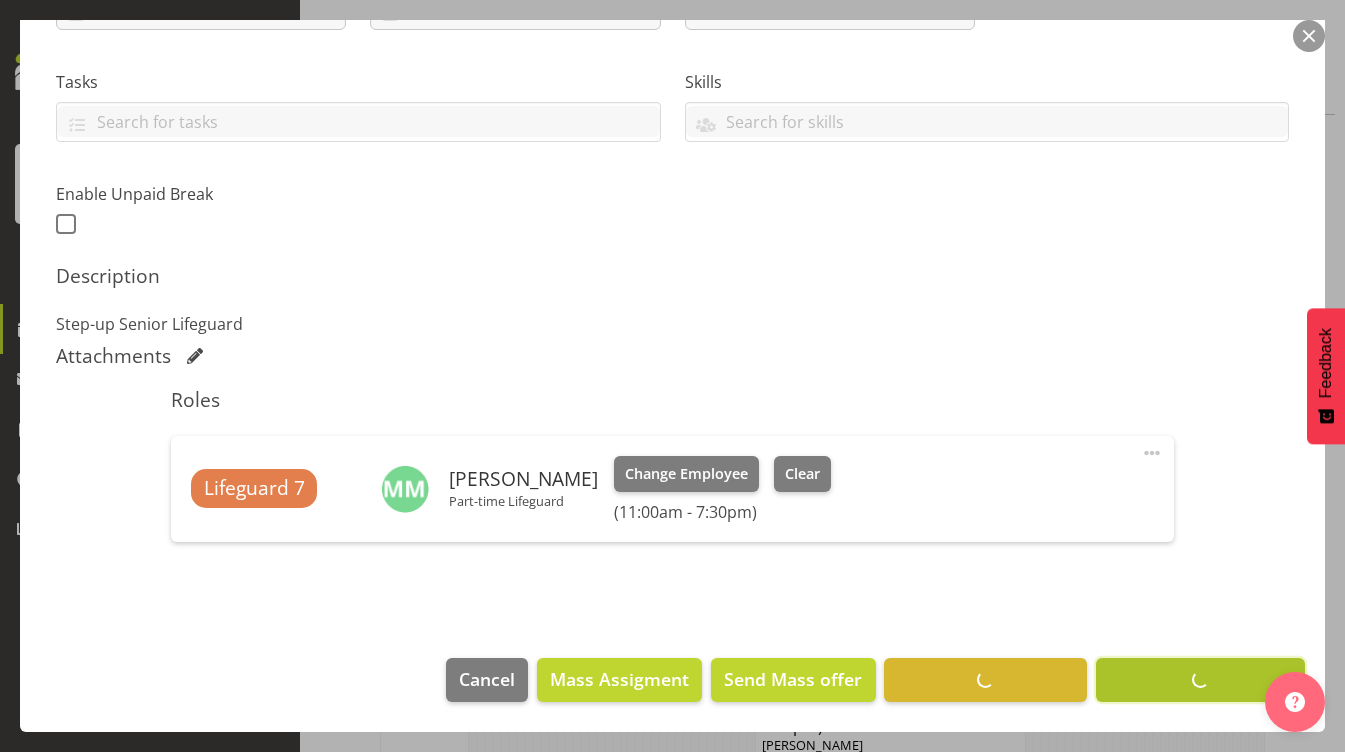 scroll, scrollTop: 391, scrollLeft: 0, axis: vertical 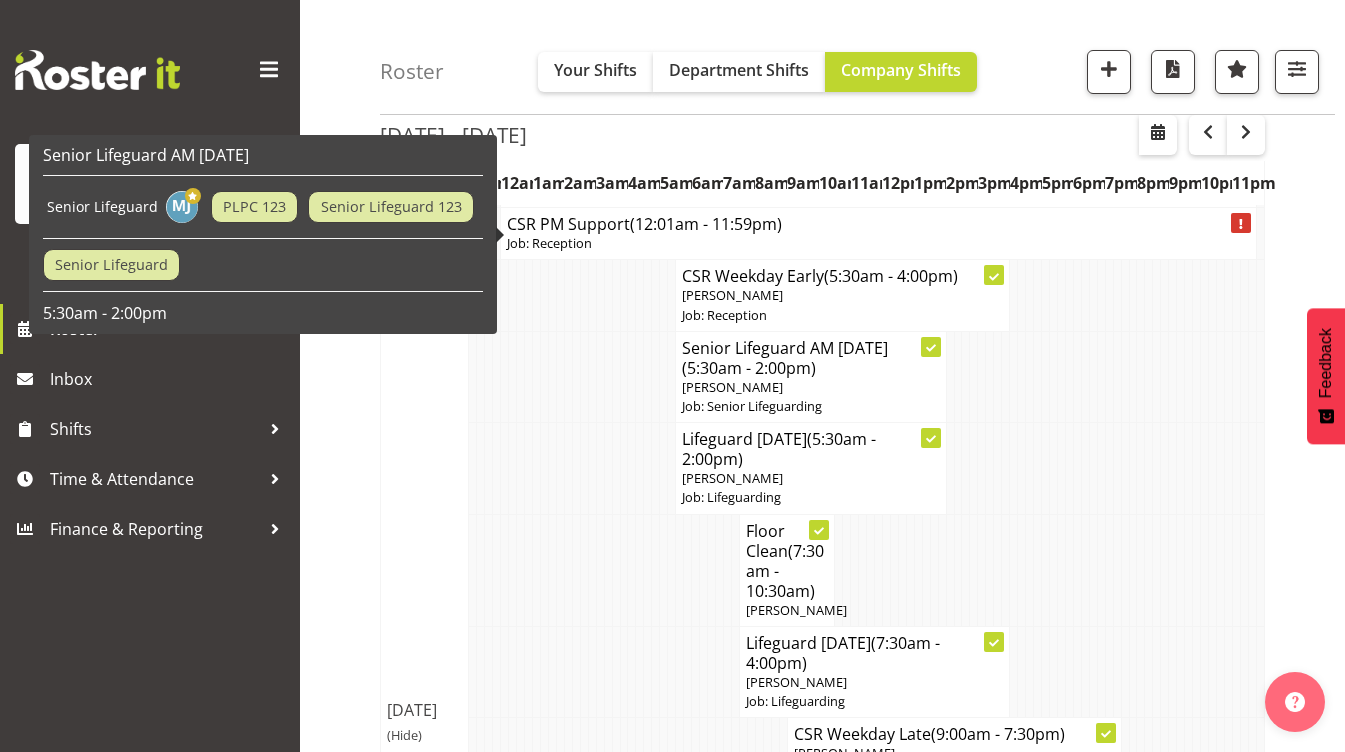 click on "Senior Lifeguard" at bounding box center (263, 265) 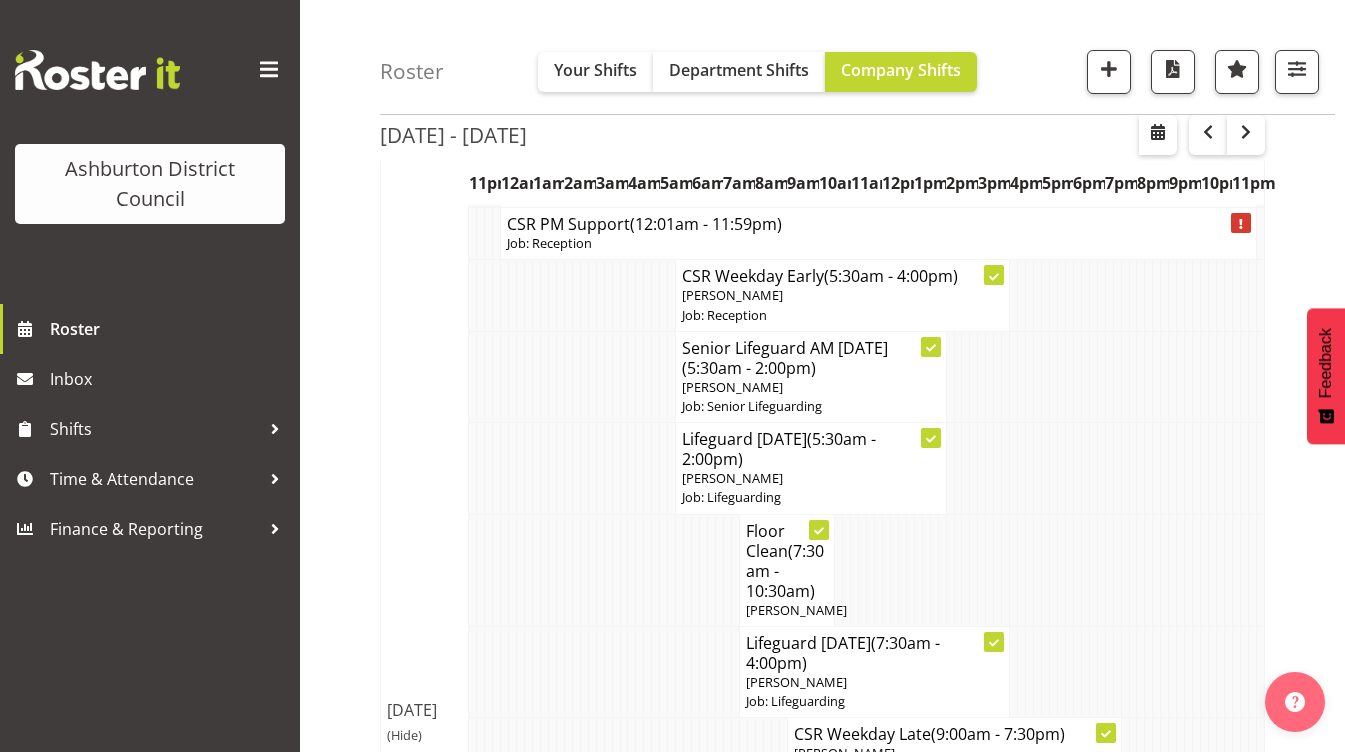 click on "[DATE]
(Hide)" at bounding box center (425, 721) 